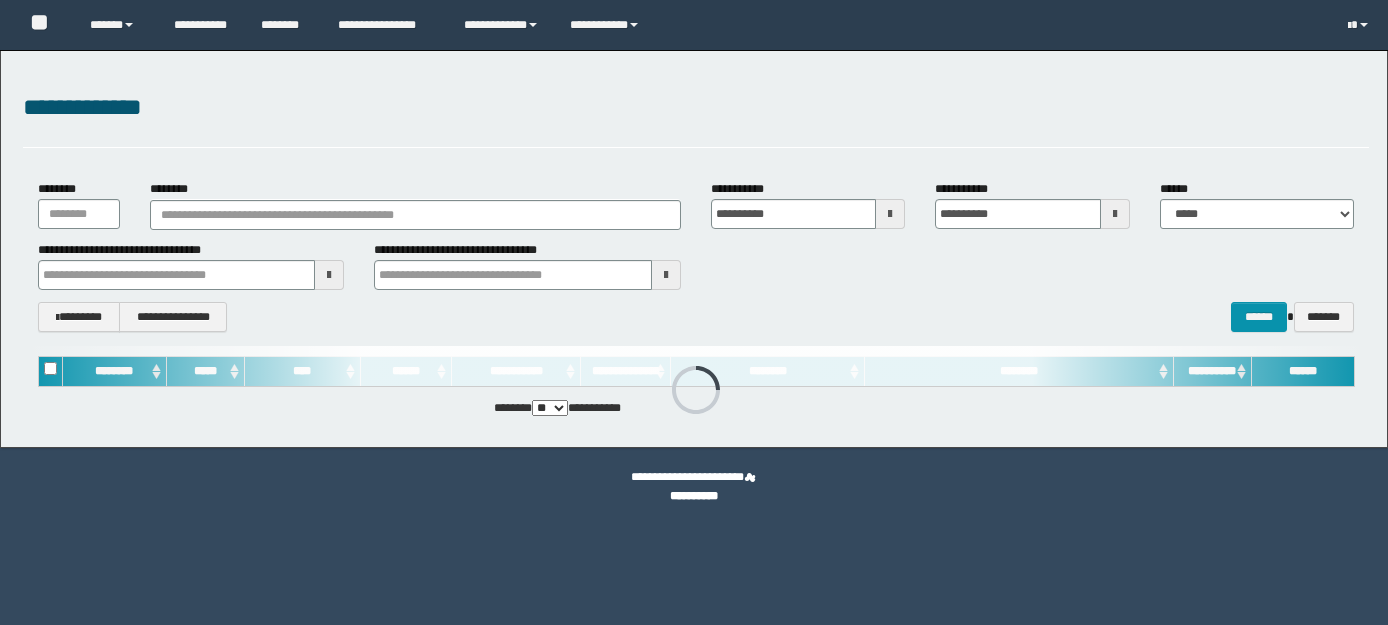 scroll, scrollTop: 0, scrollLeft: 0, axis: both 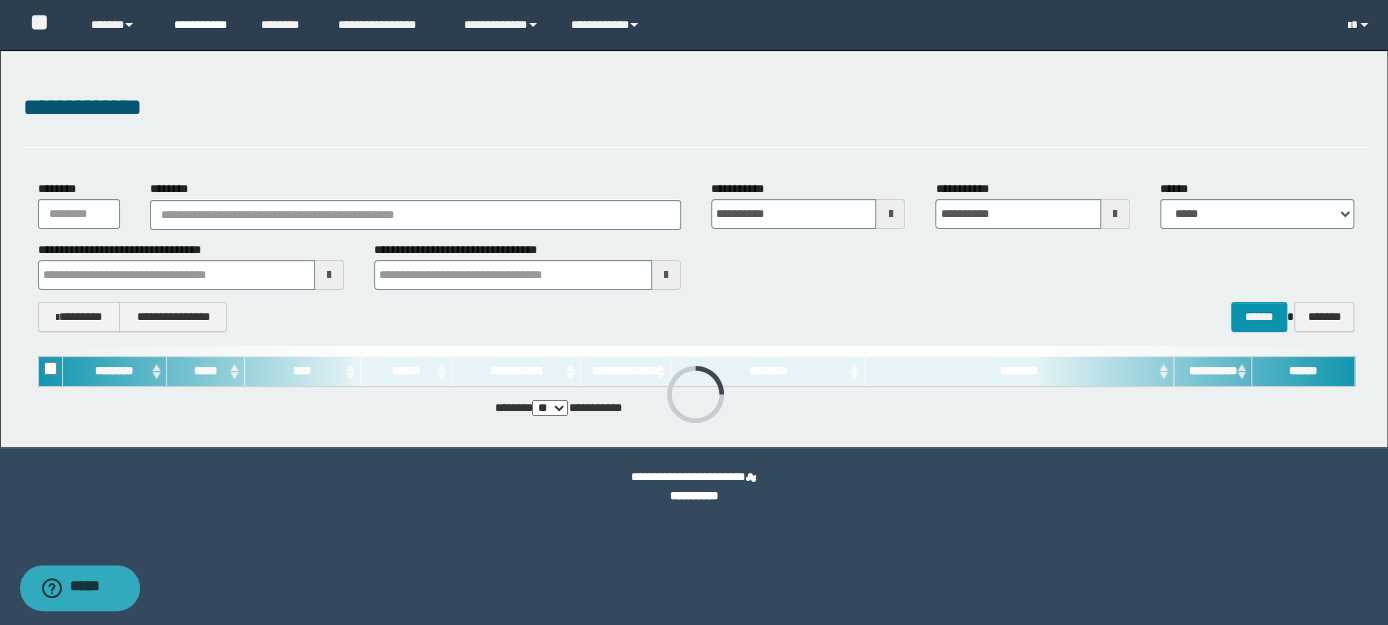 click on "**********" at bounding box center [202, 25] 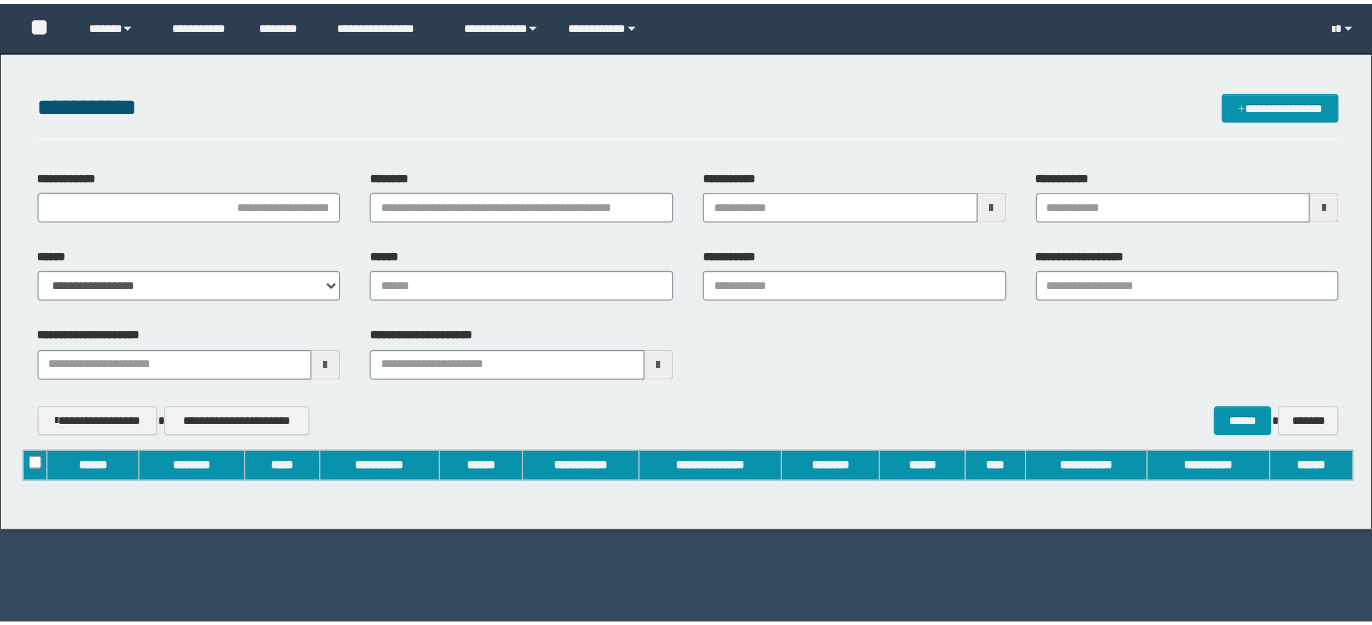 scroll, scrollTop: 0, scrollLeft: 0, axis: both 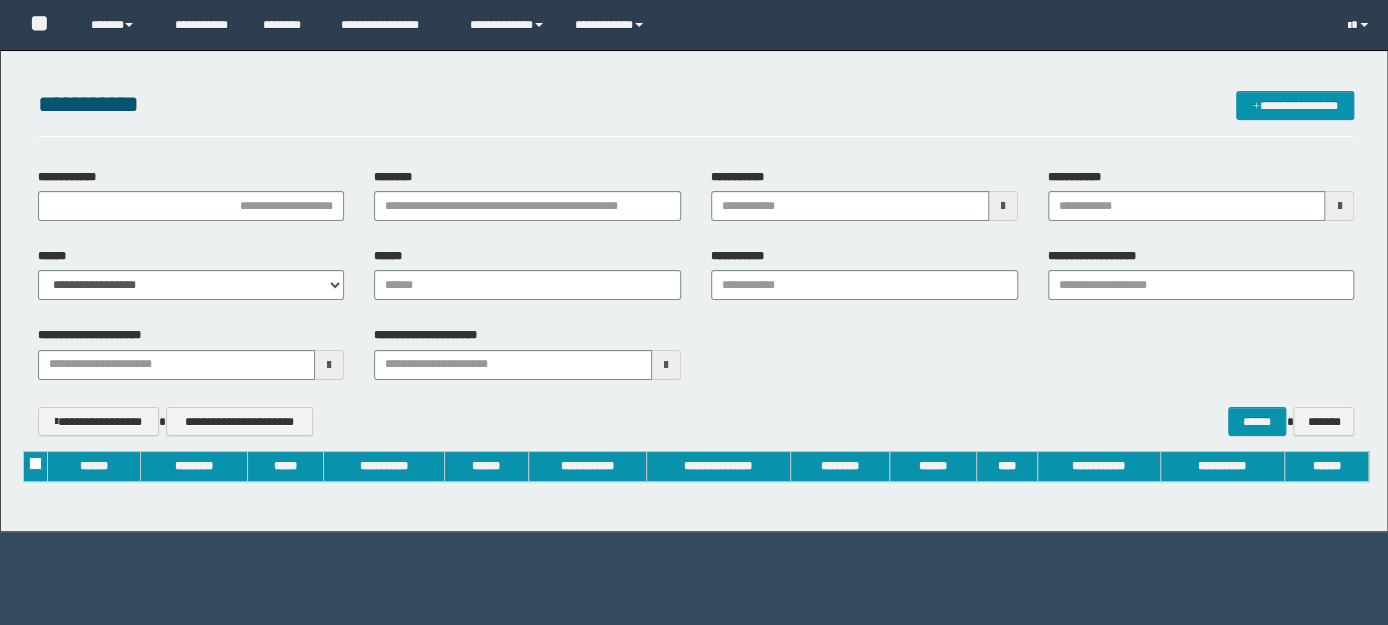 type on "**********" 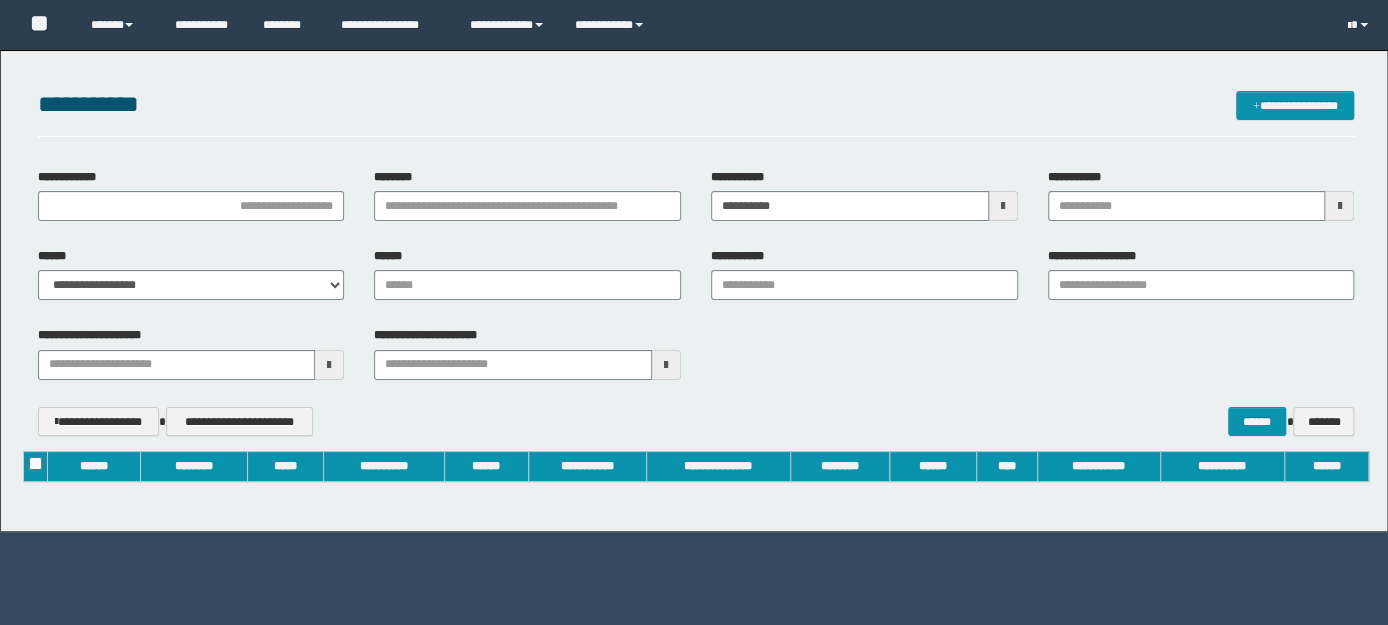 type on "**********" 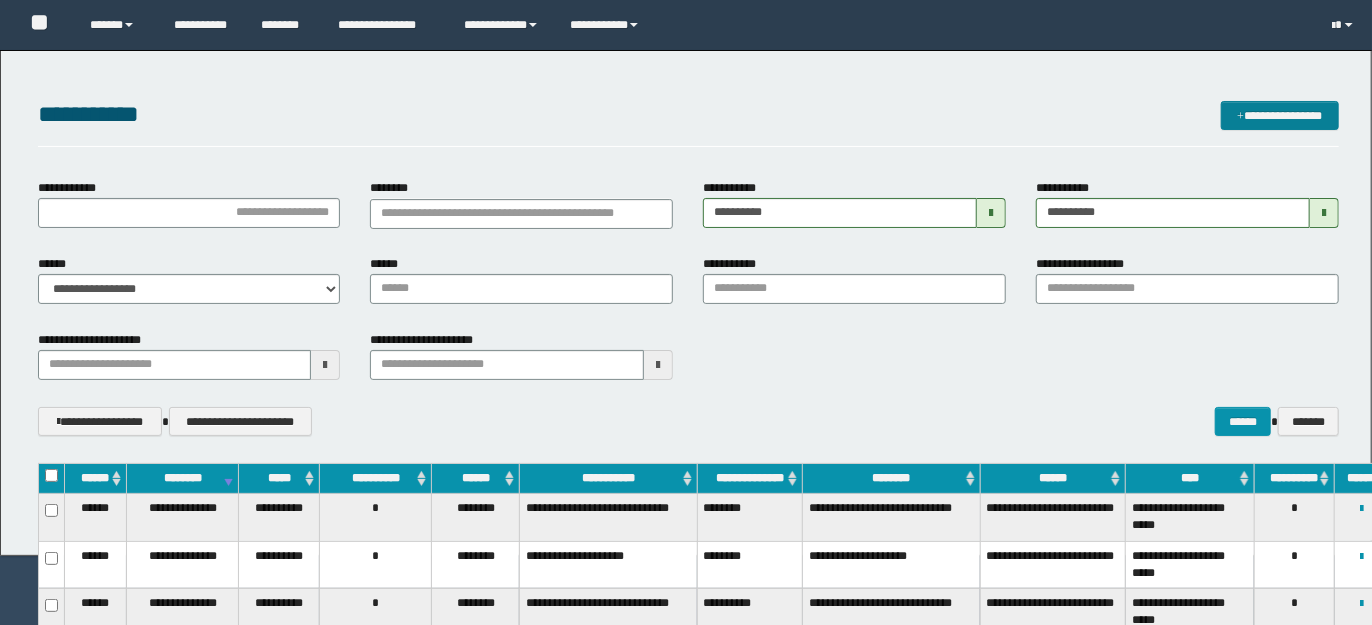 scroll, scrollTop: 0, scrollLeft: 0, axis: both 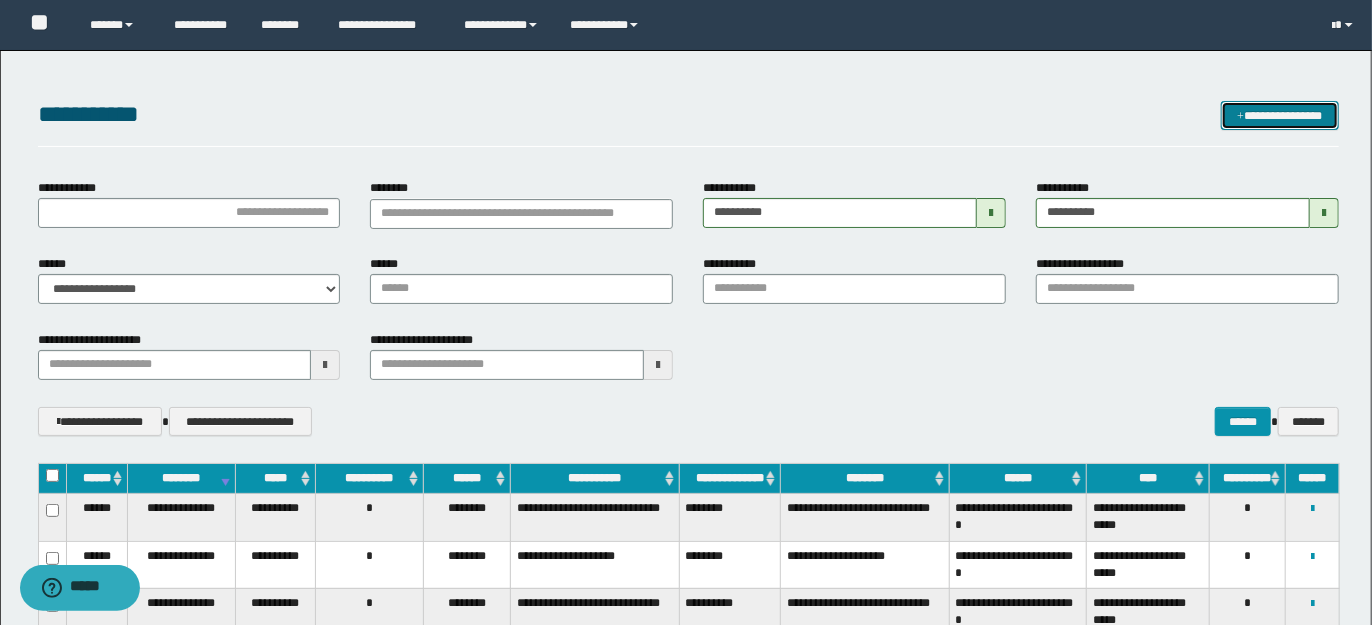 click on "**********" at bounding box center [1280, 115] 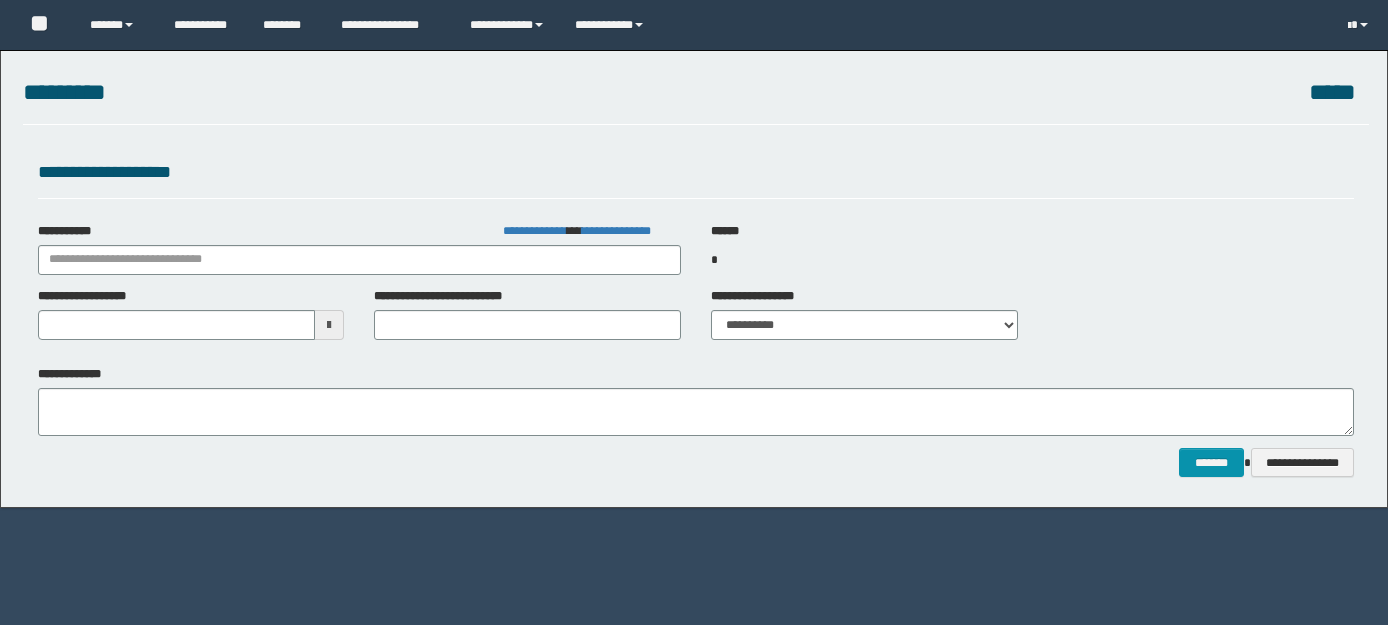 scroll, scrollTop: 0, scrollLeft: 0, axis: both 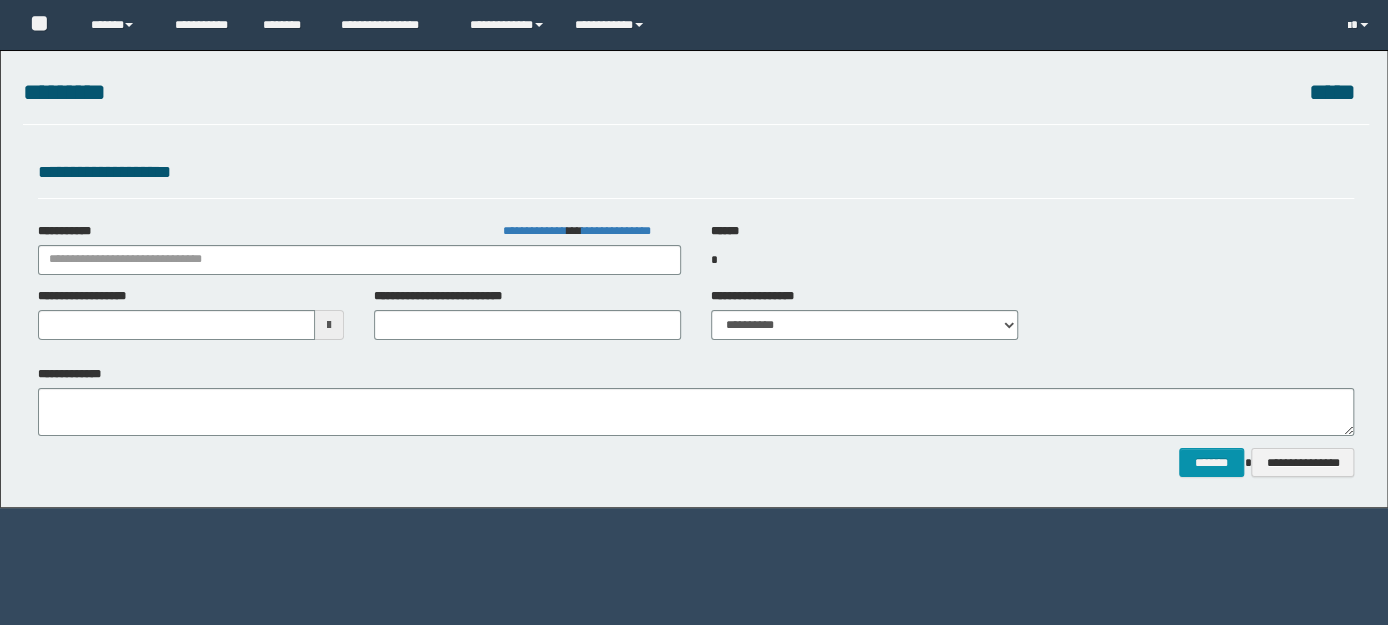 type on "**********" 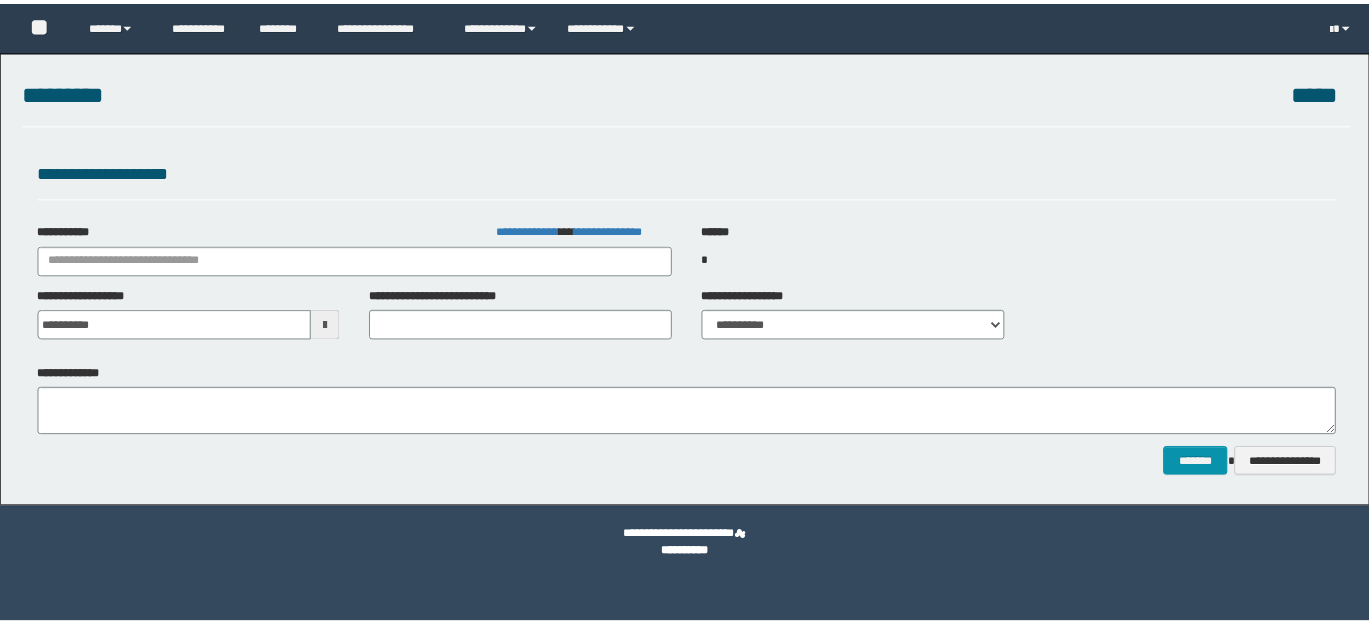 scroll, scrollTop: 0, scrollLeft: 0, axis: both 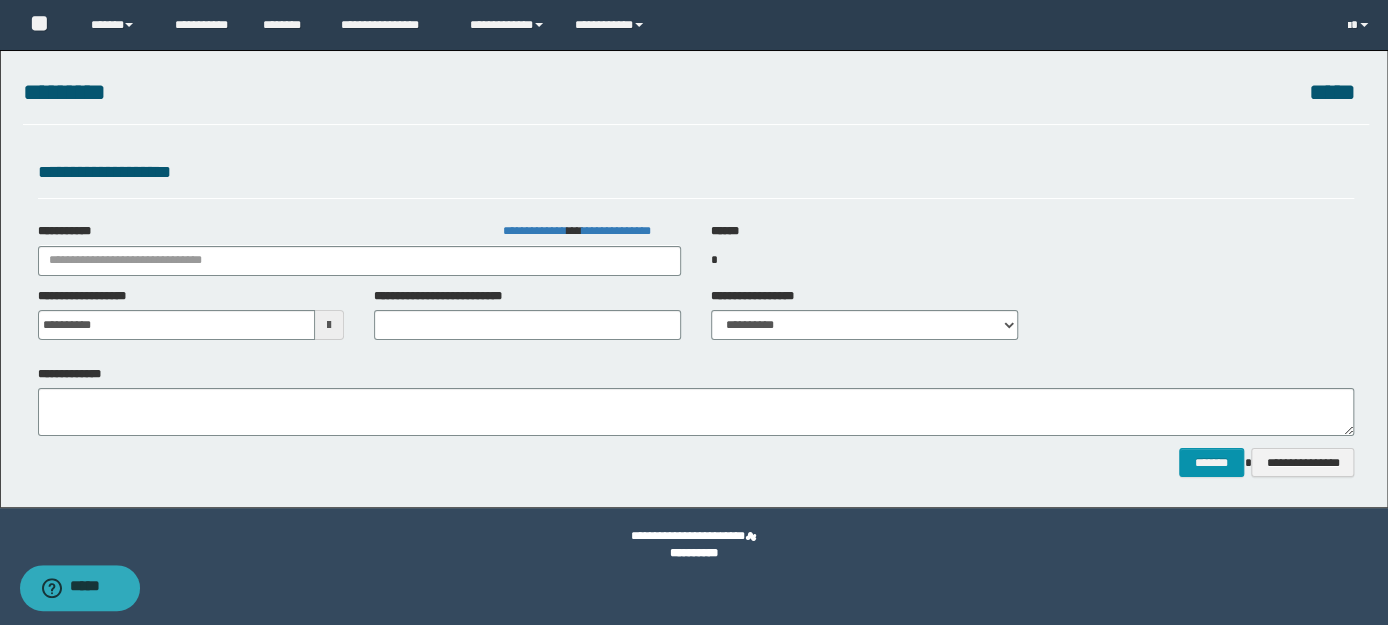 click on "**********" at bounding box center [694, 274] 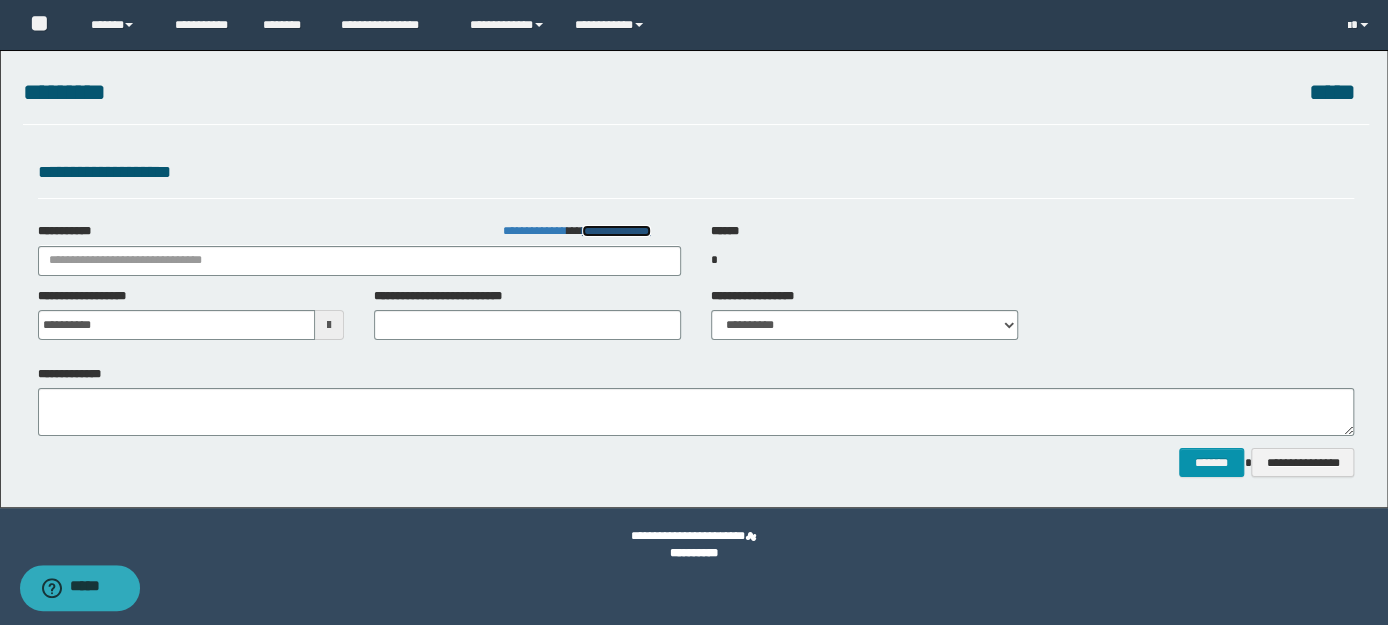 click on "**********" at bounding box center [616, 231] 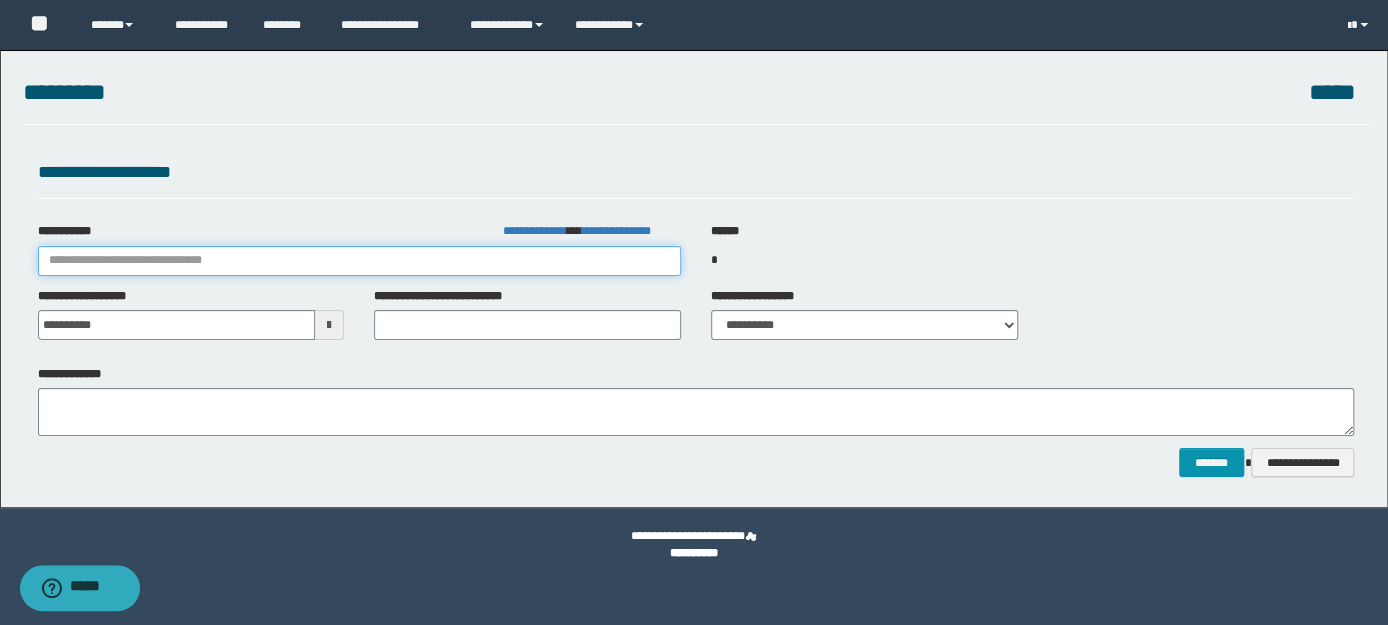 click on "**********" at bounding box center (359, 261) 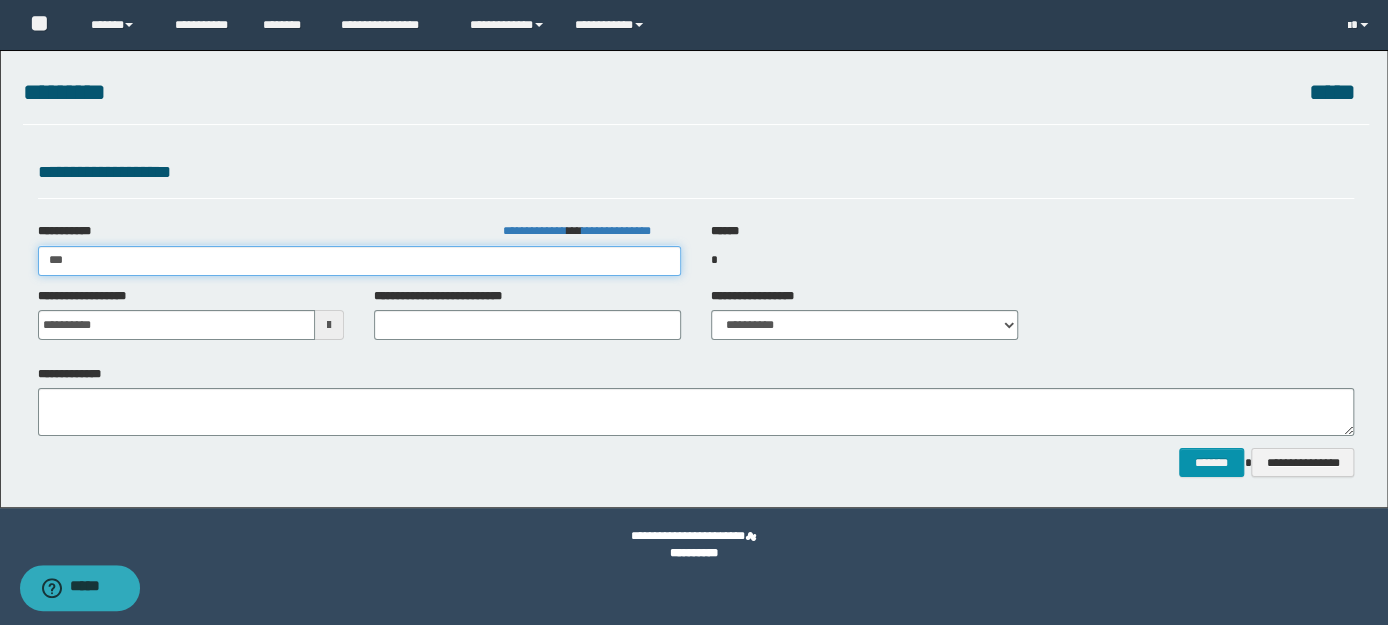 type on "****" 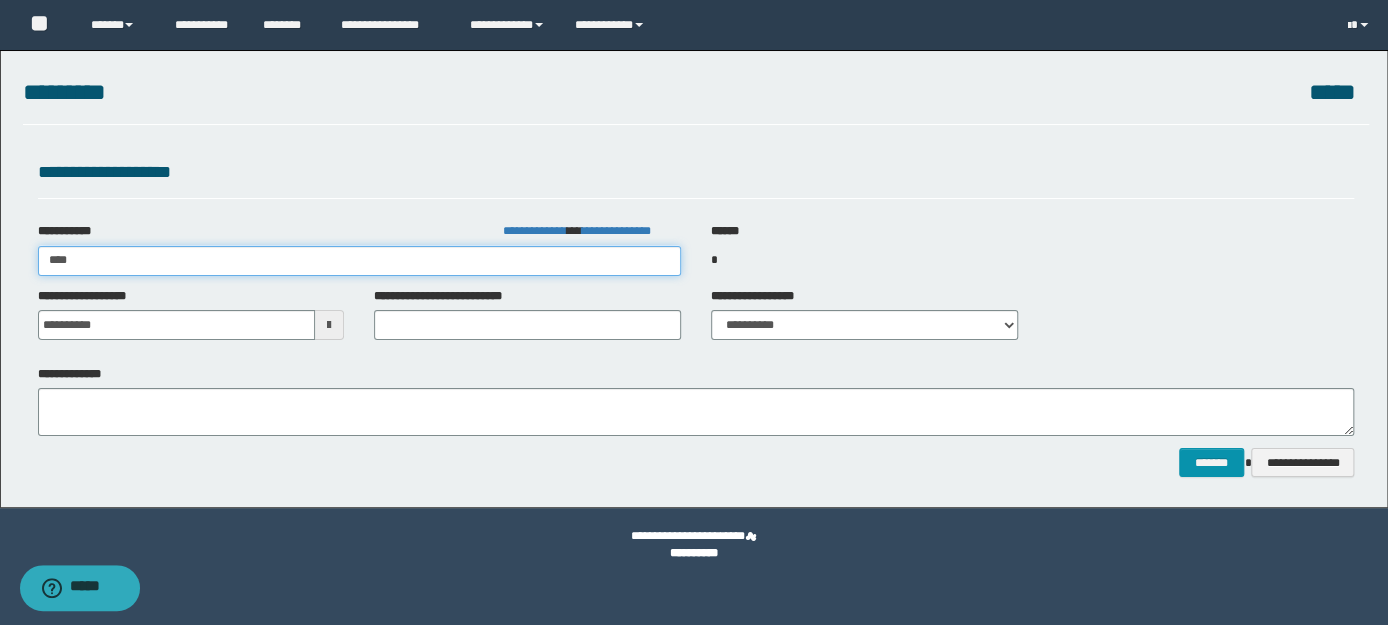 type on "****" 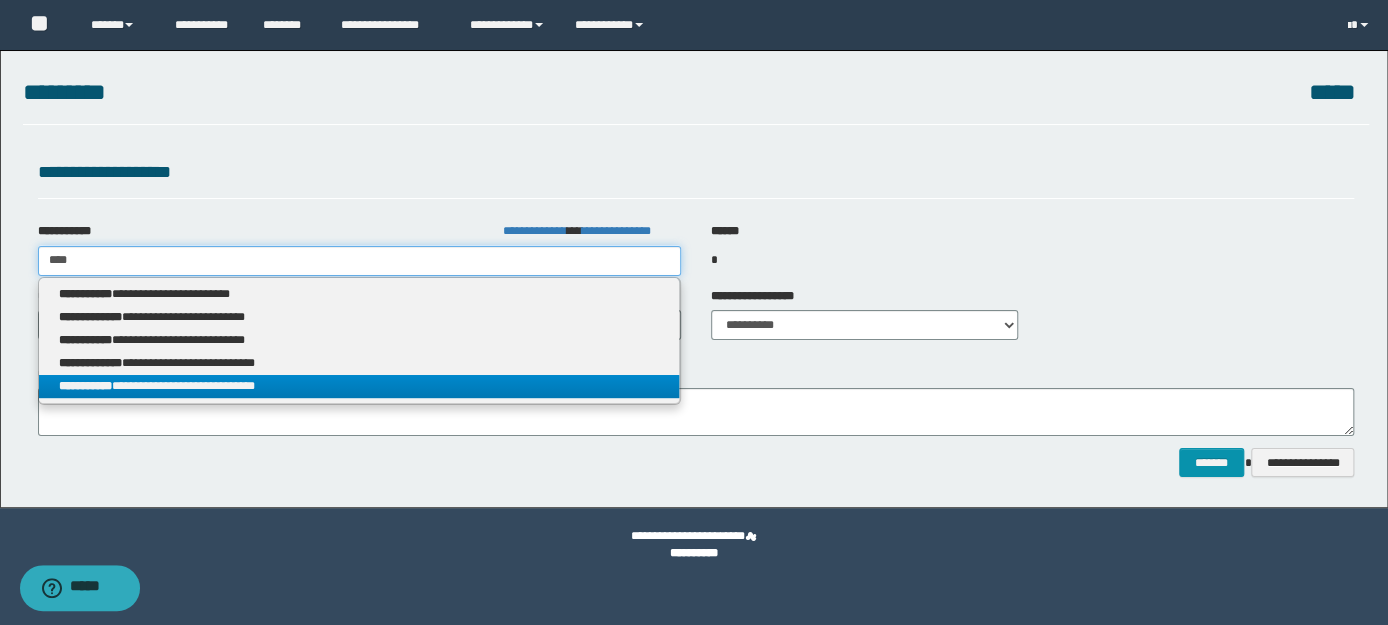 type on "****" 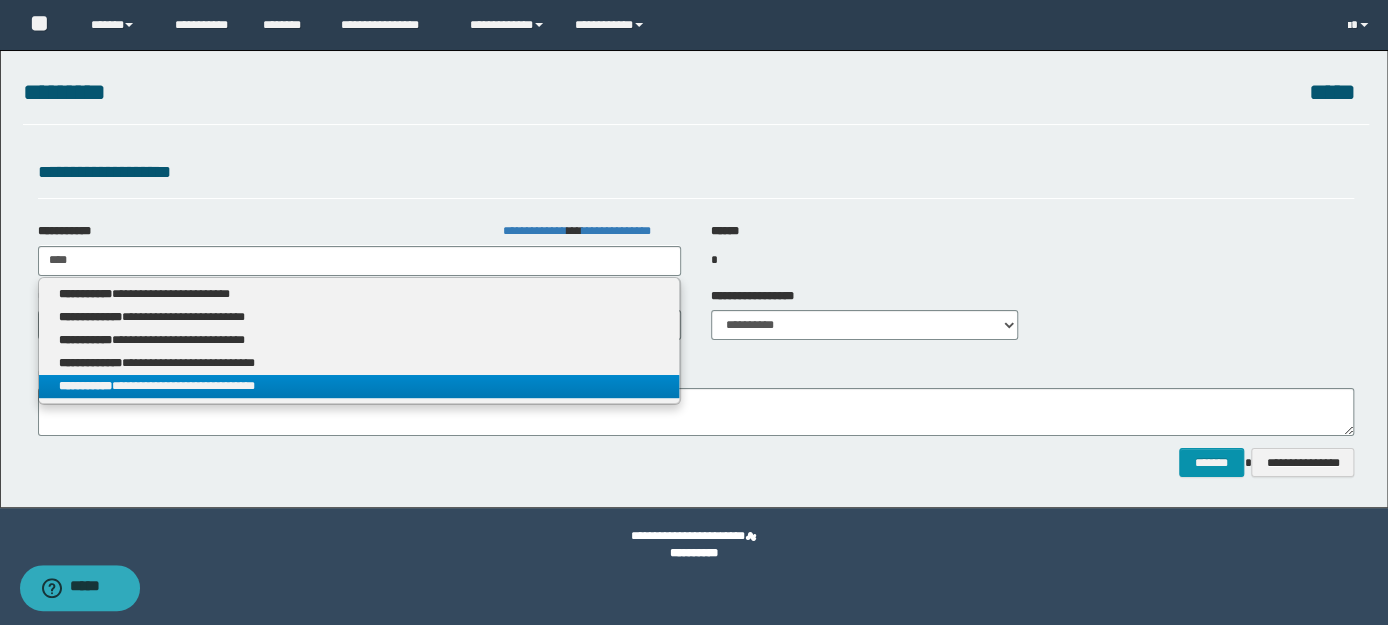 click on "**********" at bounding box center (359, 386) 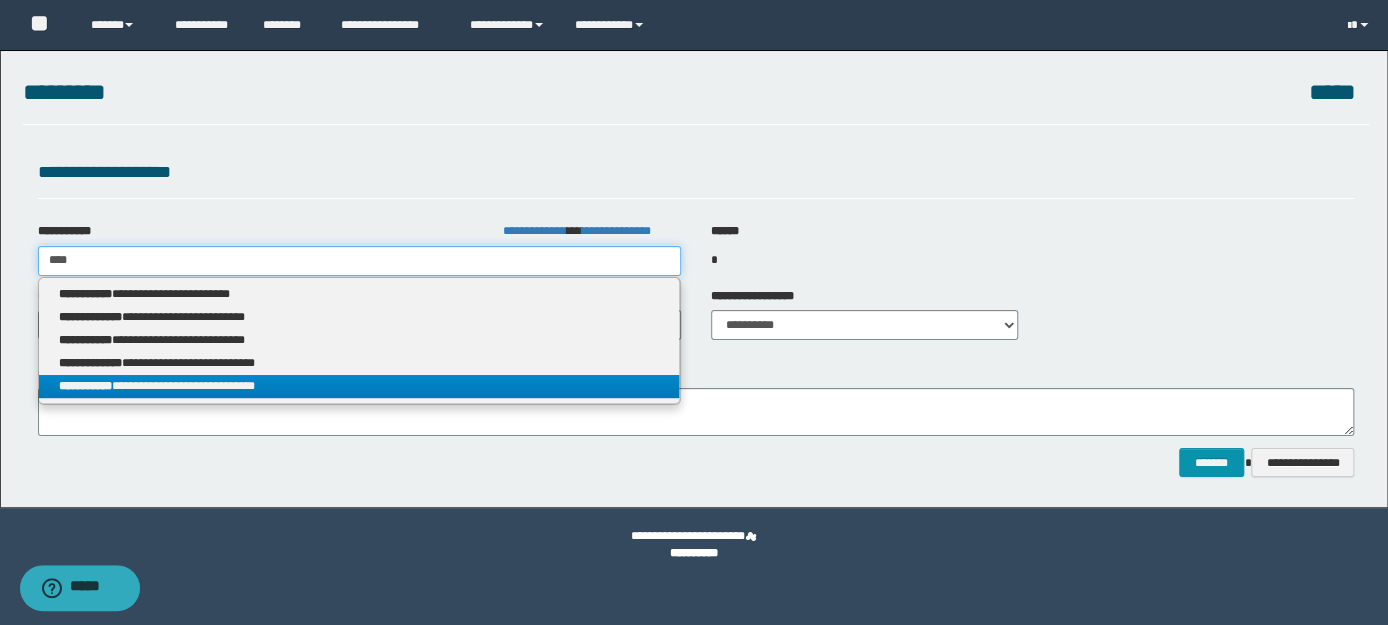 type 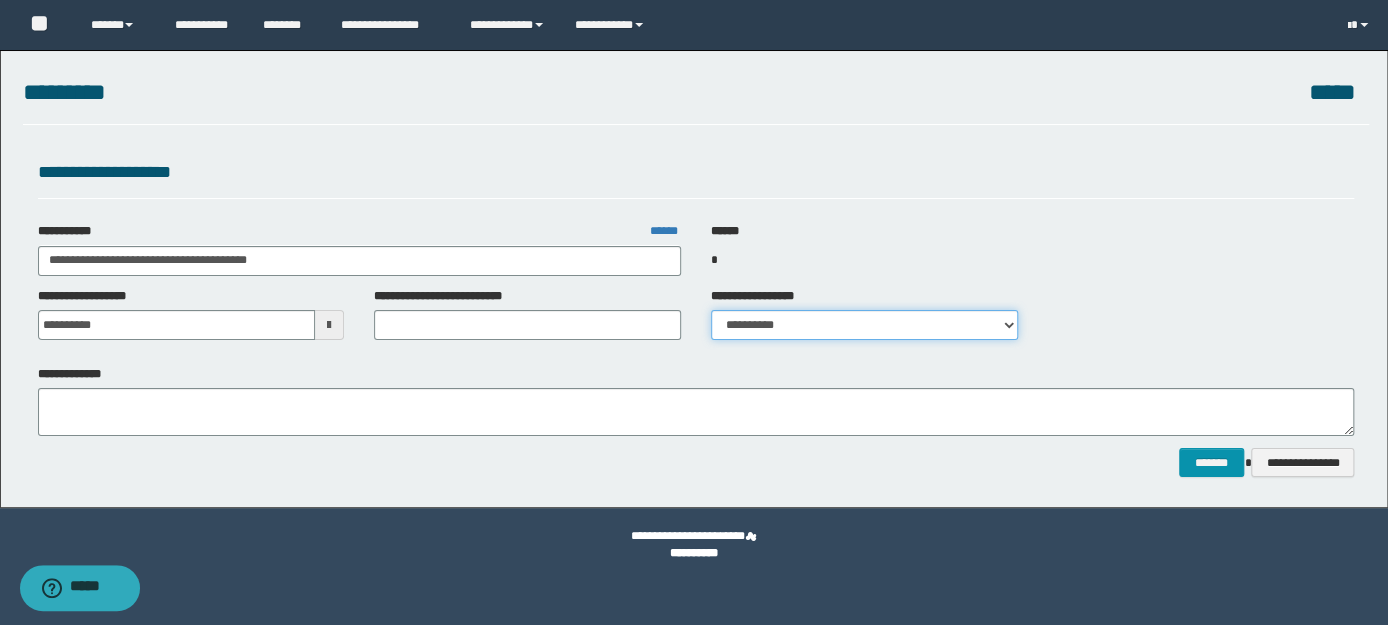 click on "**********" at bounding box center (864, 325) 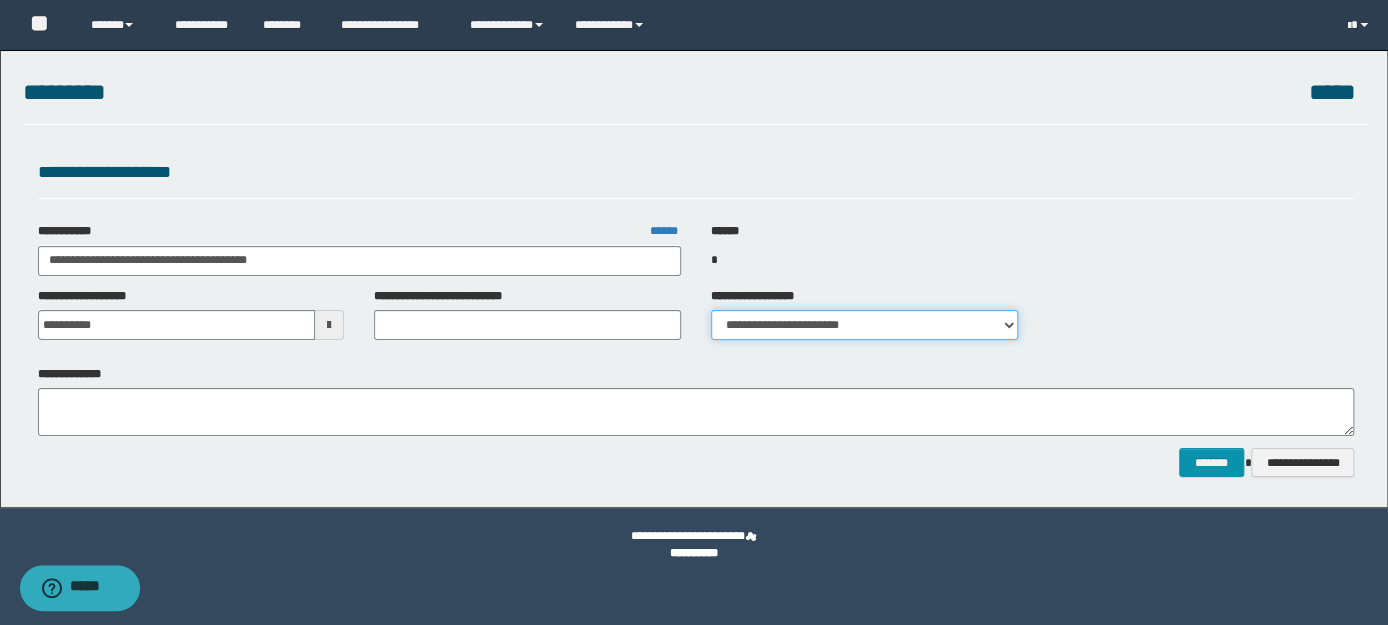 click on "**********" at bounding box center (864, 325) 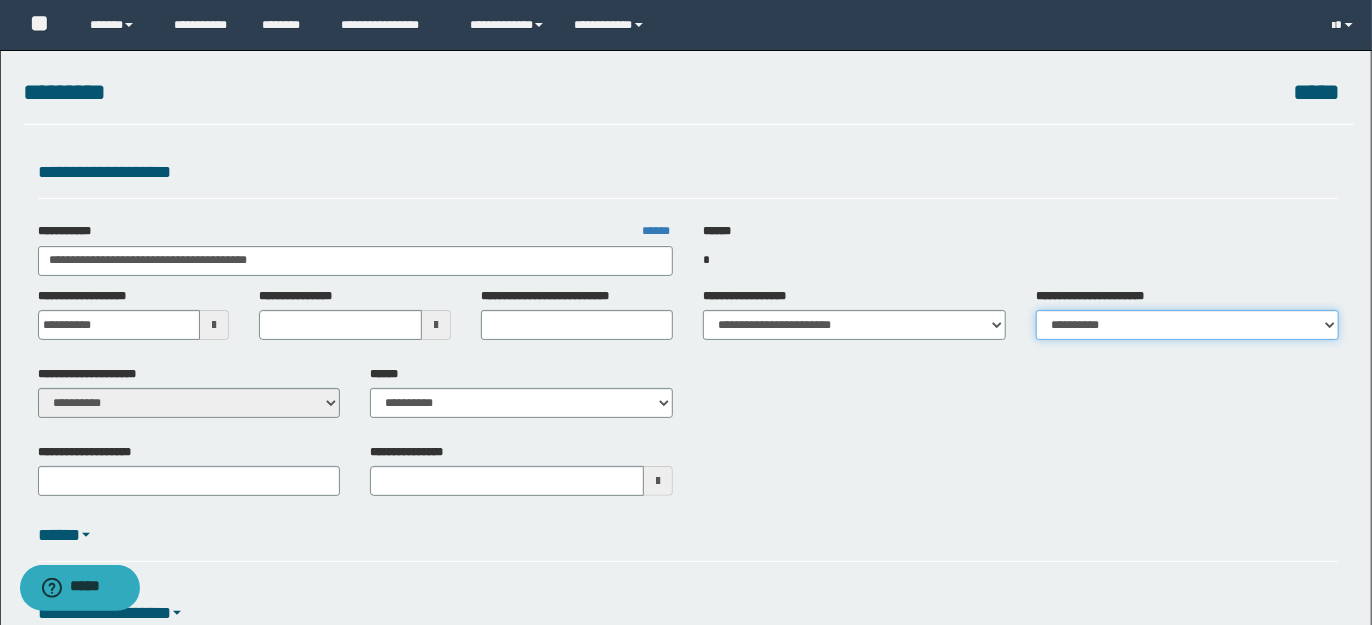click on "**********" at bounding box center [1187, 325] 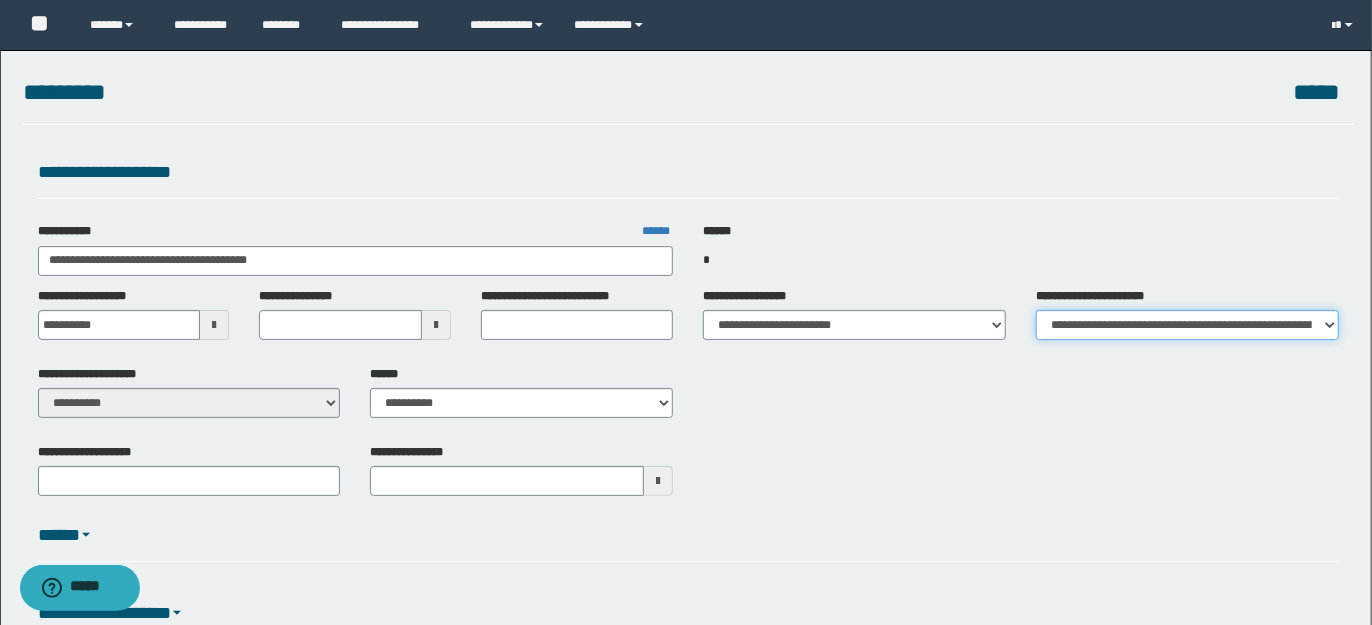 click on "**********" at bounding box center [1187, 325] 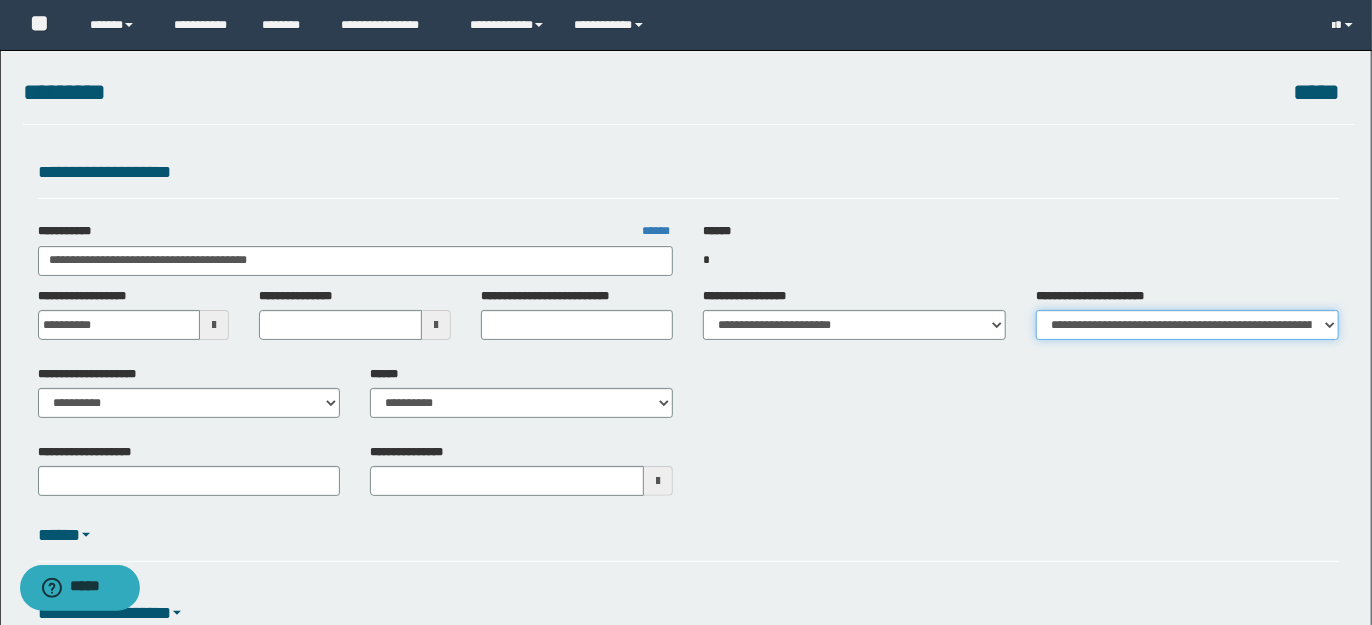 type 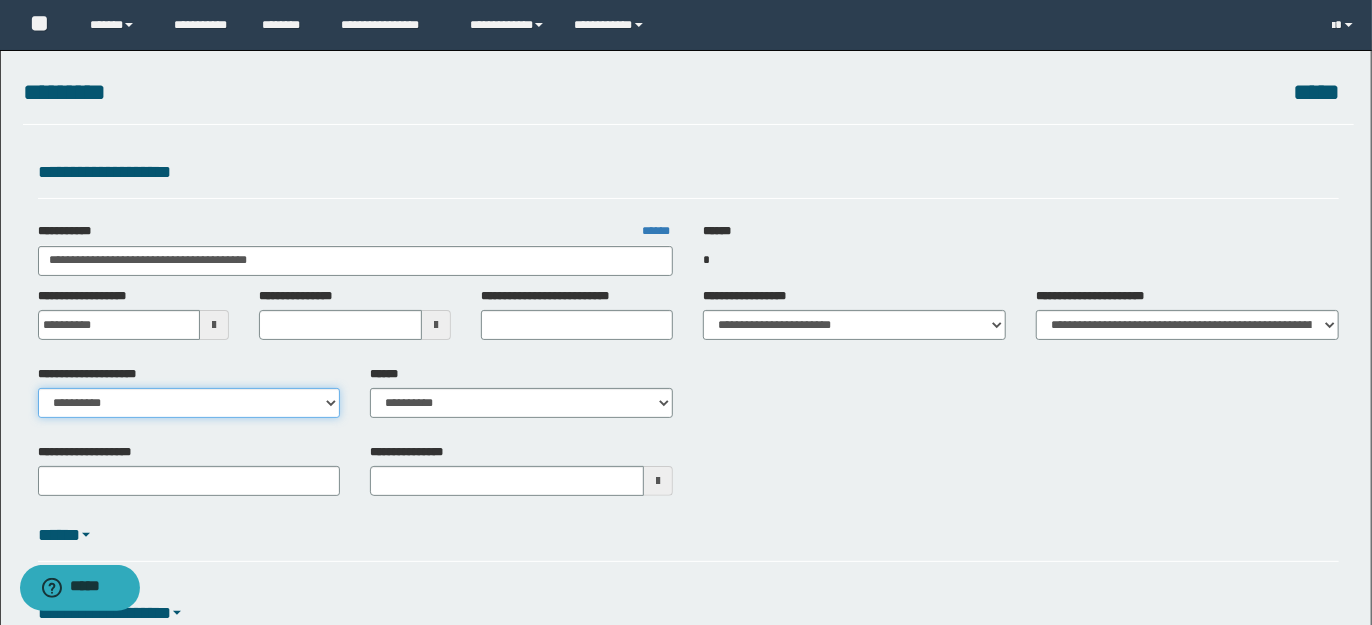 click on "**********" at bounding box center [189, 403] 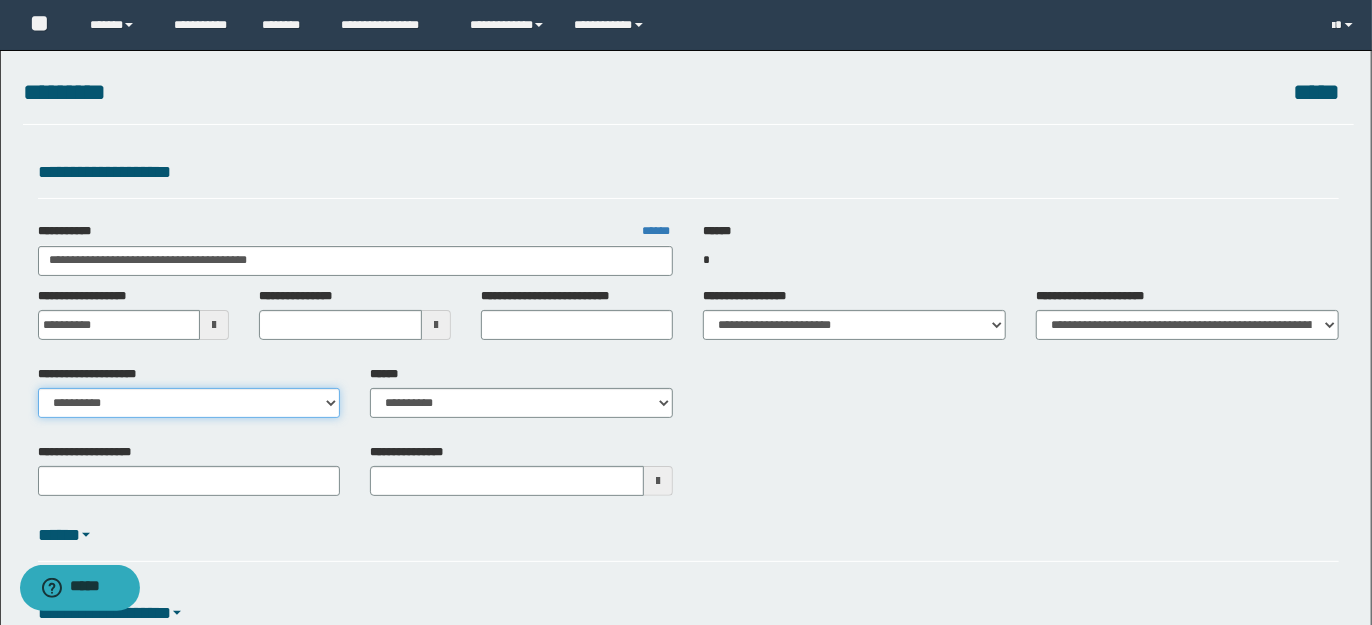 select on "**" 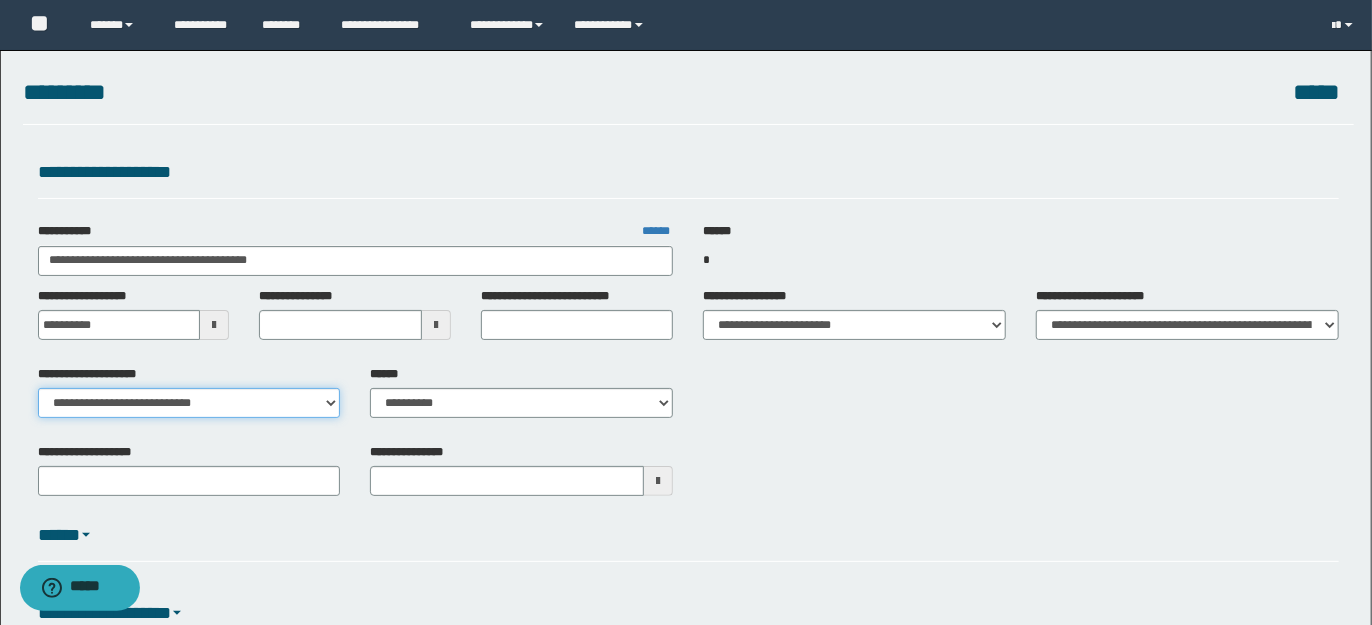 click on "**********" at bounding box center [189, 403] 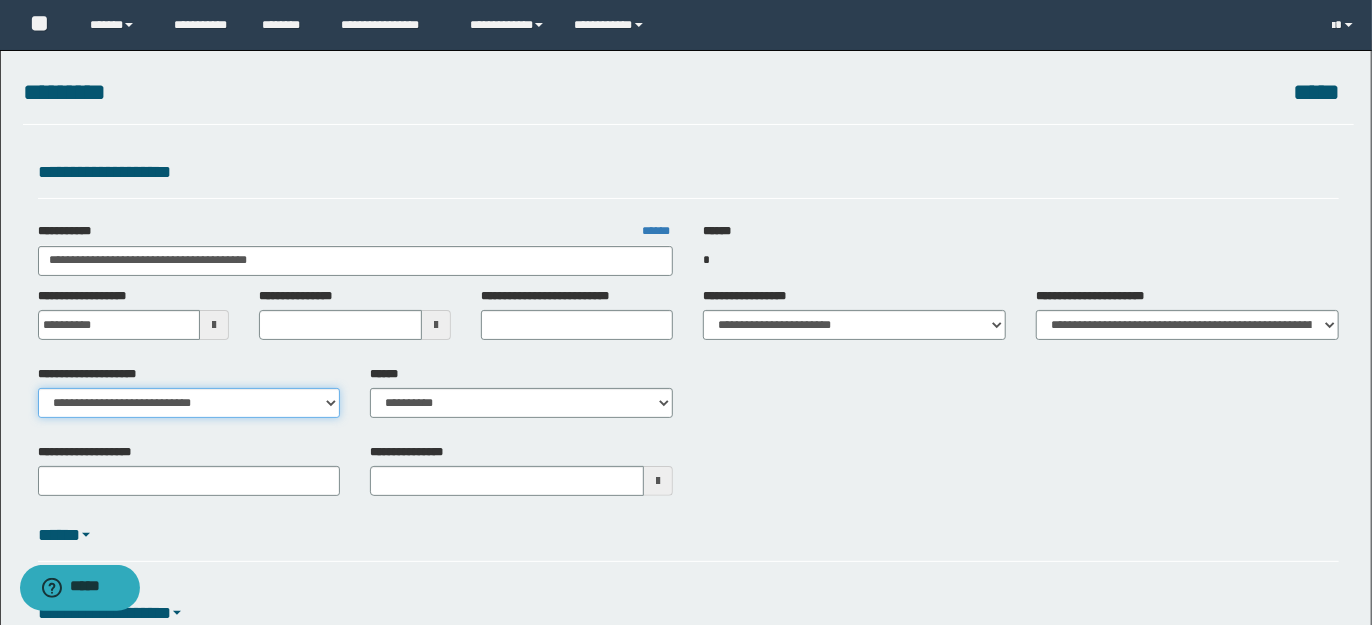 type 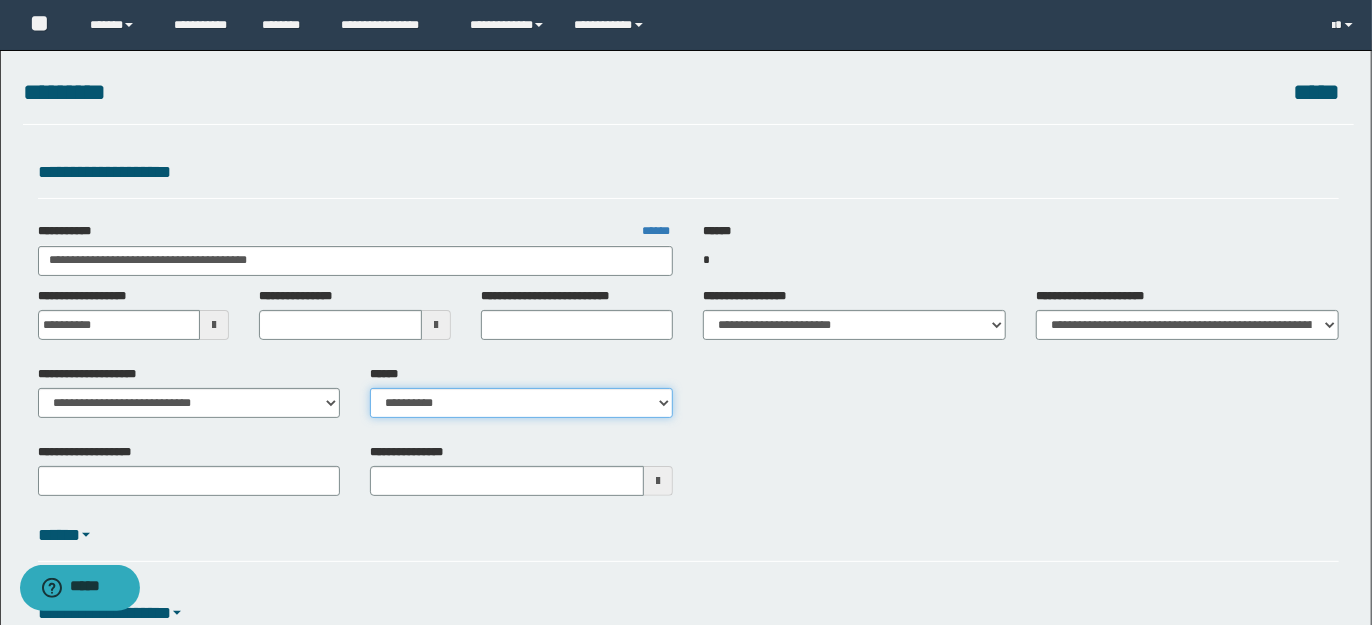 click on "**********" at bounding box center (521, 403) 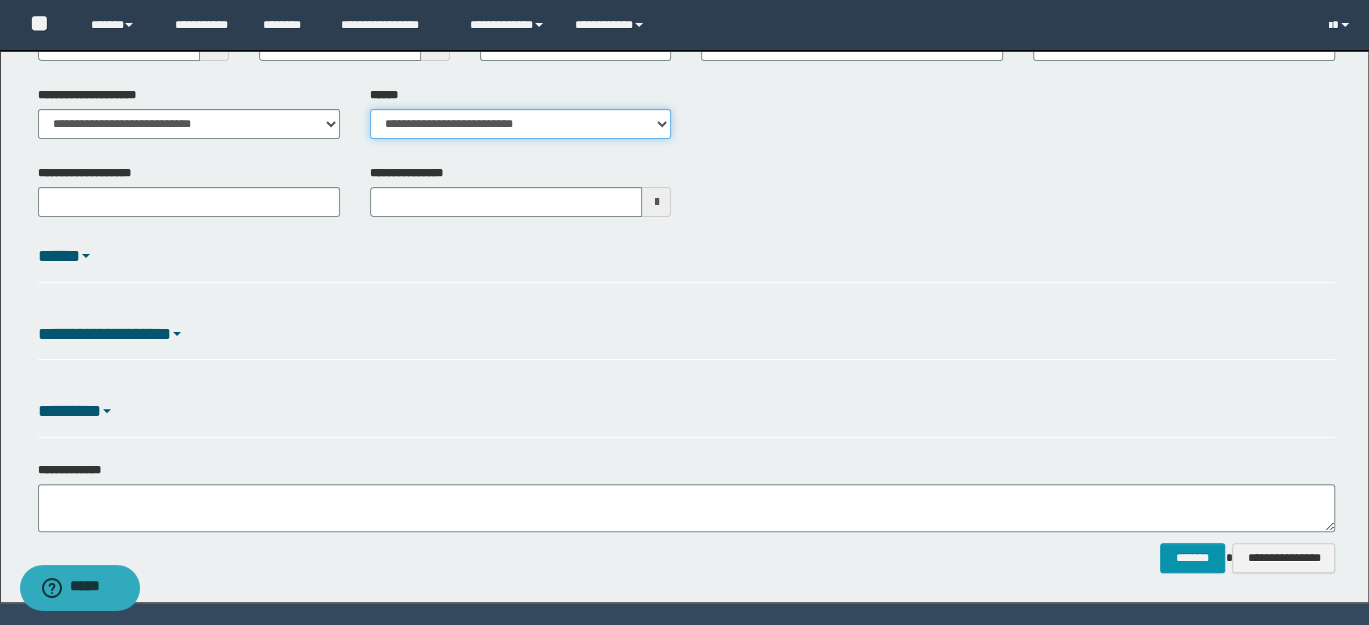 scroll, scrollTop: 330, scrollLeft: 0, axis: vertical 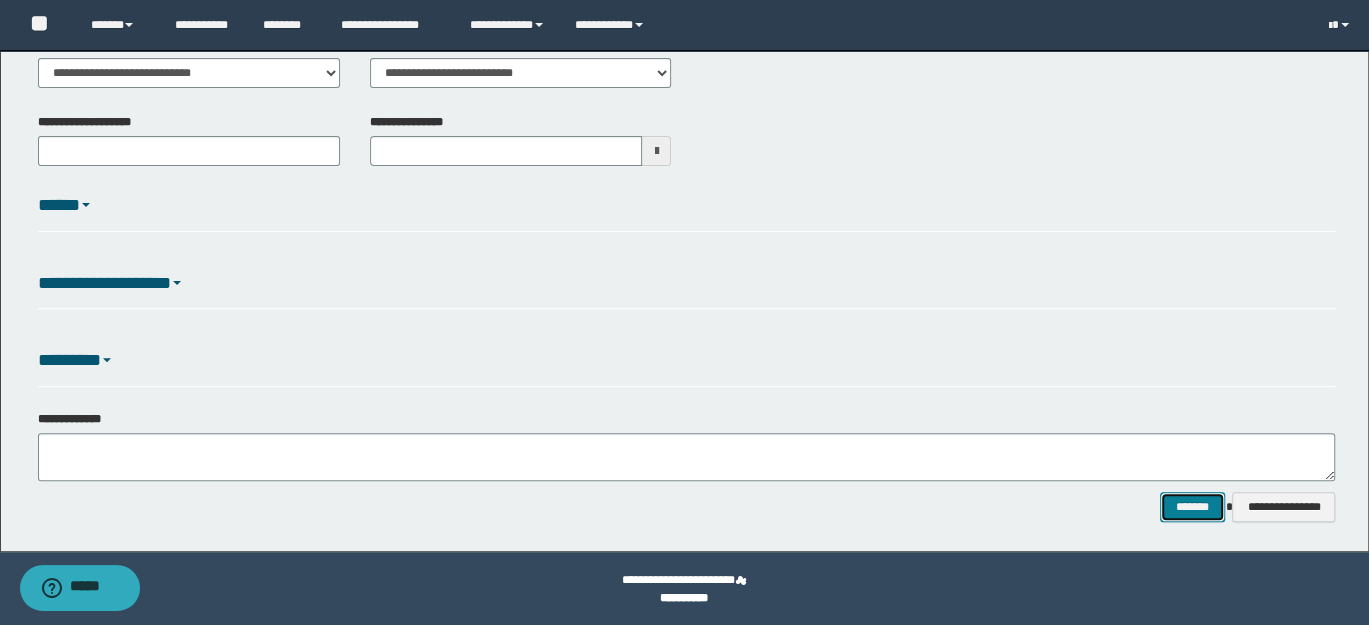 click on "*******" at bounding box center [1192, 506] 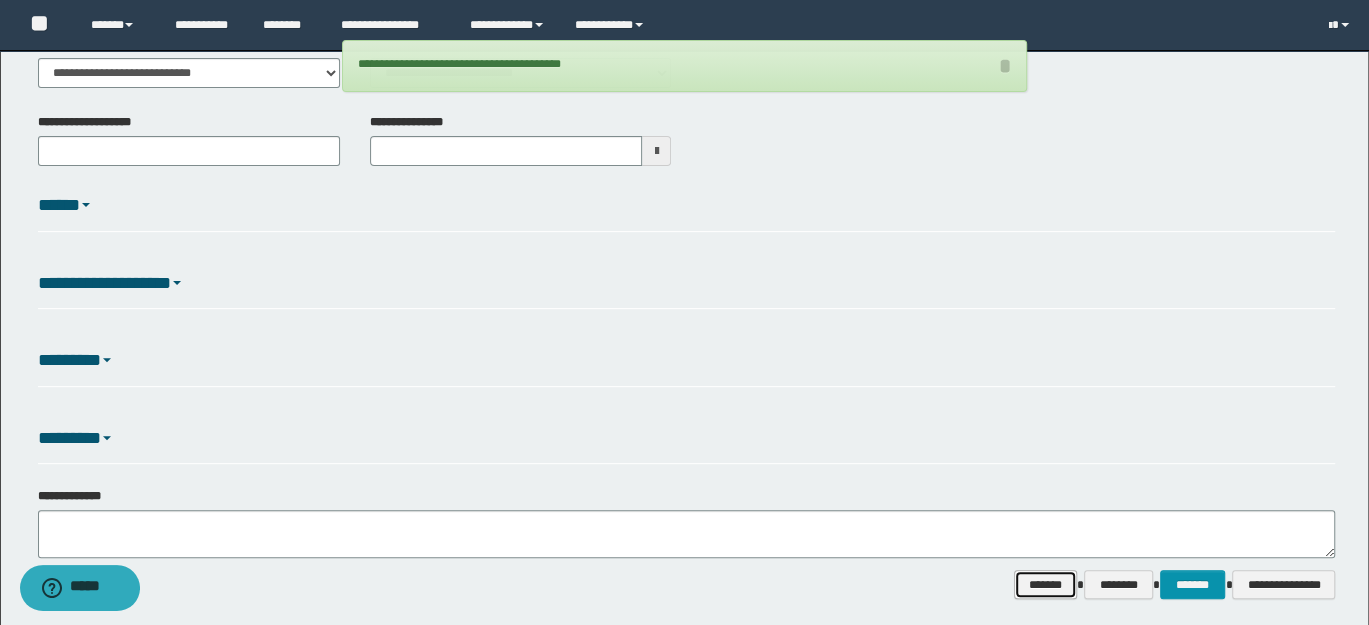 click on "*******" at bounding box center [1045, 584] 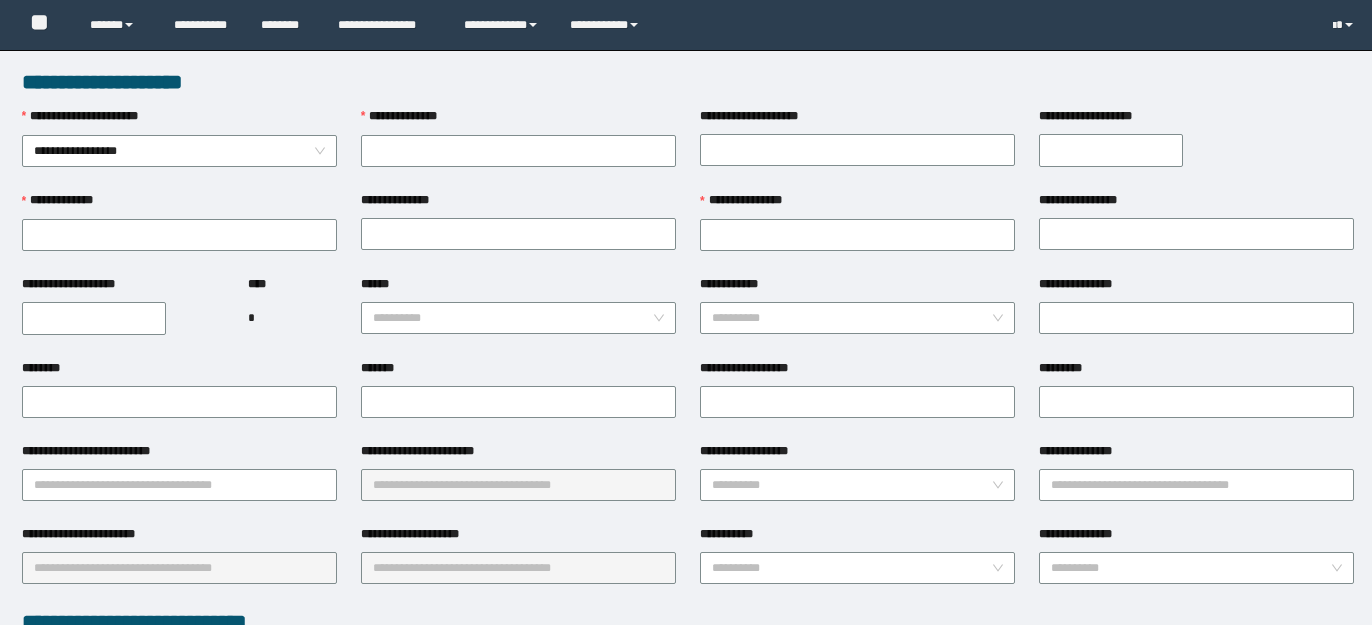 scroll, scrollTop: 0, scrollLeft: 0, axis: both 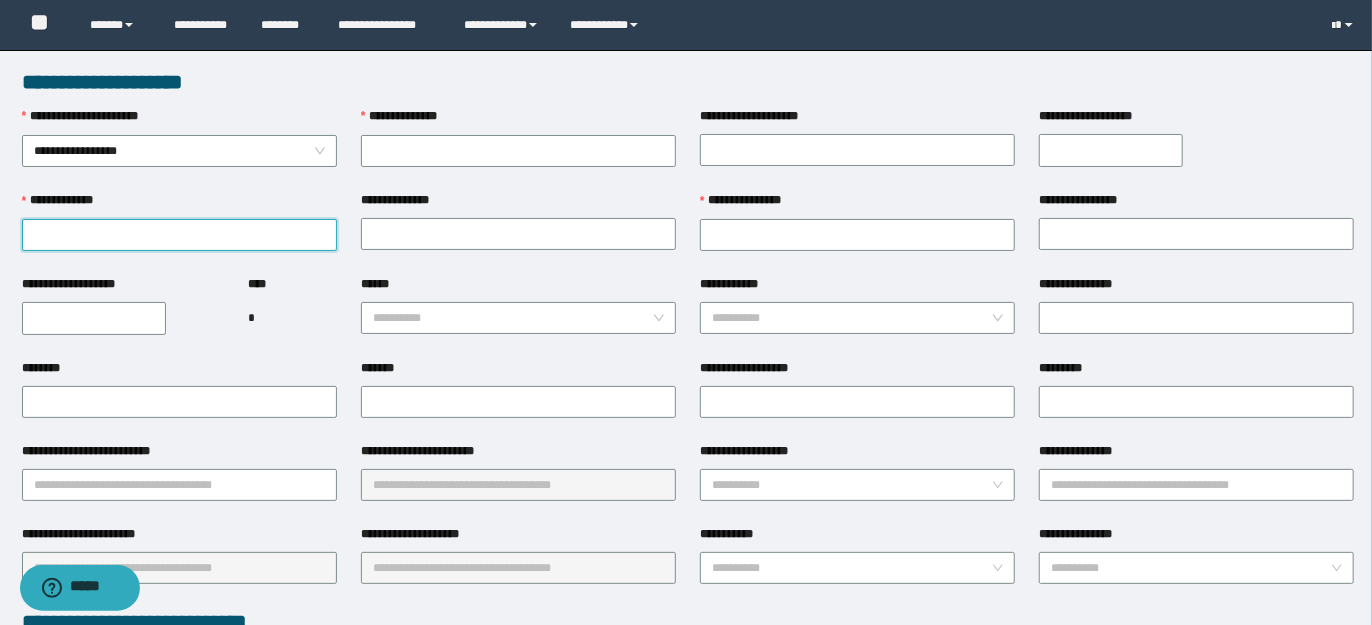 paste on "**********" 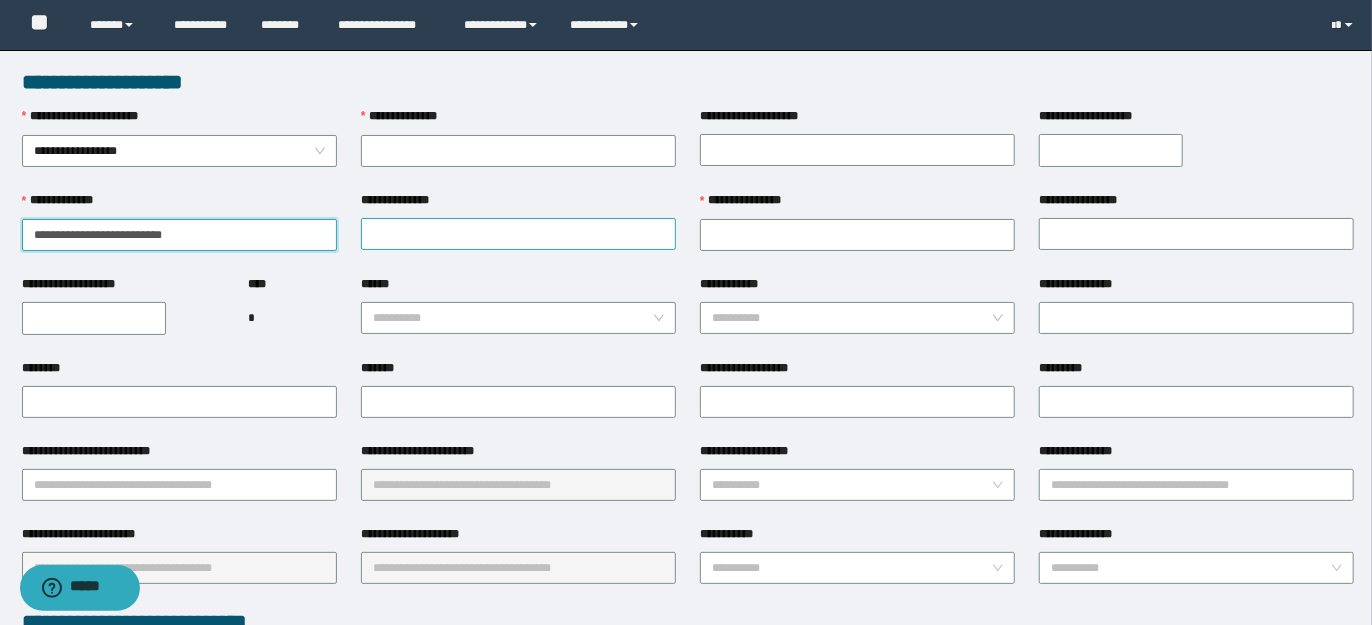 type on "**********" 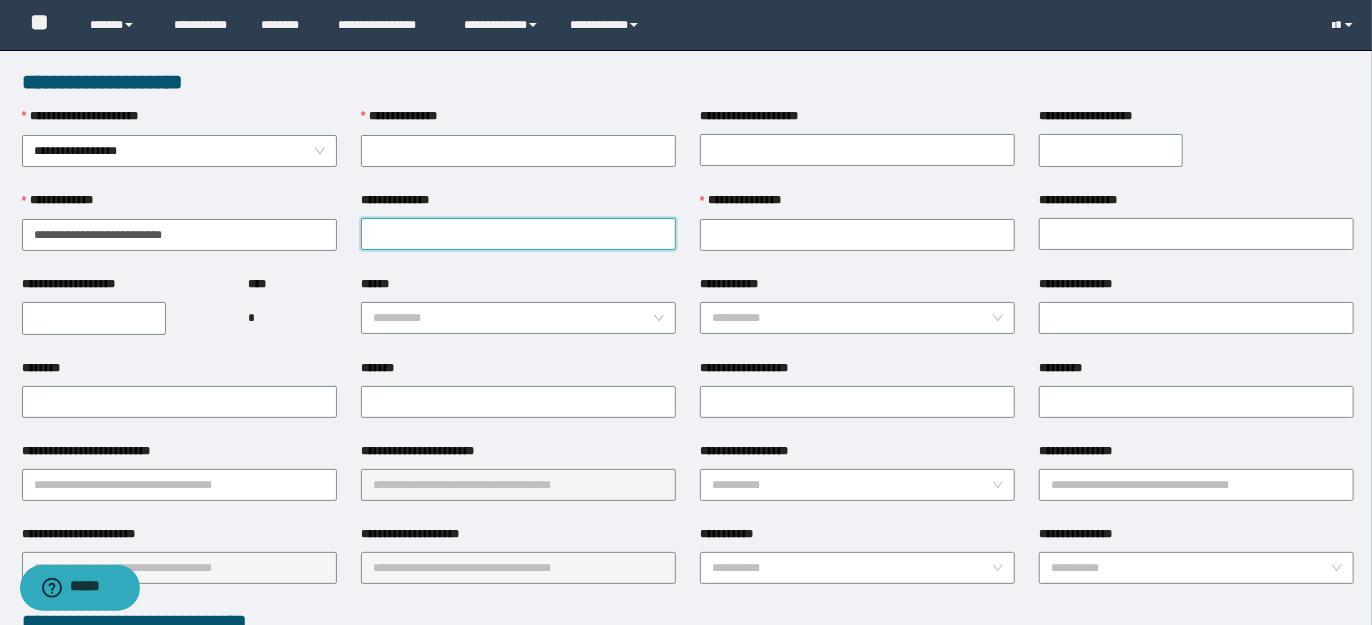 paste on "**********" 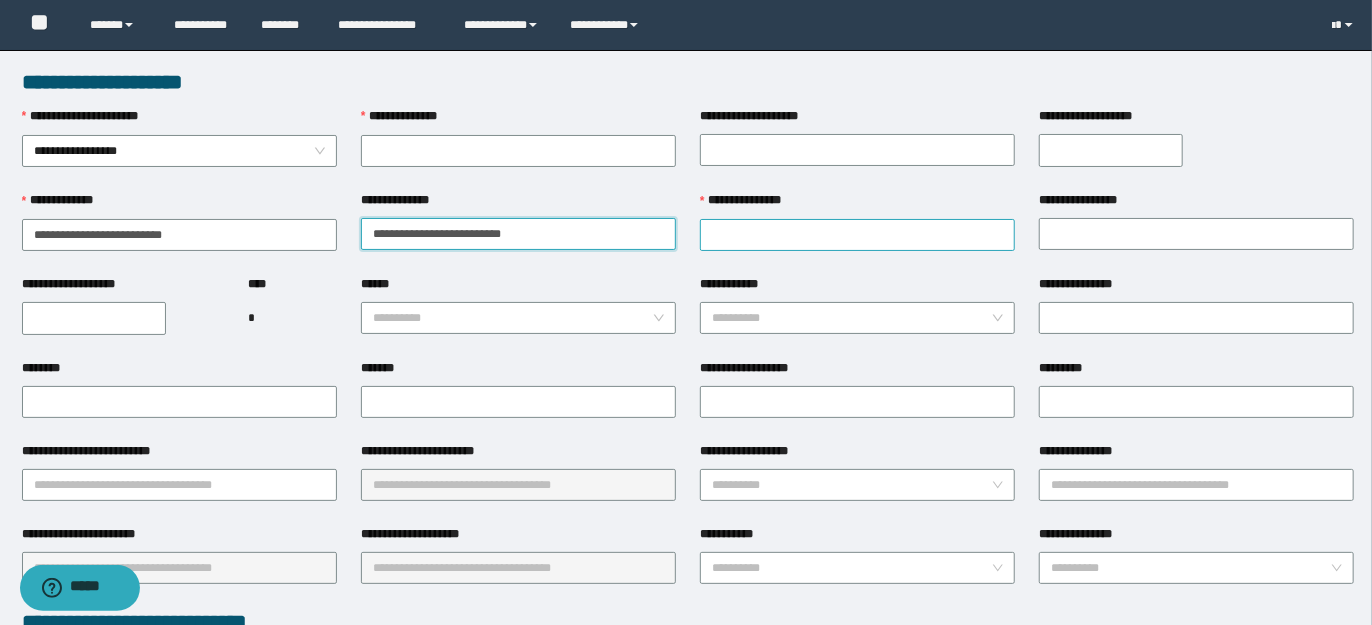 type on "**********" 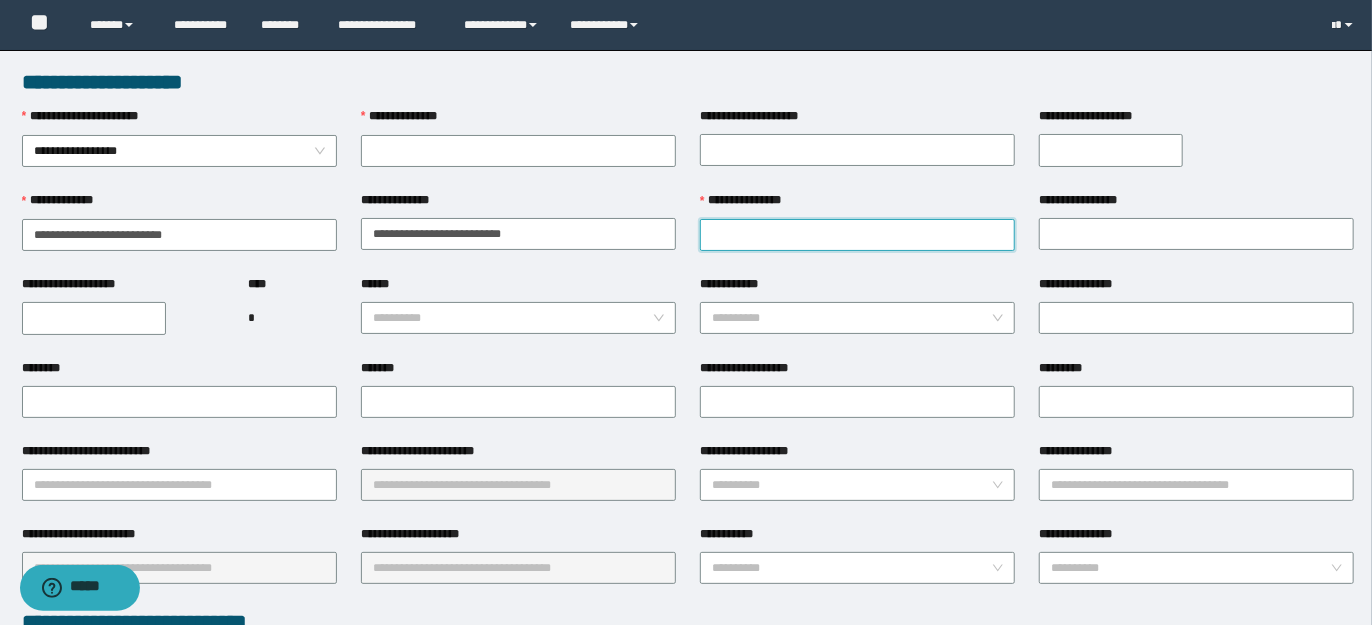 paste on "**********" 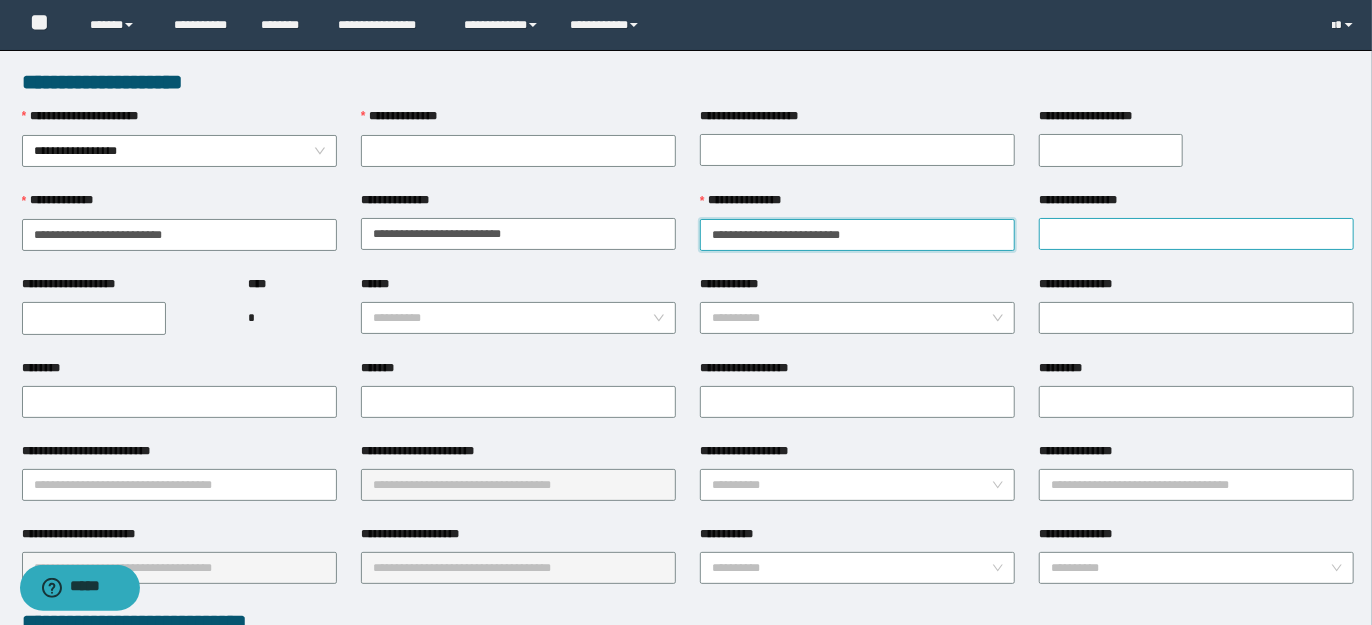 type on "**********" 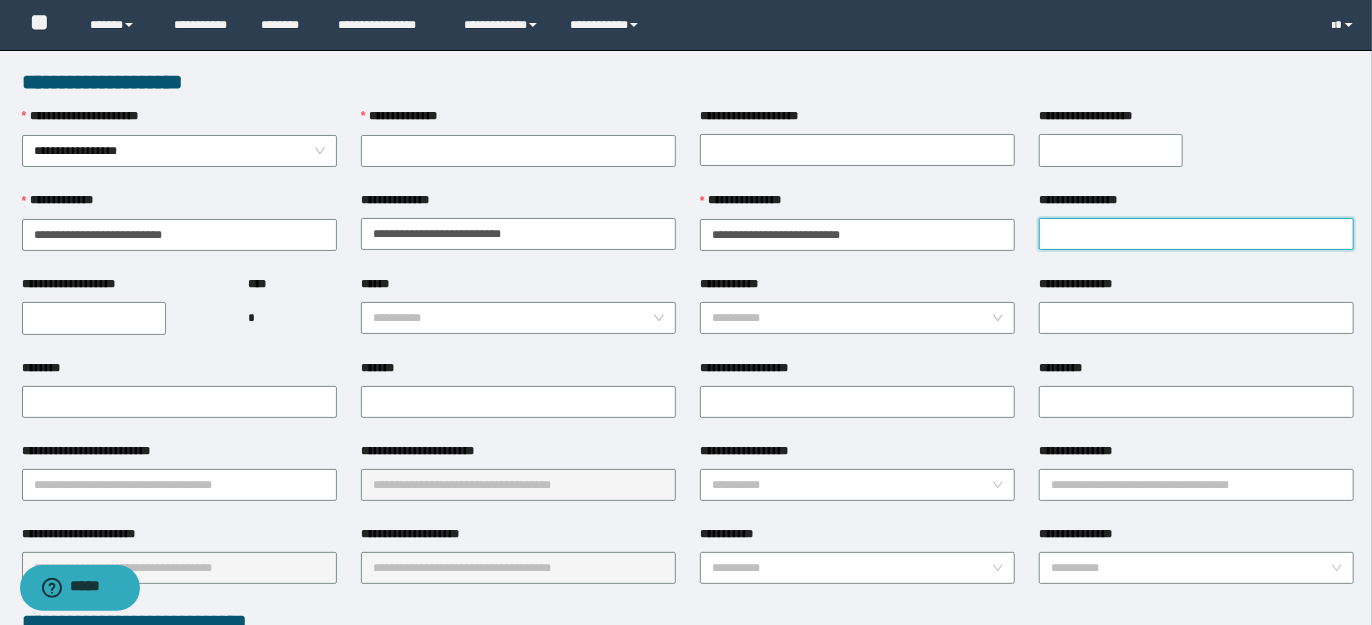 paste on "**********" 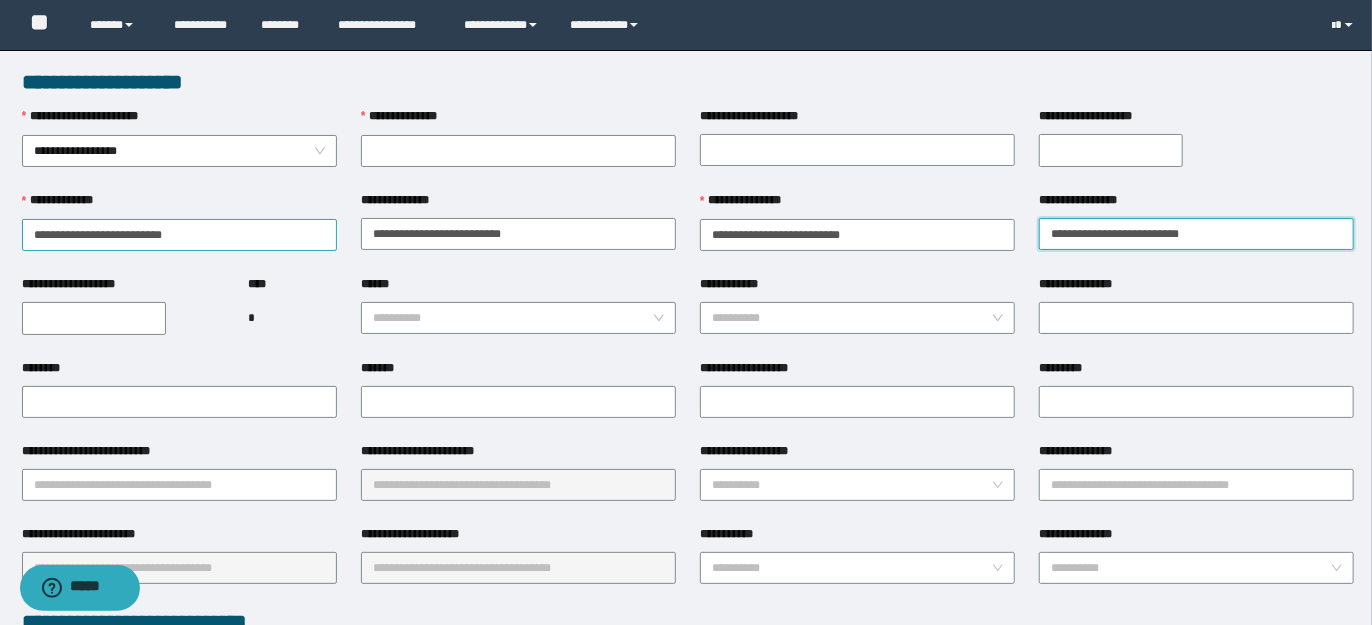 type on "**********" 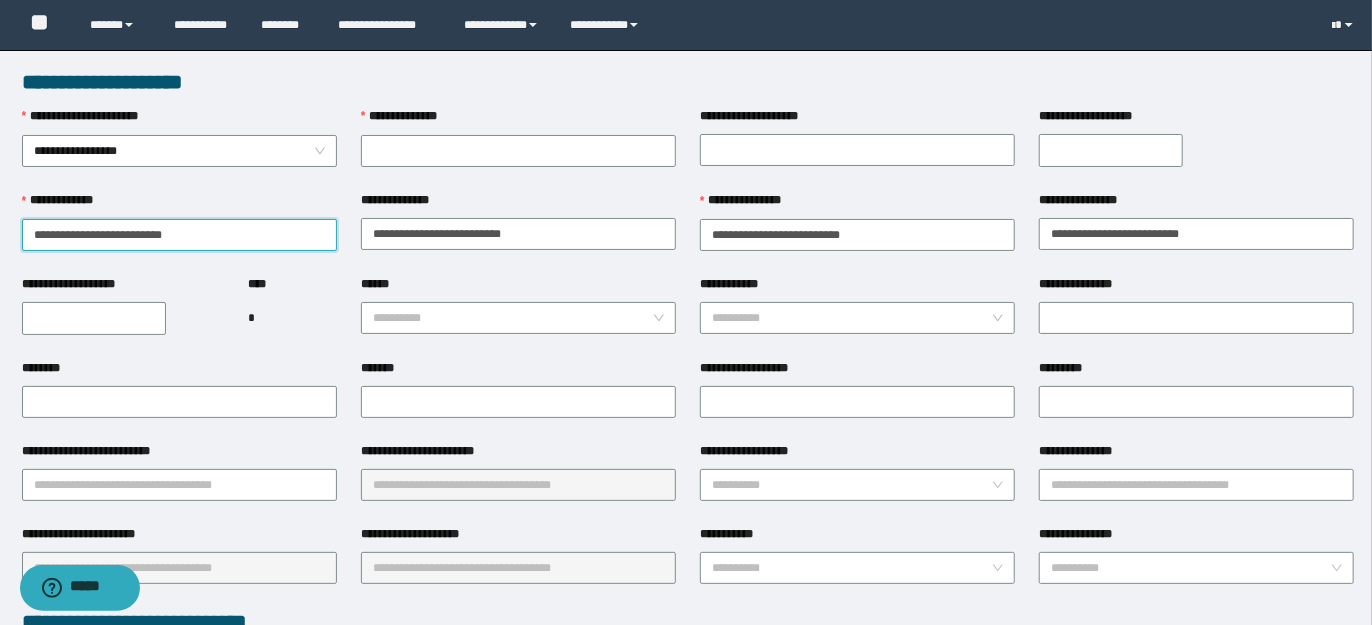drag, startPoint x: 66, startPoint y: 231, endPoint x: 192, endPoint y: 231, distance: 126 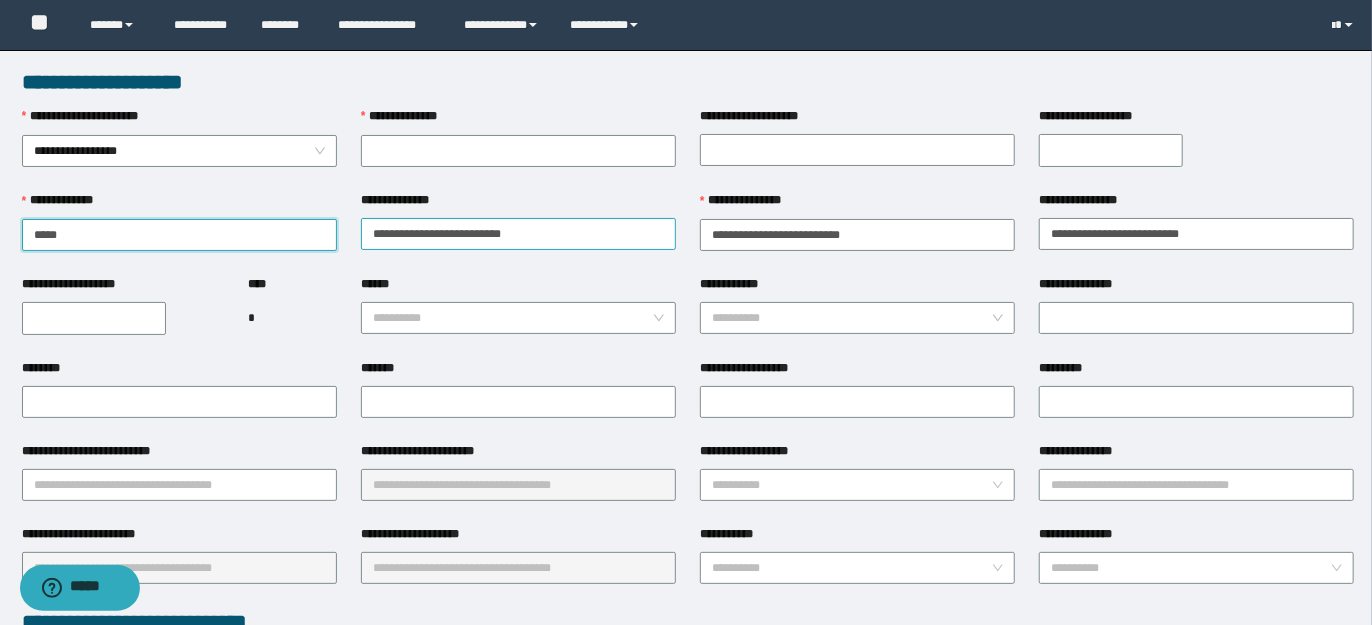 type on "****" 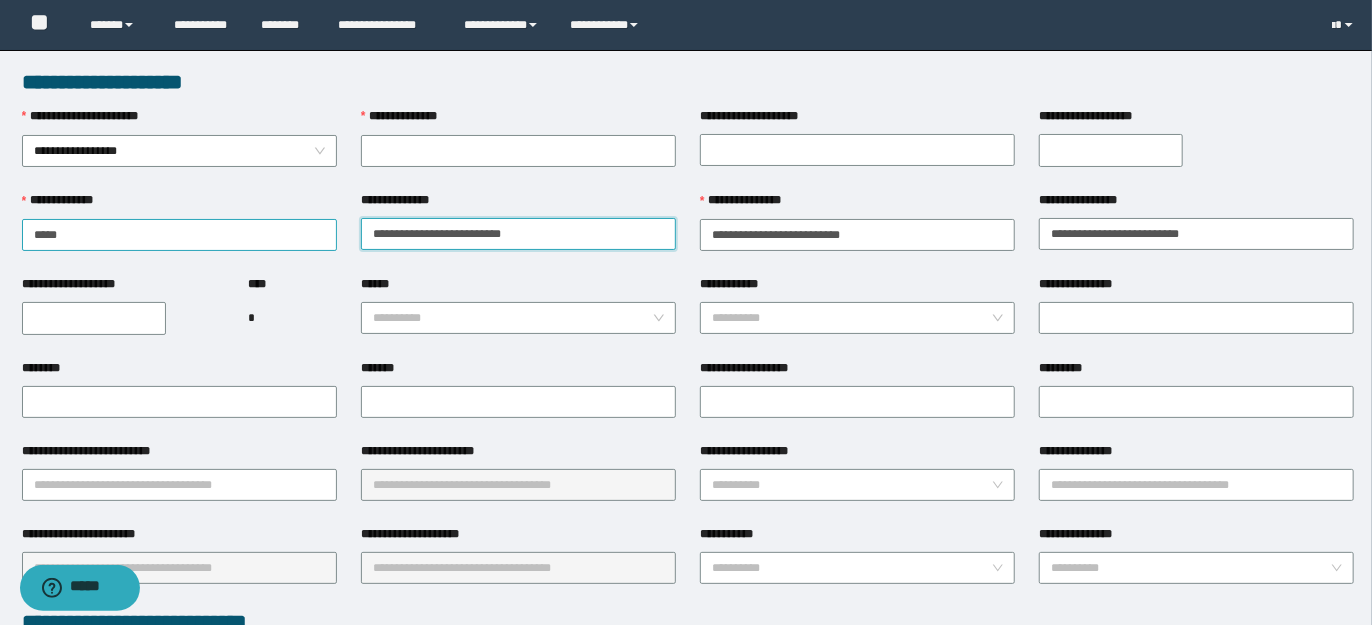 drag, startPoint x: 408, startPoint y: 231, endPoint x: 334, endPoint y: 220, distance: 74.8131 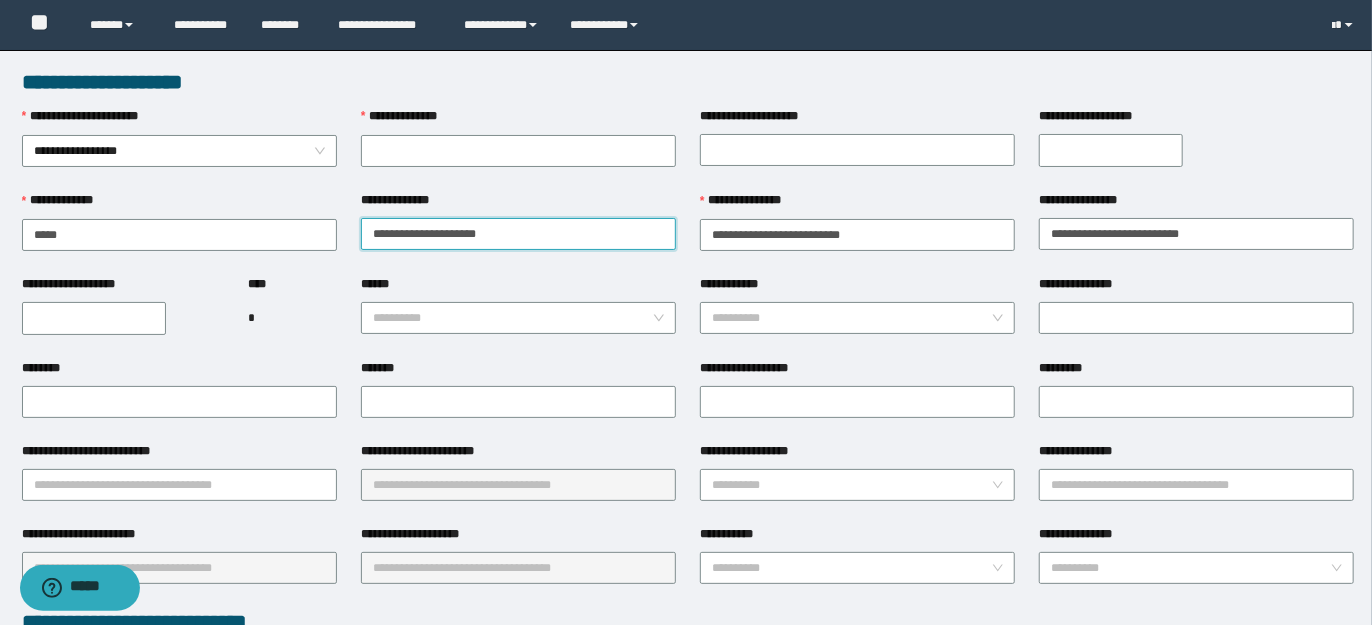 drag, startPoint x: 417, startPoint y: 228, endPoint x: 502, endPoint y: 233, distance: 85.146935 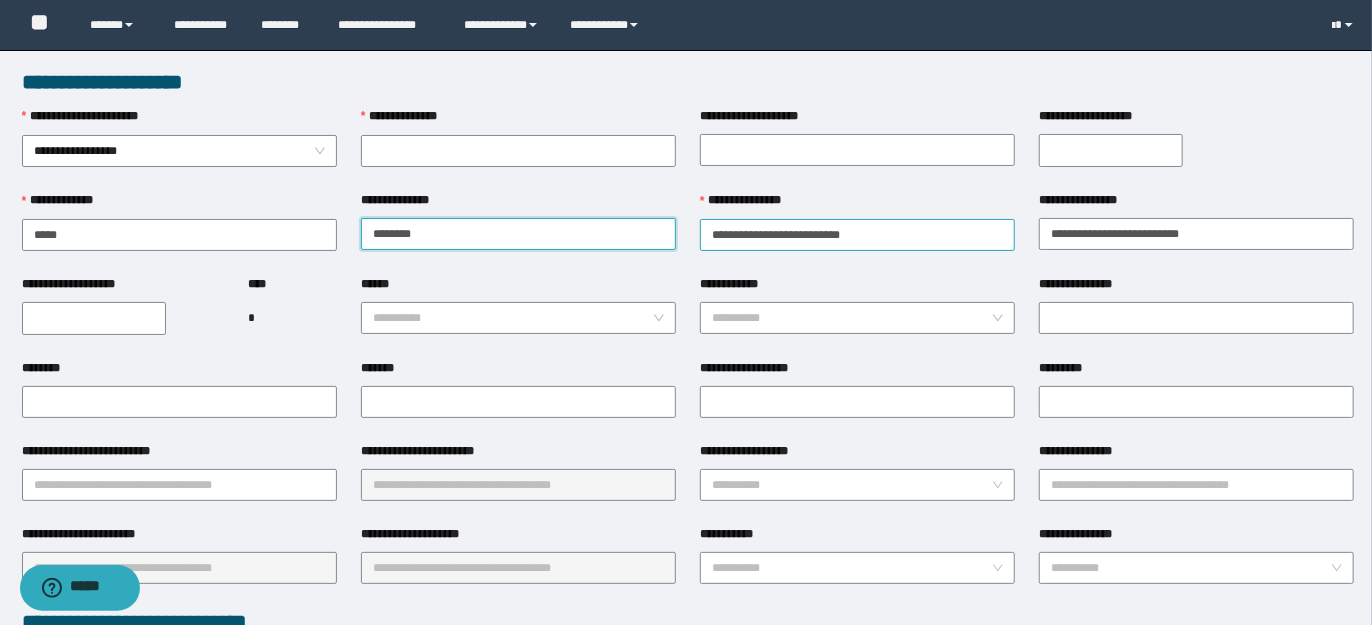 type on "*******" 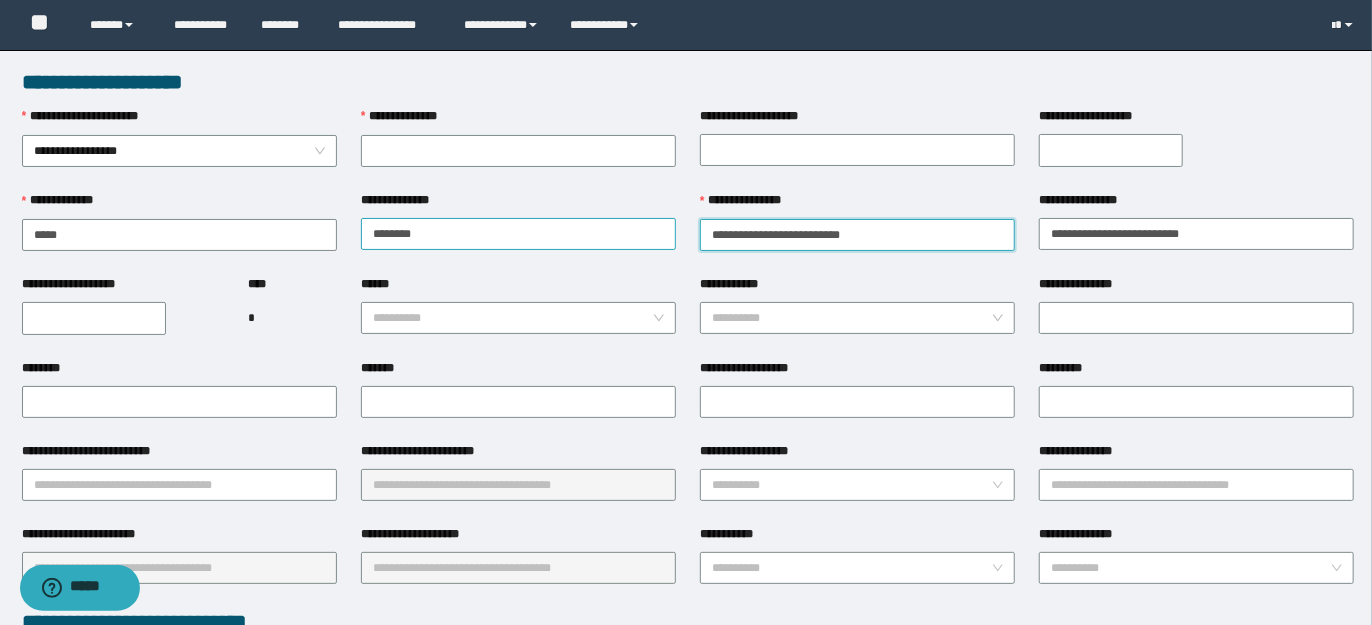 drag, startPoint x: 789, startPoint y: 236, endPoint x: 664, endPoint y: 227, distance: 125.32358 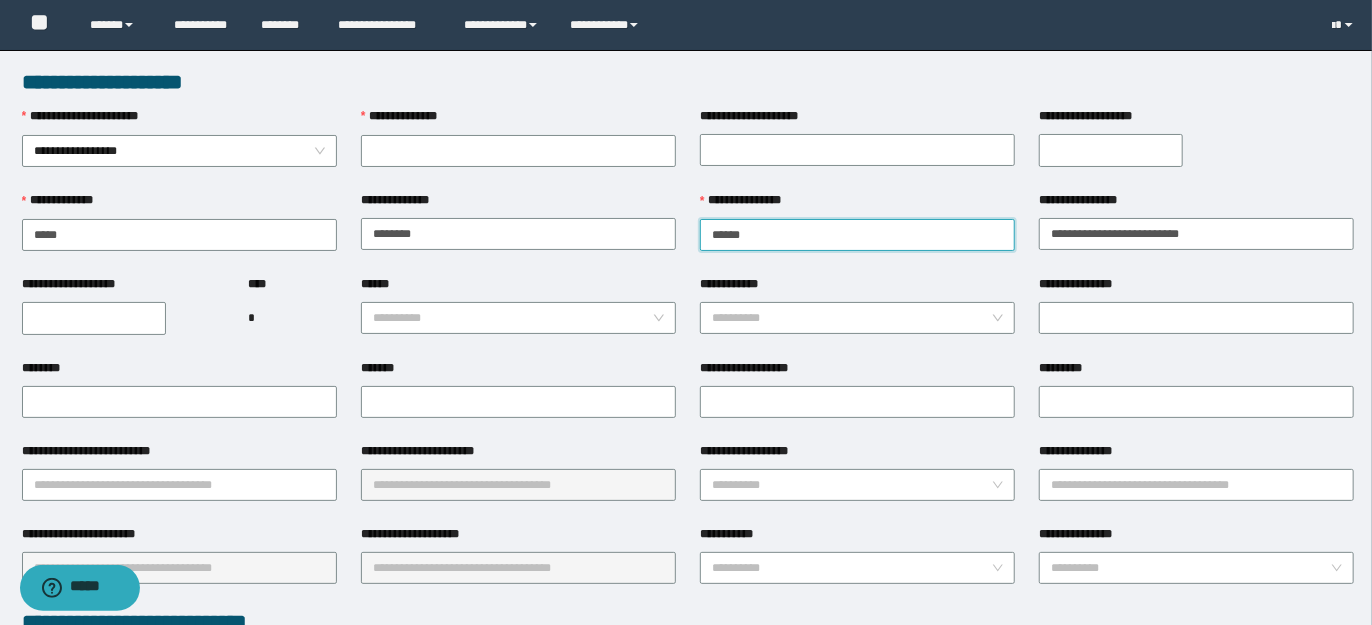 drag, startPoint x: 746, startPoint y: 236, endPoint x: 898, endPoint y: 236, distance: 152 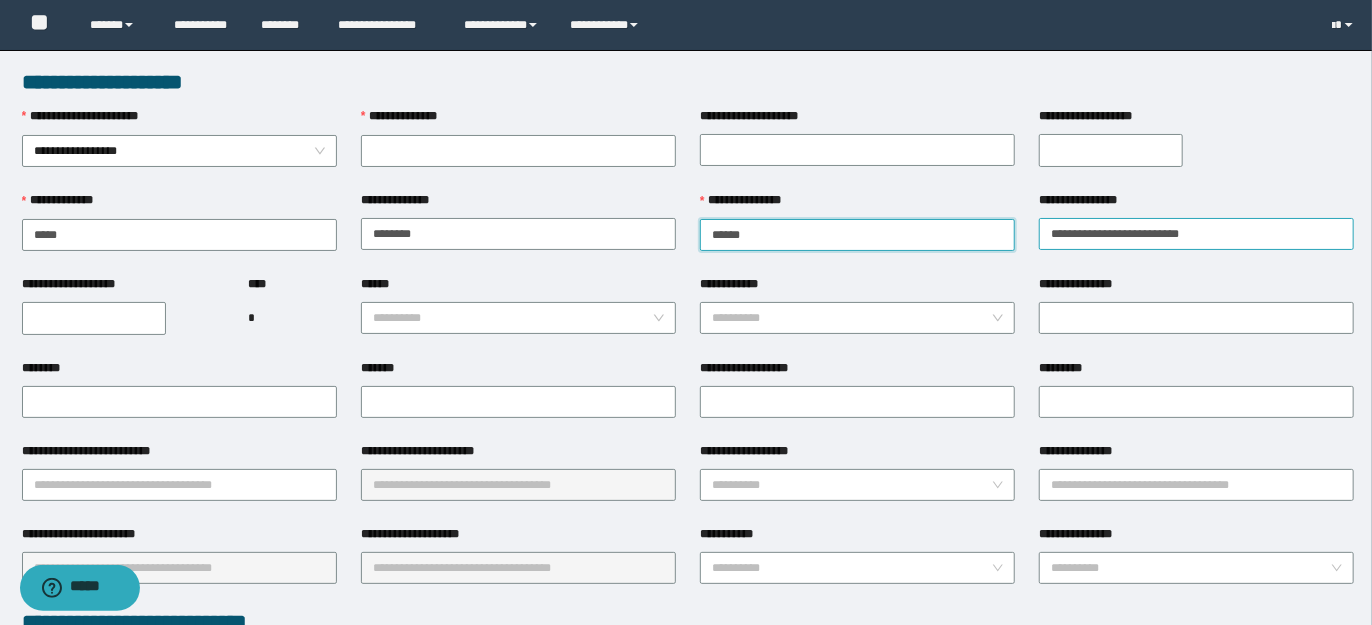type on "*****" 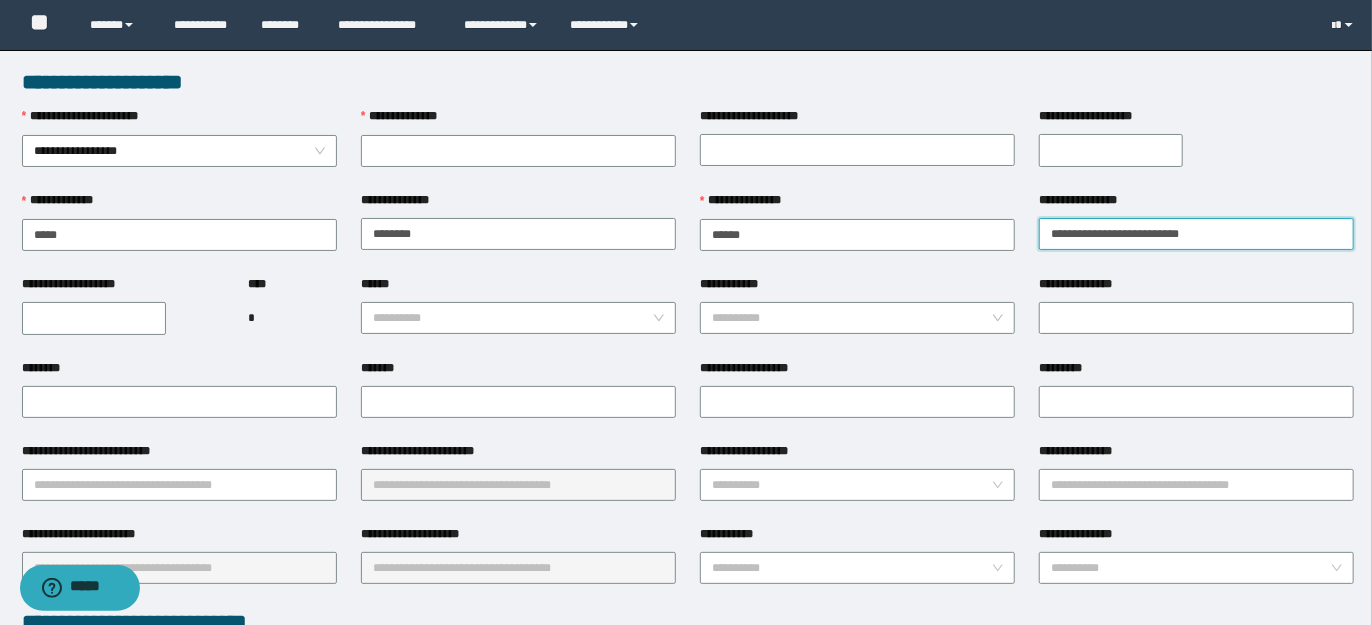 drag, startPoint x: 1162, startPoint y: 235, endPoint x: 1037, endPoint y: 230, distance: 125.09996 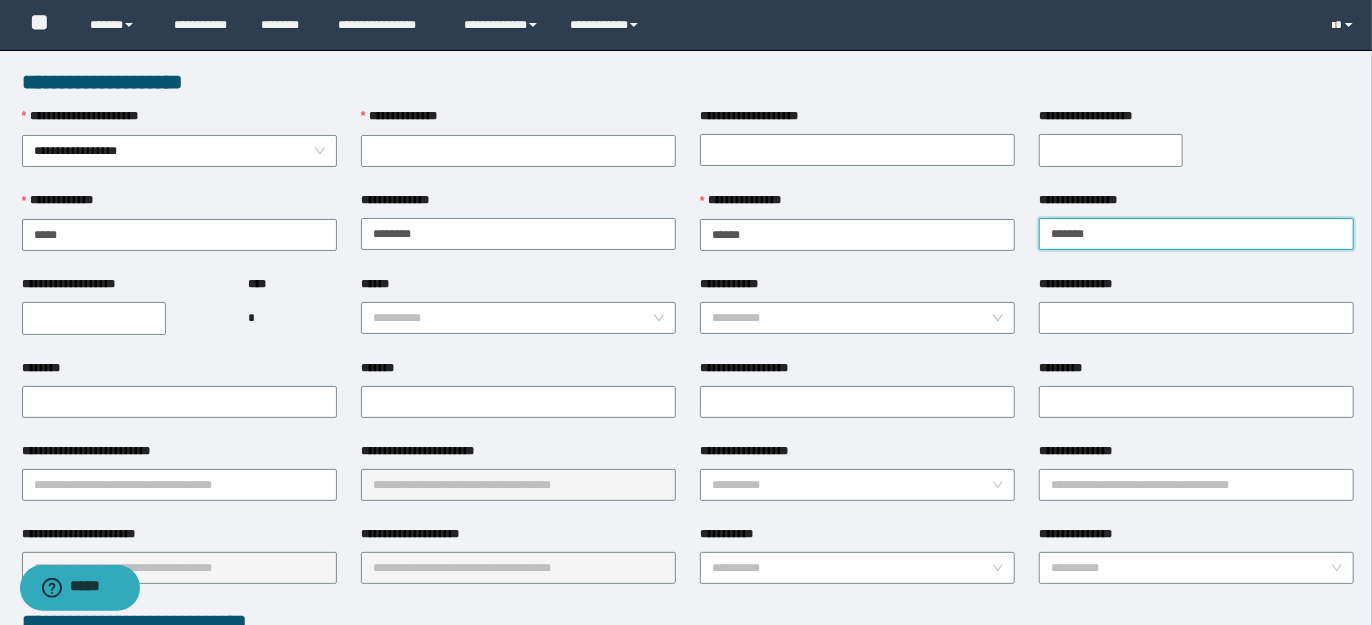 type on "*******" 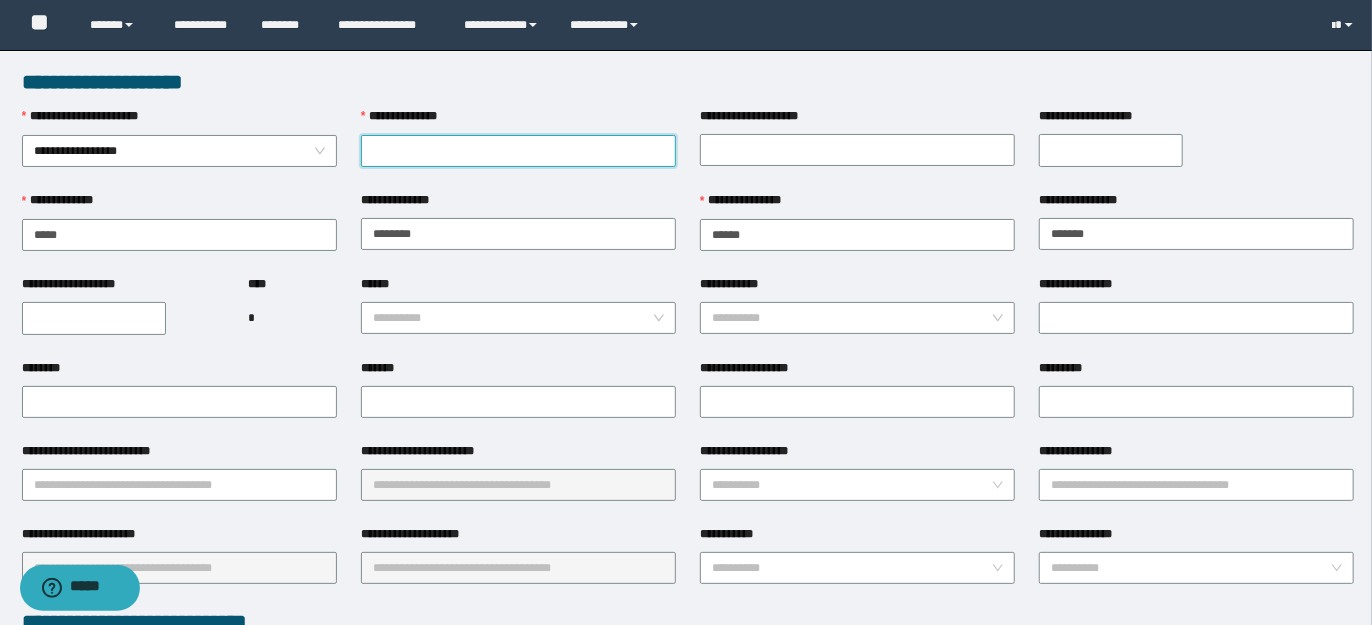 paste on "********" 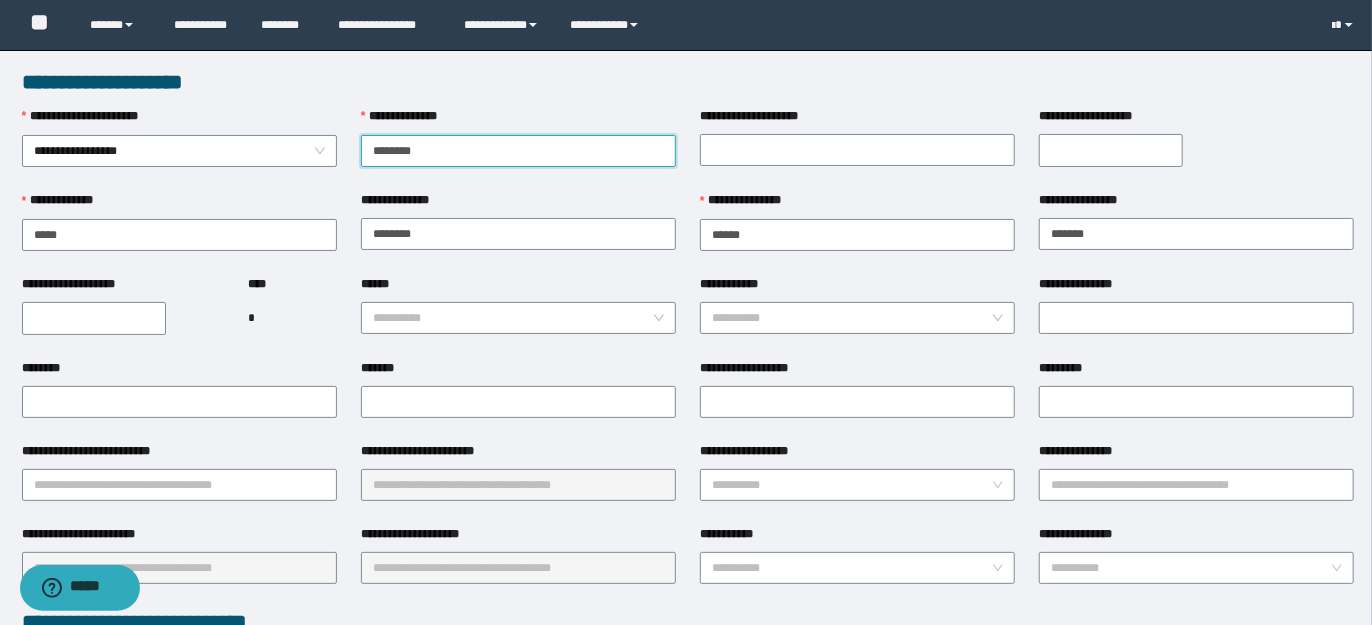 type on "********" 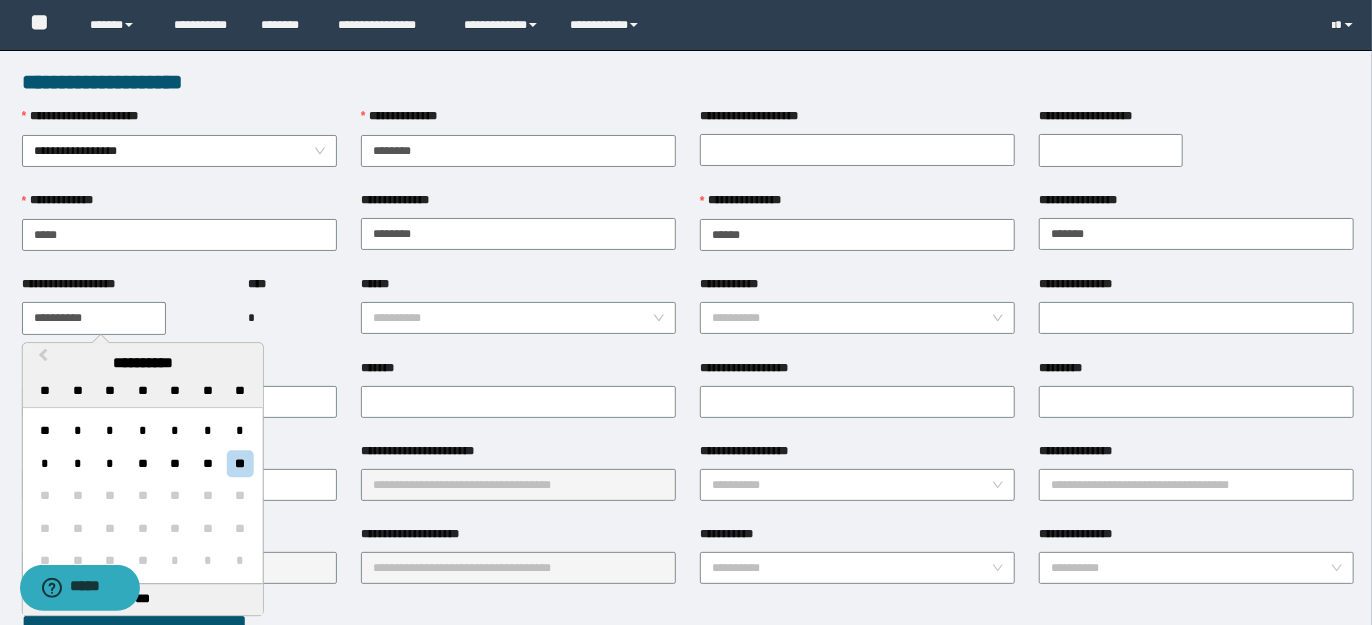 click on "**********" at bounding box center [94, 318] 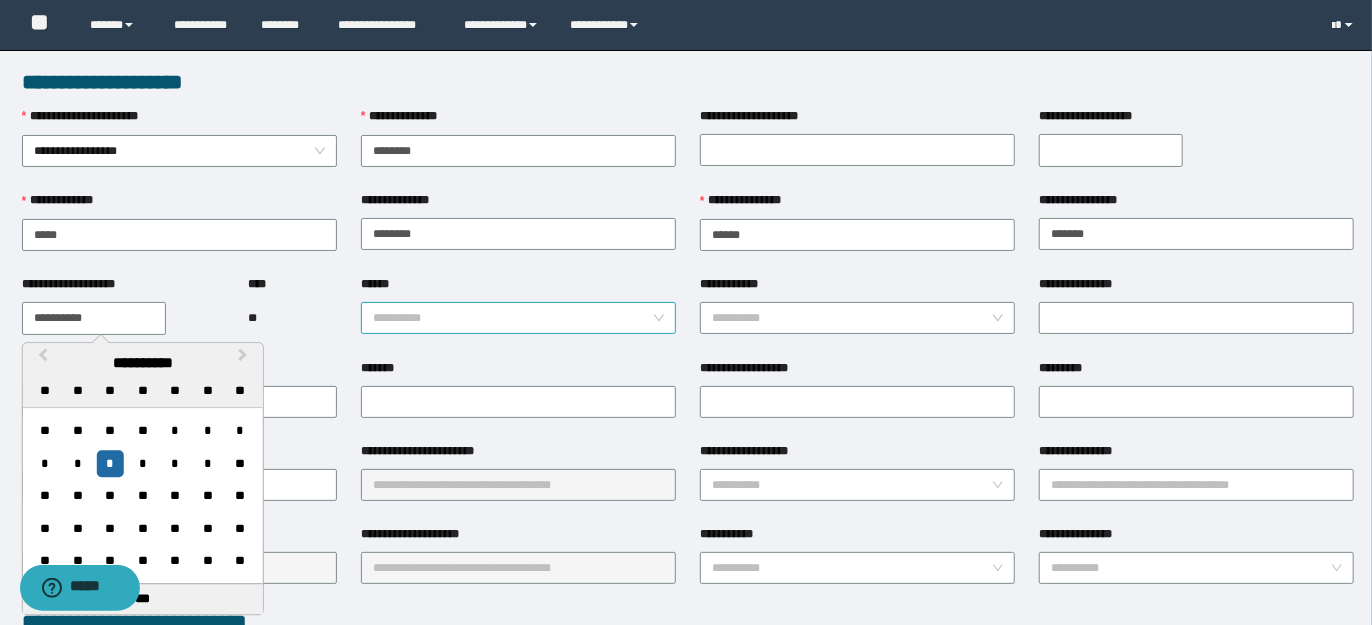 type on "**********" 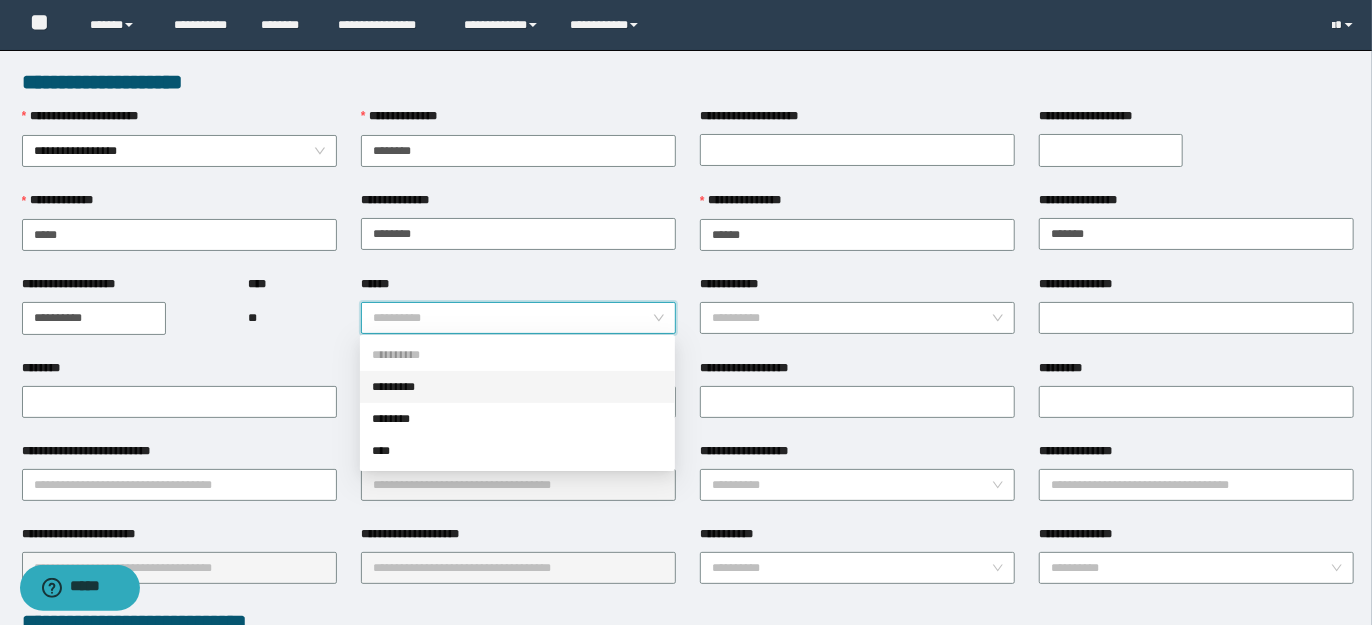 click on "*********" at bounding box center (517, 387) 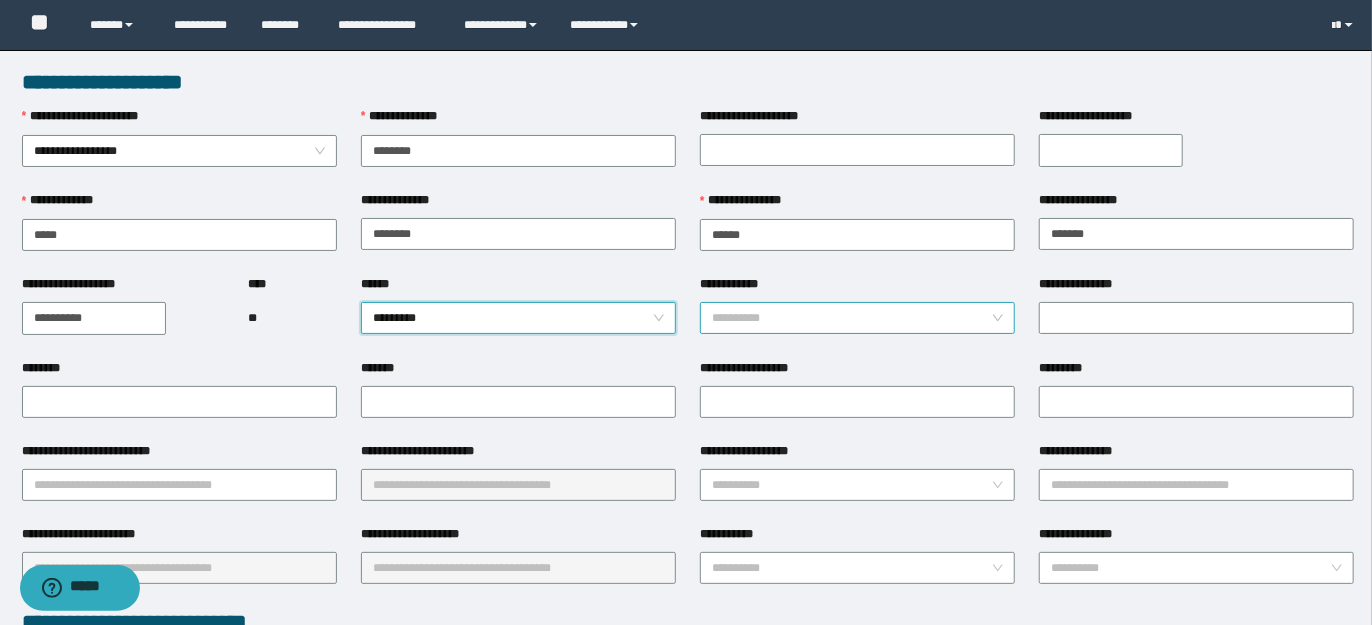 click on "**********" at bounding box center (857, 318) 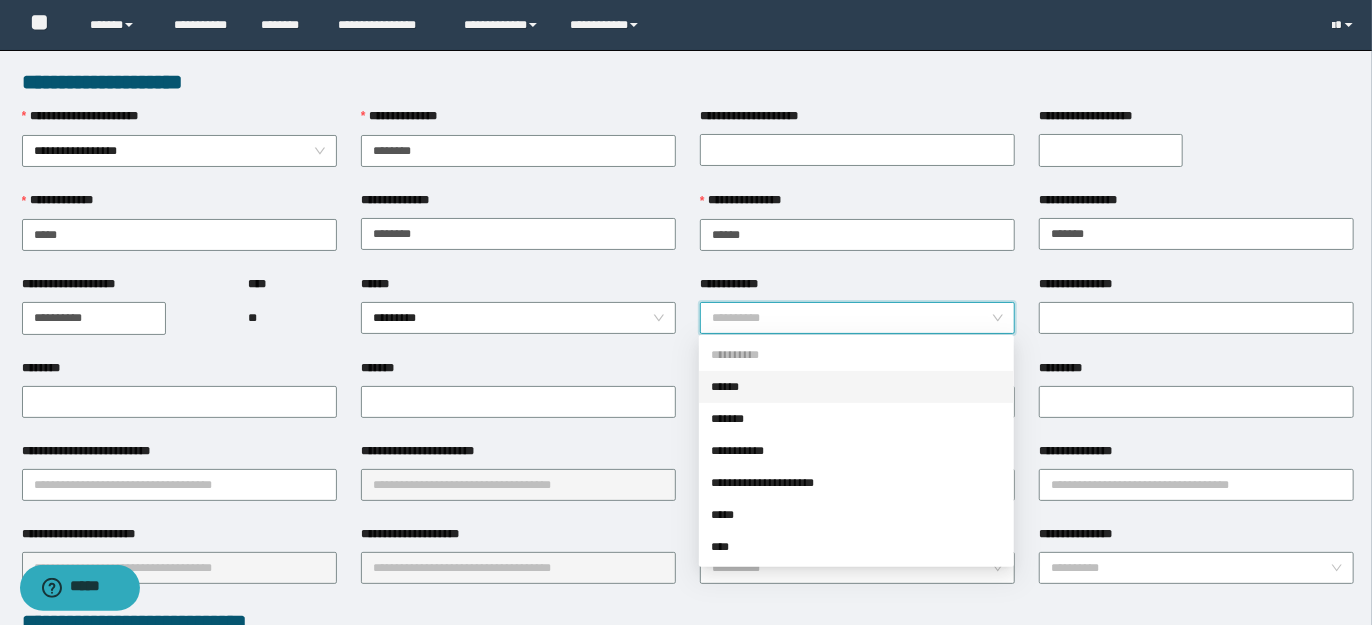 click on "******" at bounding box center [856, 387] 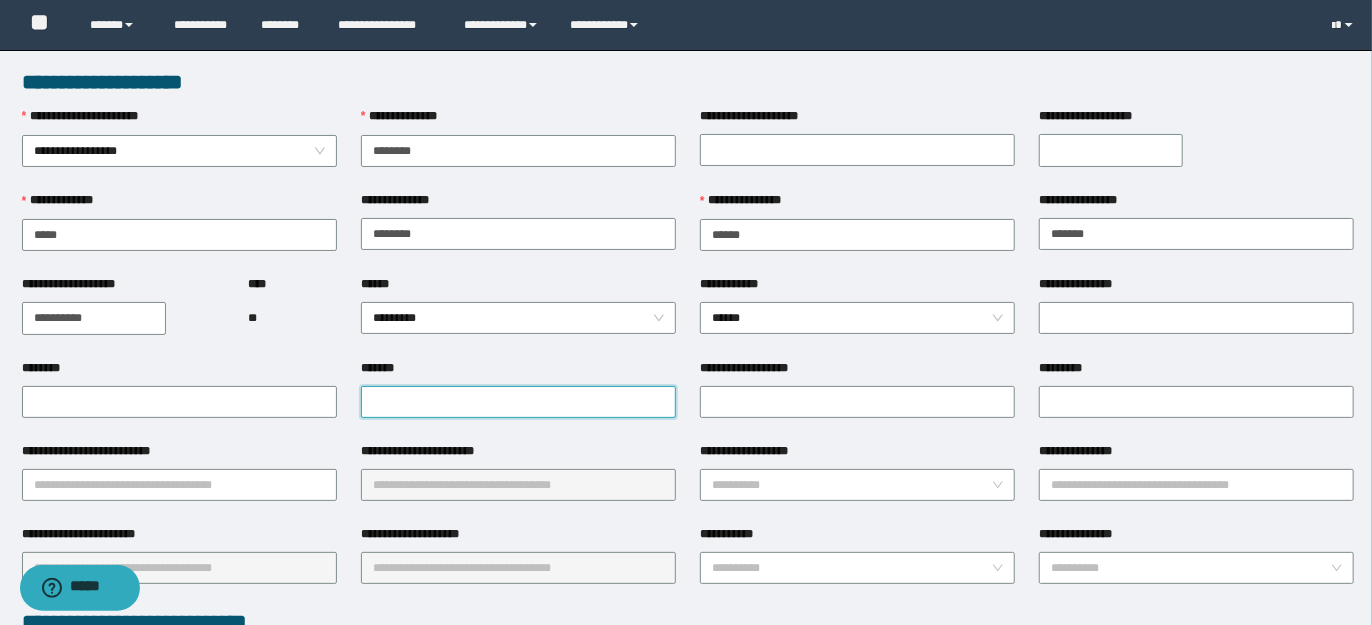 paste on "**********" 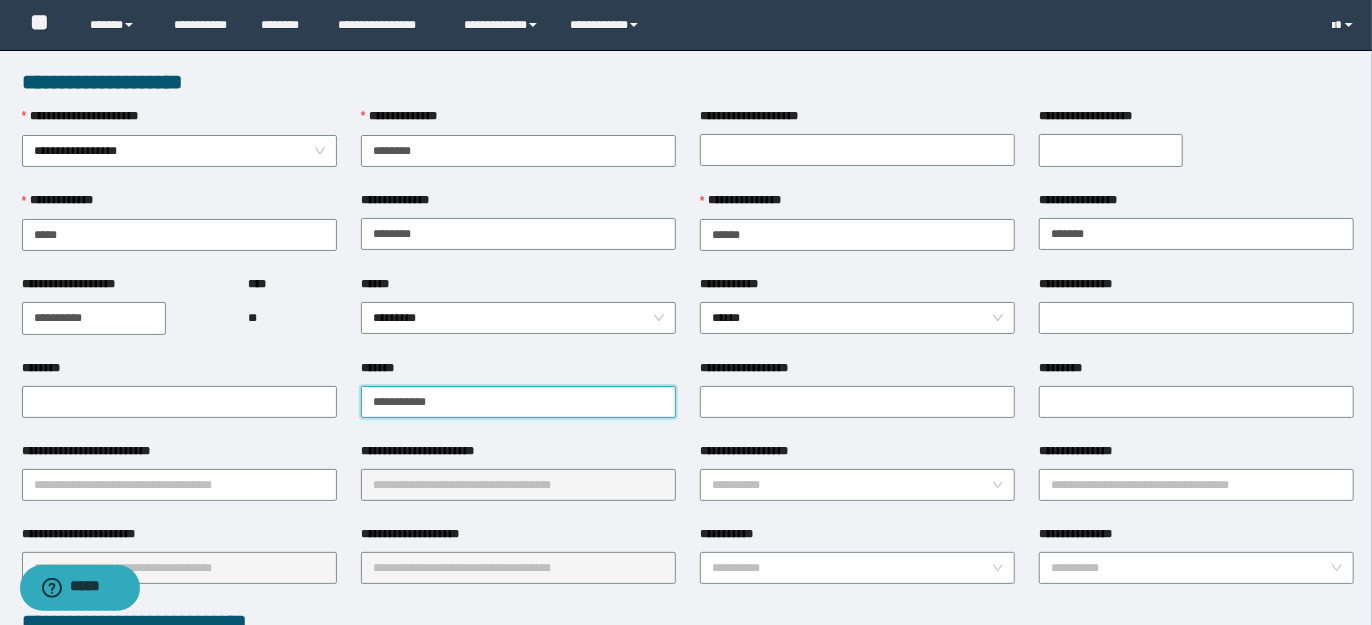 type on "**********" 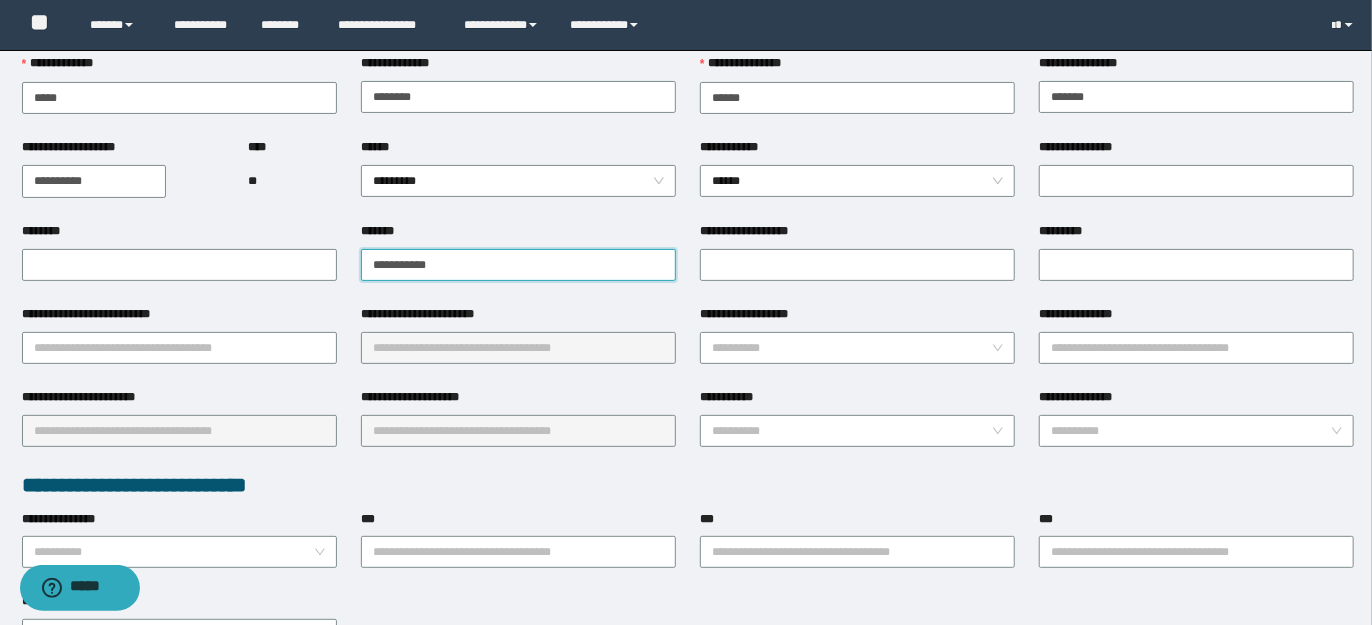 scroll, scrollTop: 158, scrollLeft: 0, axis: vertical 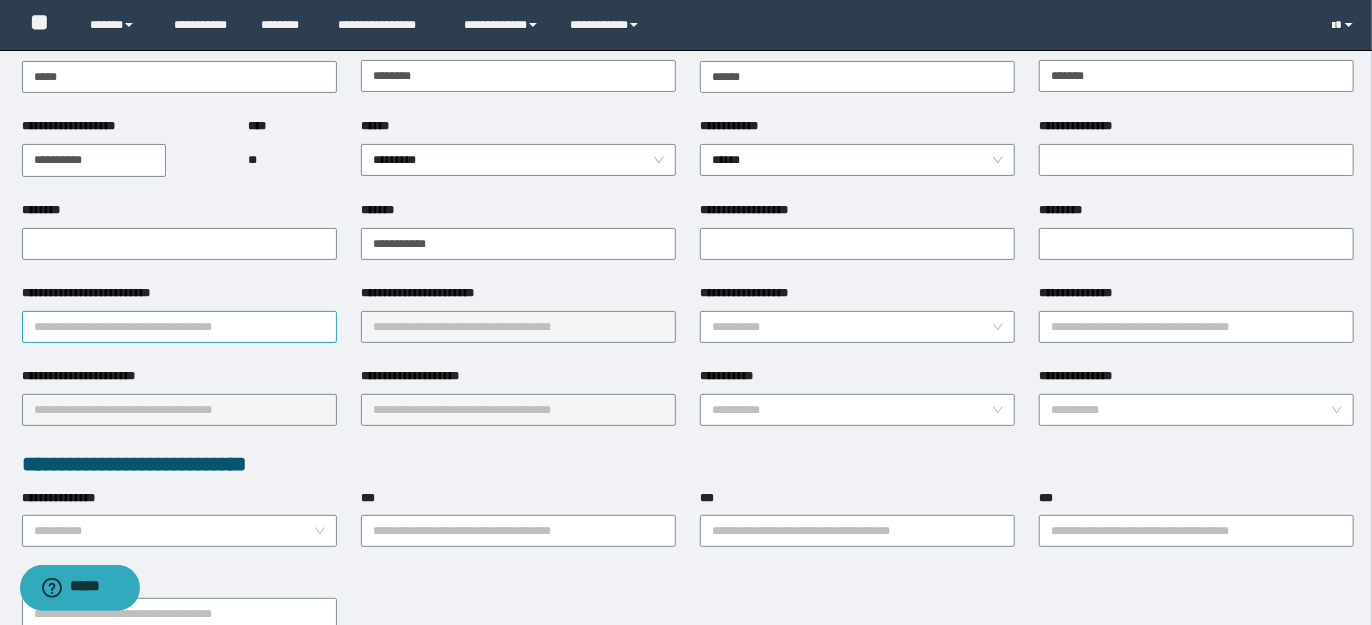 click on "**********" at bounding box center (179, 327) 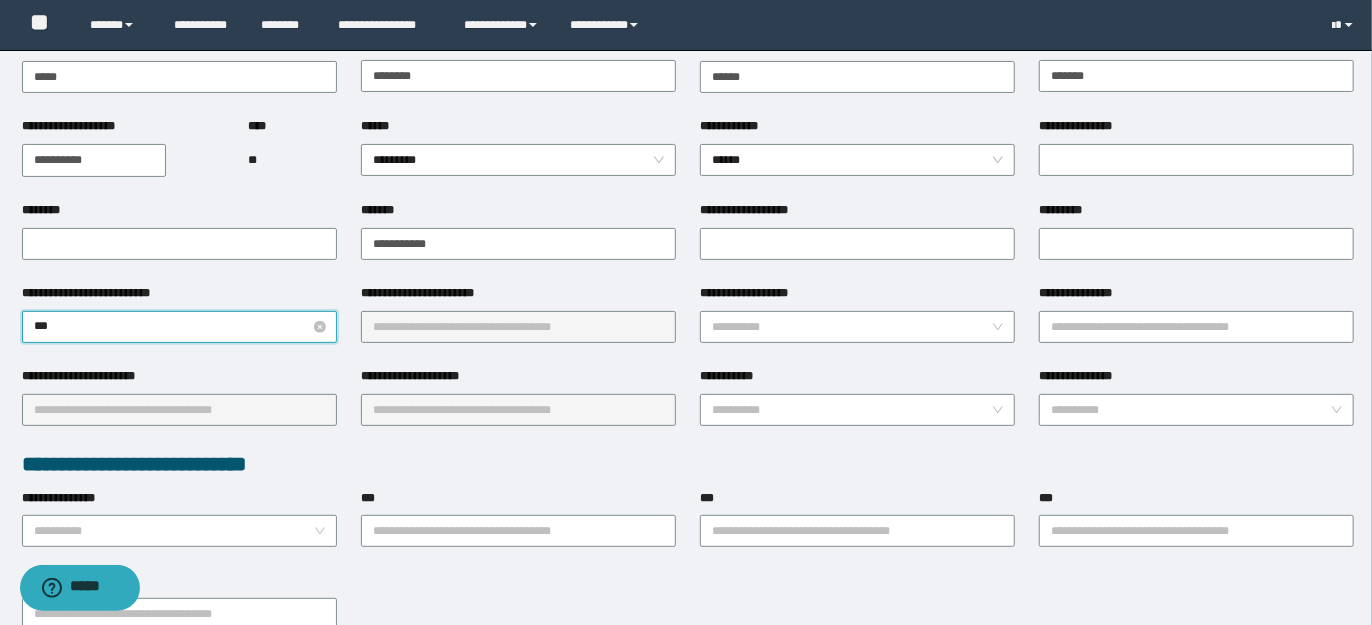 type on "****" 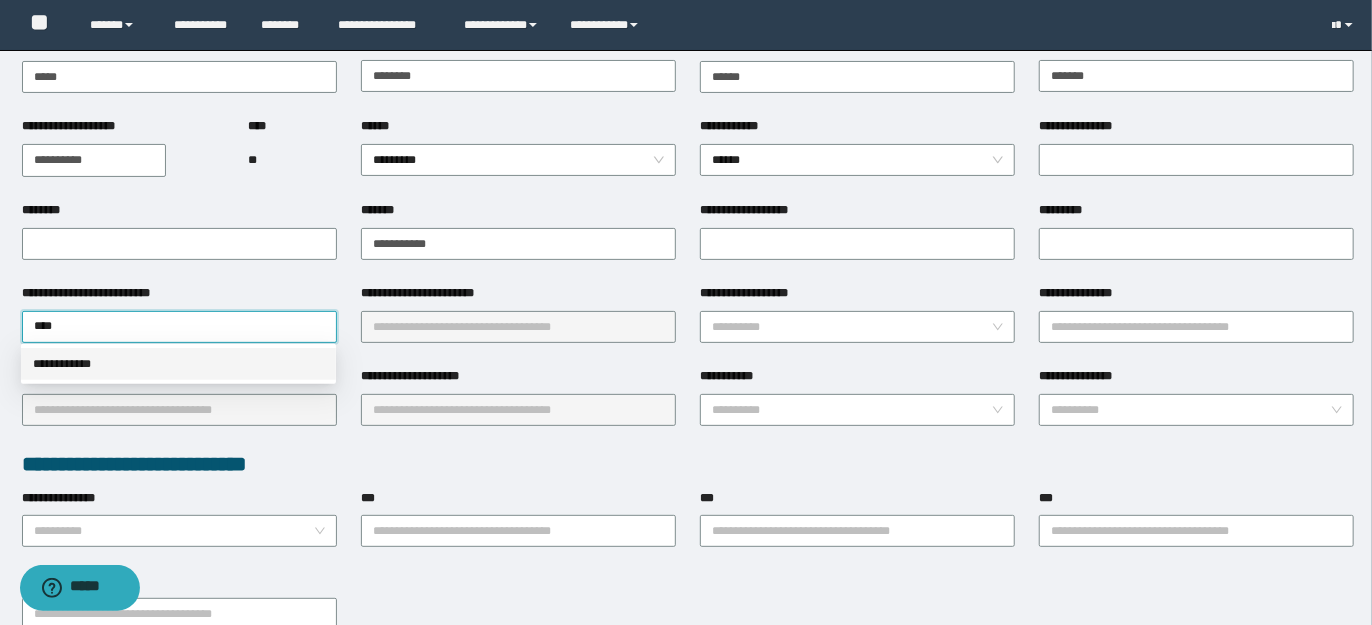 click on "**********" at bounding box center (178, 364) 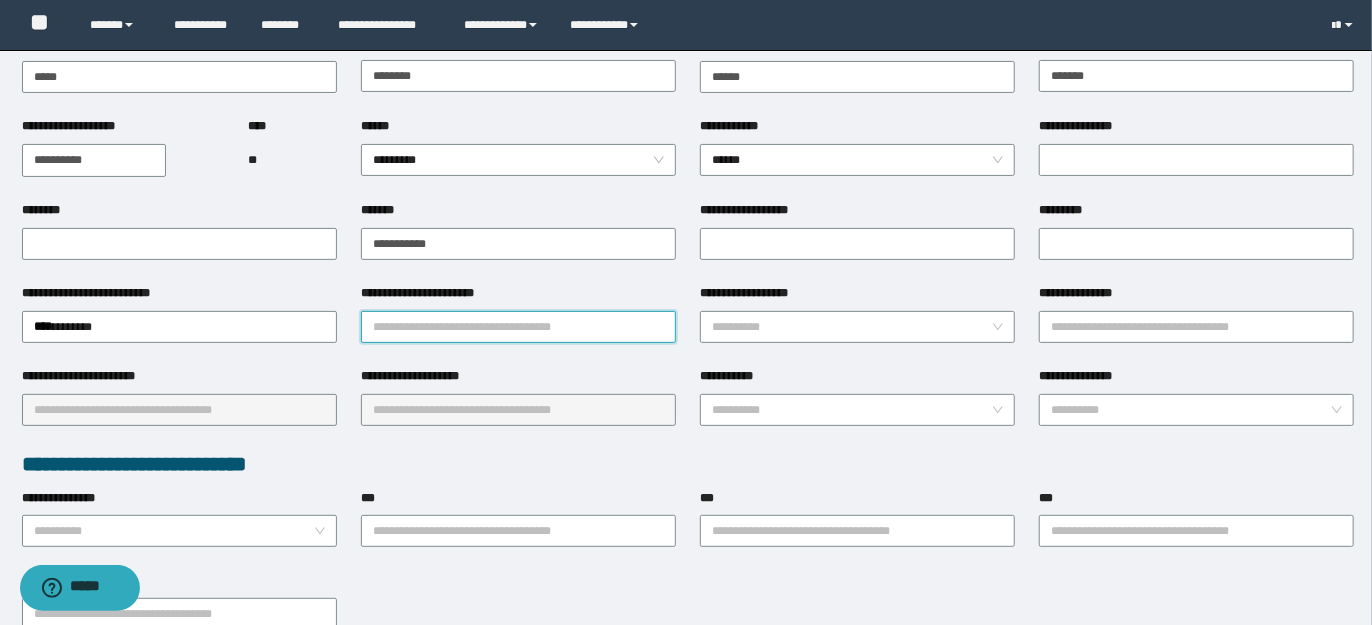 click on "**********" at bounding box center (518, 327) 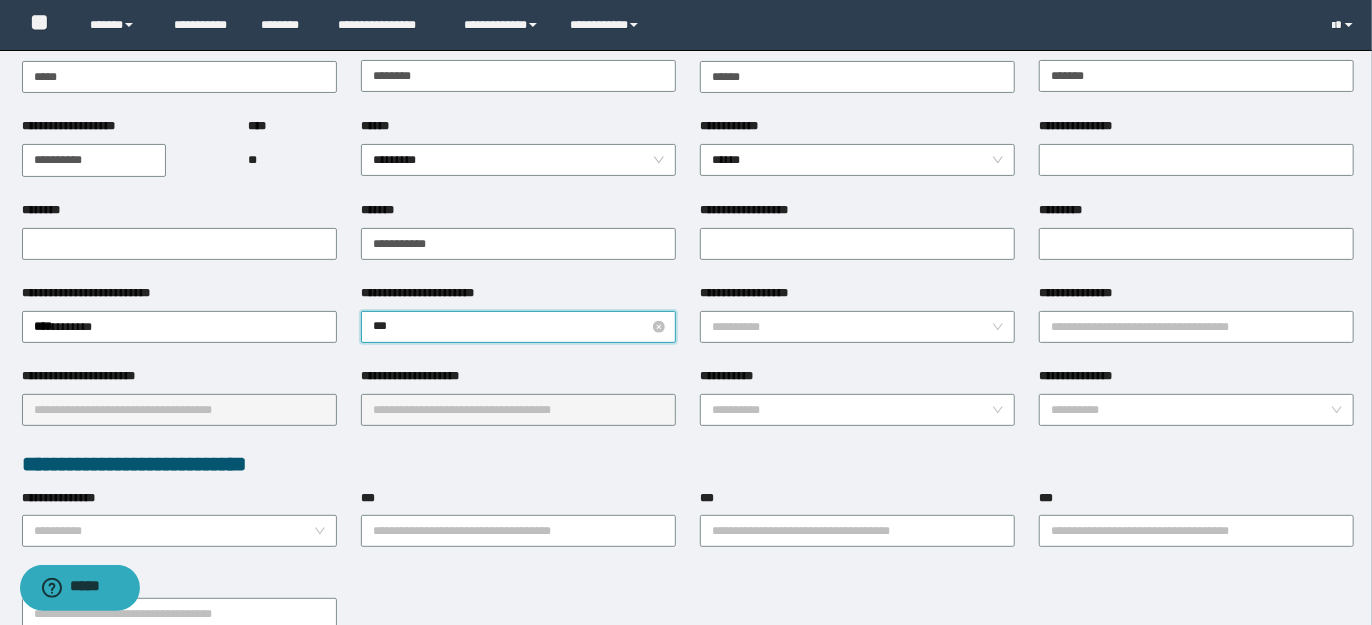 type on "****" 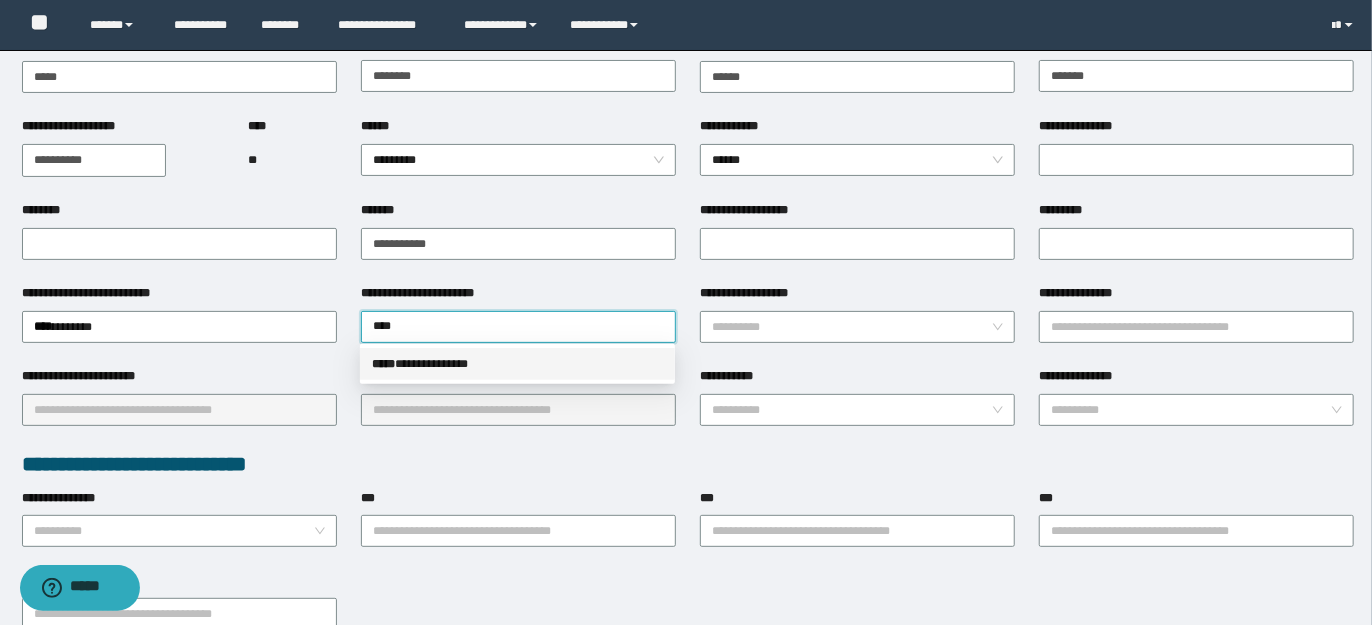 click on "**********" at bounding box center [517, 364] 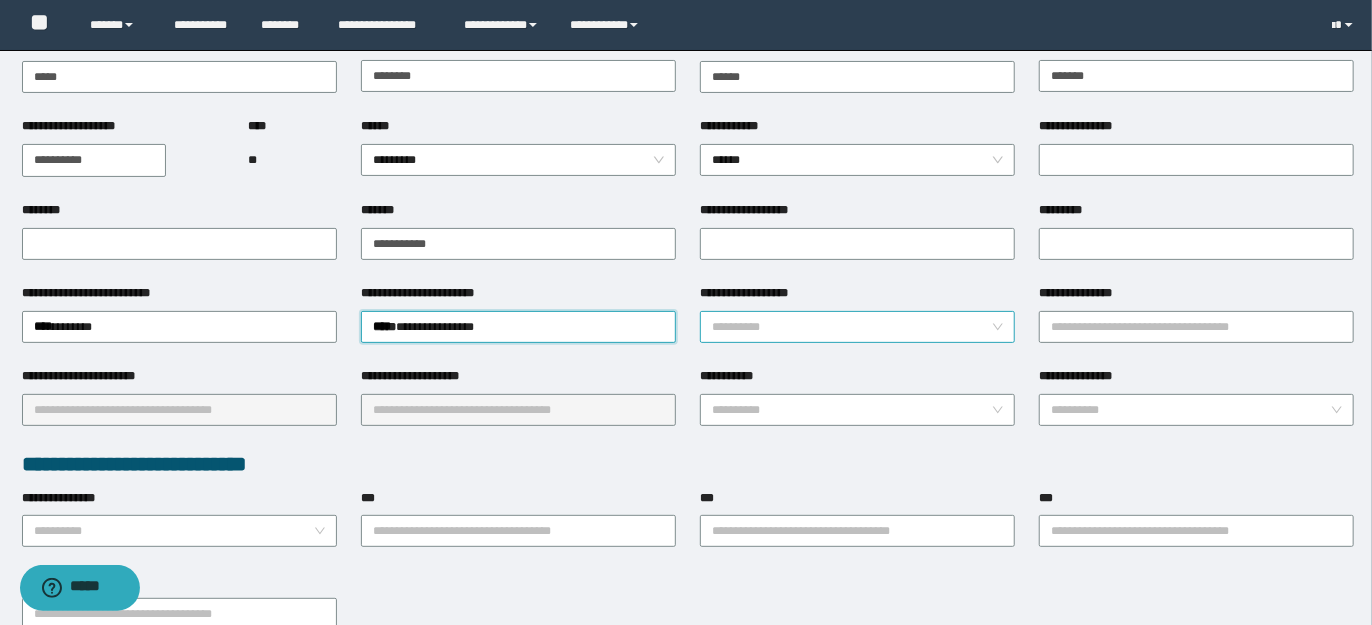 click on "**********" at bounding box center [857, 327] 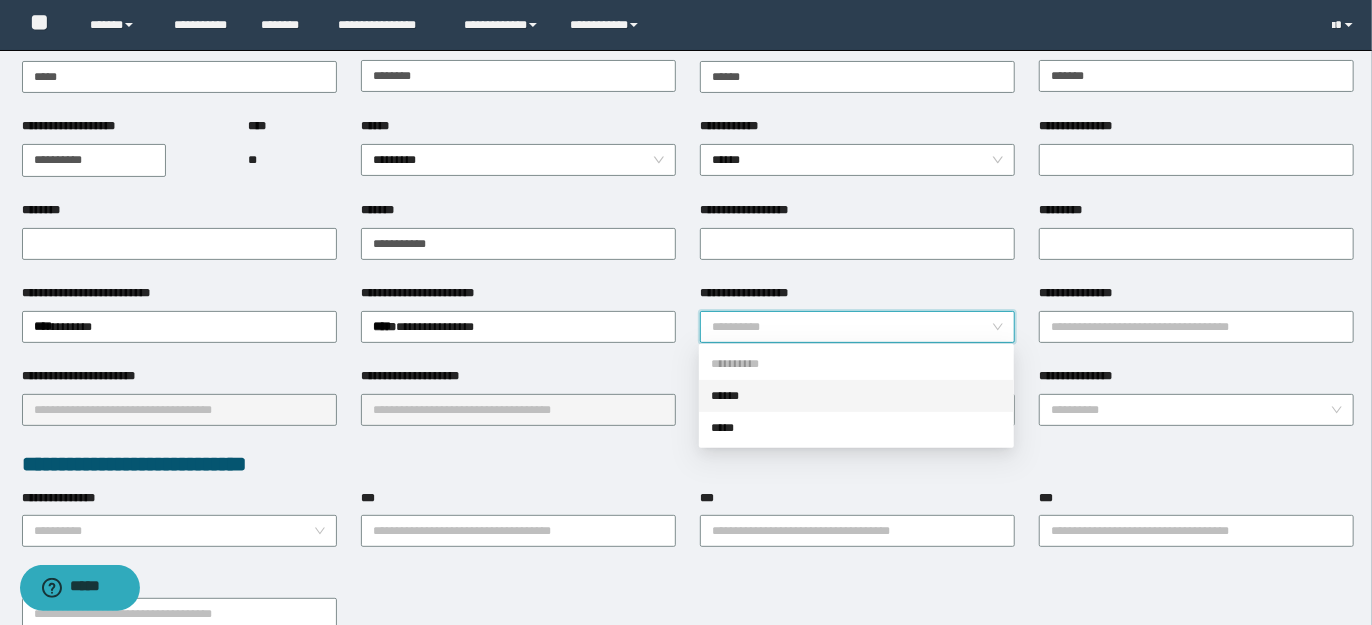 click on "******" at bounding box center [856, 396] 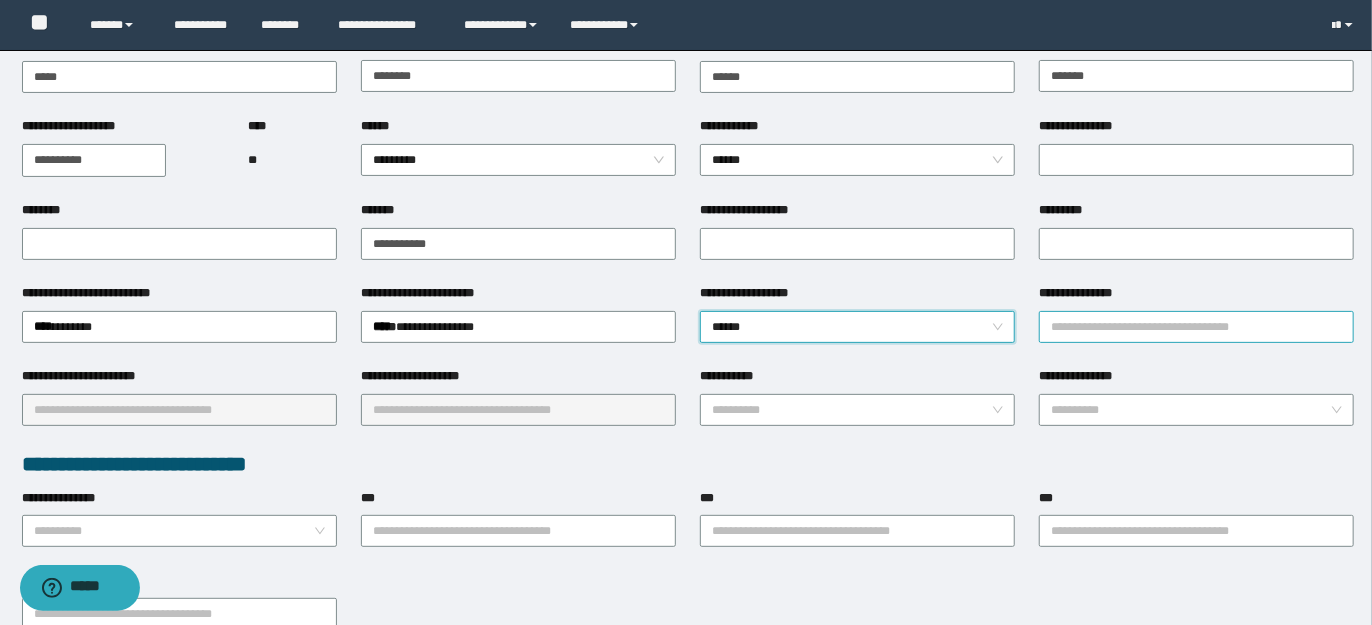 click on "**********" at bounding box center [1196, 327] 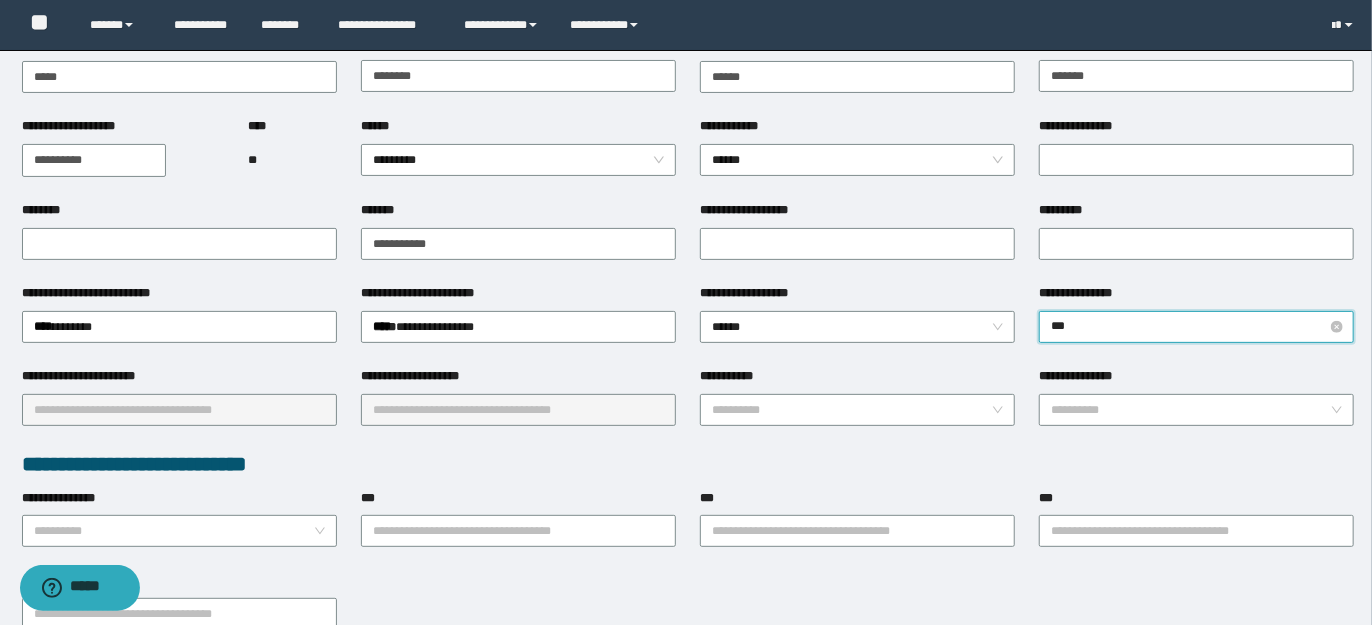type on "****" 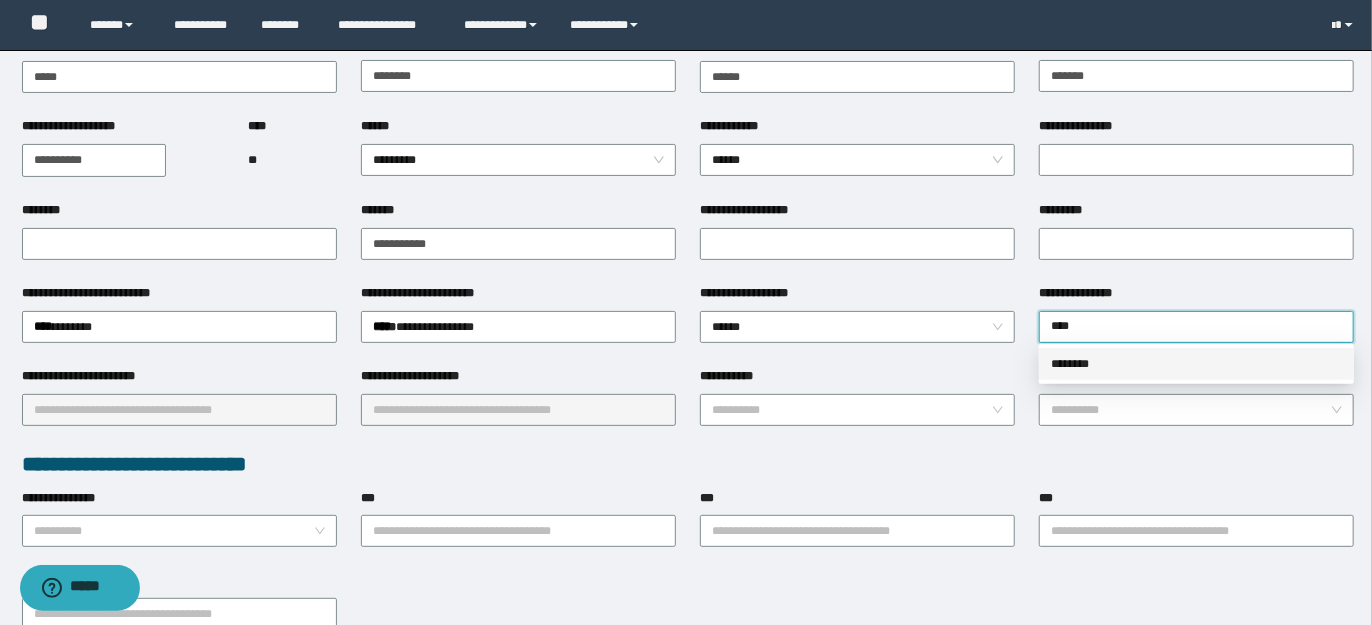 click on "********" at bounding box center [1196, 364] 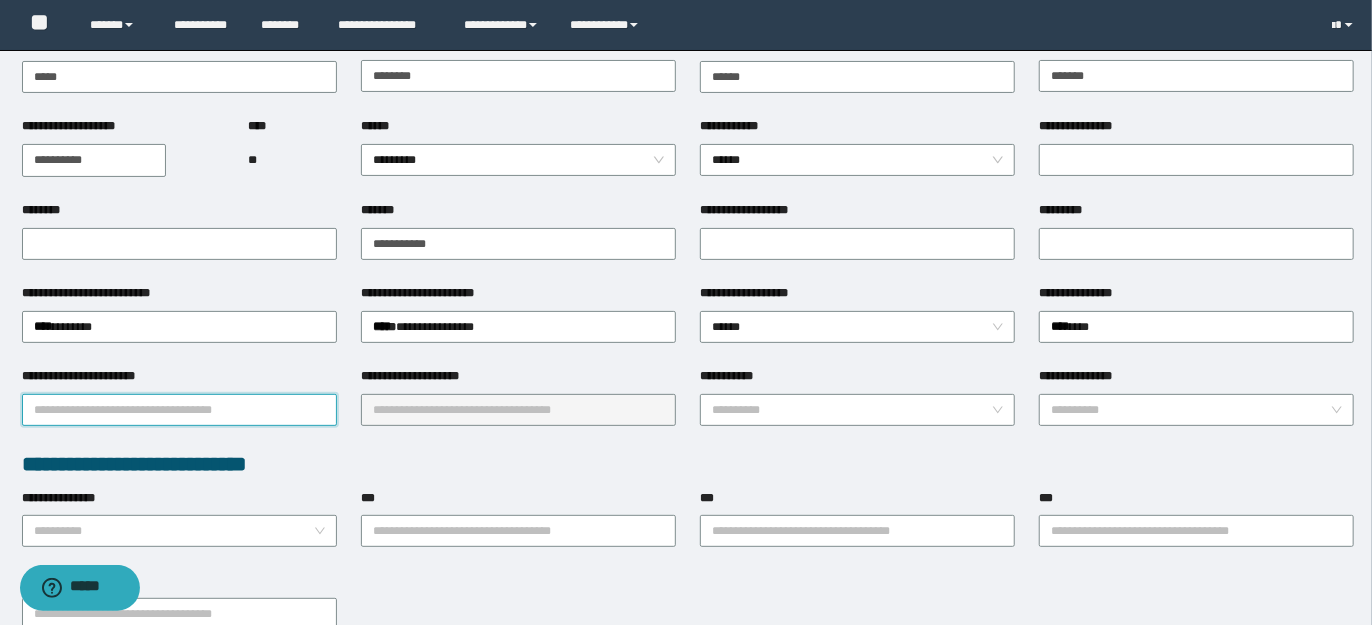 click on "**********" at bounding box center (179, 410) 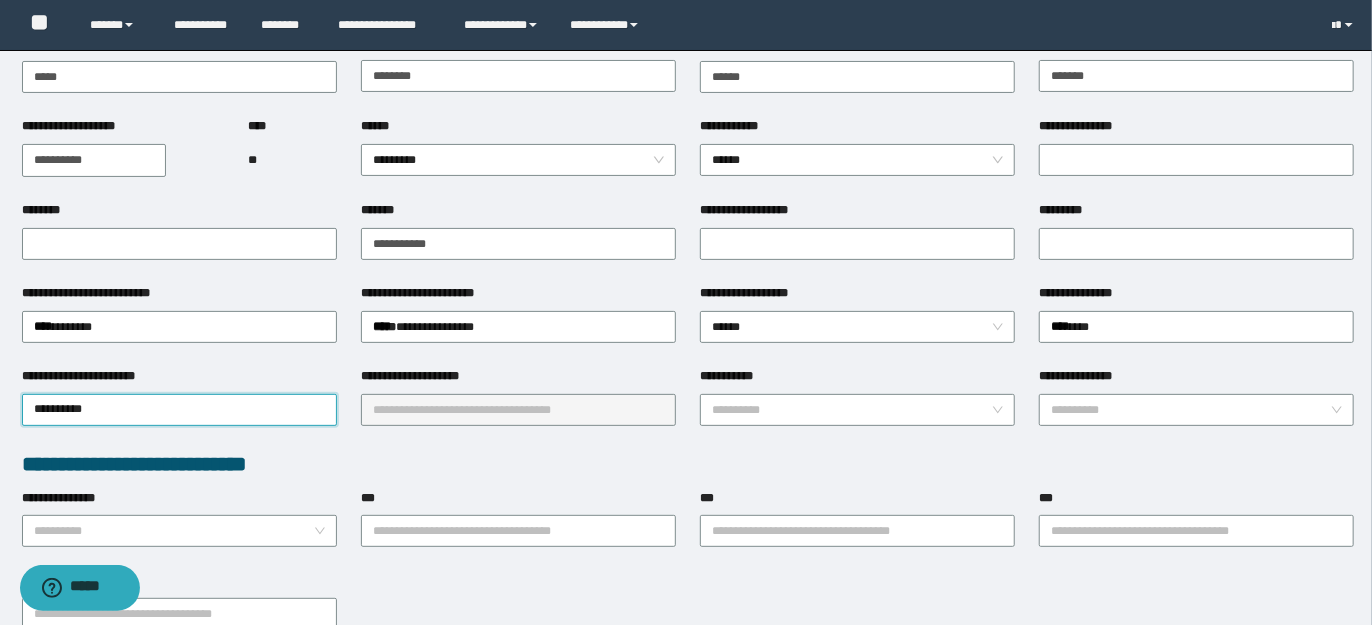 type on "*********" 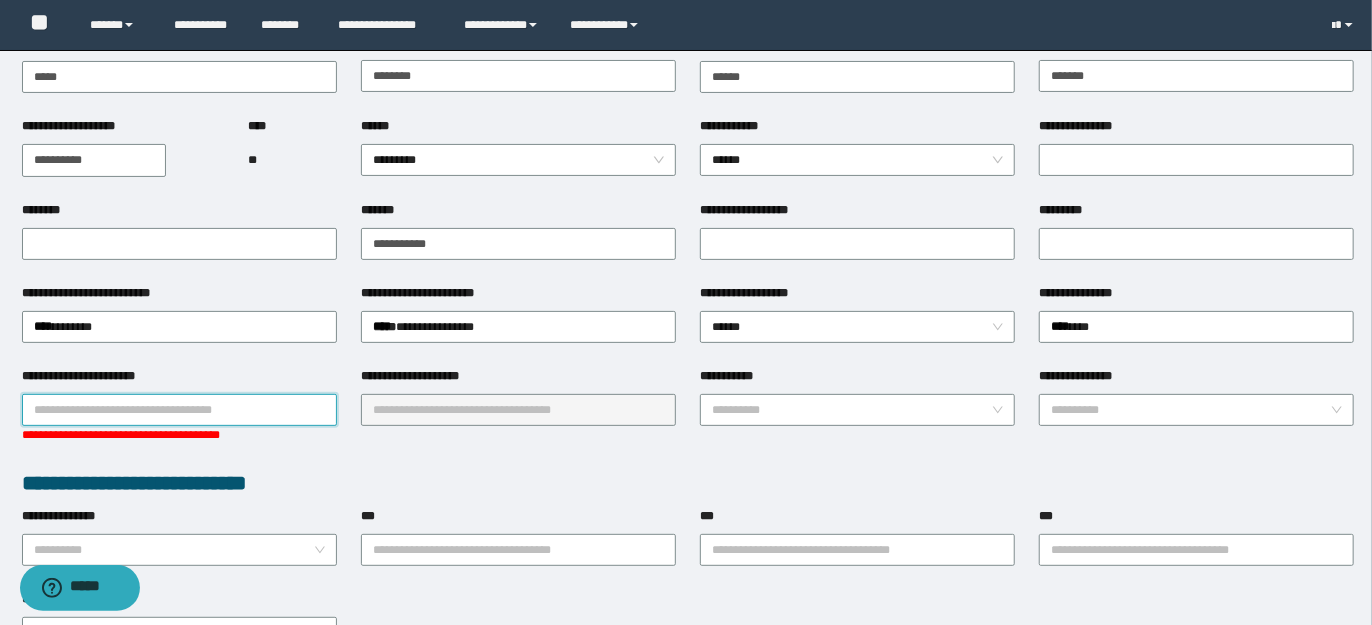 type on "*" 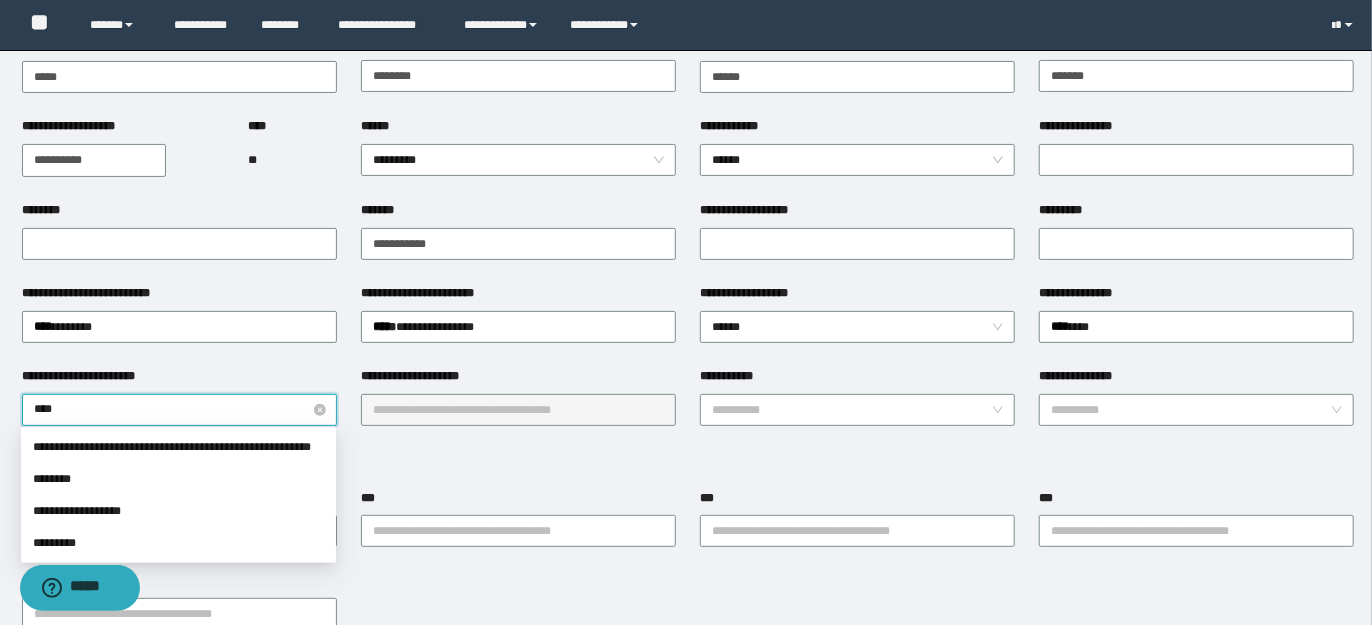 type on "*****" 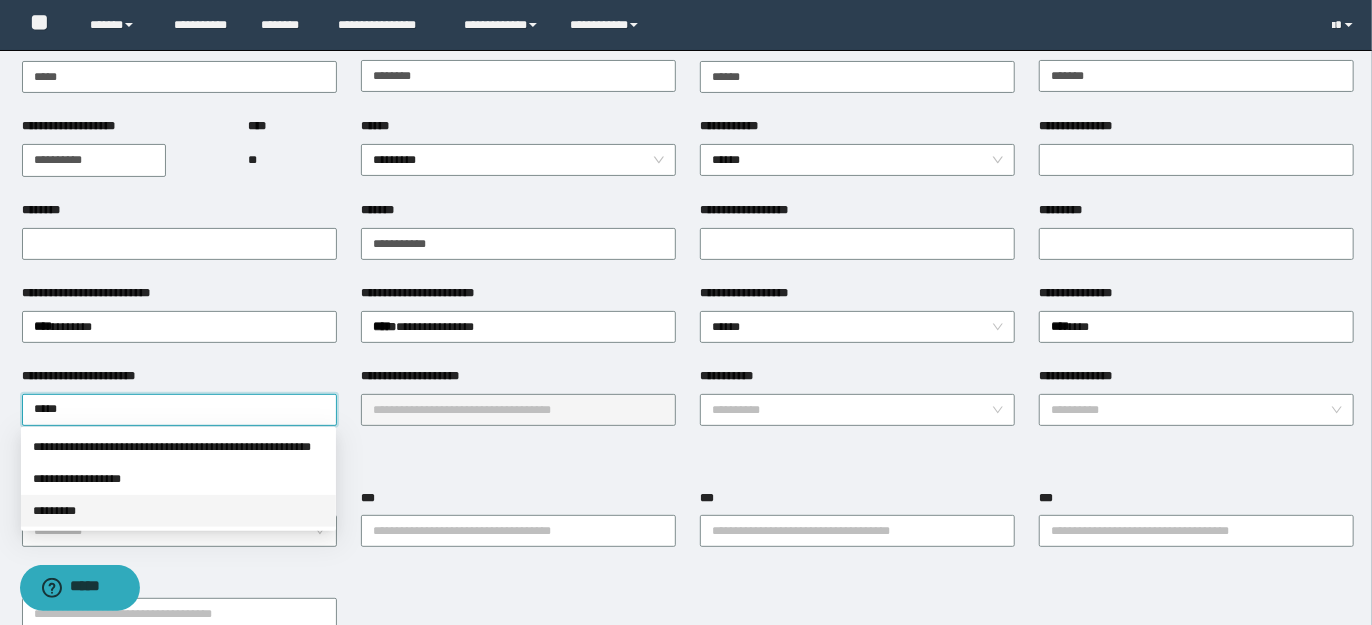 click on "*********" at bounding box center [178, 511] 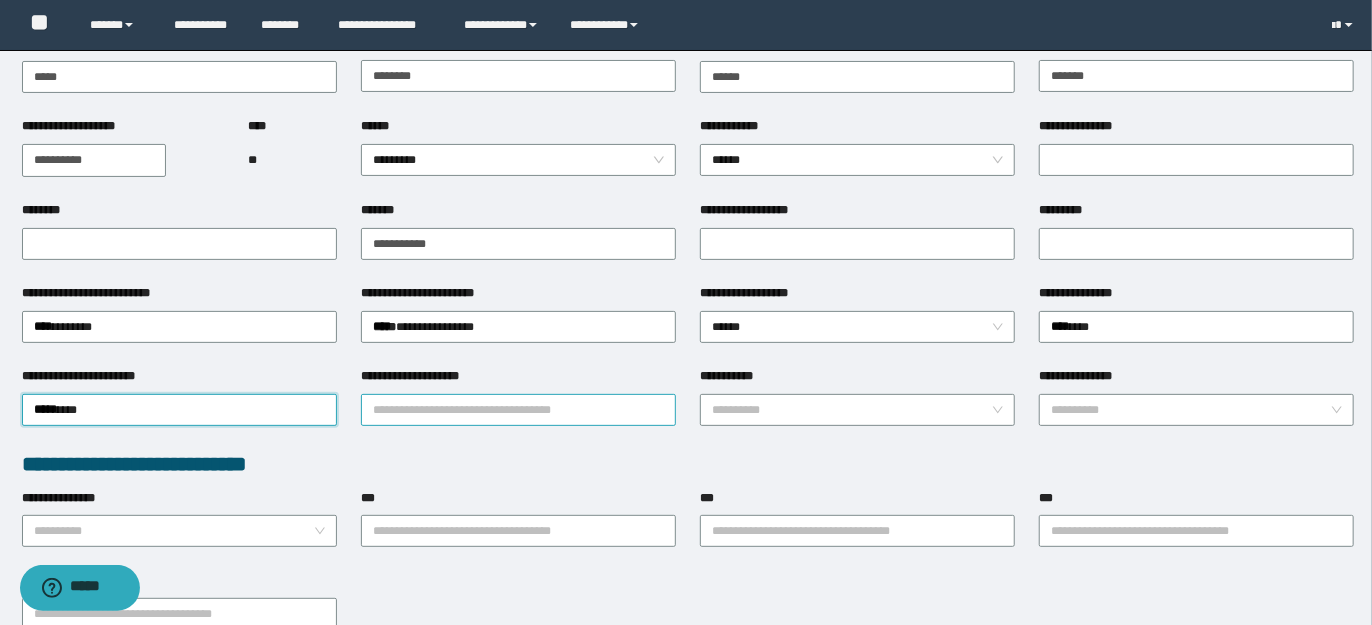click on "**********" at bounding box center [518, 410] 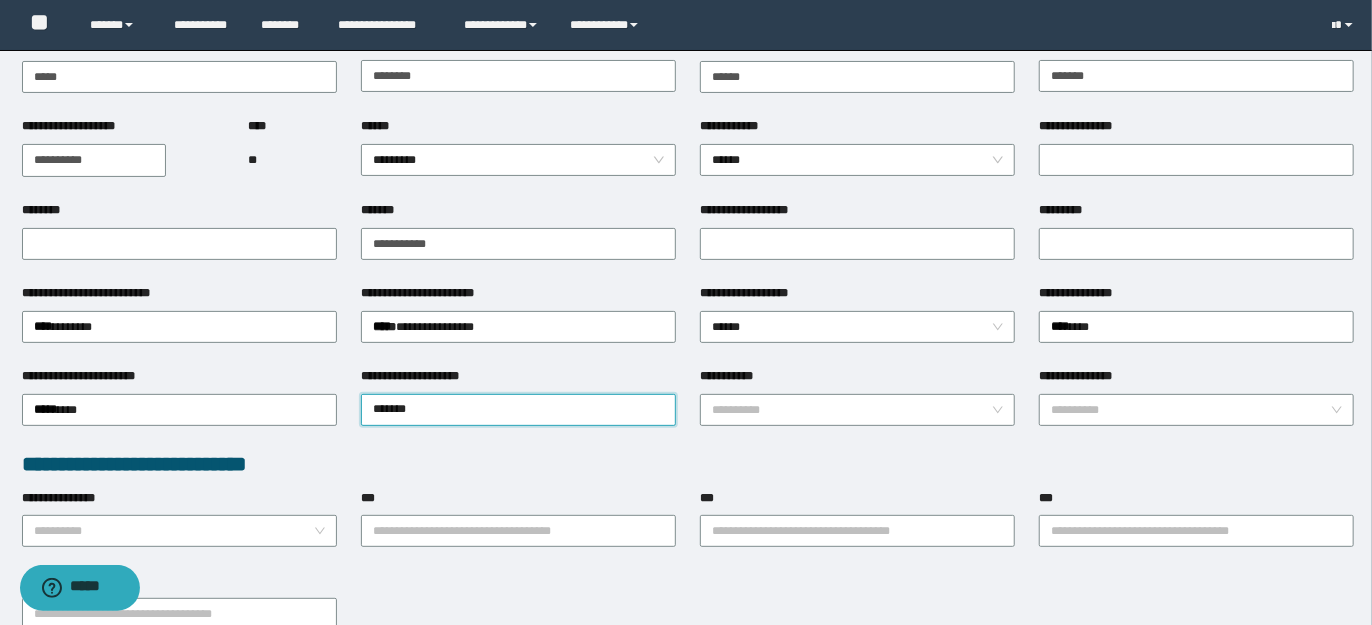 type on "********" 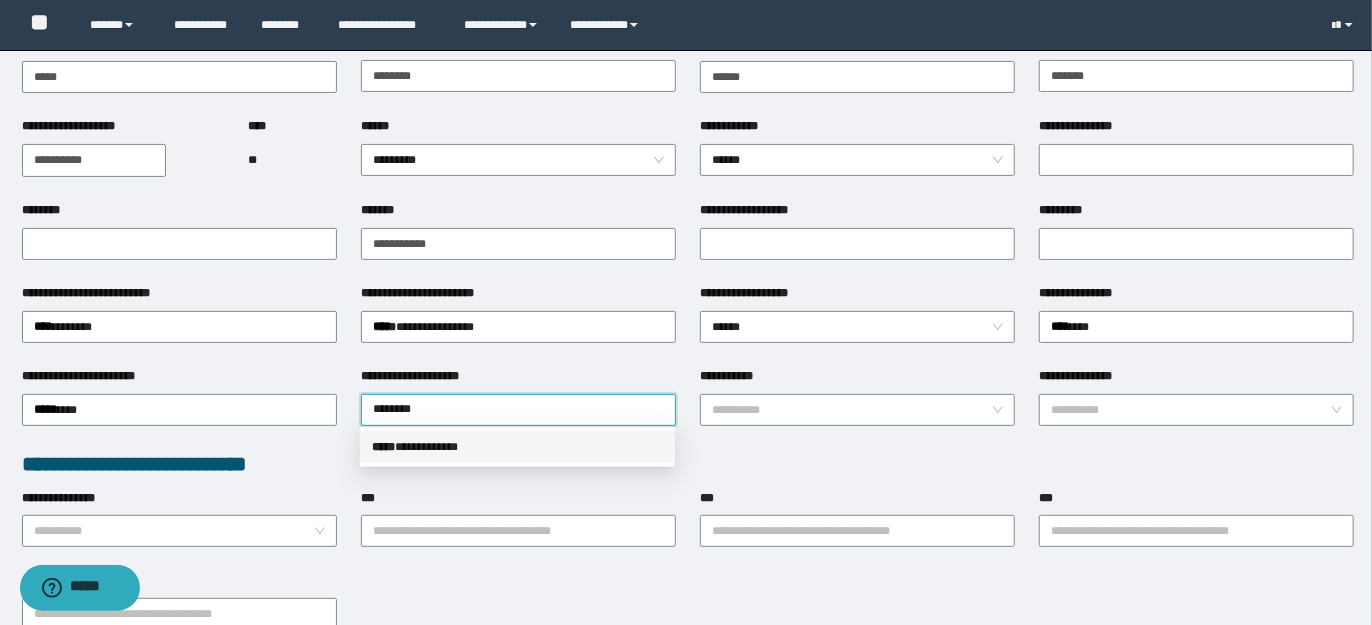 click on "*****" at bounding box center [383, 447] 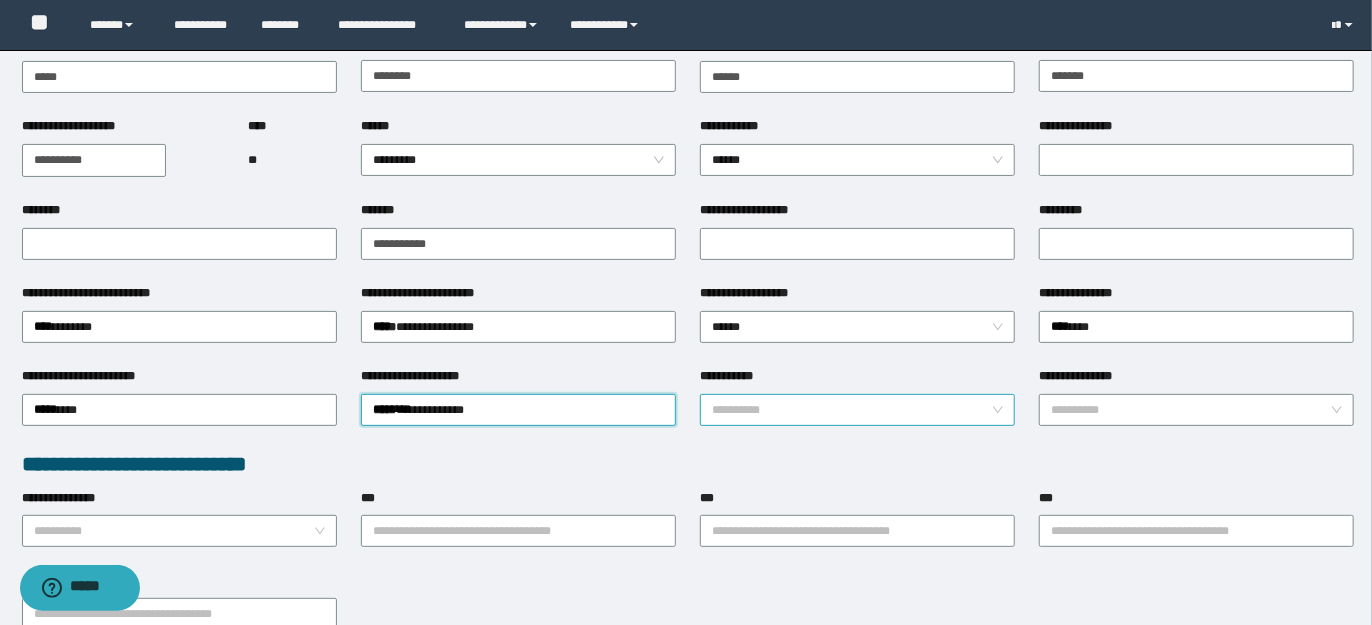 click on "**********" at bounding box center (857, 410) 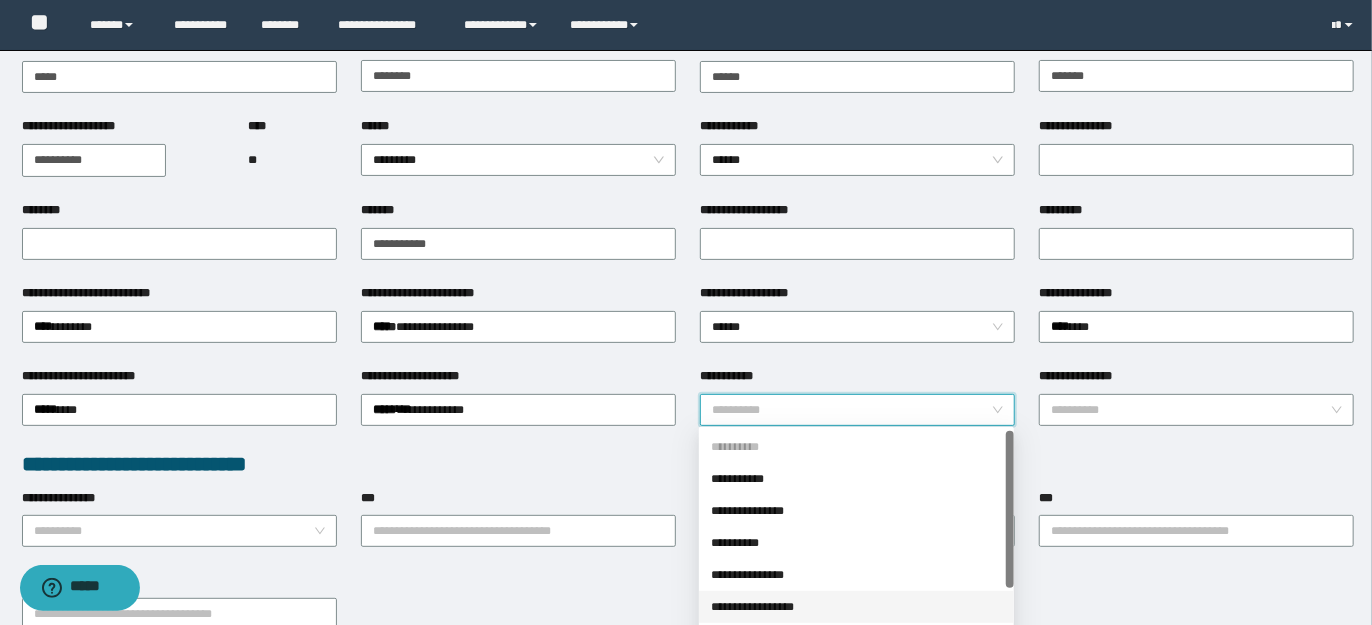 click on "**********" at bounding box center (856, 607) 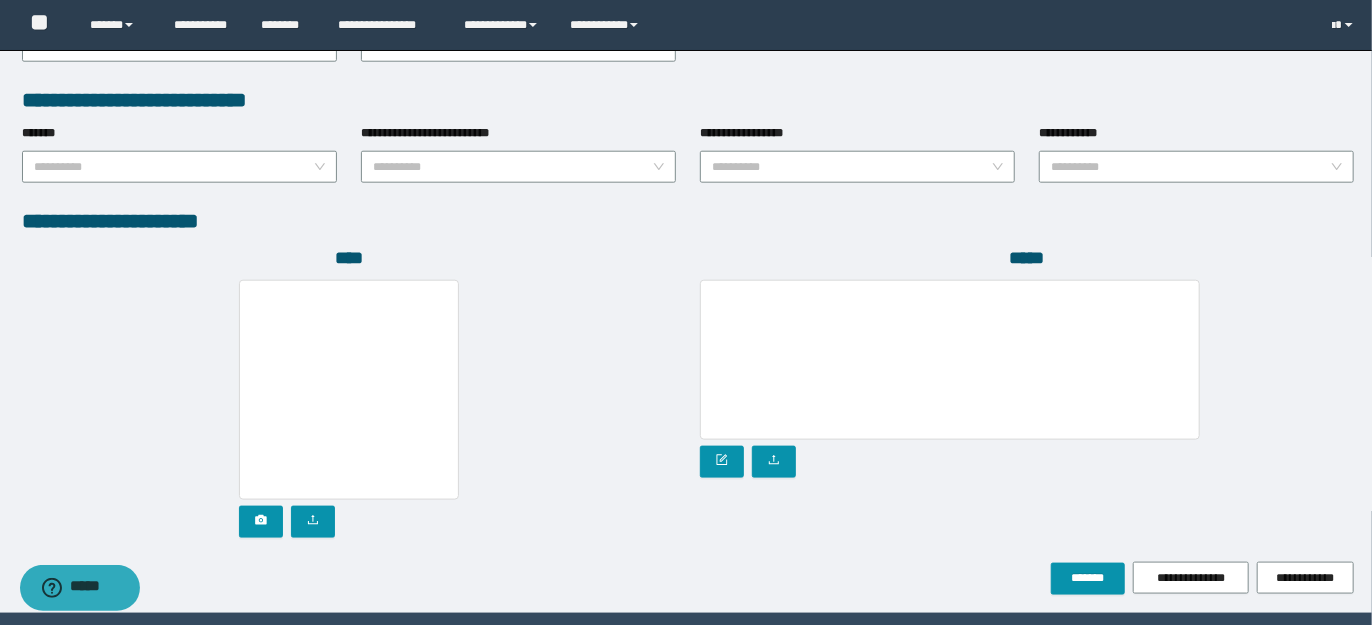 scroll, scrollTop: 1075, scrollLeft: 0, axis: vertical 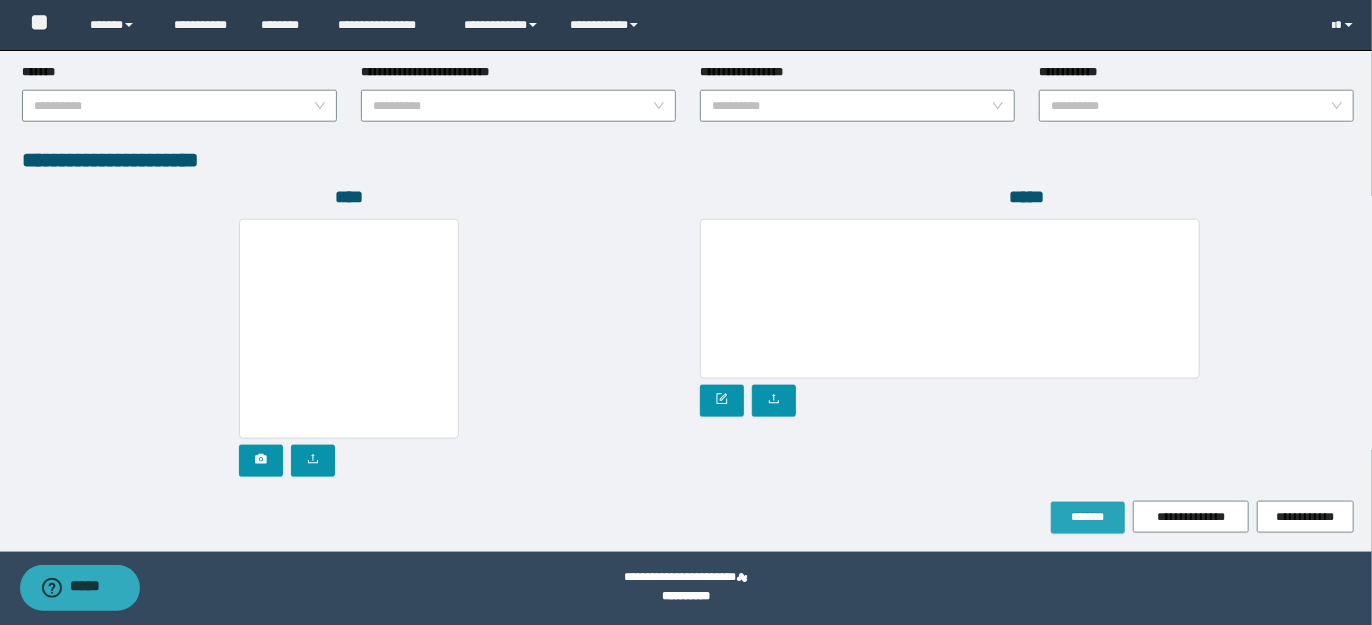 click on "*******" at bounding box center [1088, 517] 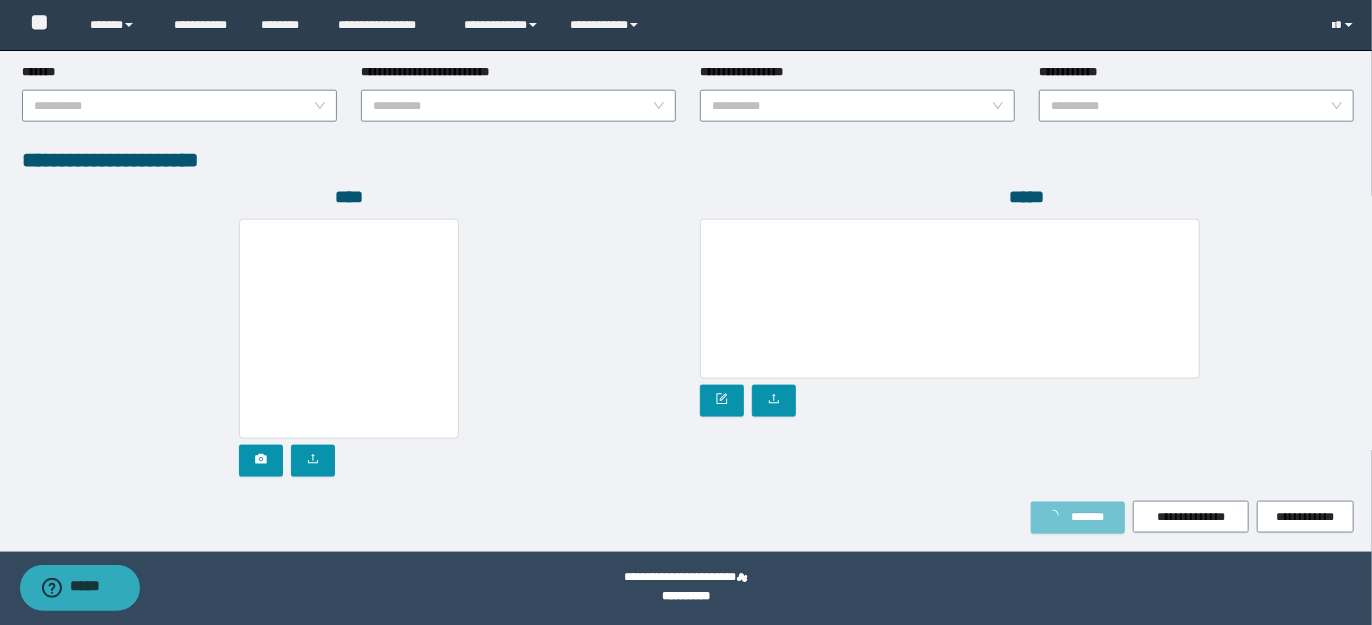 scroll, scrollTop: 1128, scrollLeft: 0, axis: vertical 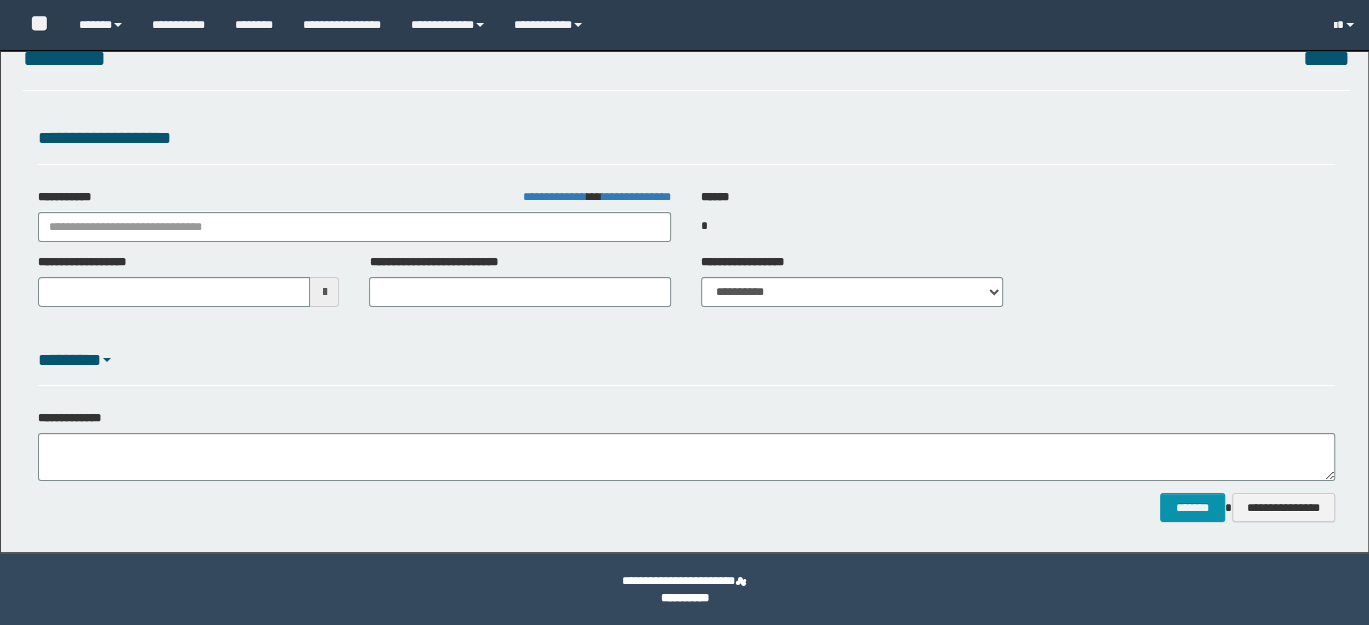 select on "*" 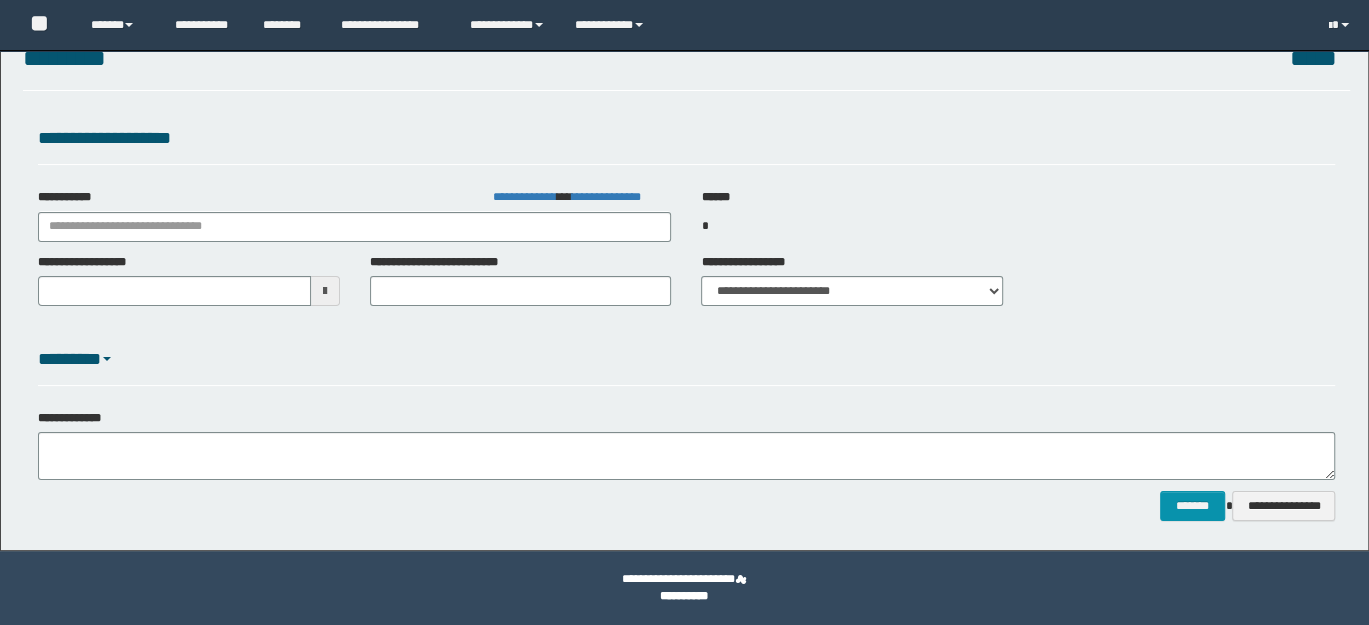 type on "**********" 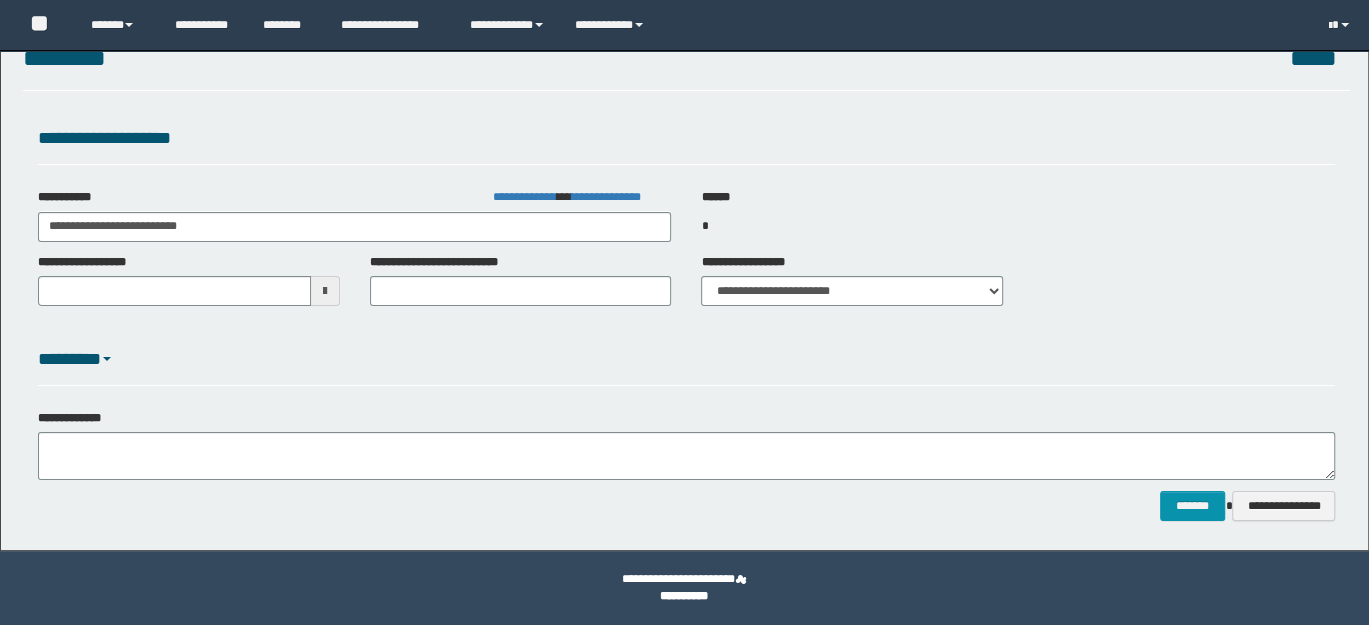 scroll, scrollTop: 34, scrollLeft: 0, axis: vertical 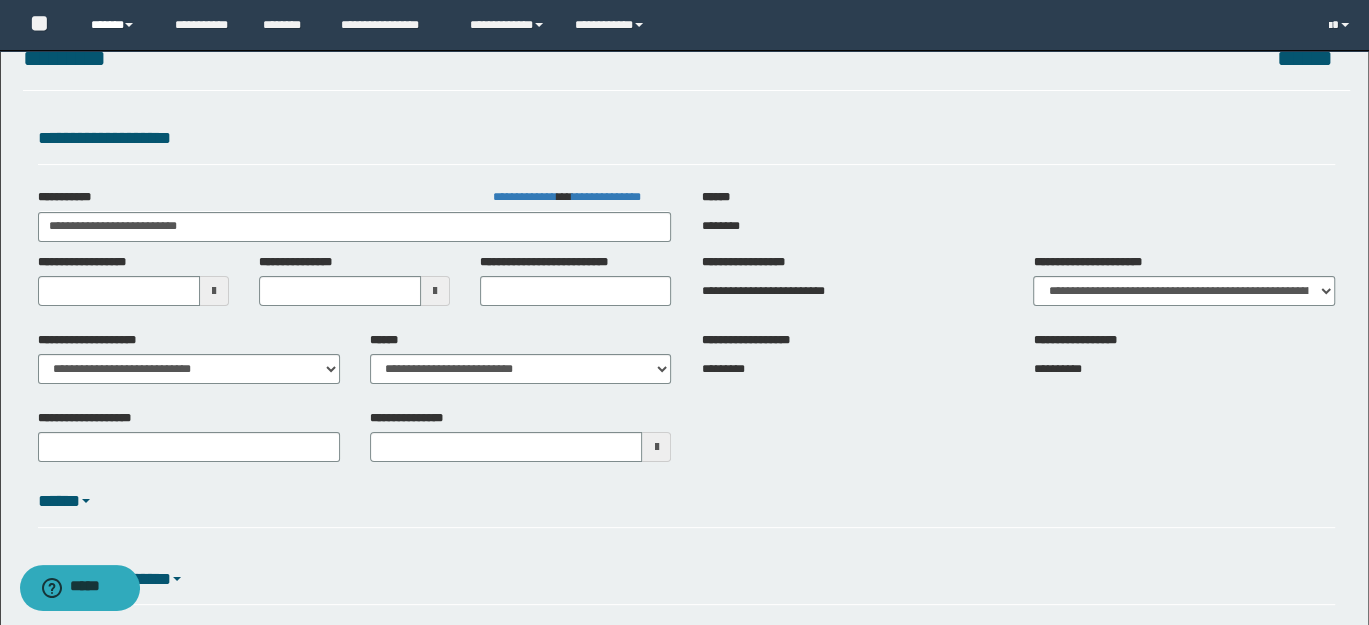 click on "******" at bounding box center [117, 25] 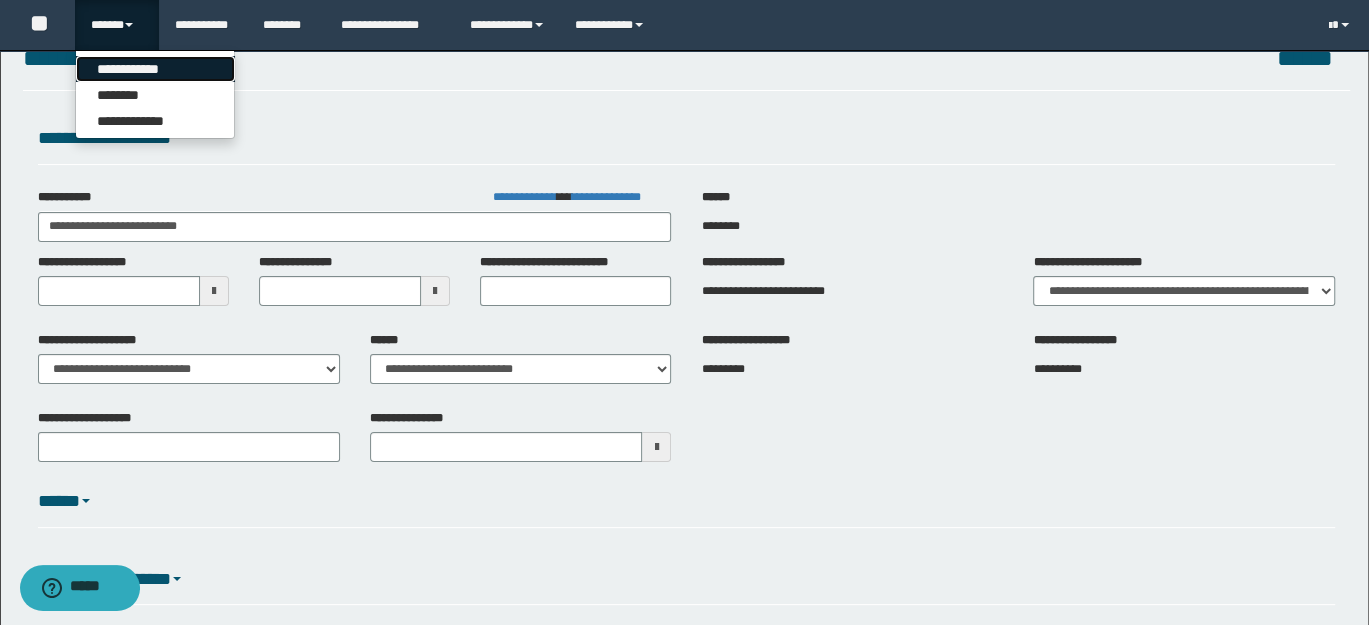 click on "**********" at bounding box center [155, 69] 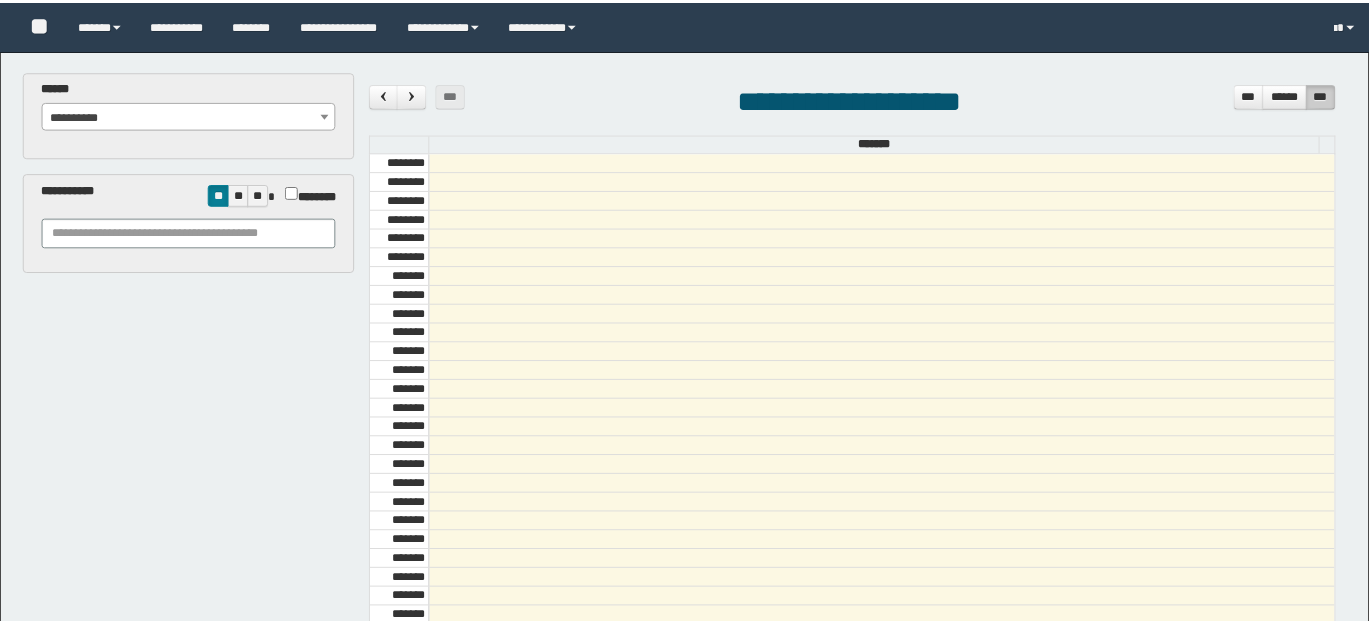 scroll, scrollTop: 0, scrollLeft: 0, axis: both 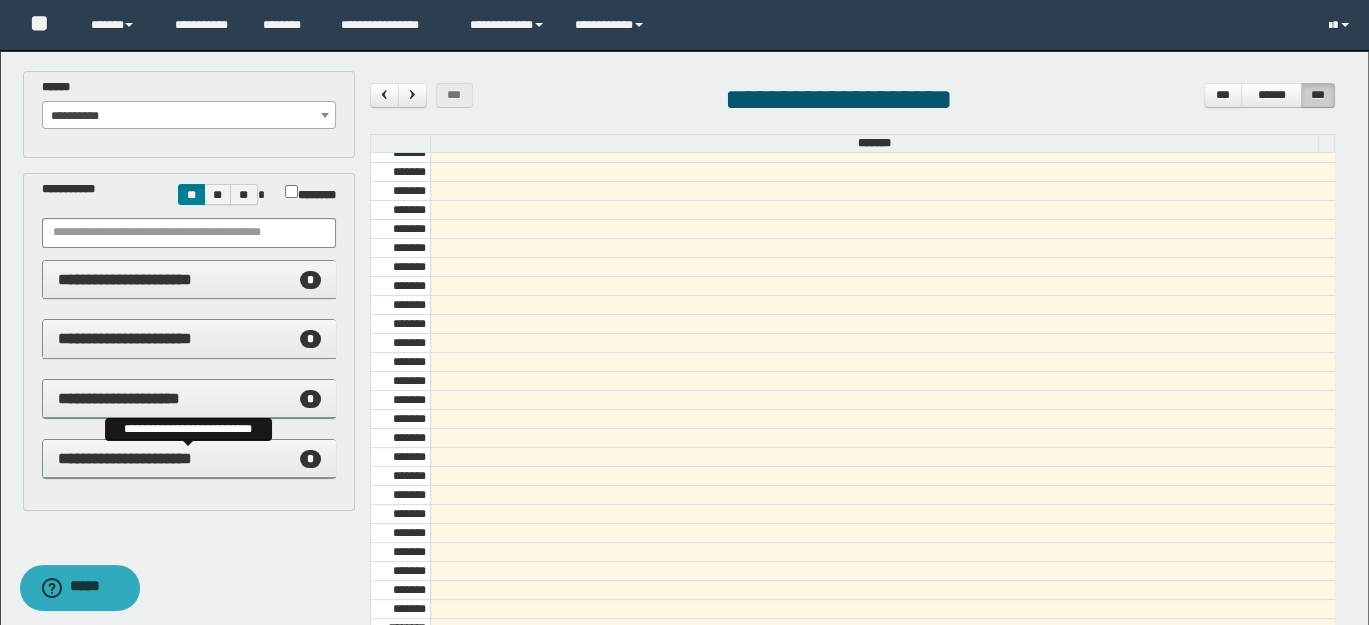 click on "**********" at bounding box center (125, 458) 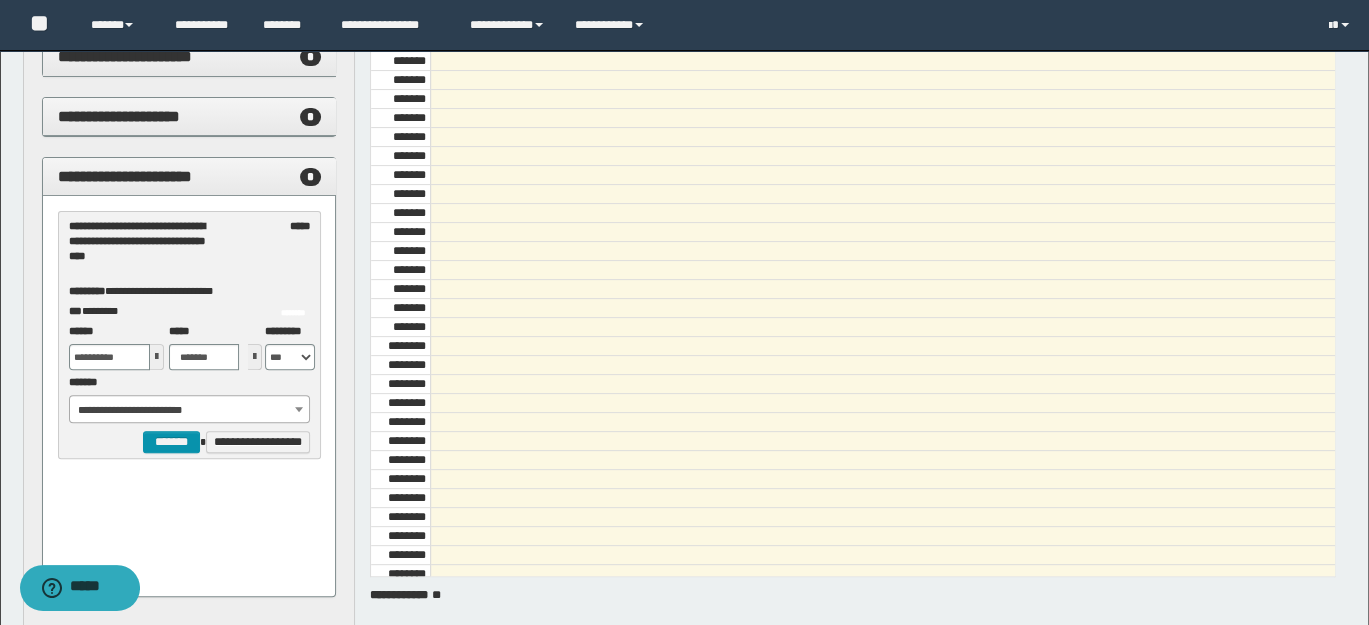 scroll, scrollTop: 357, scrollLeft: 0, axis: vertical 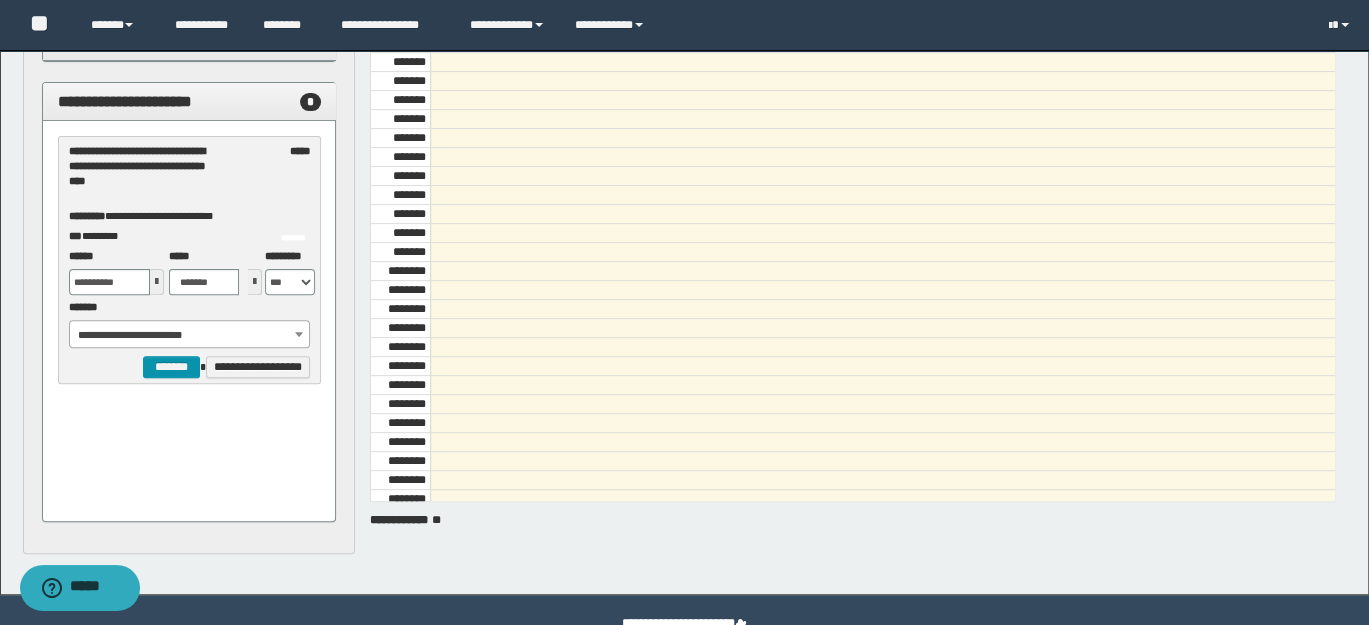 click at bounding box center [157, 282] 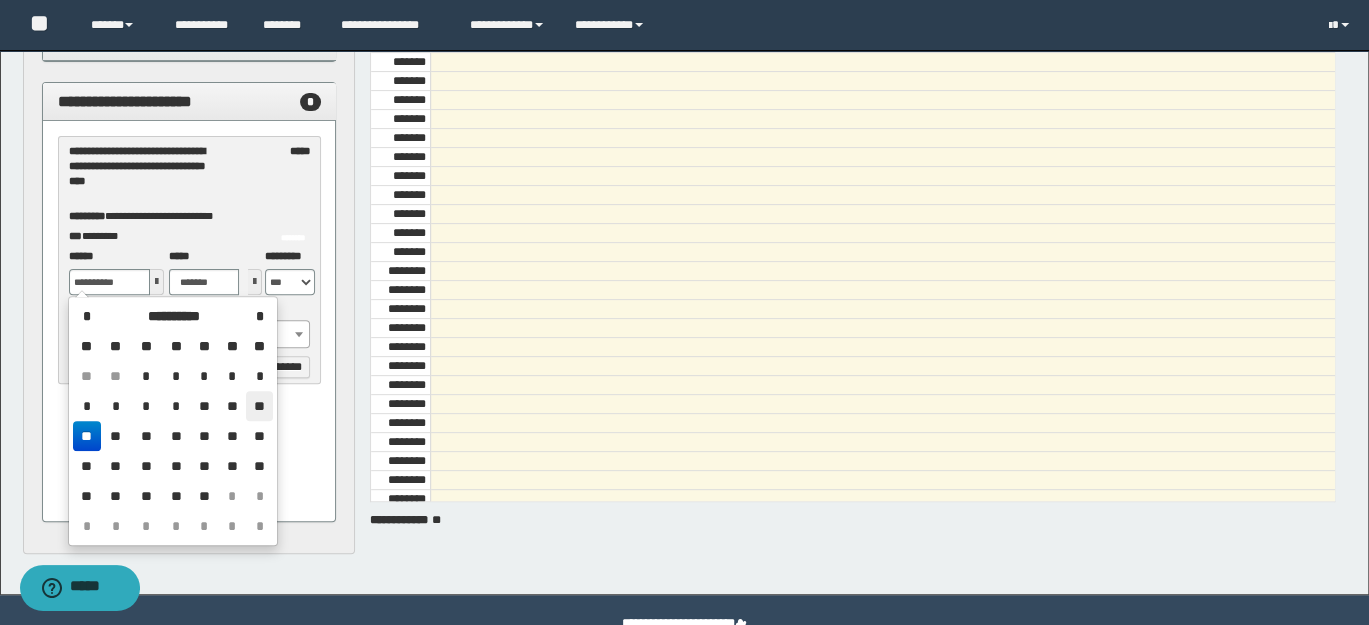 click on "**" at bounding box center [259, 406] 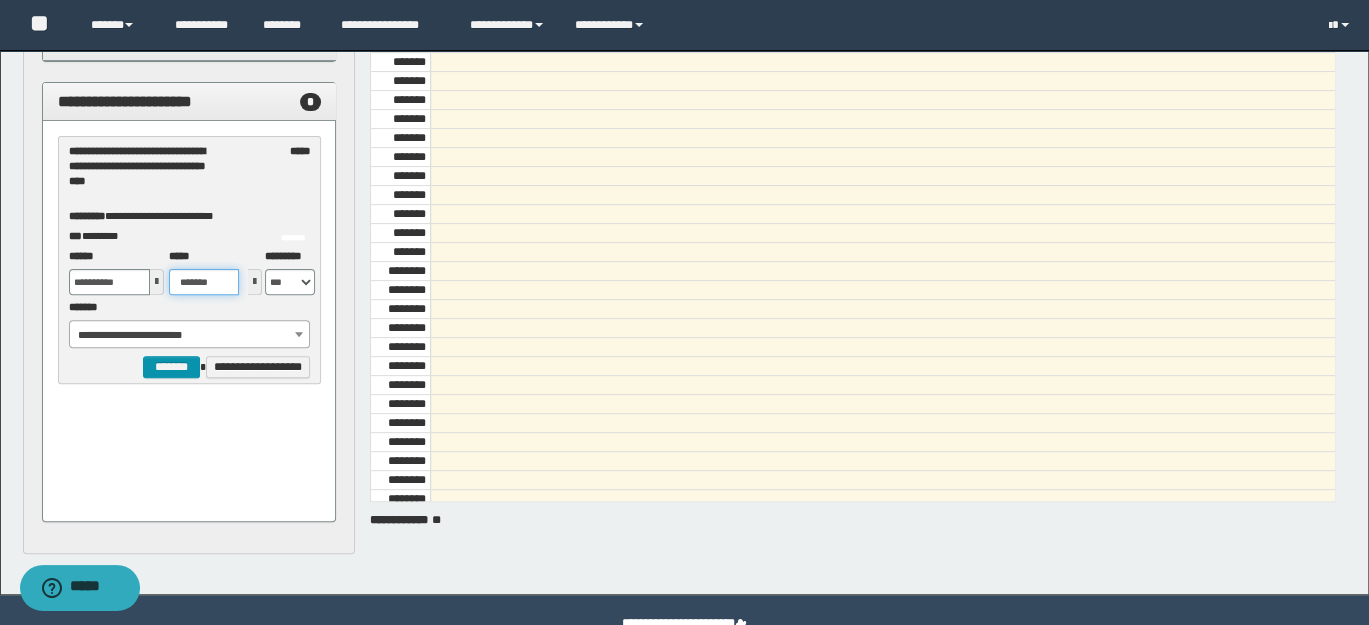 click on "*******" at bounding box center [204, 282] 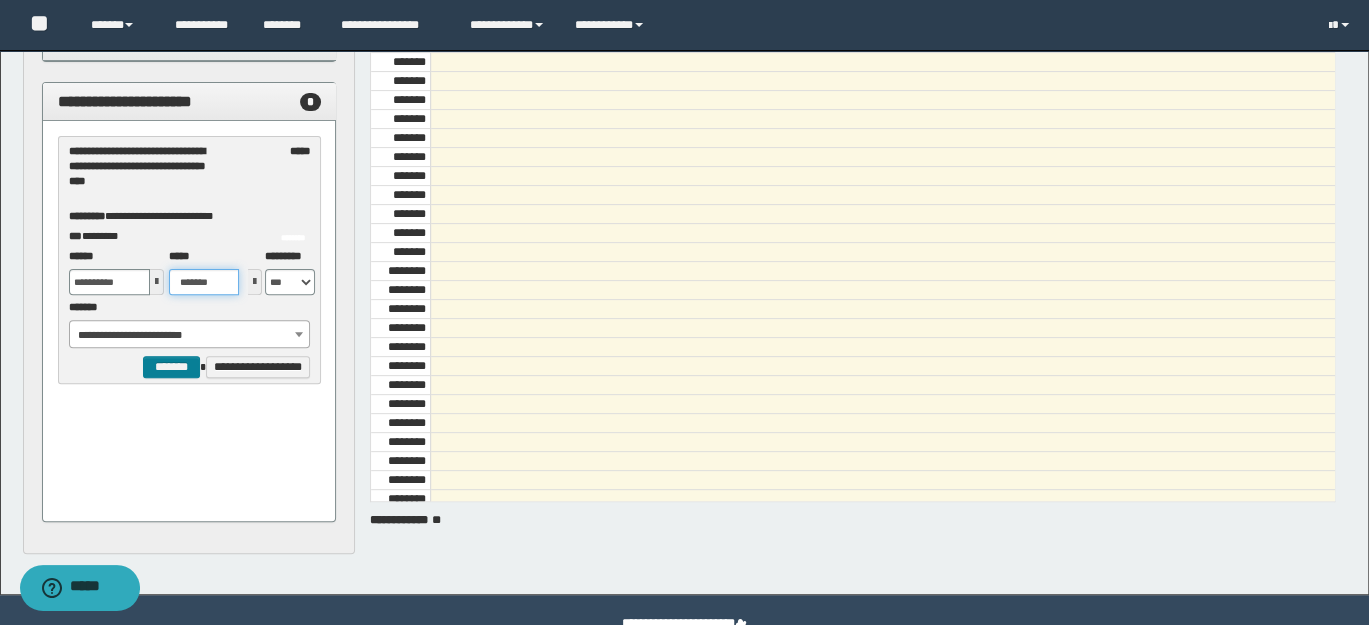 type on "*******" 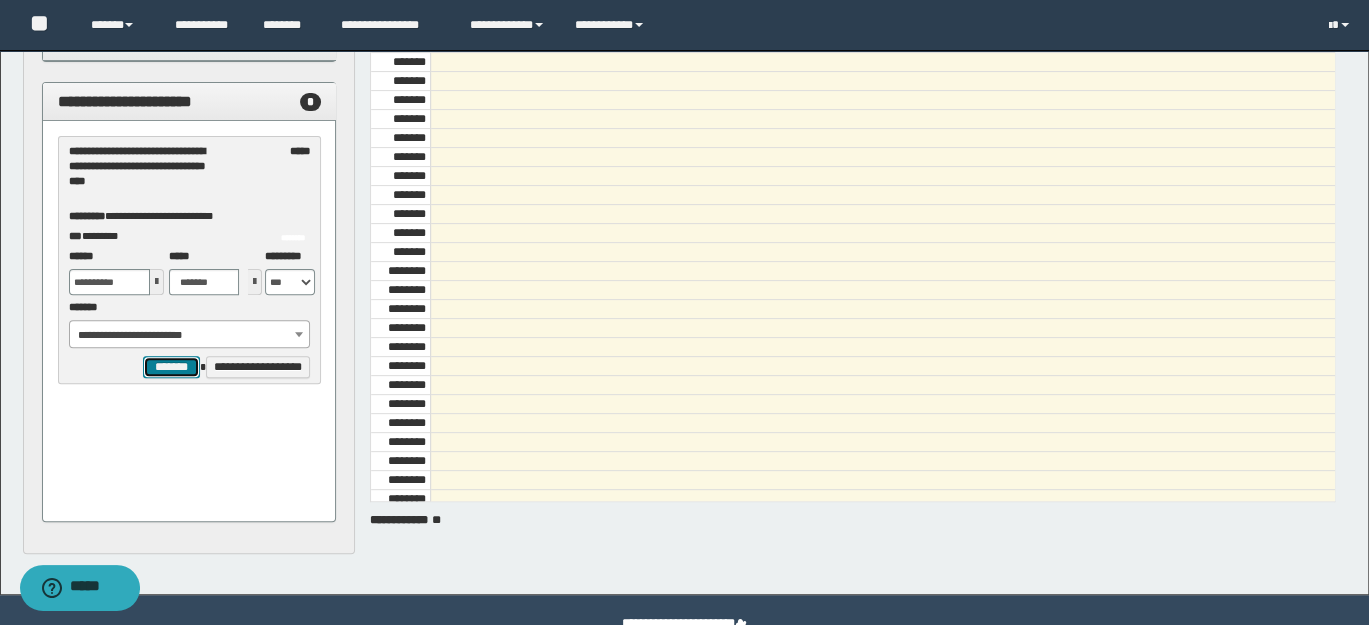 click on "*******" at bounding box center (171, 366) 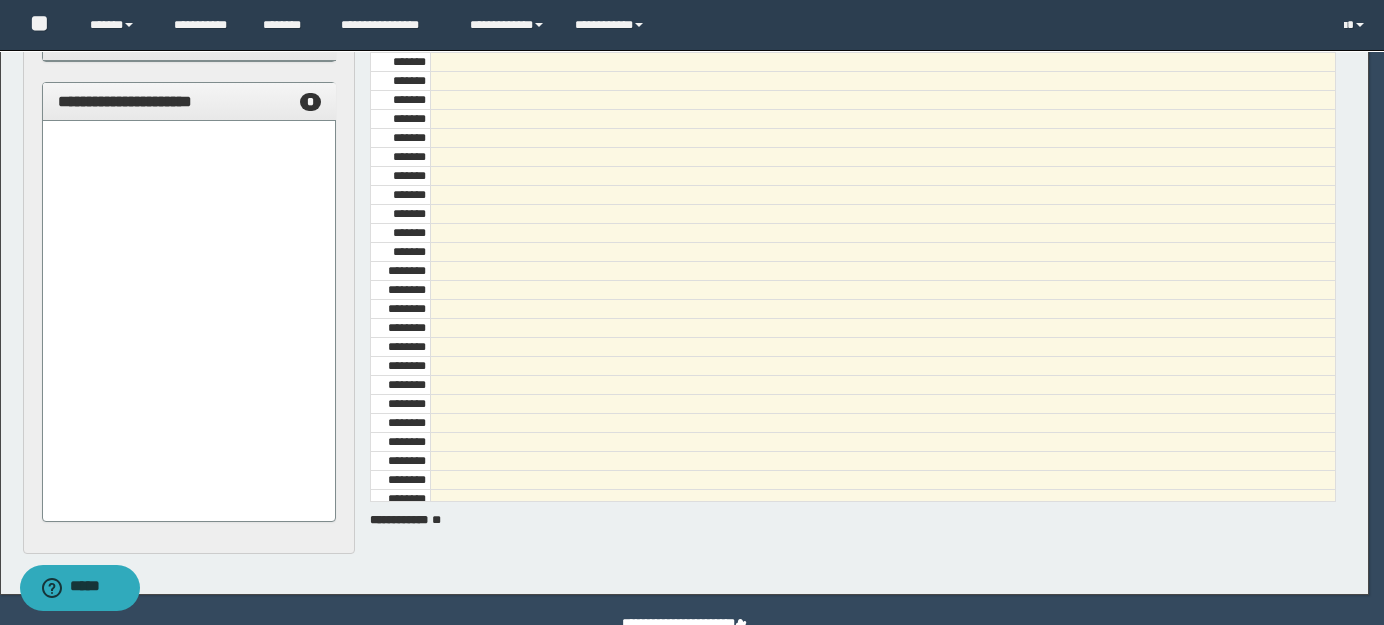 select on "******" 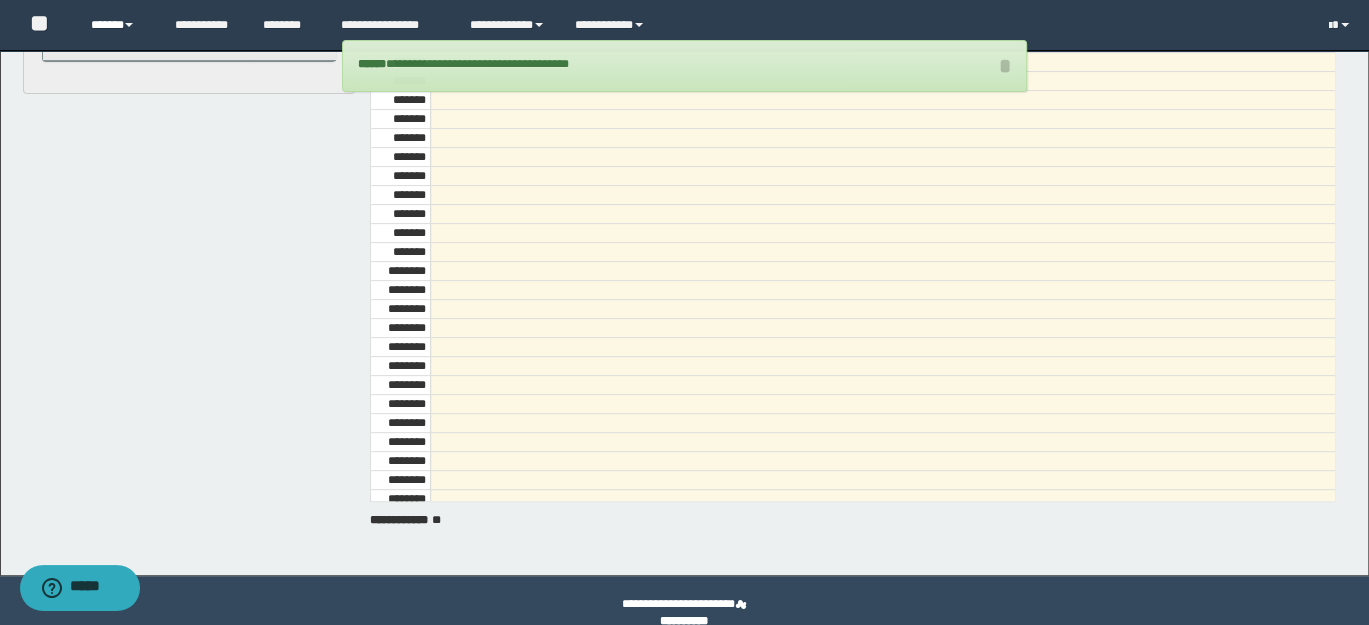 click at bounding box center [129, 25] 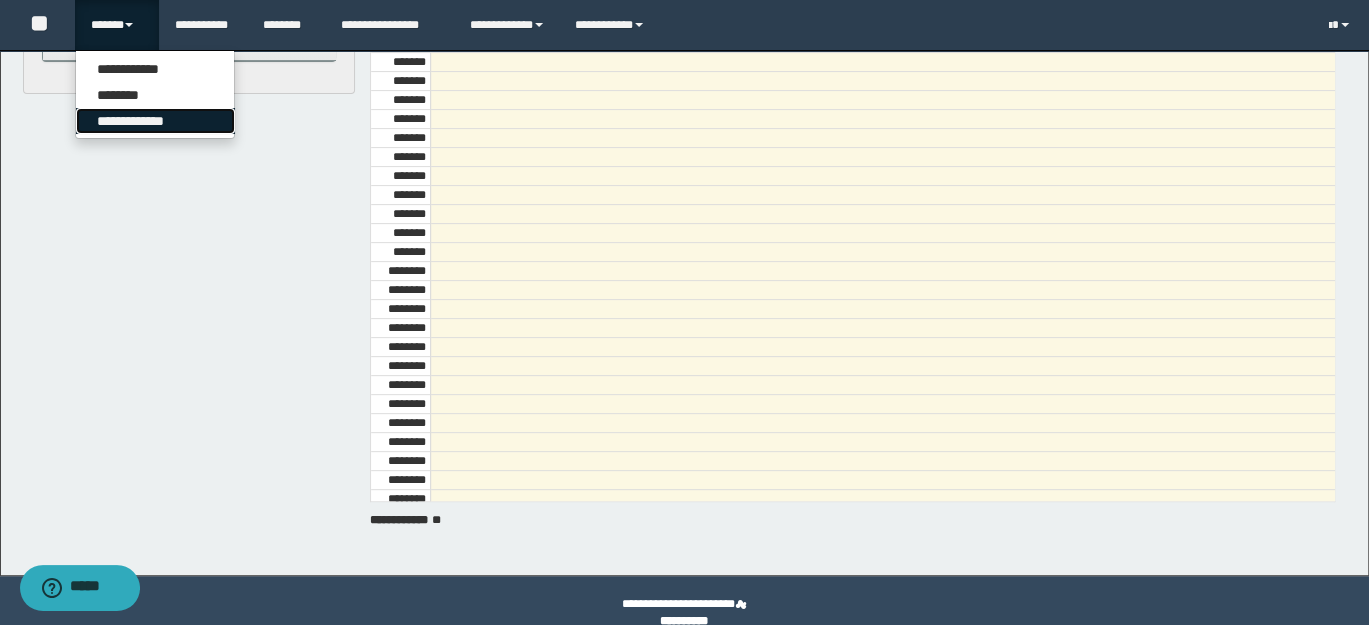 click on "**********" at bounding box center [155, 121] 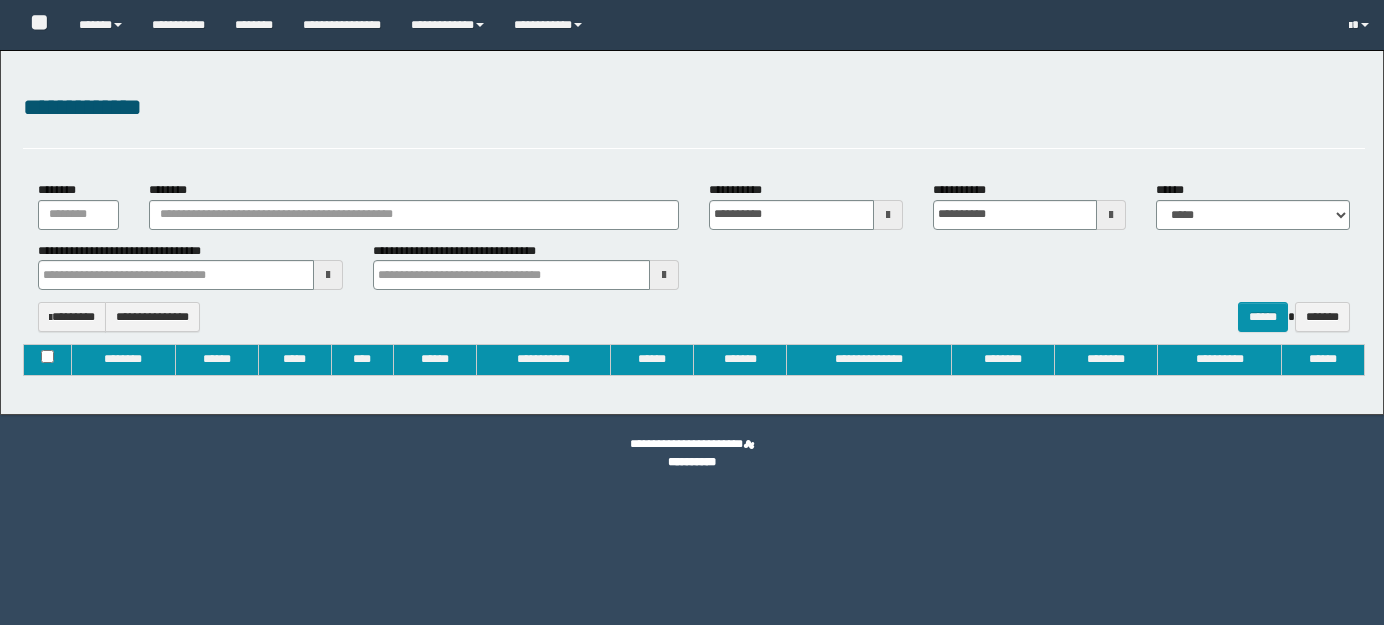 type on "**********" 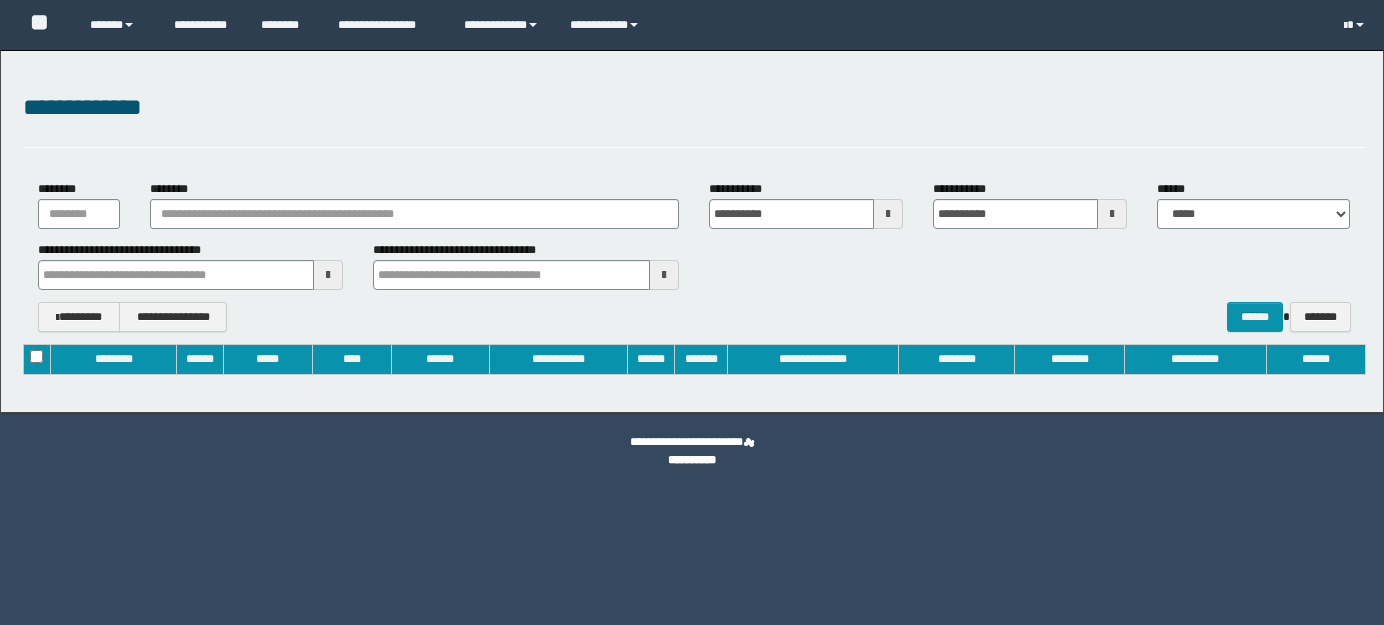 scroll, scrollTop: 0, scrollLeft: 0, axis: both 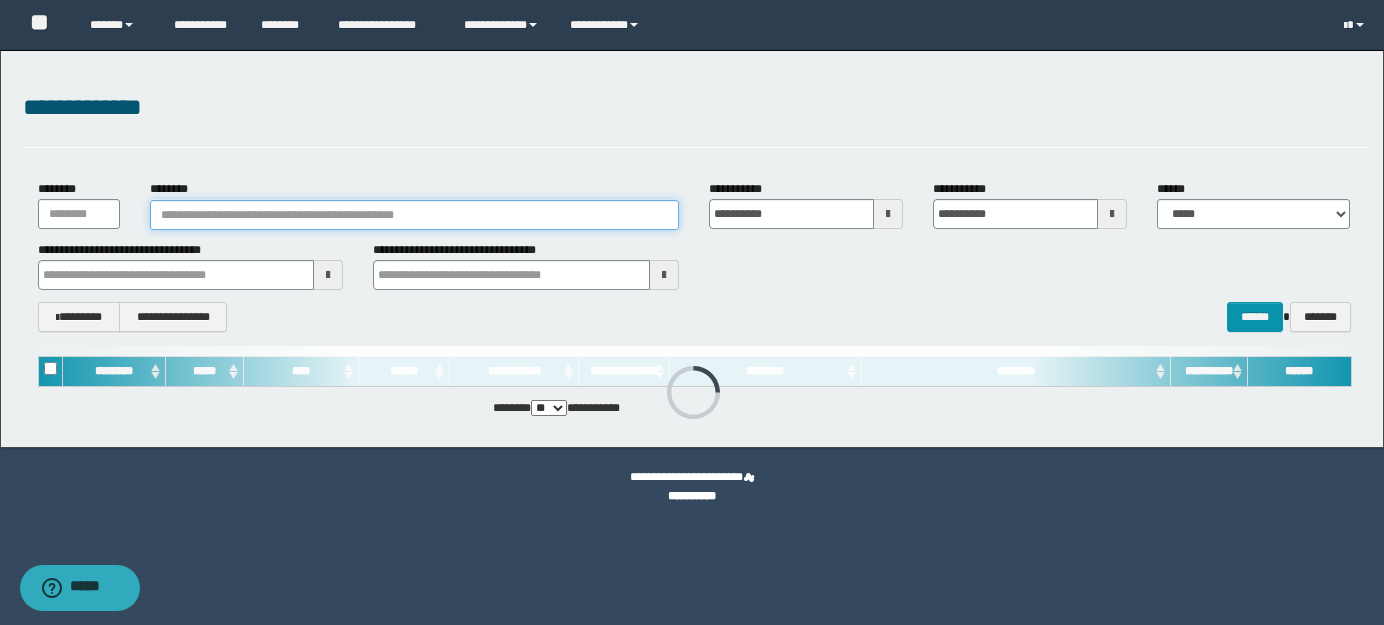 click on "********" at bounding box center [415, 215] 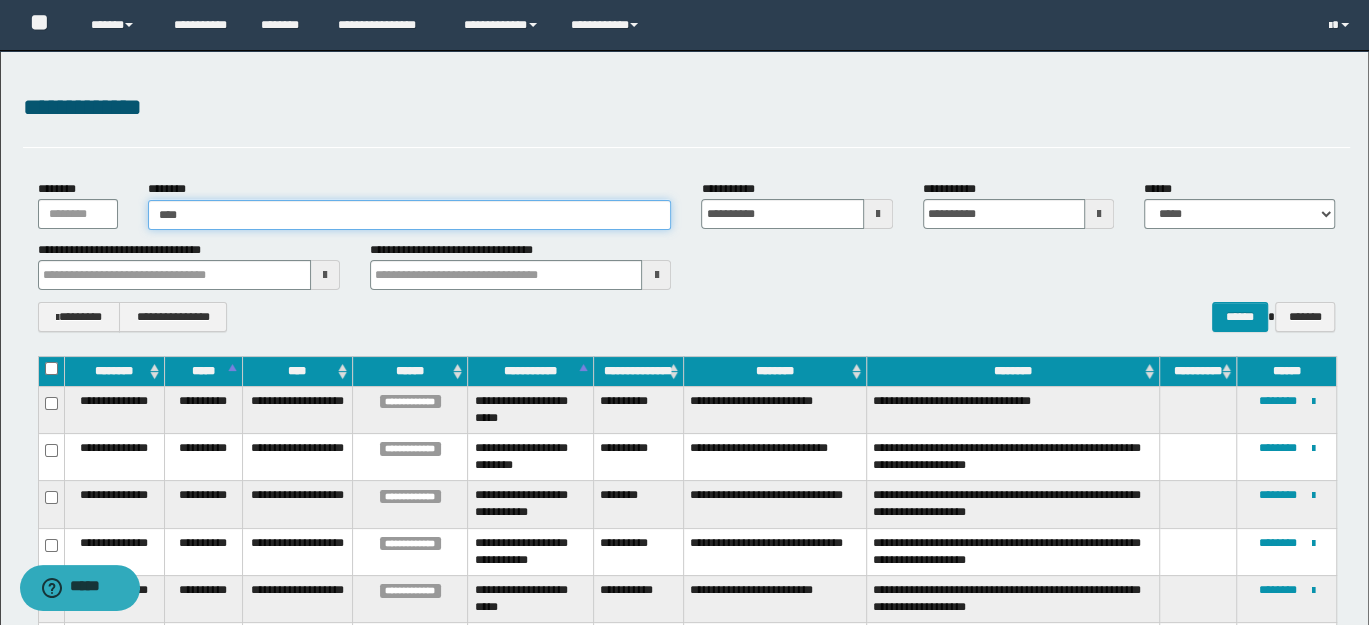 type on "****" 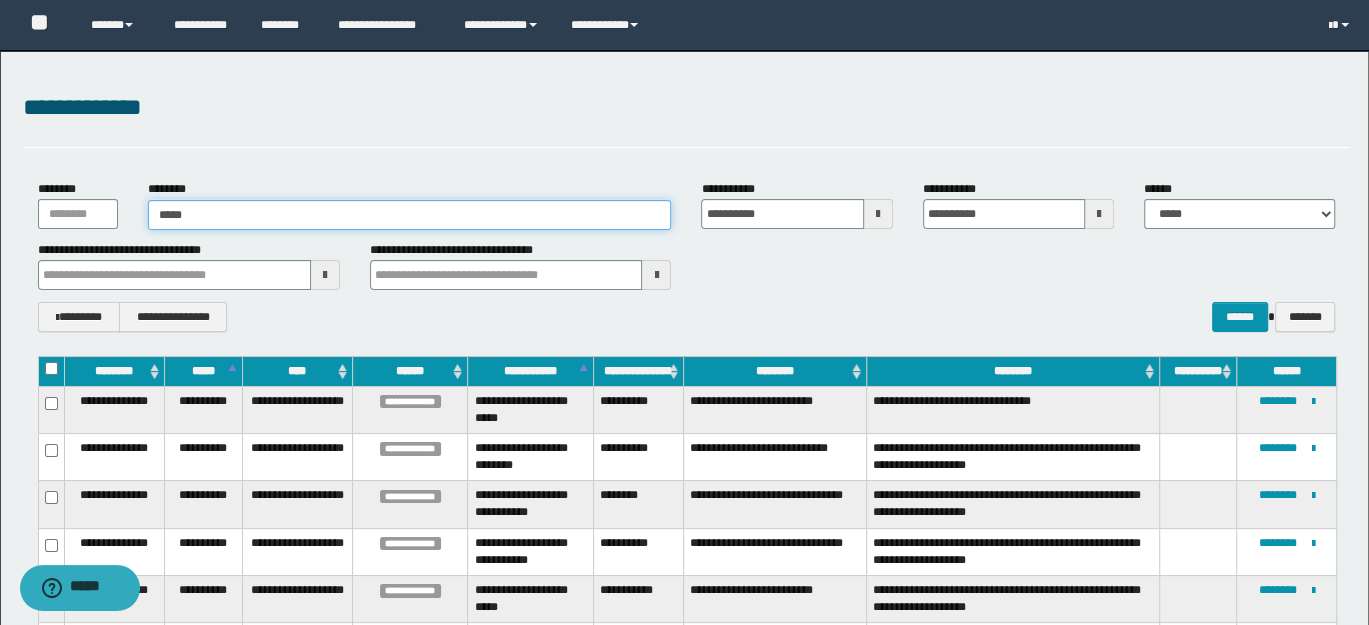 type on "****" 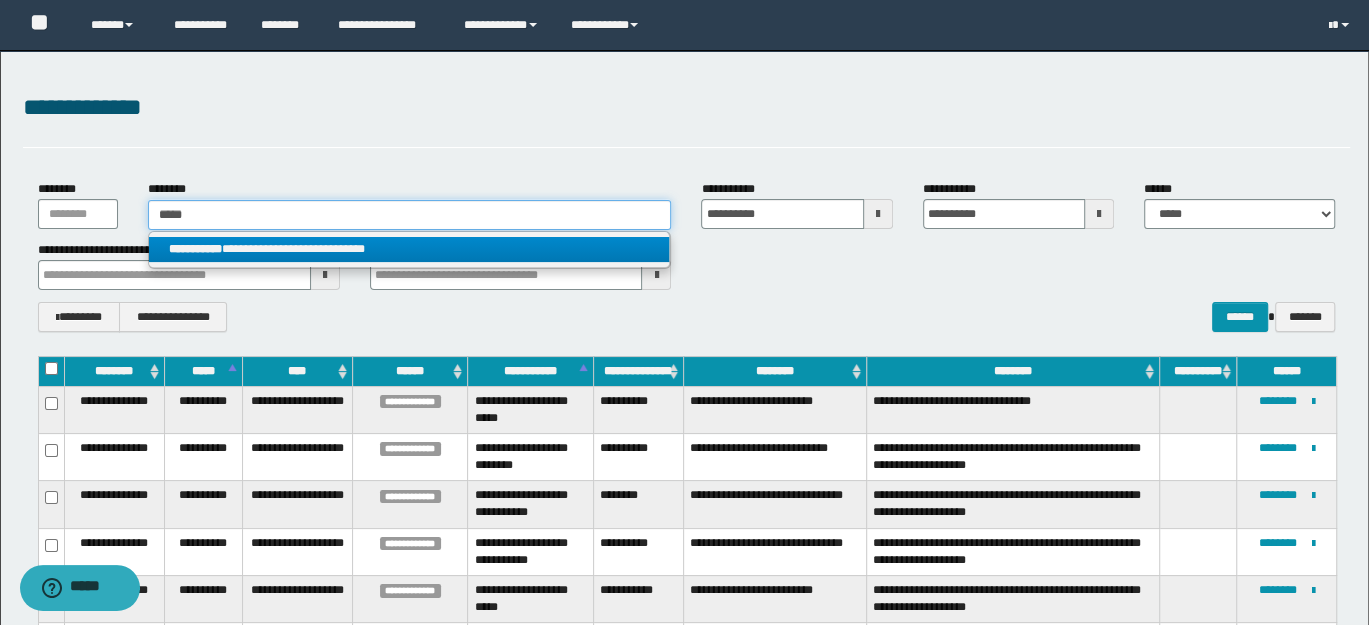 type on "****" 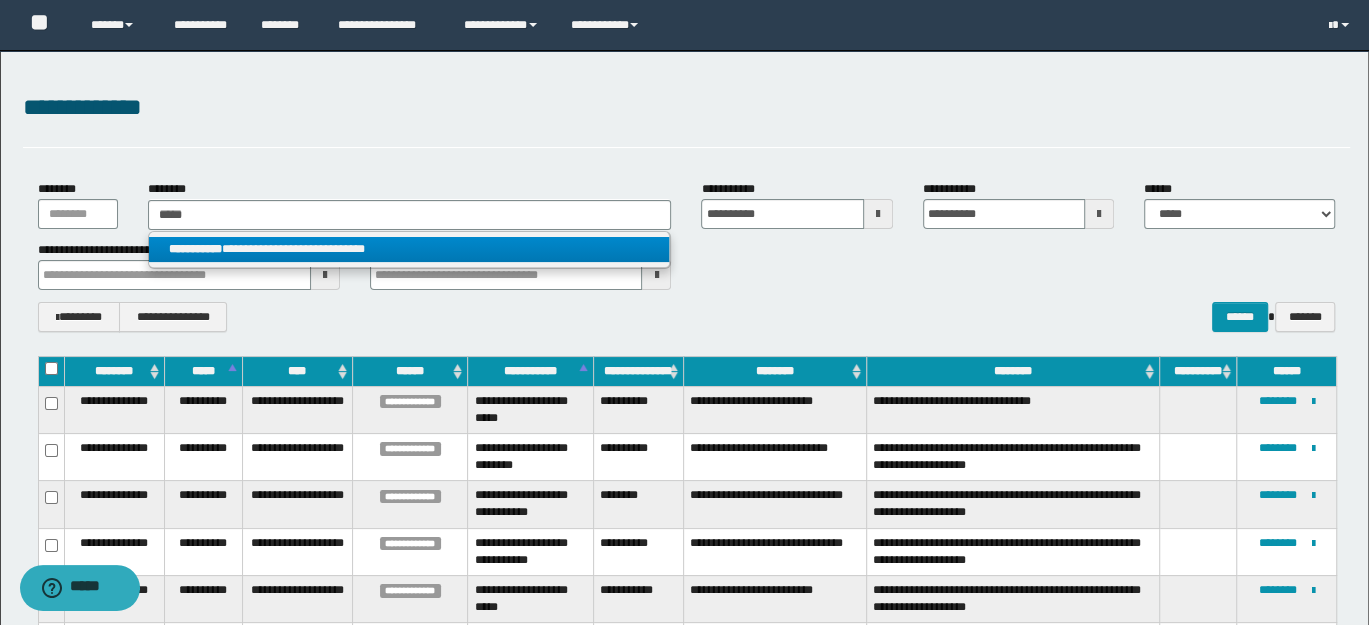 click on "**********" at bounding box center (409, 249) 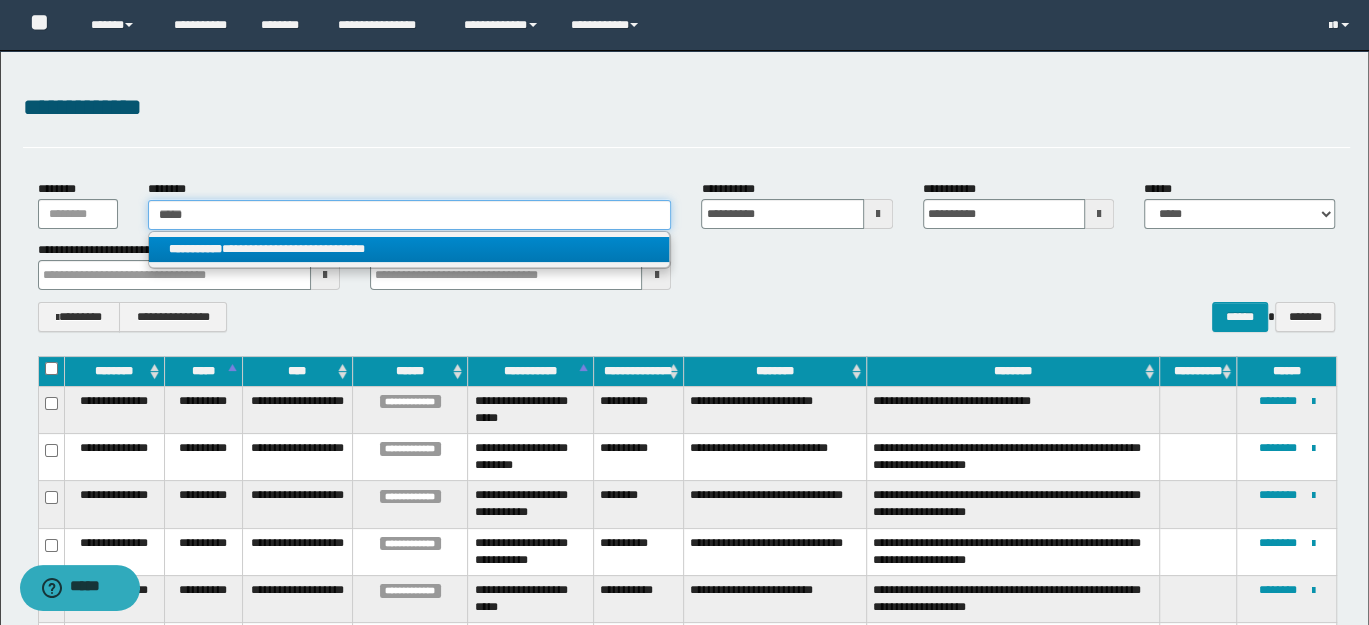 type 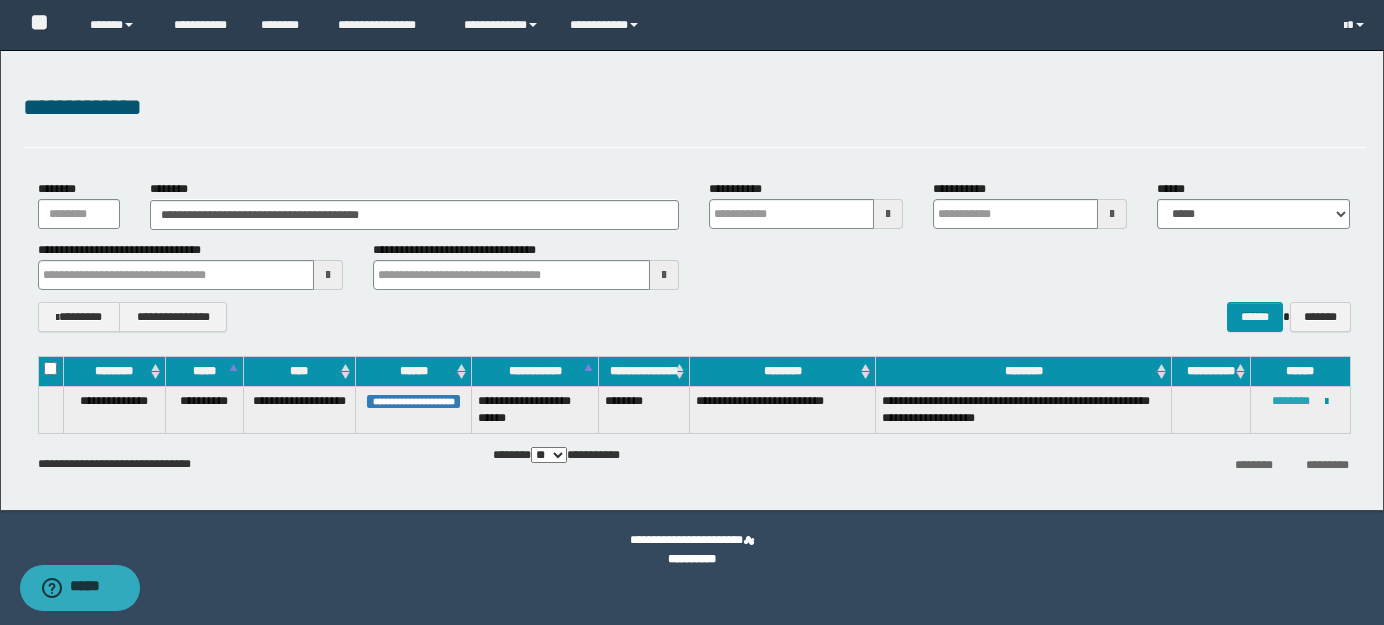click on "********" at bounding box center (1291, 401) 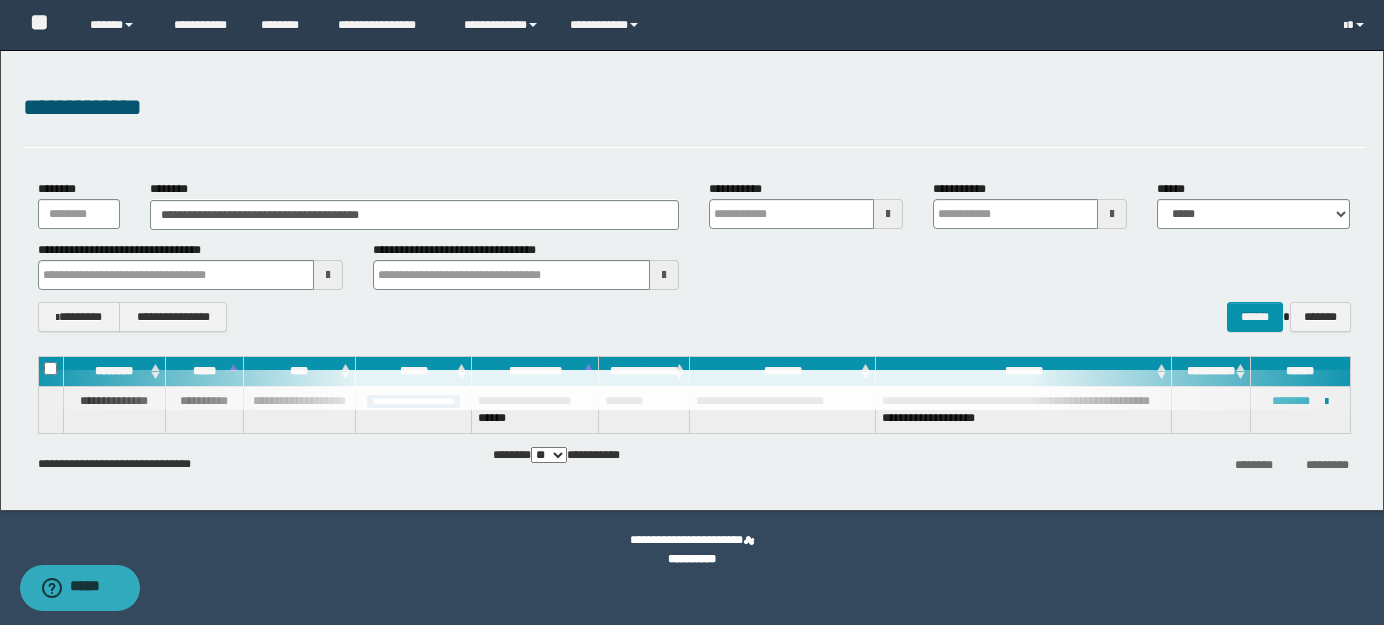 type 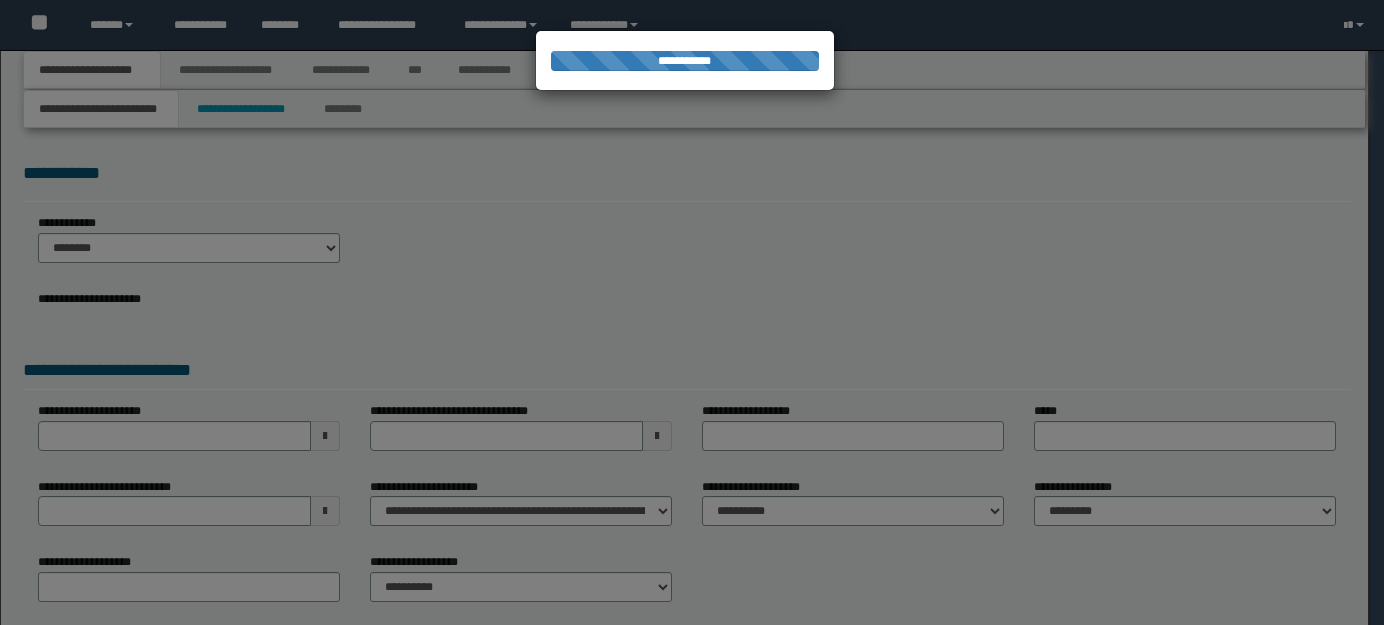 scroll, scrollTop: 0, scrollLeft: 0, axis: both 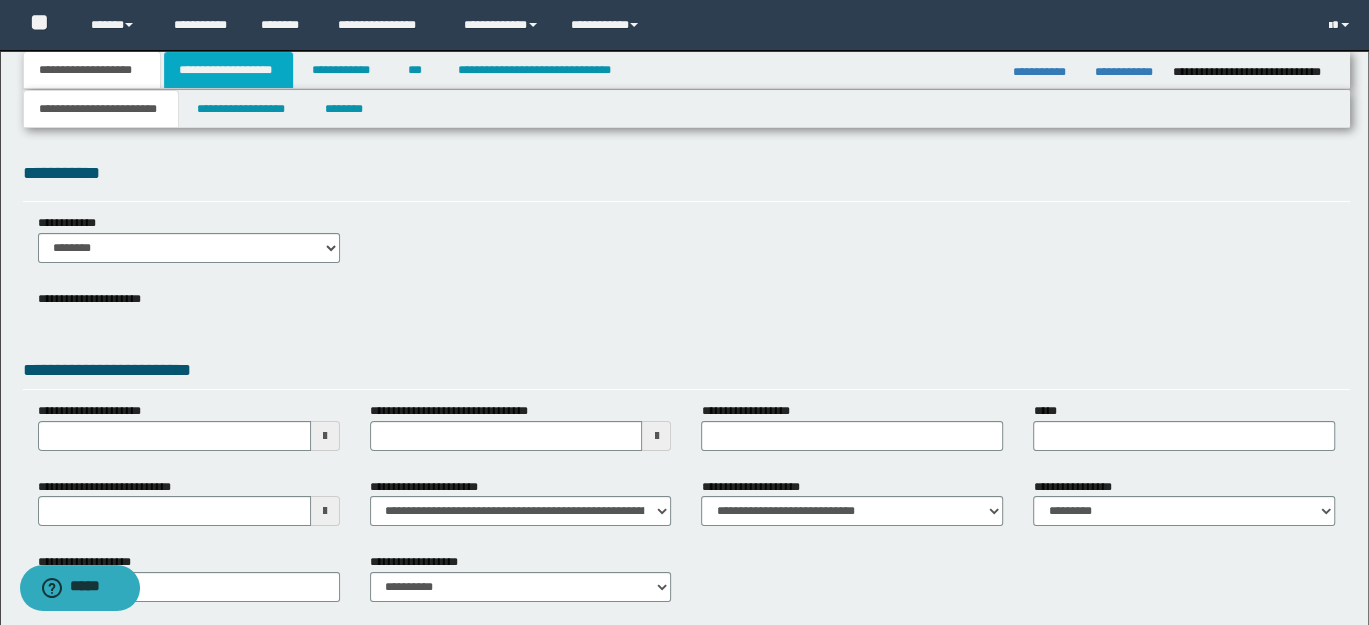 click on "**********" at bounding box center (228, 70) 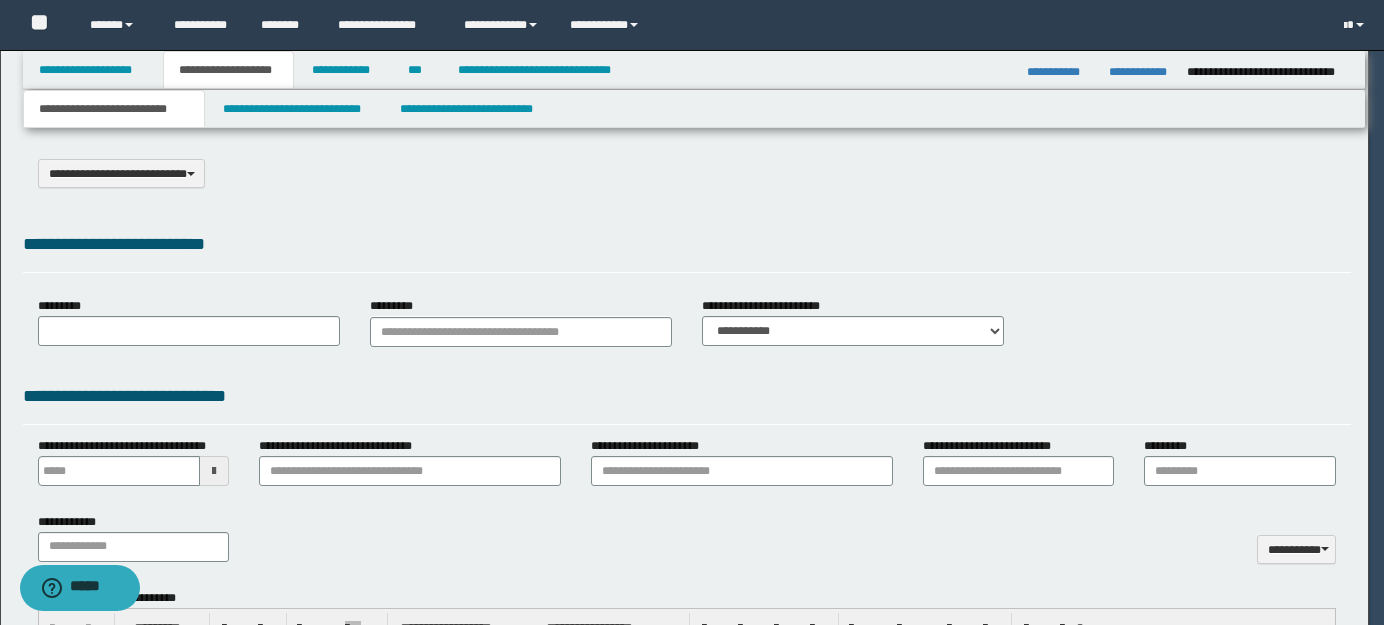 select on "*" 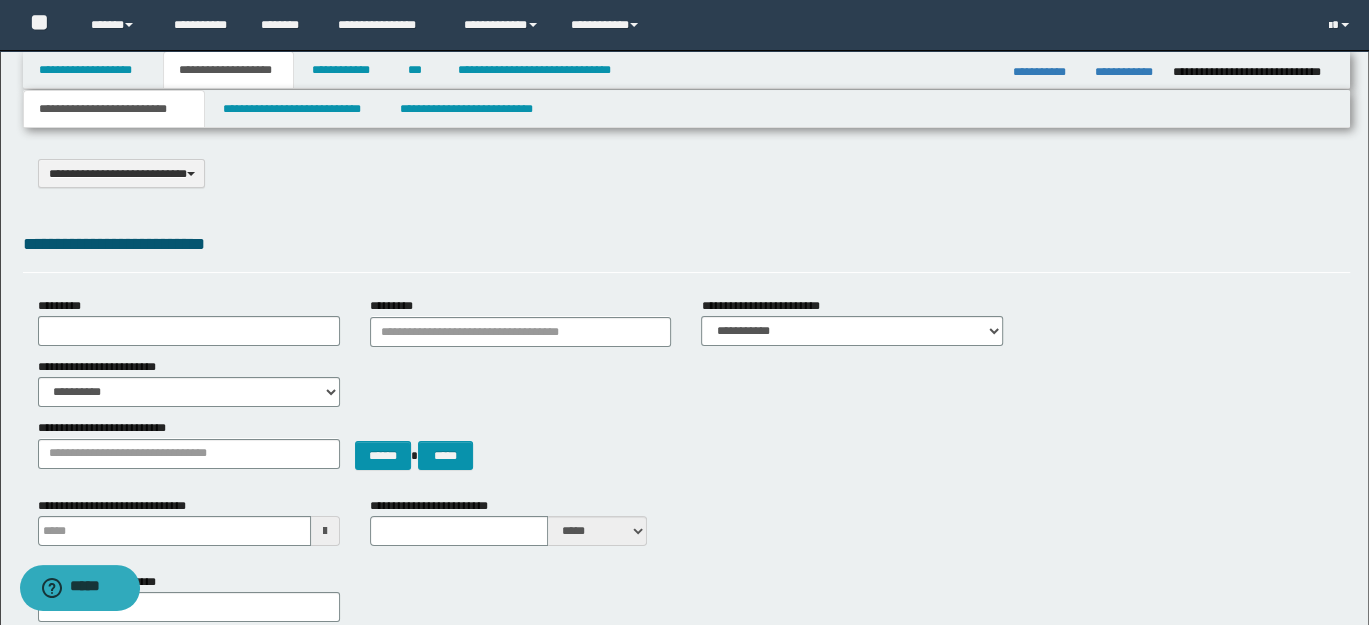 click on "**********" at bounding box center (114, 109) 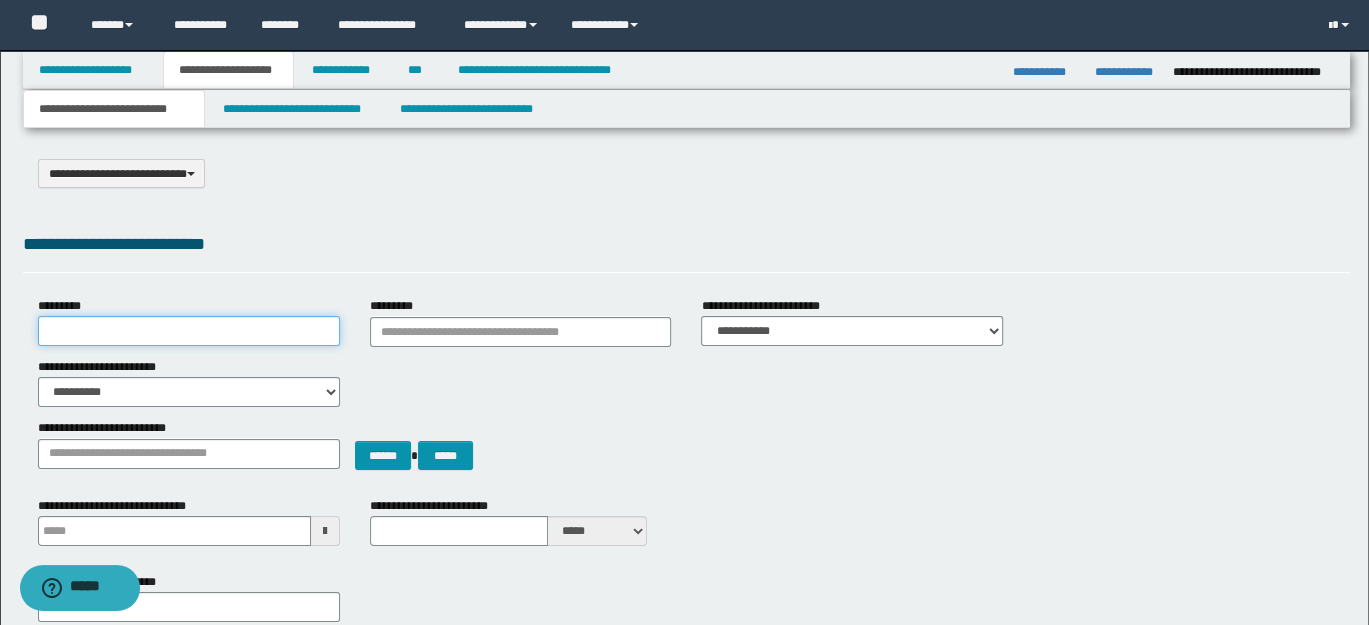 click on "*********" at bounding box center (189, 331) 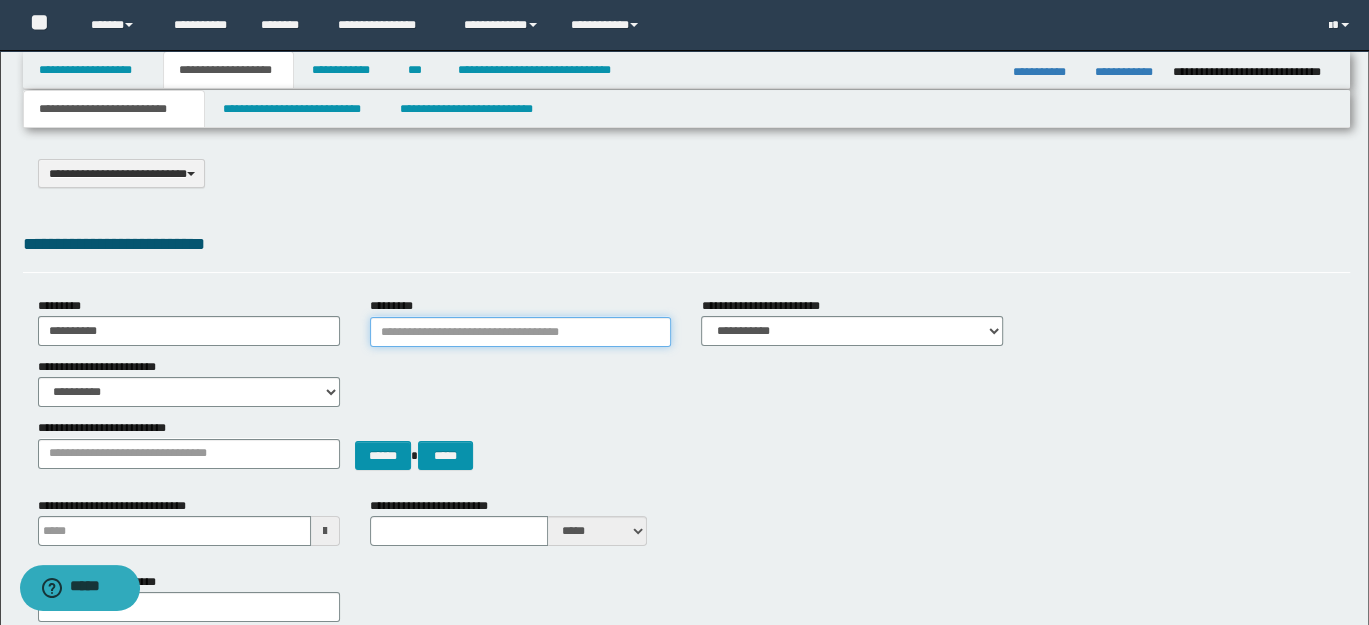 click on "*********" at bounding box center (521, 332) 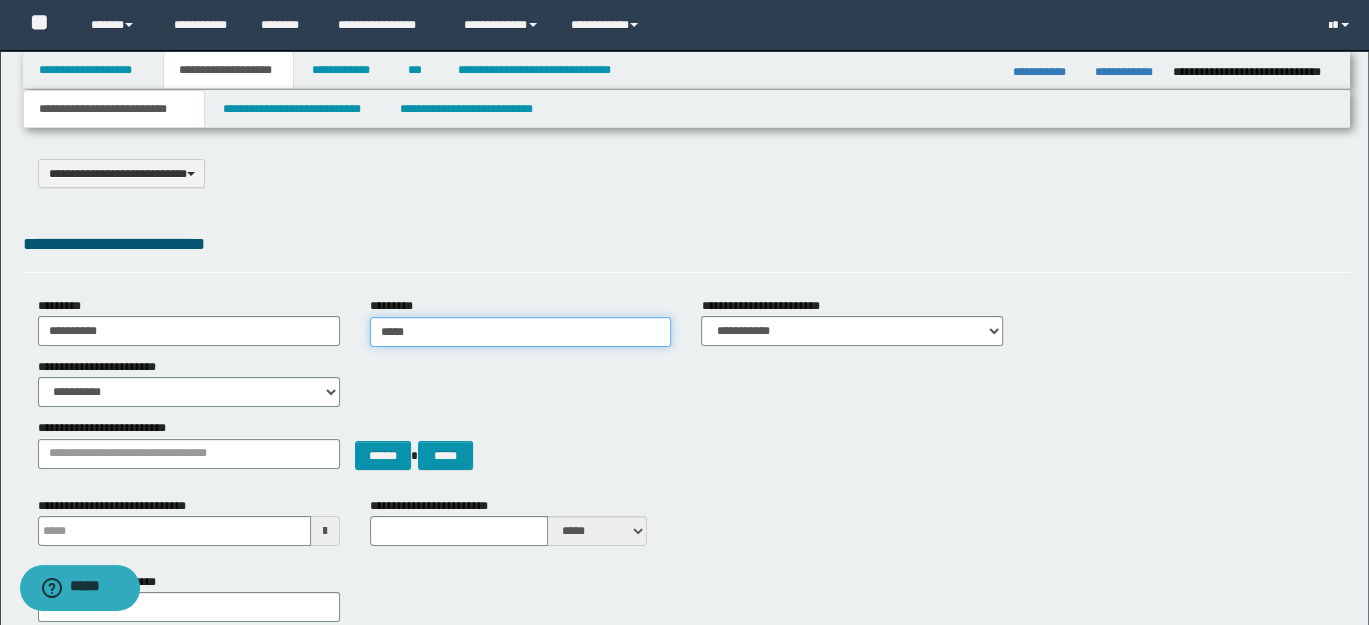 type on "******" 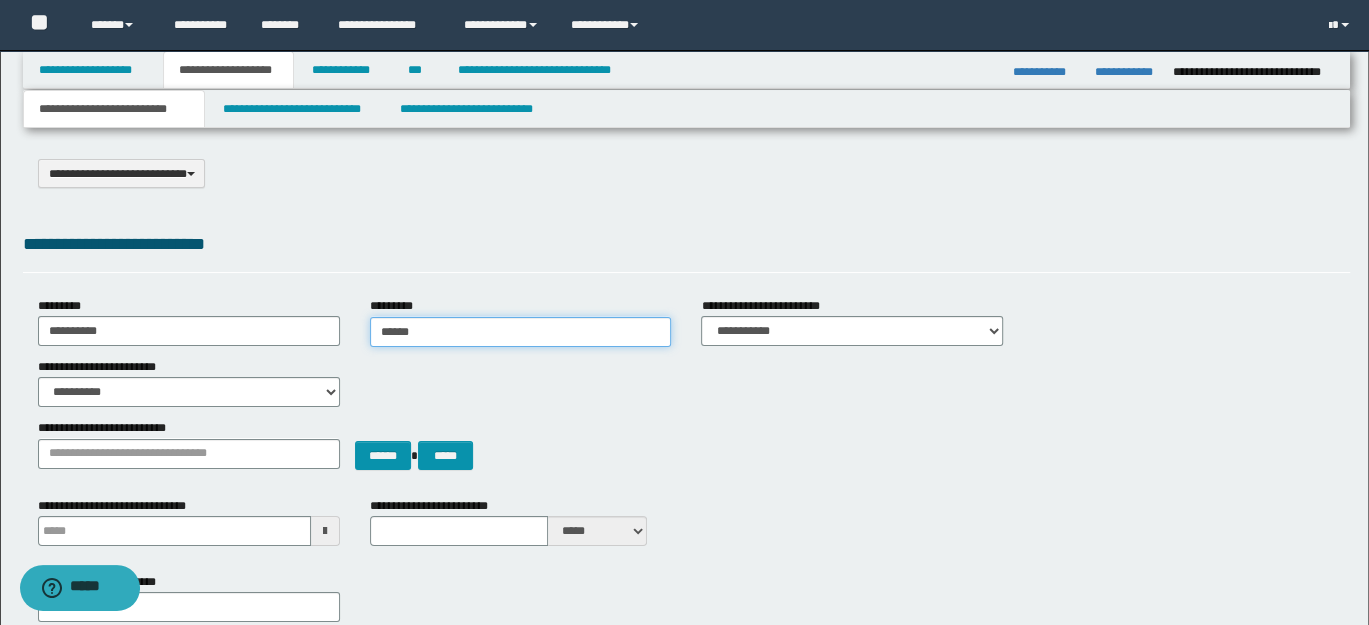type on "**********" 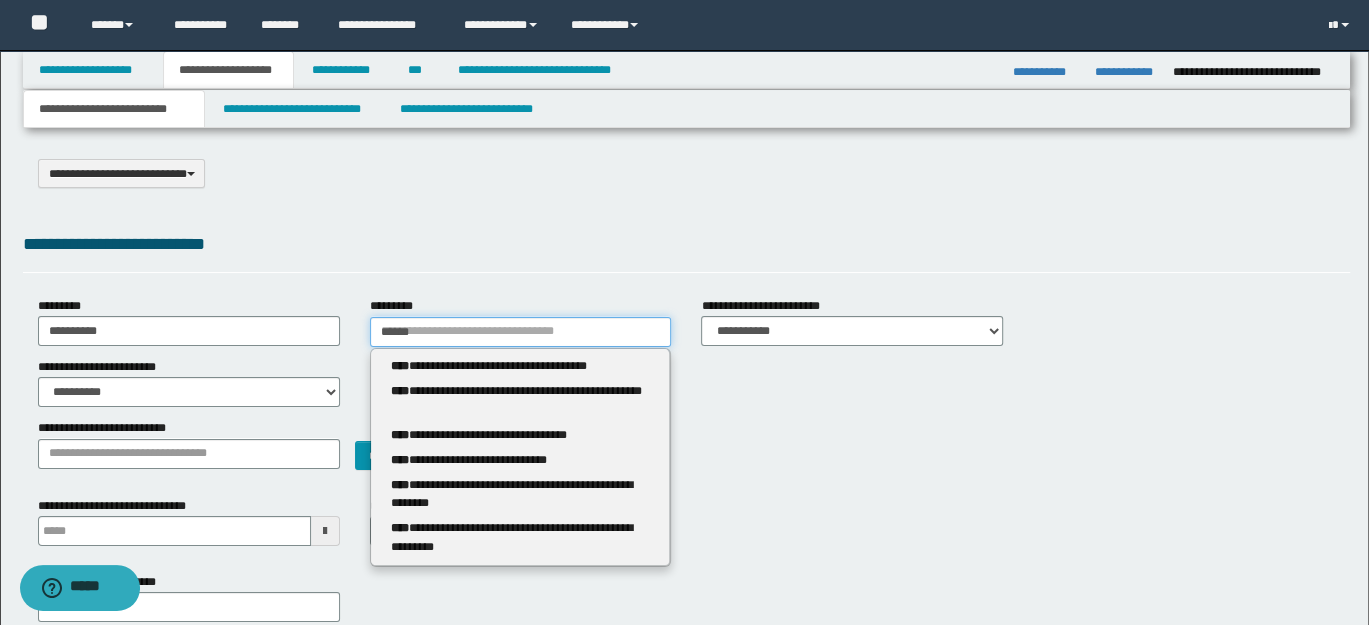 type 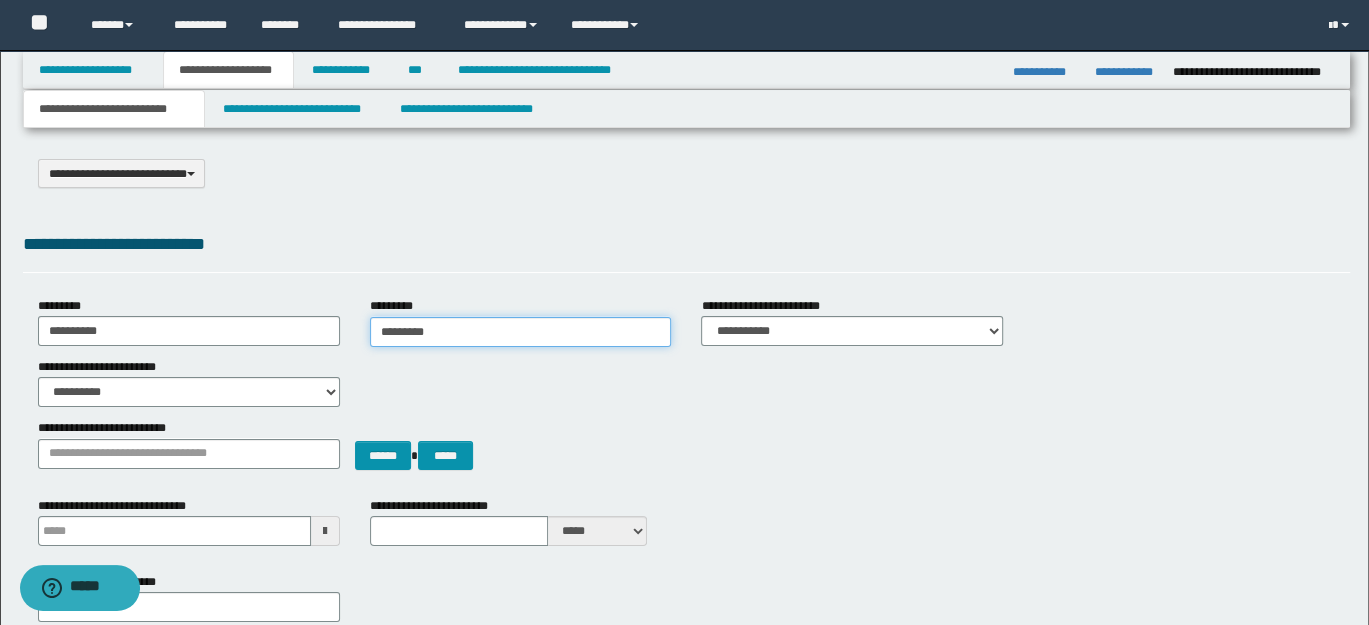 type on "**********" 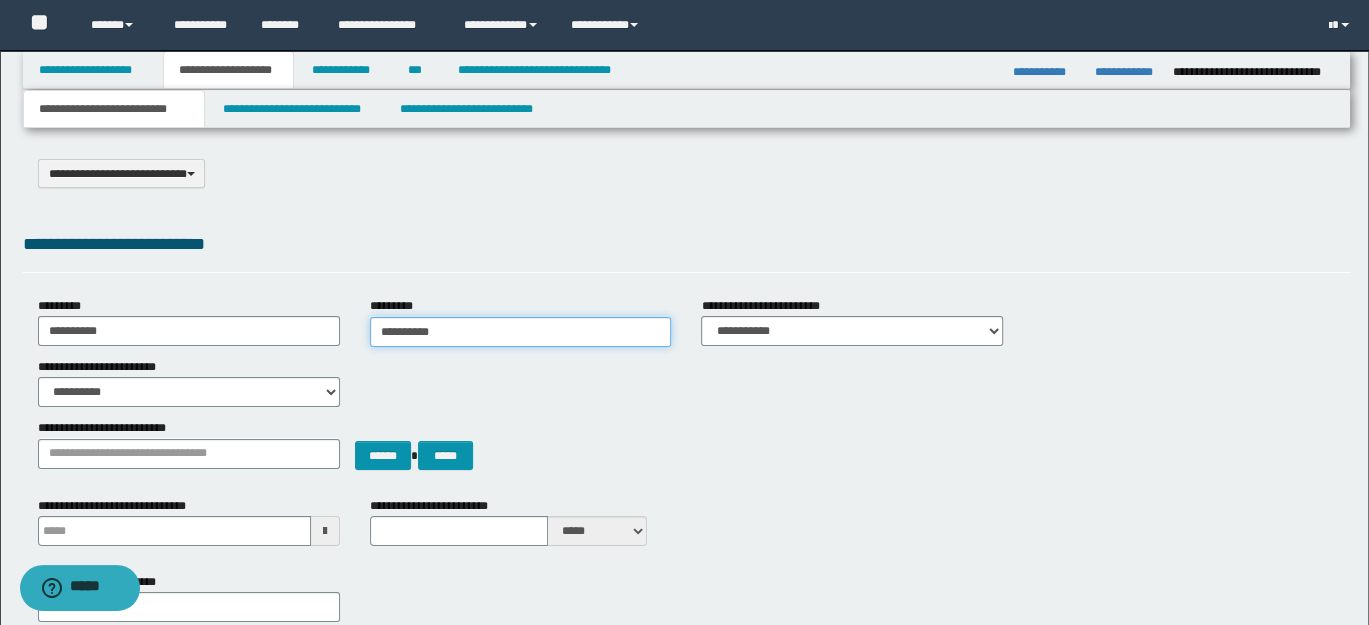 type on "**********" 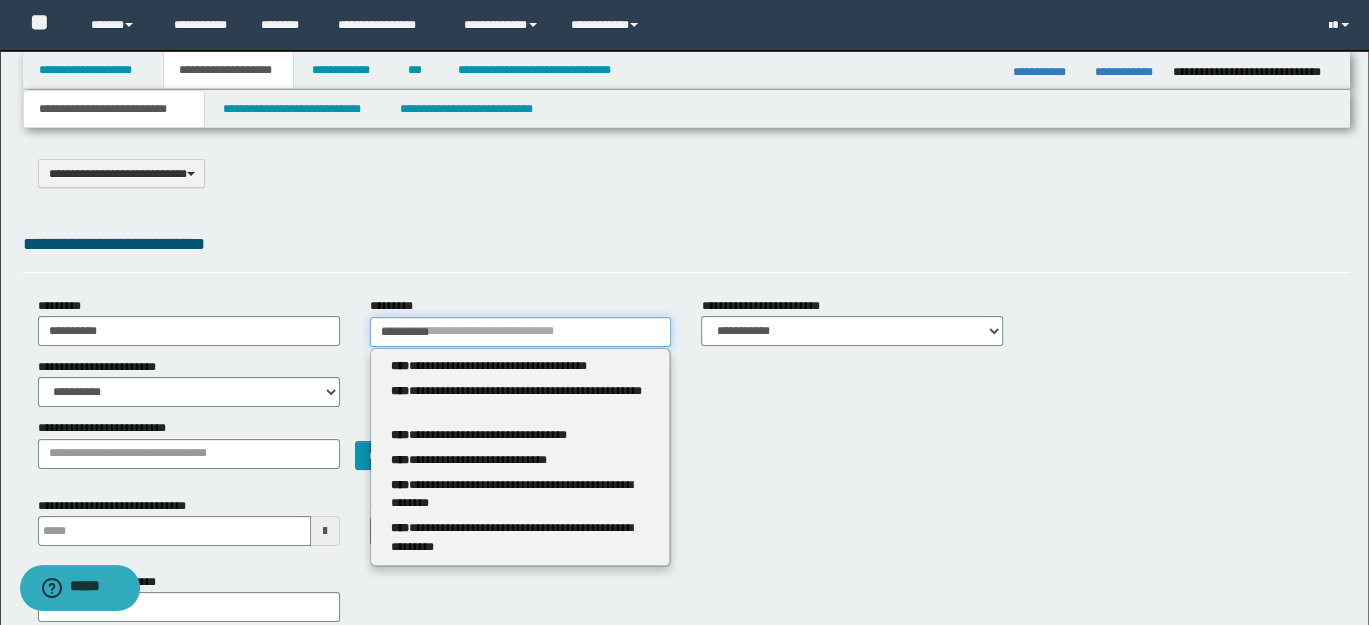 type 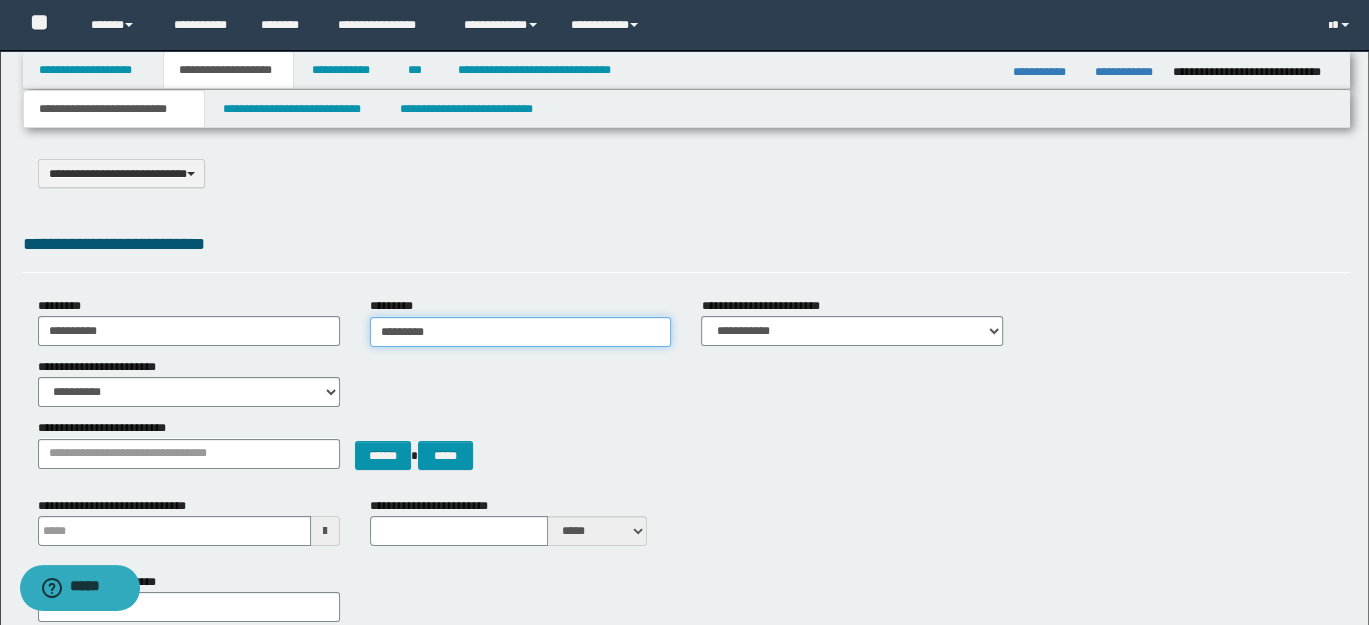 type on "**********" 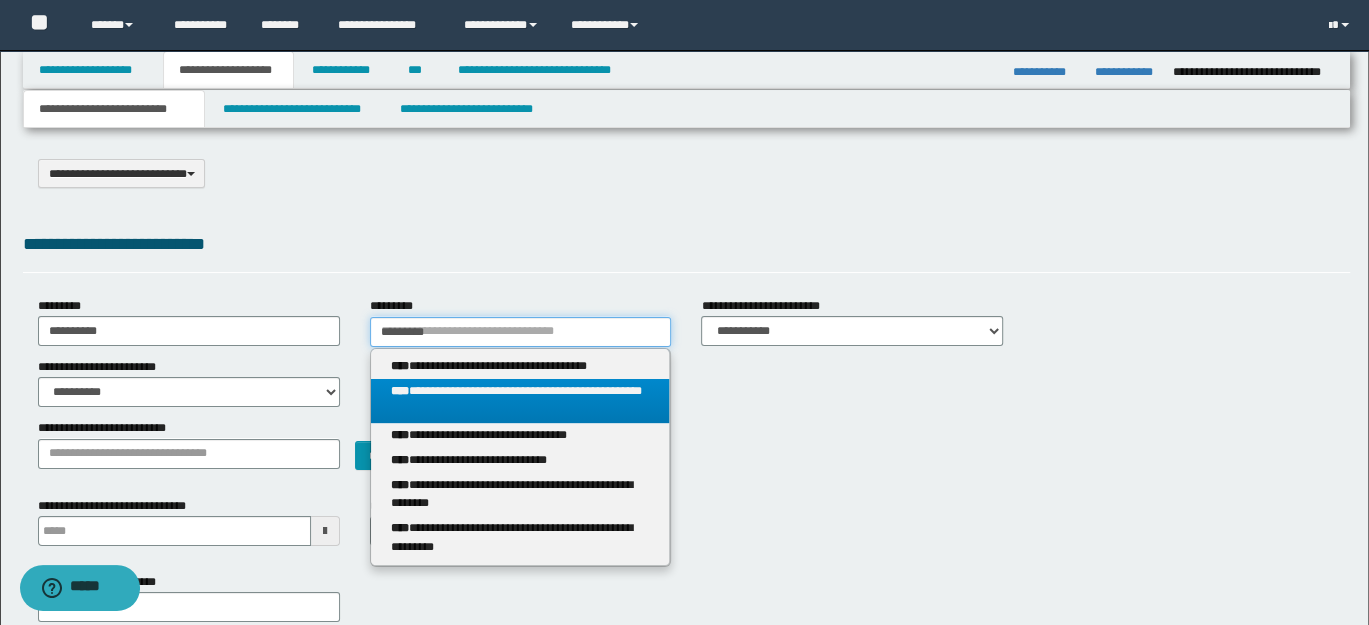 type on "*********" 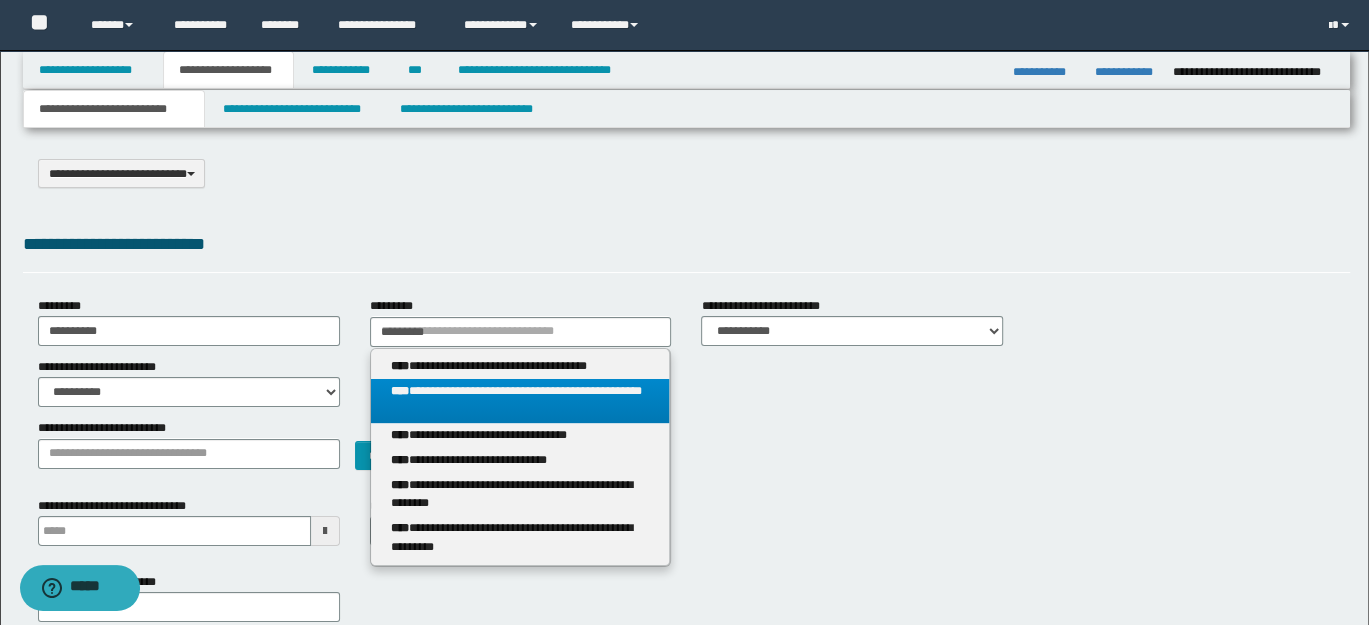 type 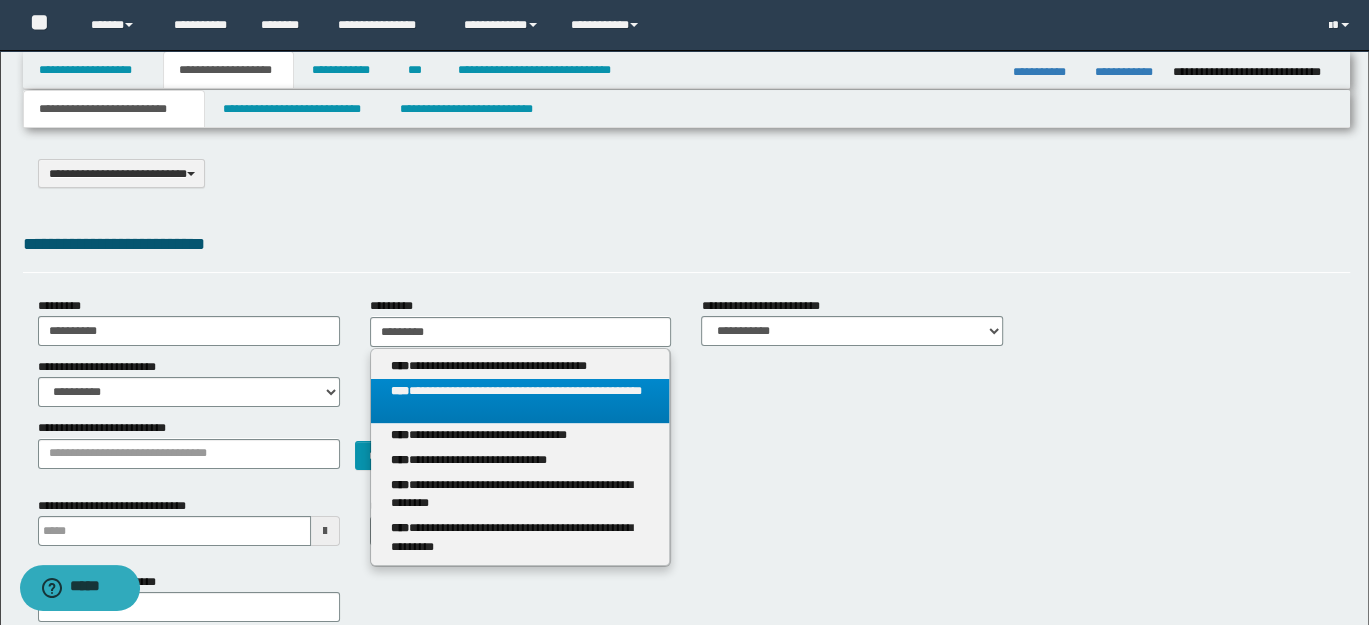 click on "******
*****" at bounding box center [687, 444] 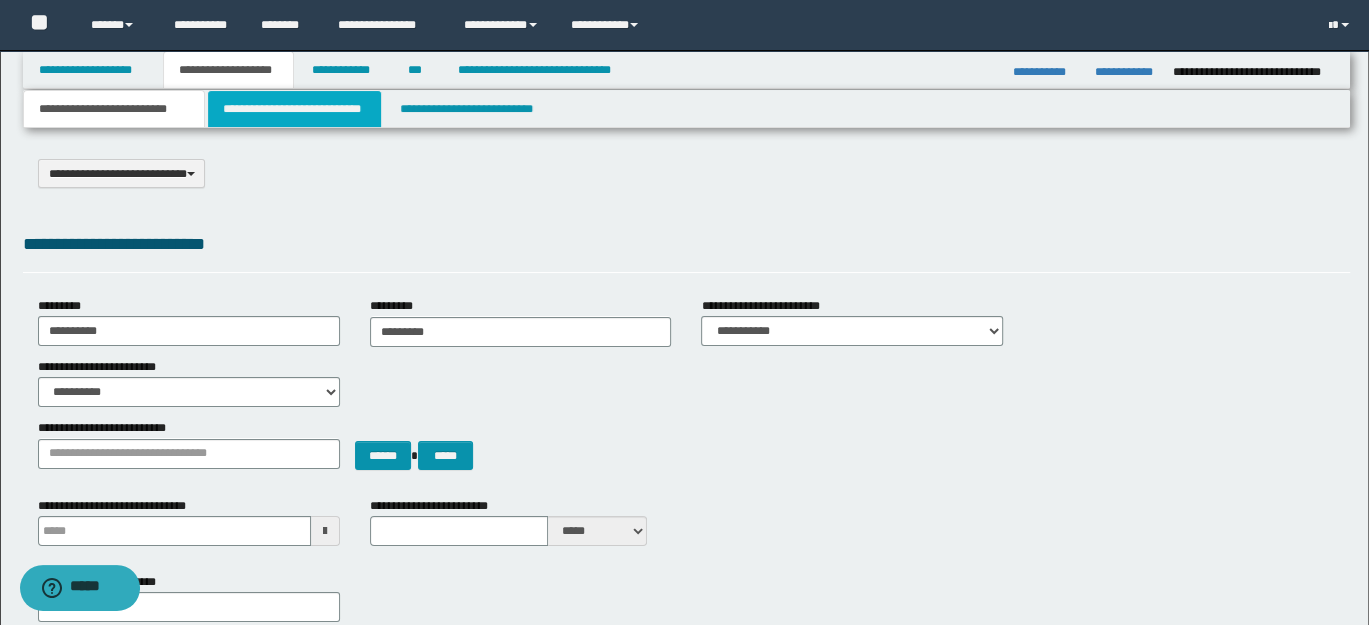 click on "**********" at bounding box center (294, 109) 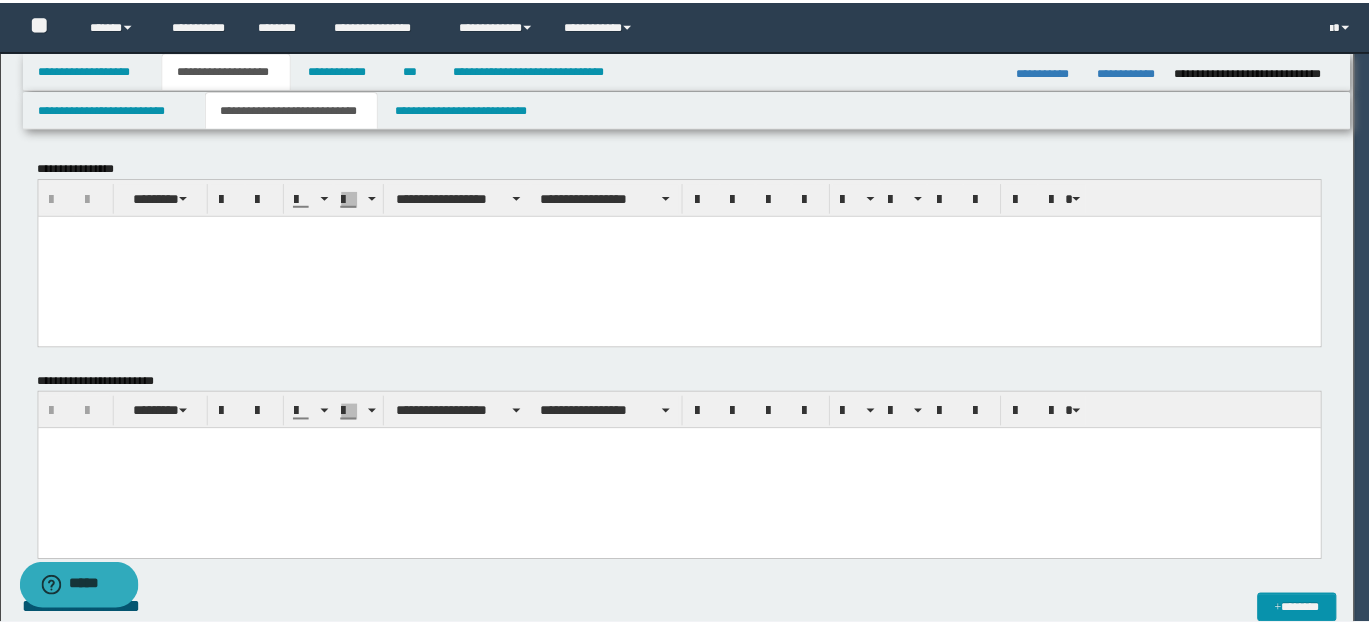 scroll, scrollTop: 0, scrollLeft: 0, axis: both 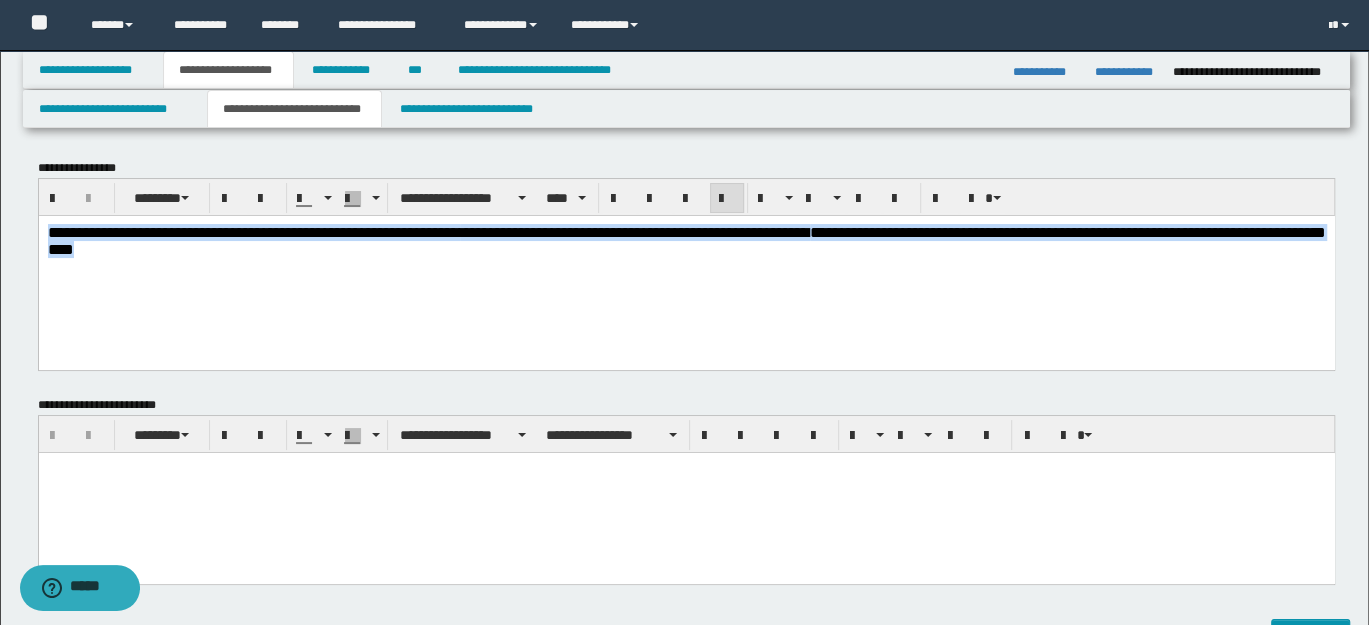 drag, startPoint x: 47, startPoint y: 227, endPoint x: 306, endPoint y: 294, distance: 267.5257 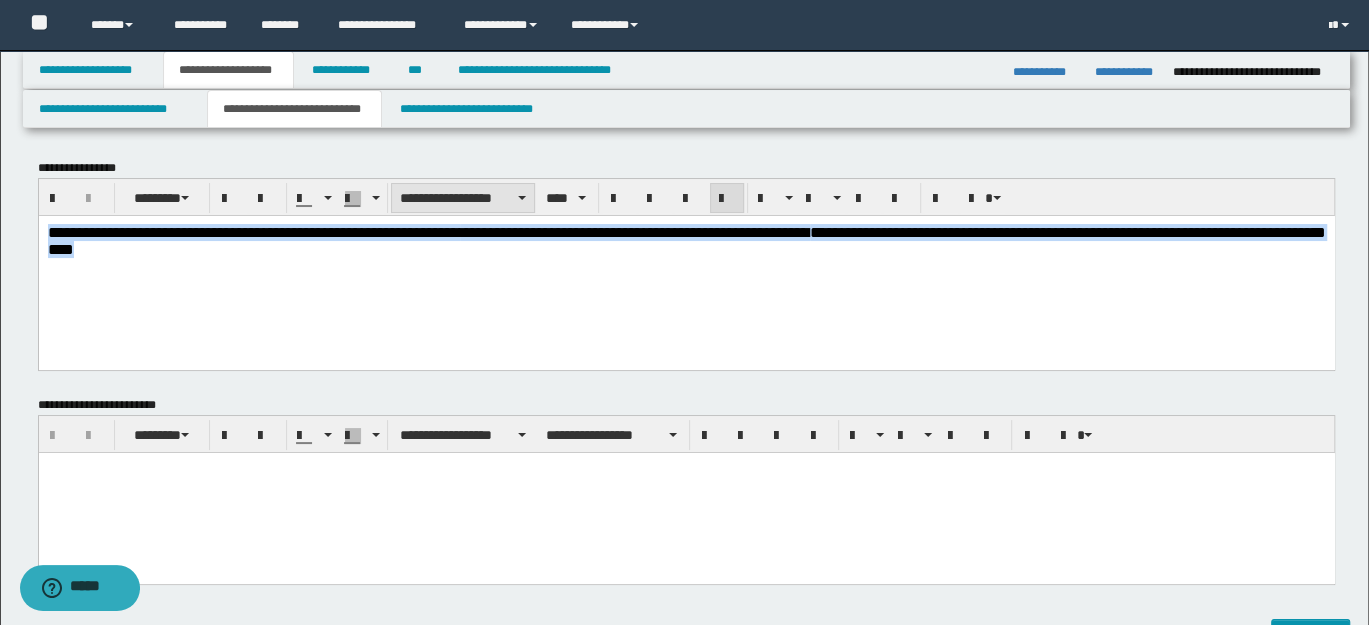 click on "**********" at bounding box center [463, 198] 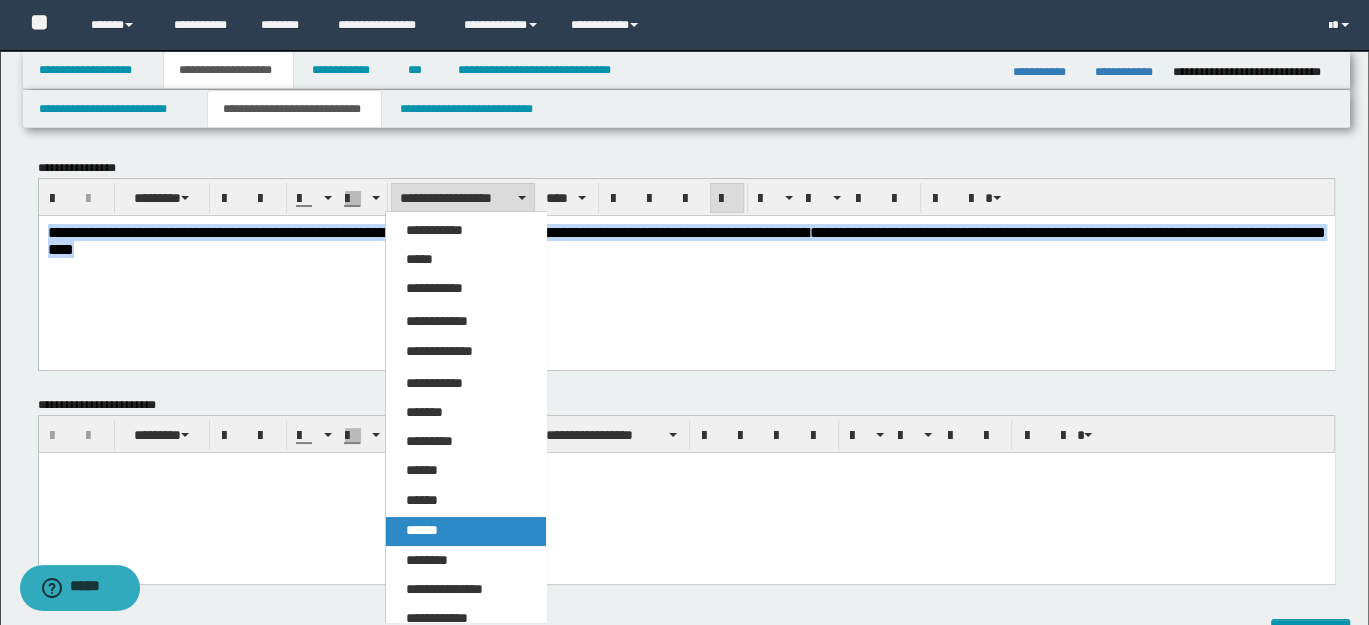 click on "******" at bounding box center [422, 530] 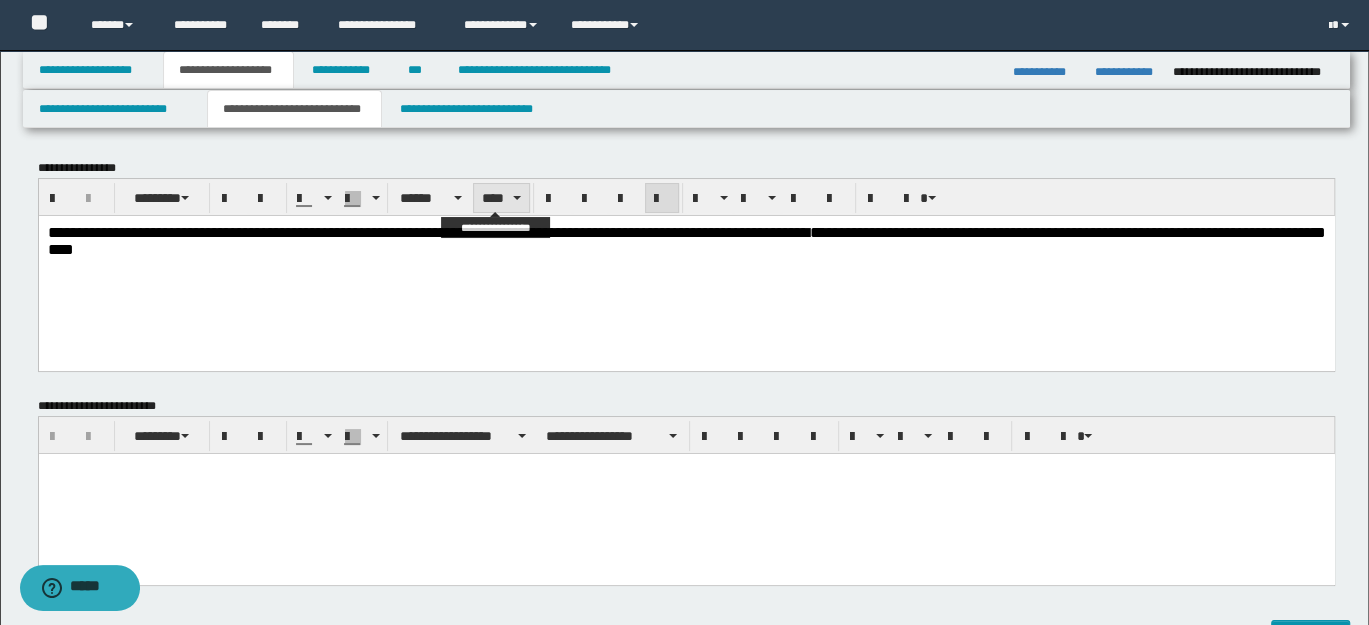 click on "****" at bounding box center [501, 198] 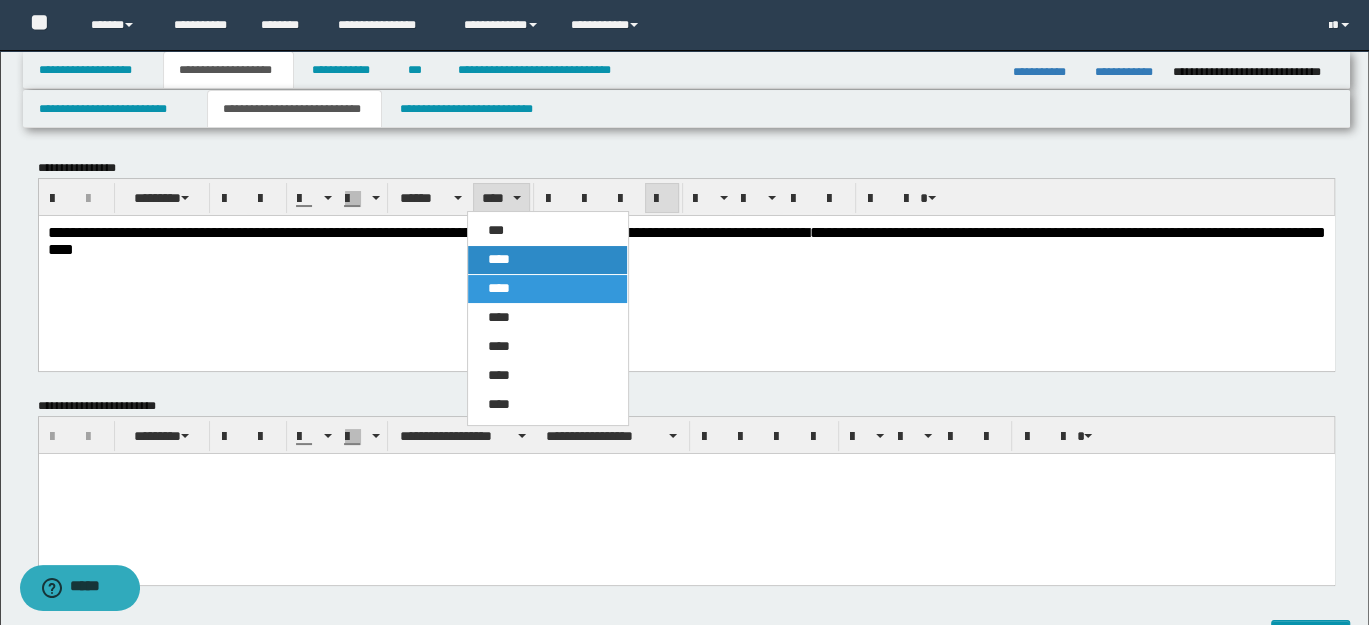 drag, startPoint x: 519, startPoint y: 263, endPoint x: 580, endPoint y: 59, distance: 212.92487 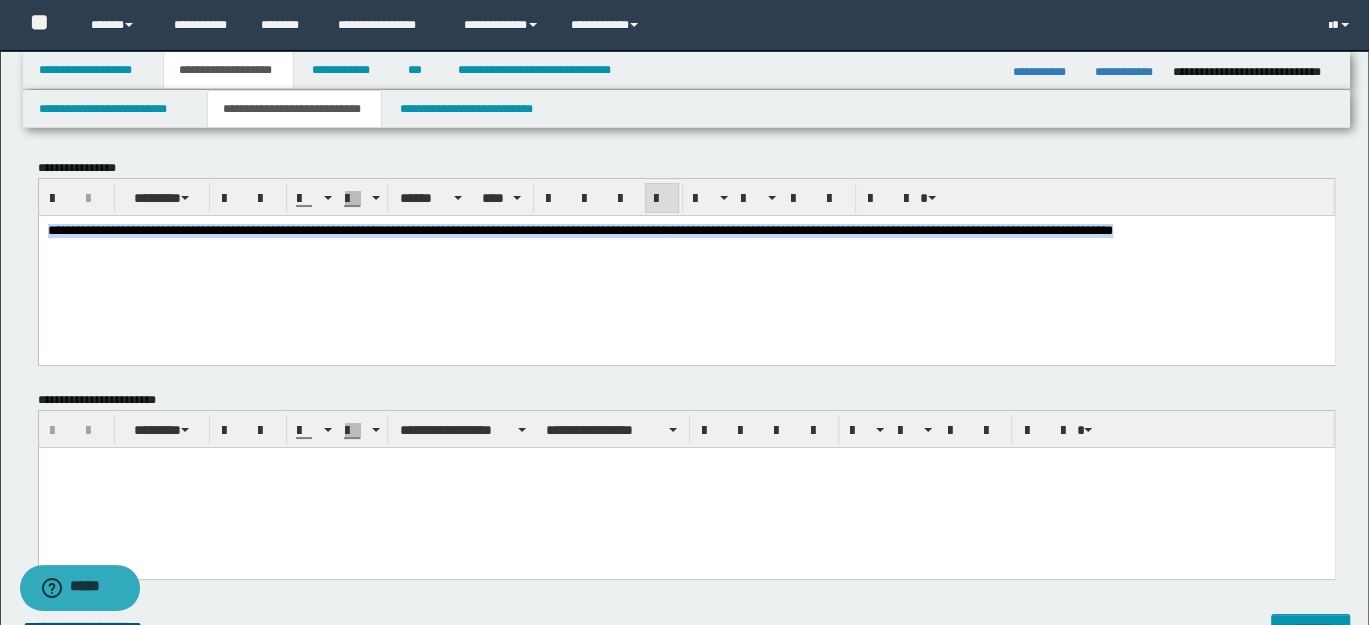 click on "**********" at bounding box center [686, 255] 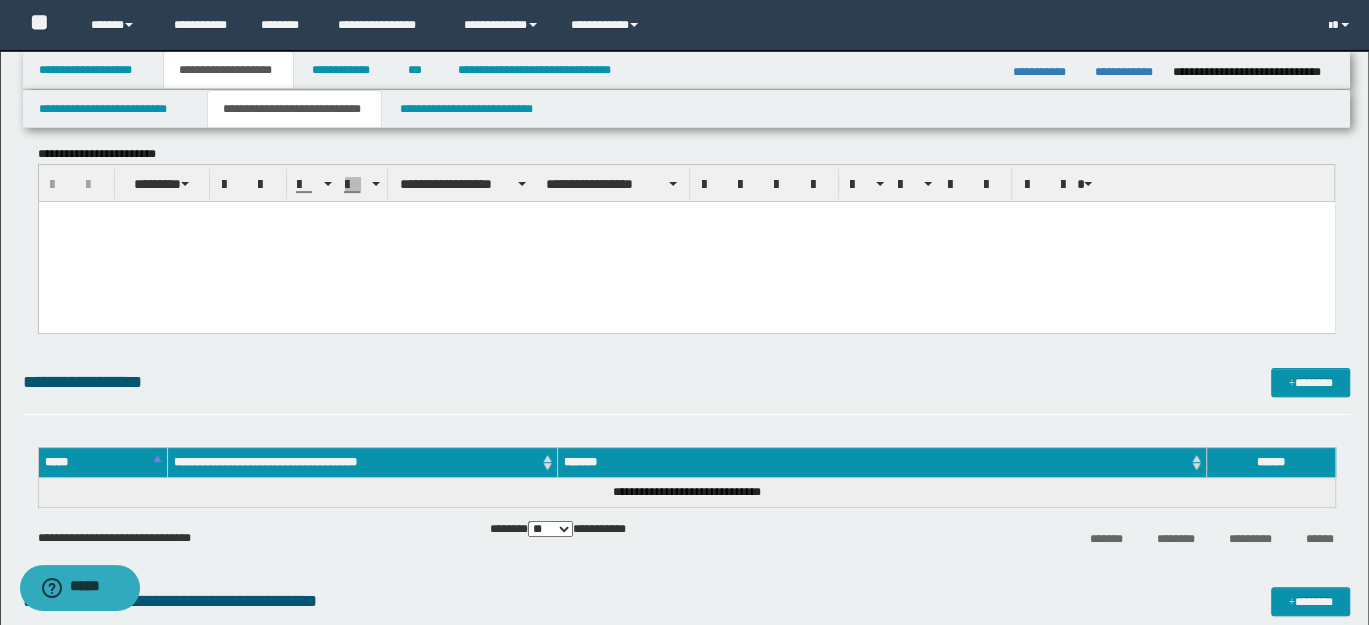 scroll, scrollTop: 233, scrollLeft: 0, axis: vertical 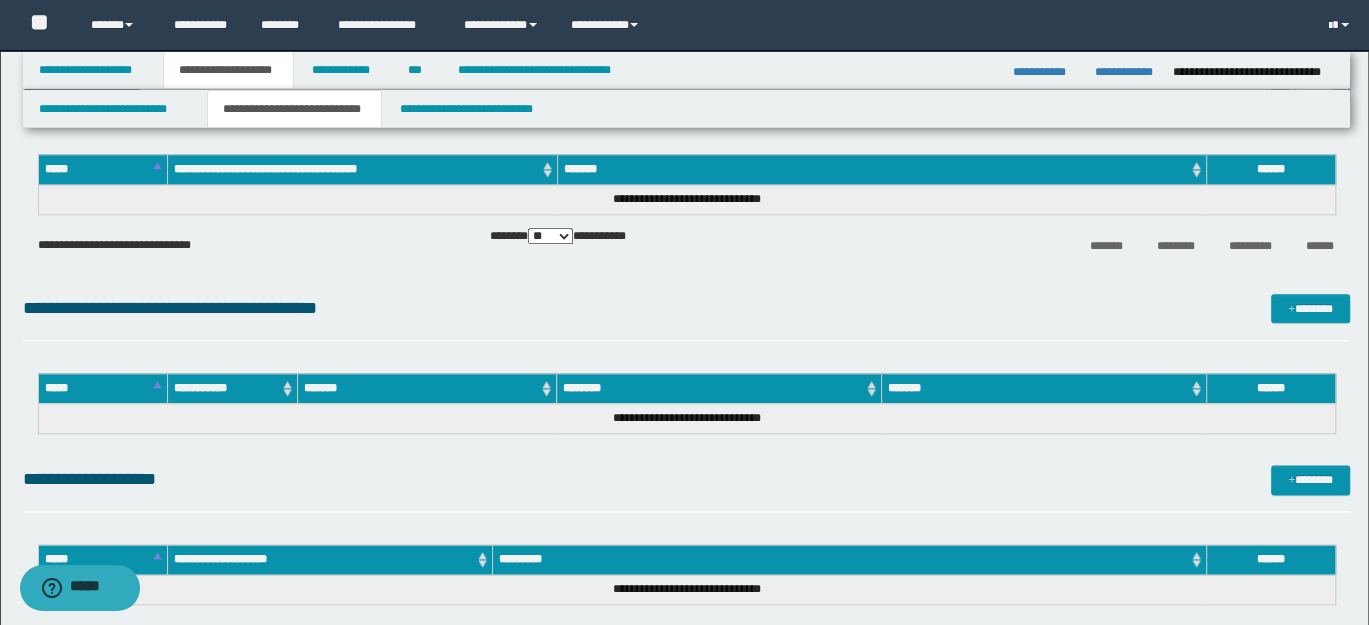 drag, startPoint x: 48, startPoint y: -991, endPoint x: 1003, endPoint y: 553, distance: 1815.4781 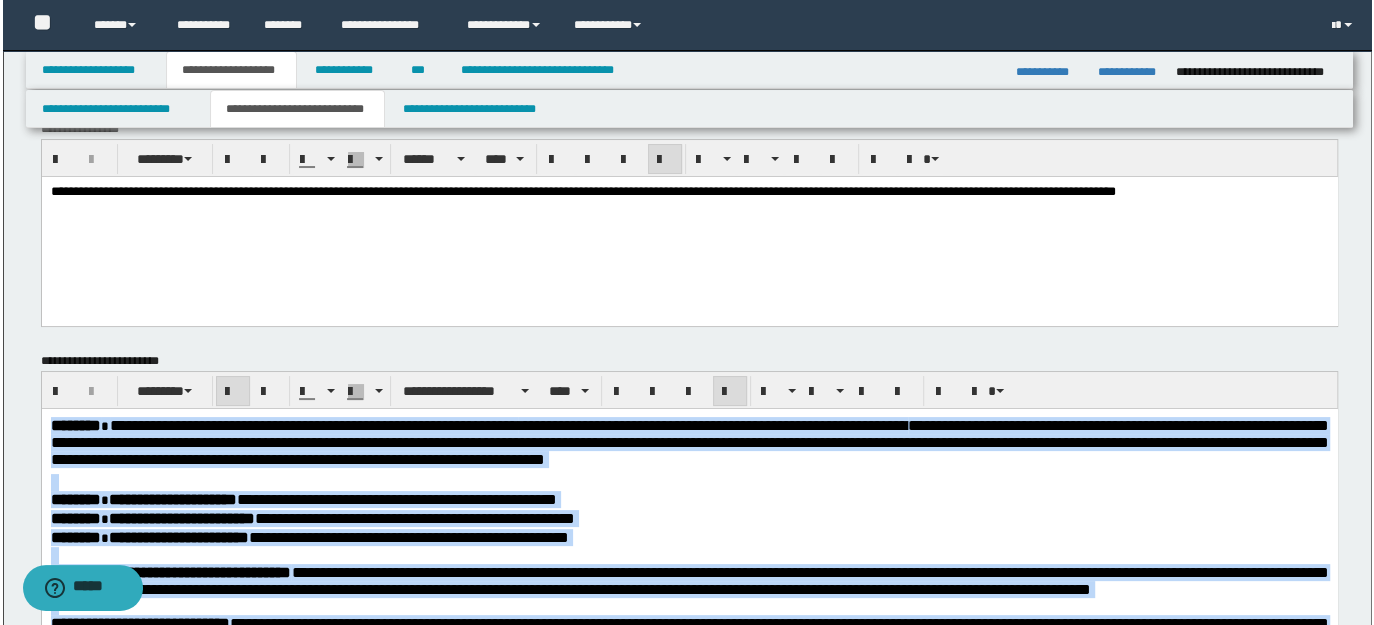 scroll, scrollTop: 0, scrollLeft: 0, axis: both 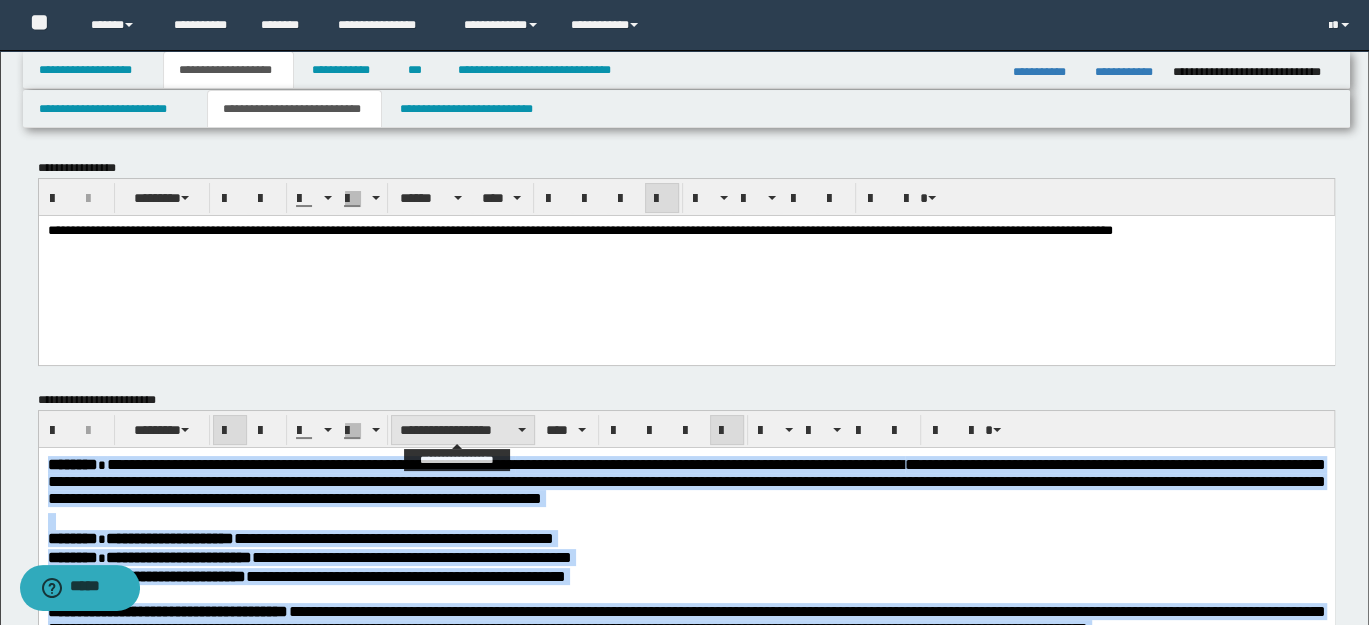 click at bounding box center (522, 430) 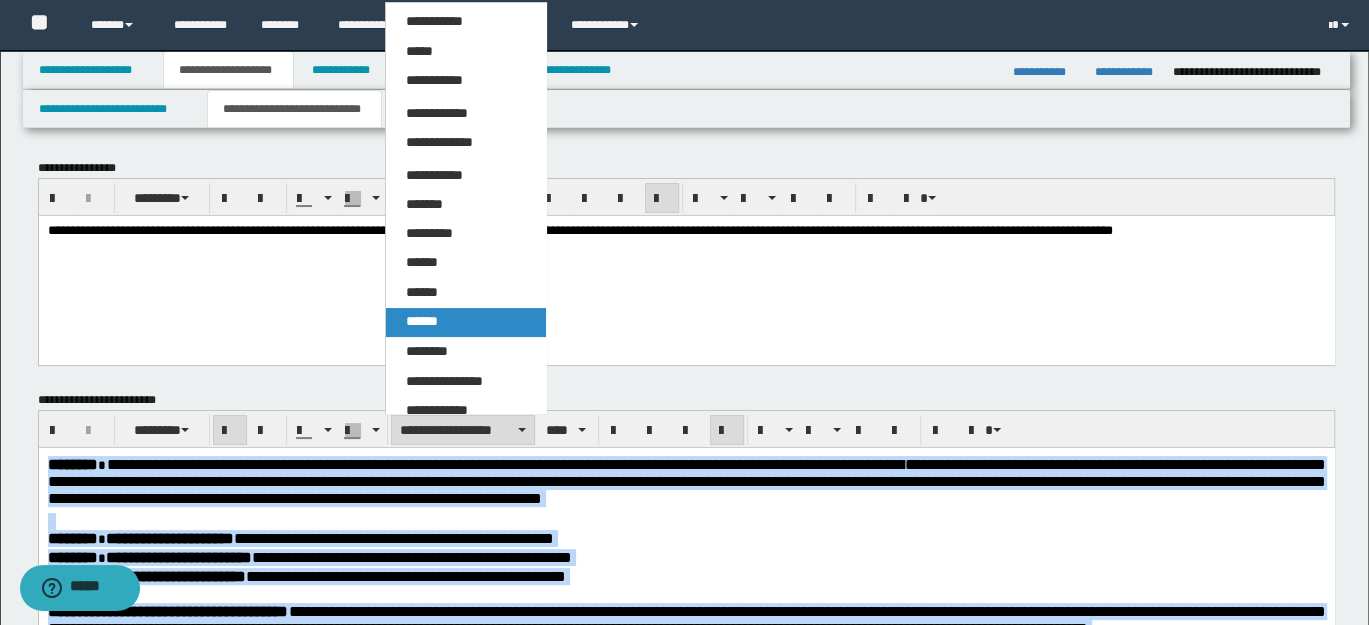 click on "******" at bounding box center [422, 321] 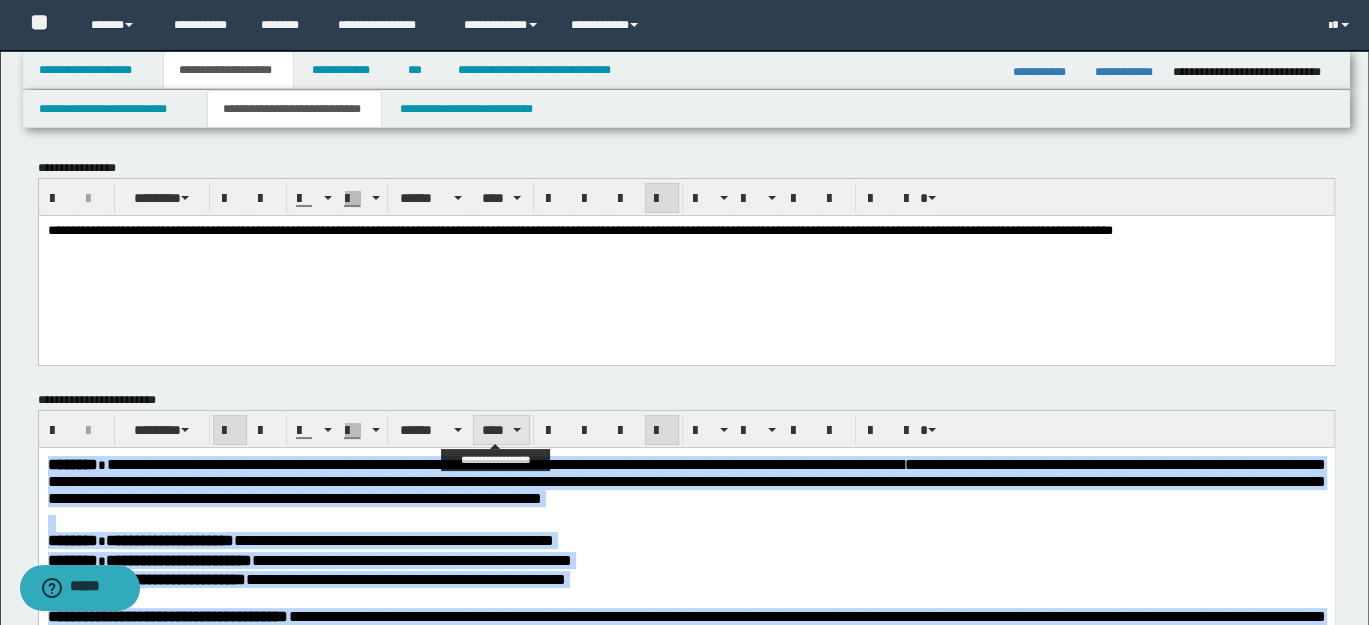 click on "****" at bounding box center [501, 430] 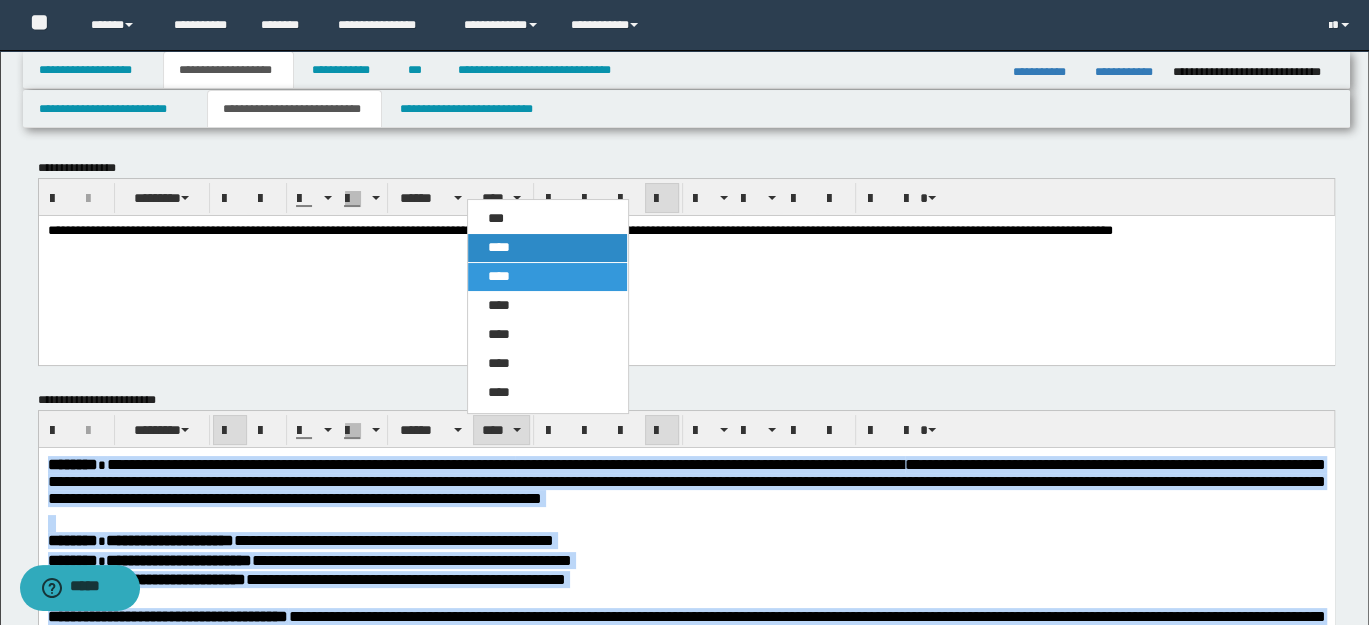 click on "****" at bounding box center (499, 247) 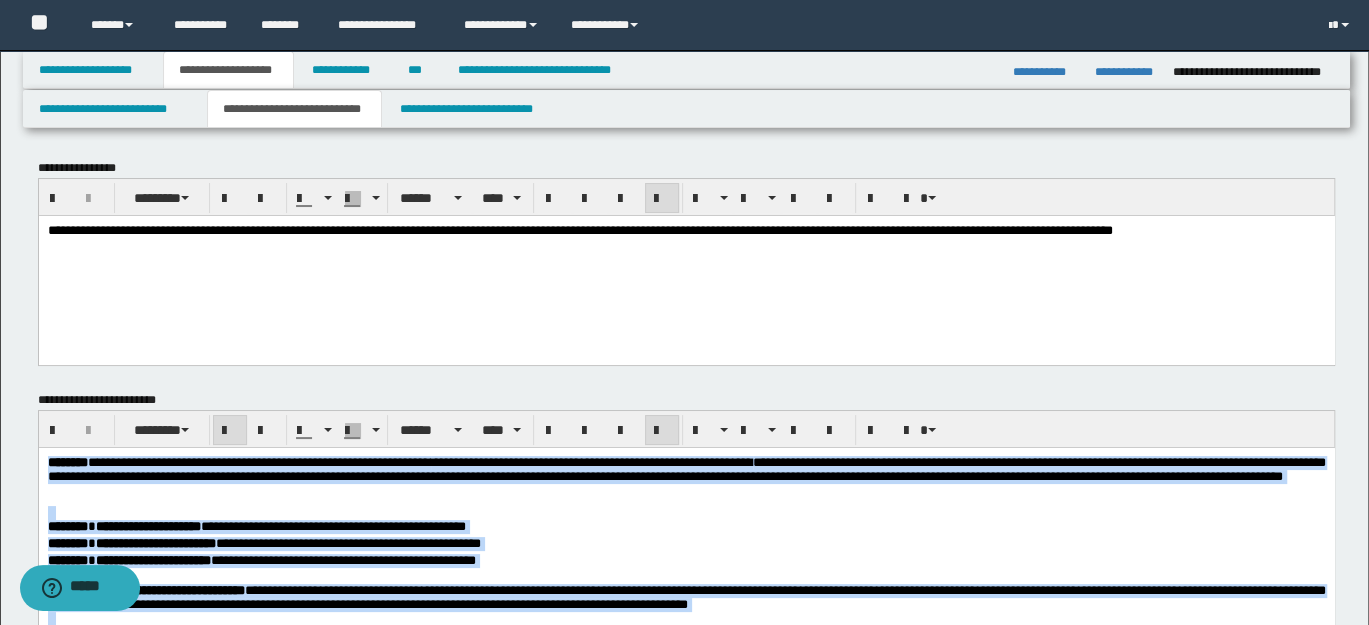 click on "**********" at bounding box center [686, 545] 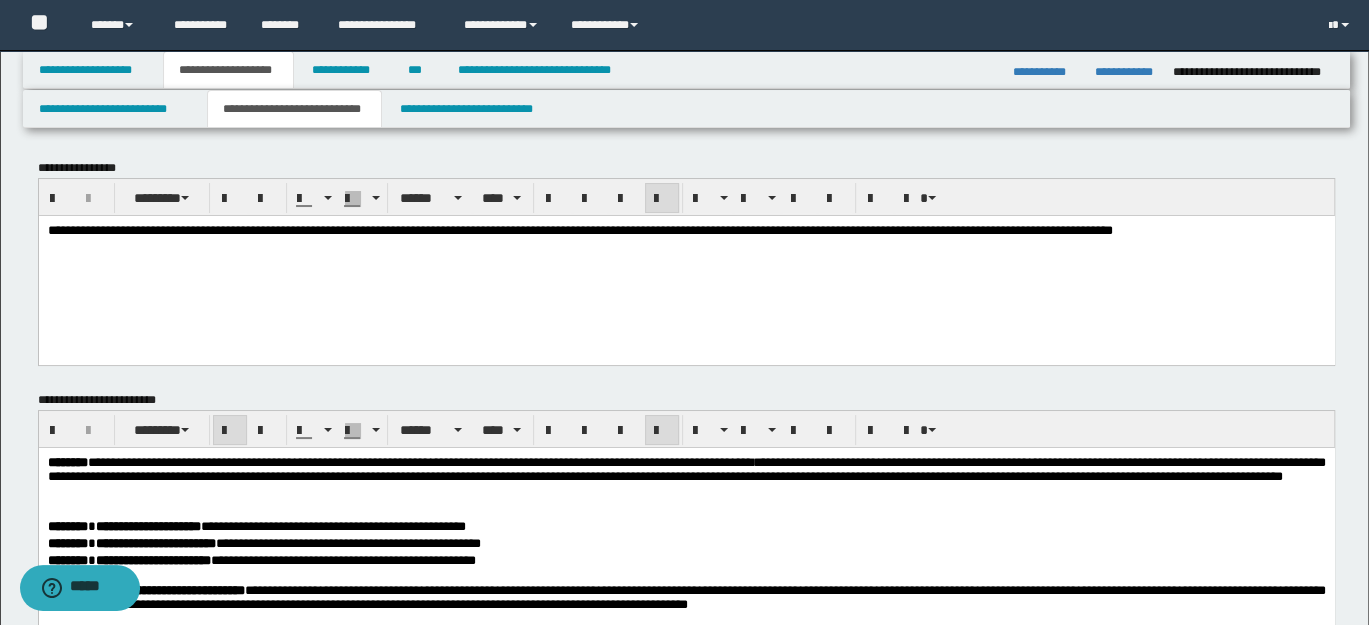 click on "**********" at bounding box center [686, 545] 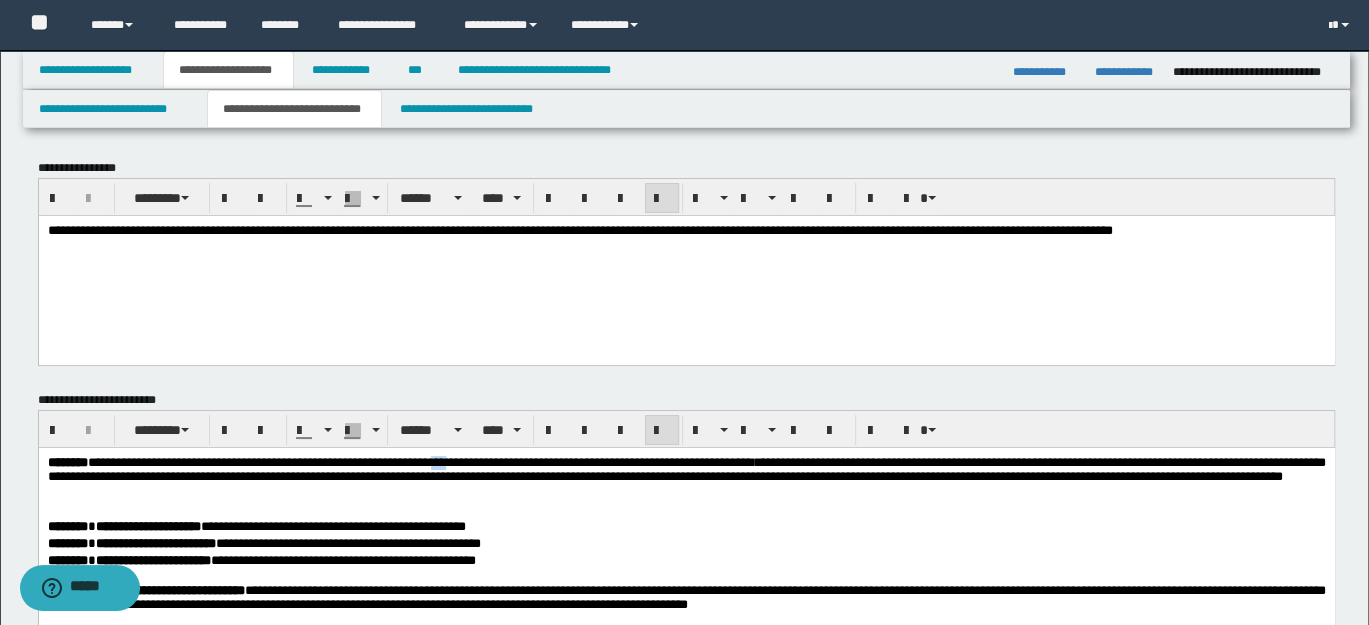 type 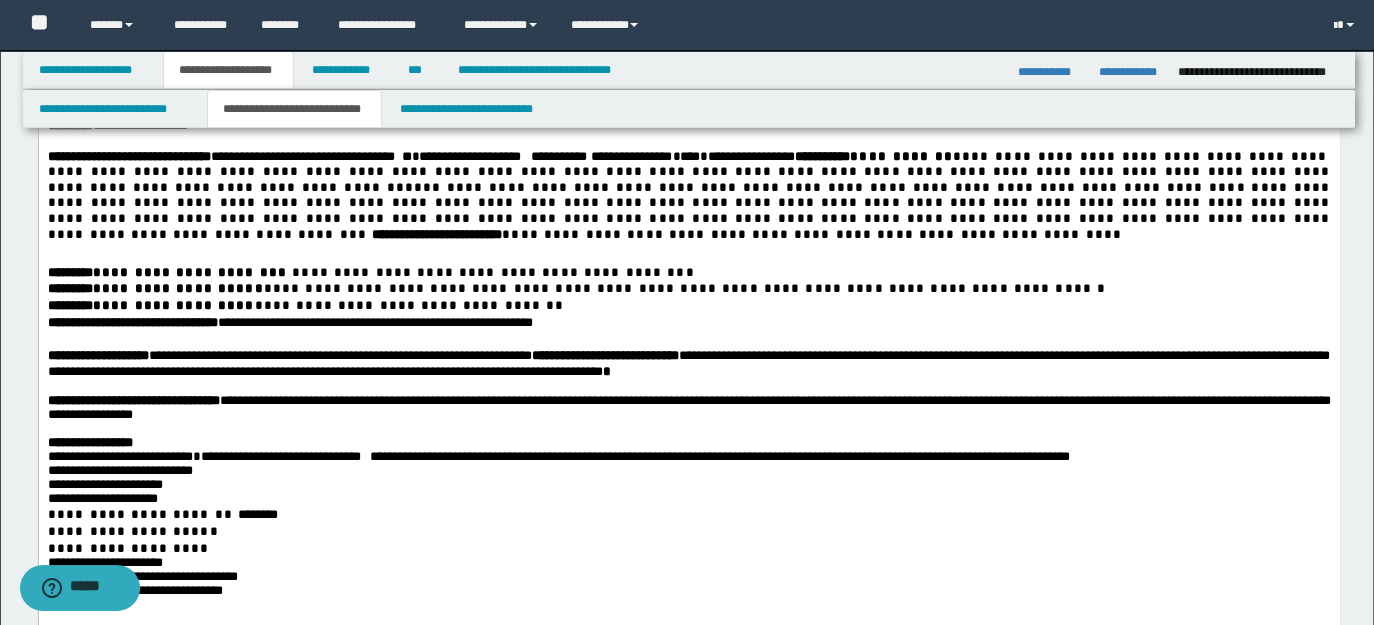 scroll, scrollTop: 620, scrollLeft: 0, axis: vertical 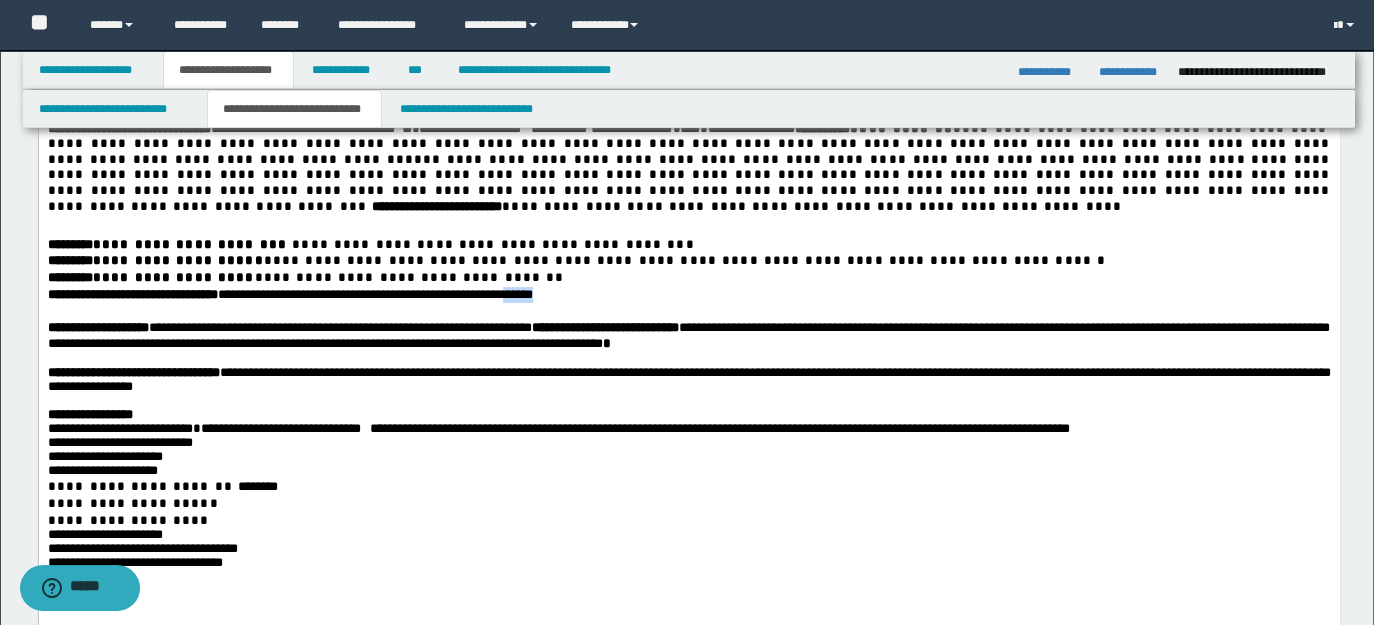 click on "**********" at bounding box center [688, 296] 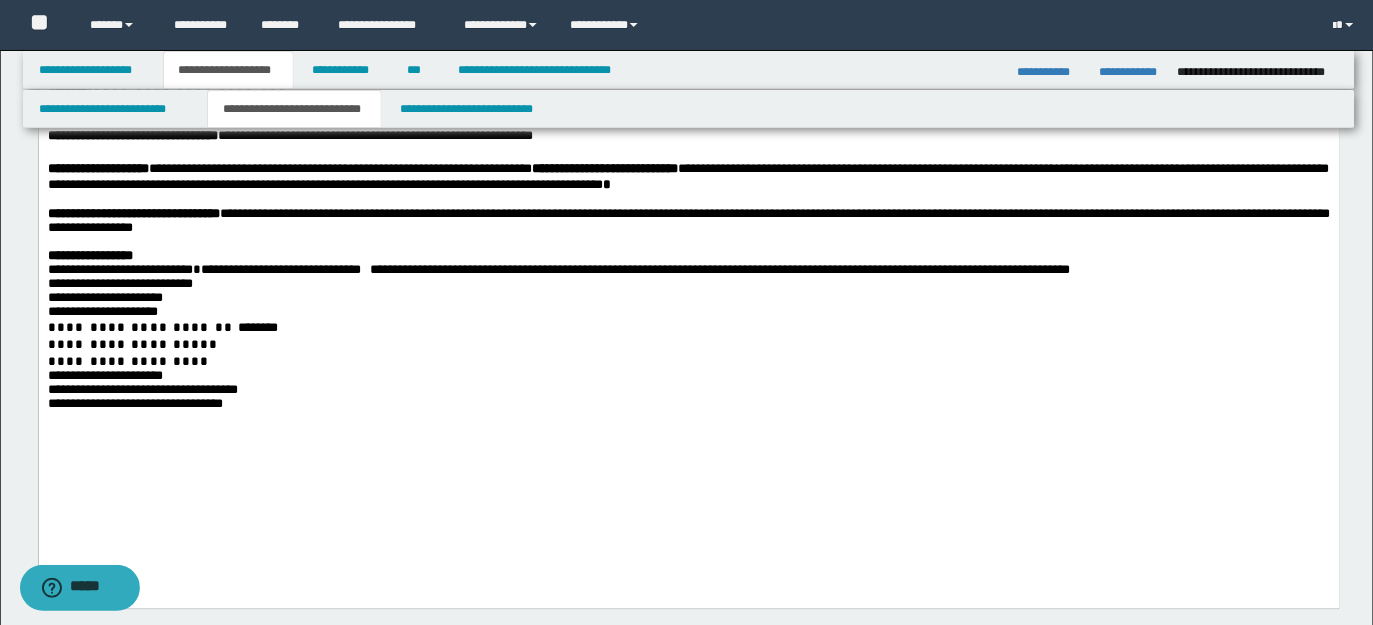 scroll, scrollTop: 800, scrollLeft: 0, axis: vertical 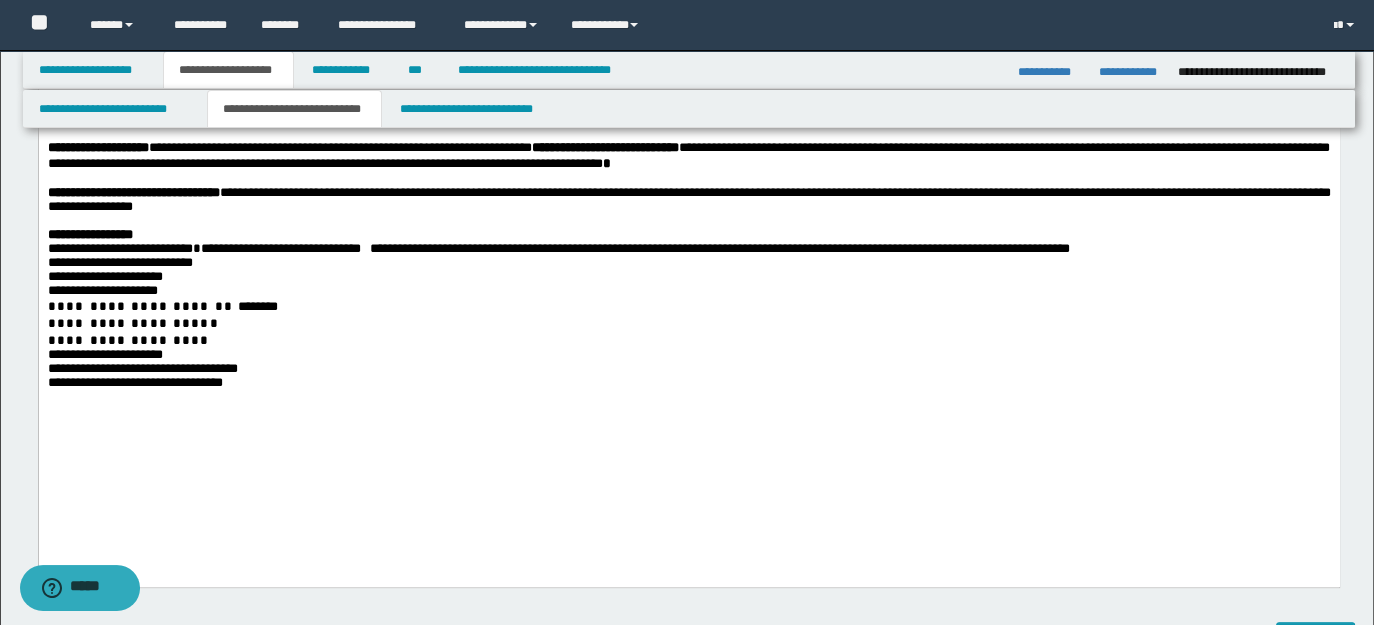 click on "**********" at bounding box center (688, 236) 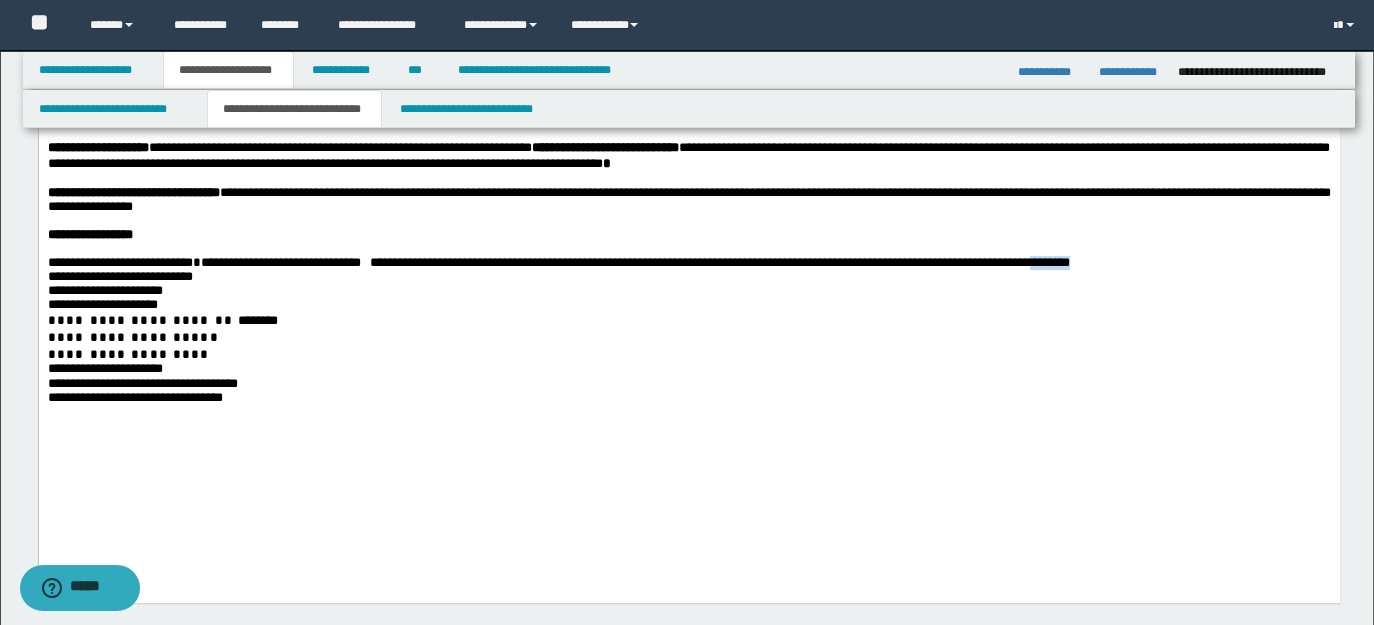 drag, startPoint x: 247, startPoint y: 333, endPoint x: 320, endPoint y: 339, distance: 73.24616 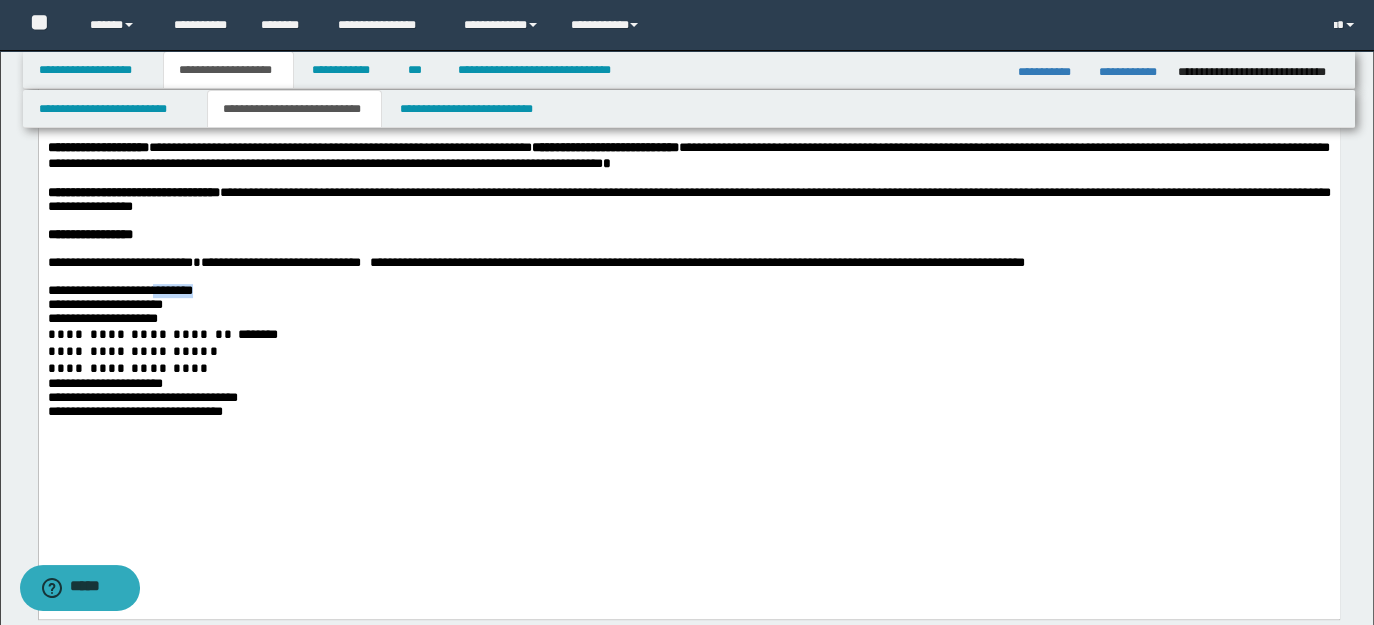 drag, startPoint x: 201, startPoint y: 367, endPoint x: 256, endPoint y: 368, distance: 55.00909 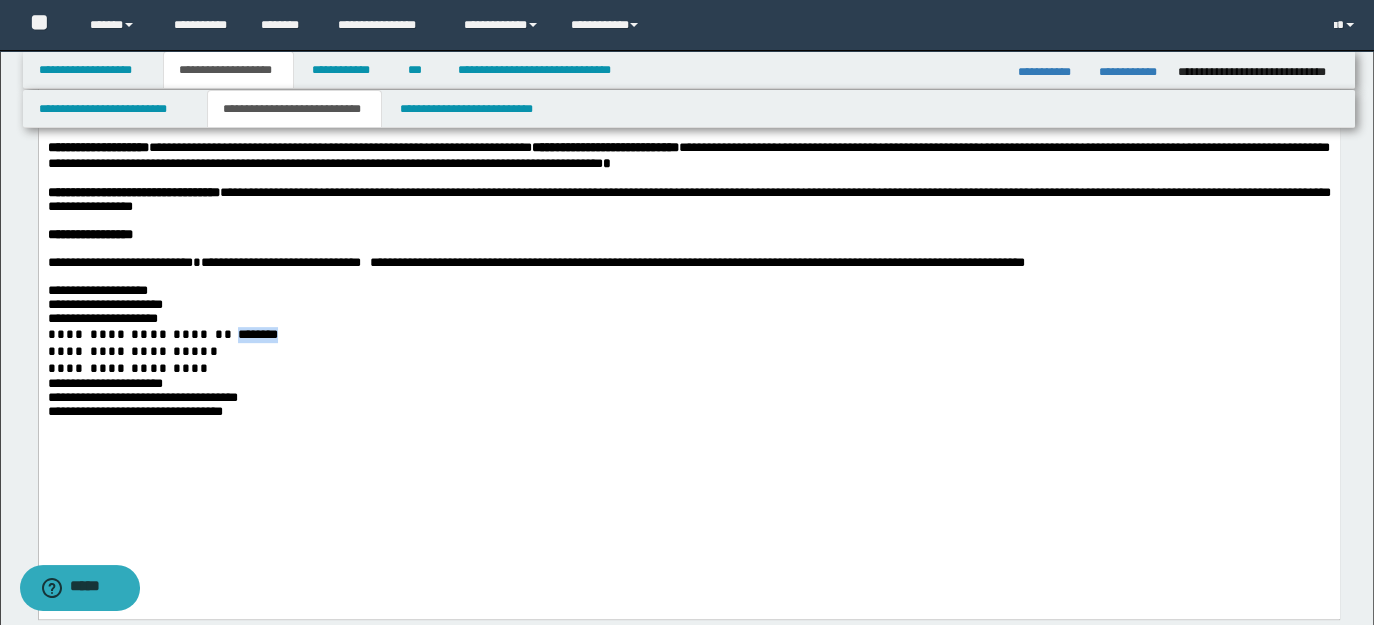 drag, startPoint x: 242, startPoint y: 414, endPoint x: 322, endPoint y: 420, distance: 80.224686 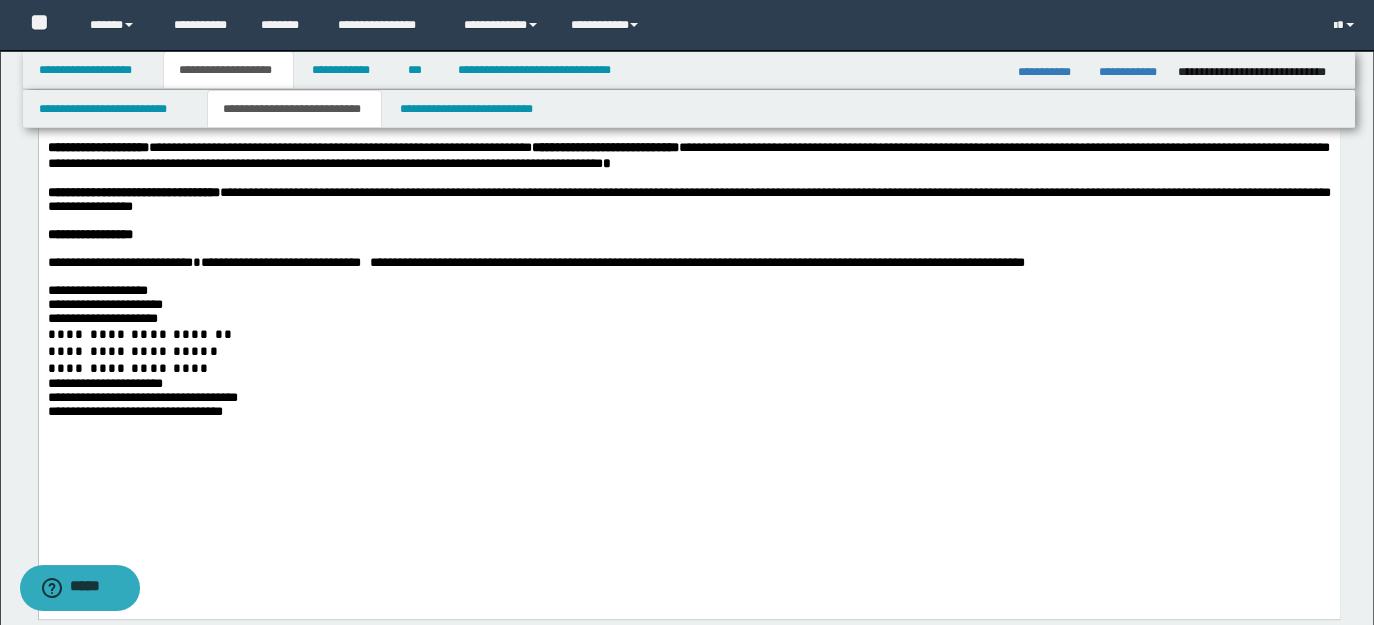 click on "**********" at bounding box center (688, 385) 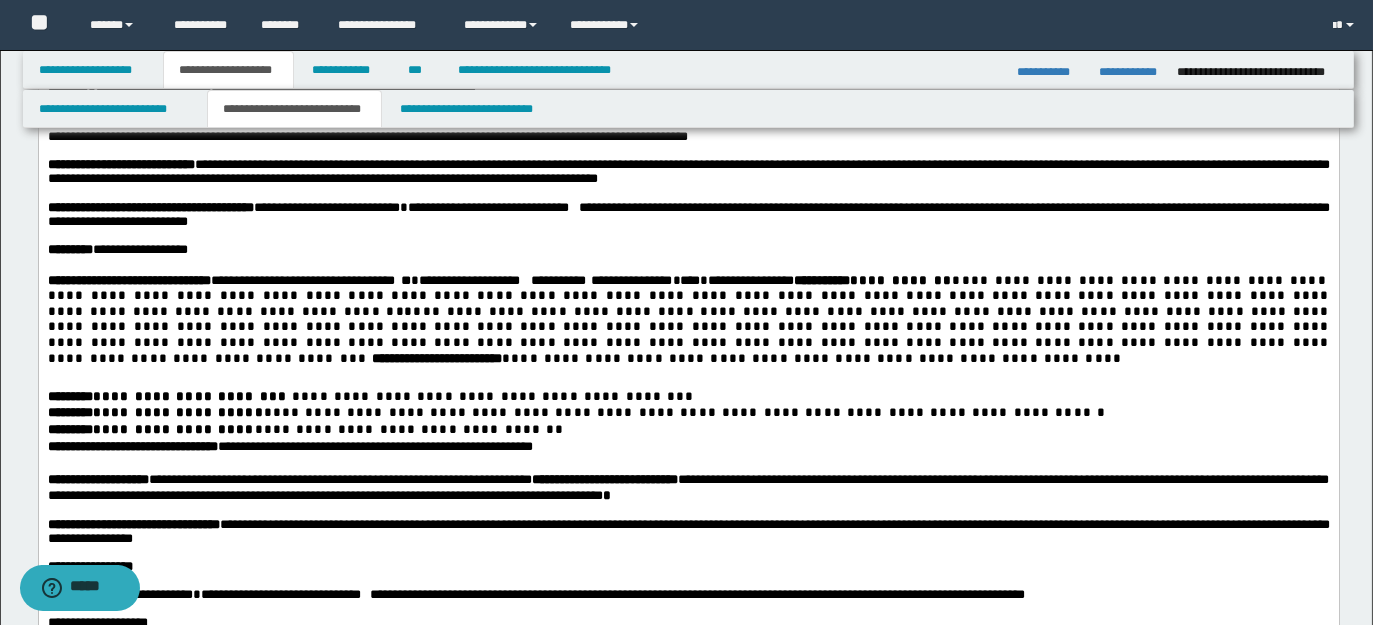 scroll, scrollTop: 462, scrollLeft: 0, axis: vertical 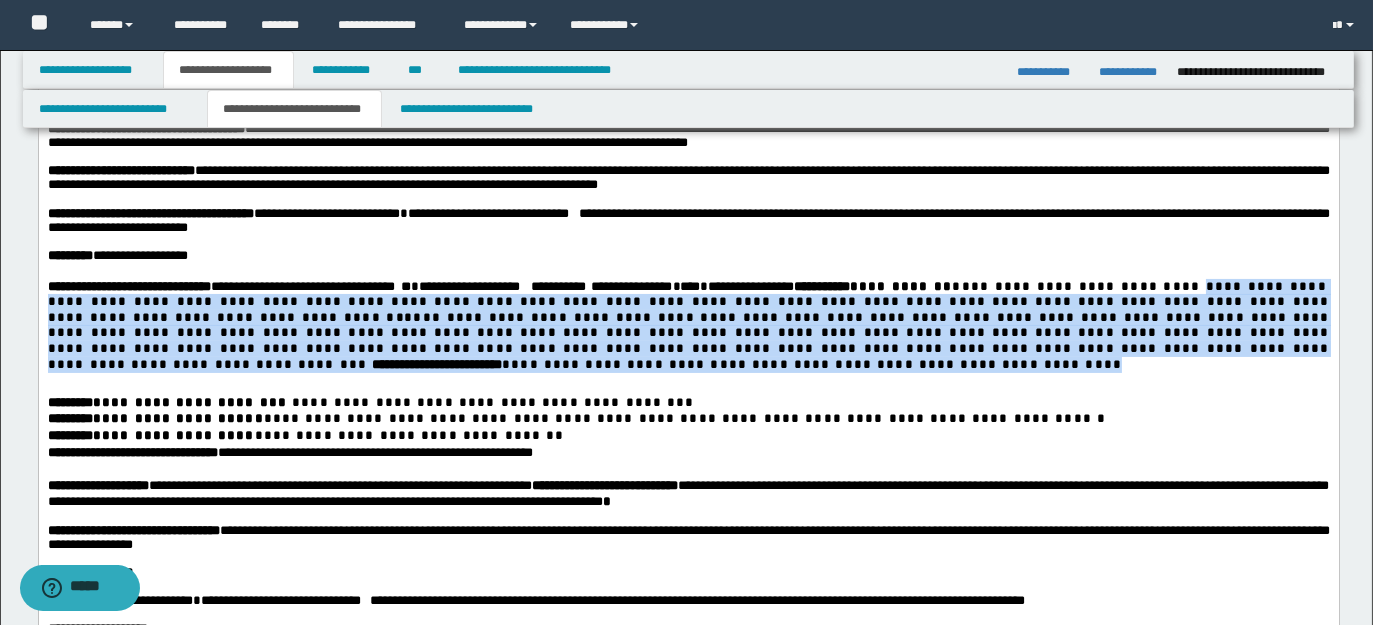 drag, startPoint x: 50, startPoint y: 337, endPoint x: 313, endPoint y: 401, distance: 270.67508 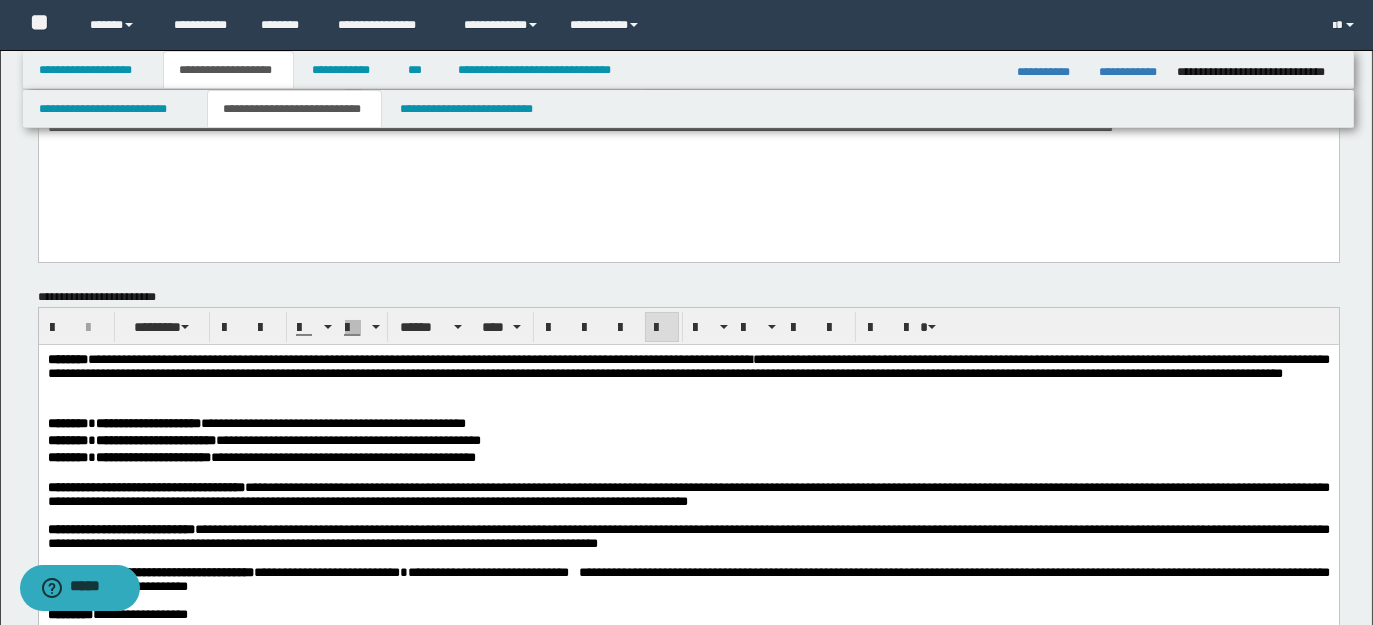 scroll, scrollTop: 37, scrollLeft: 0, axis: vertical 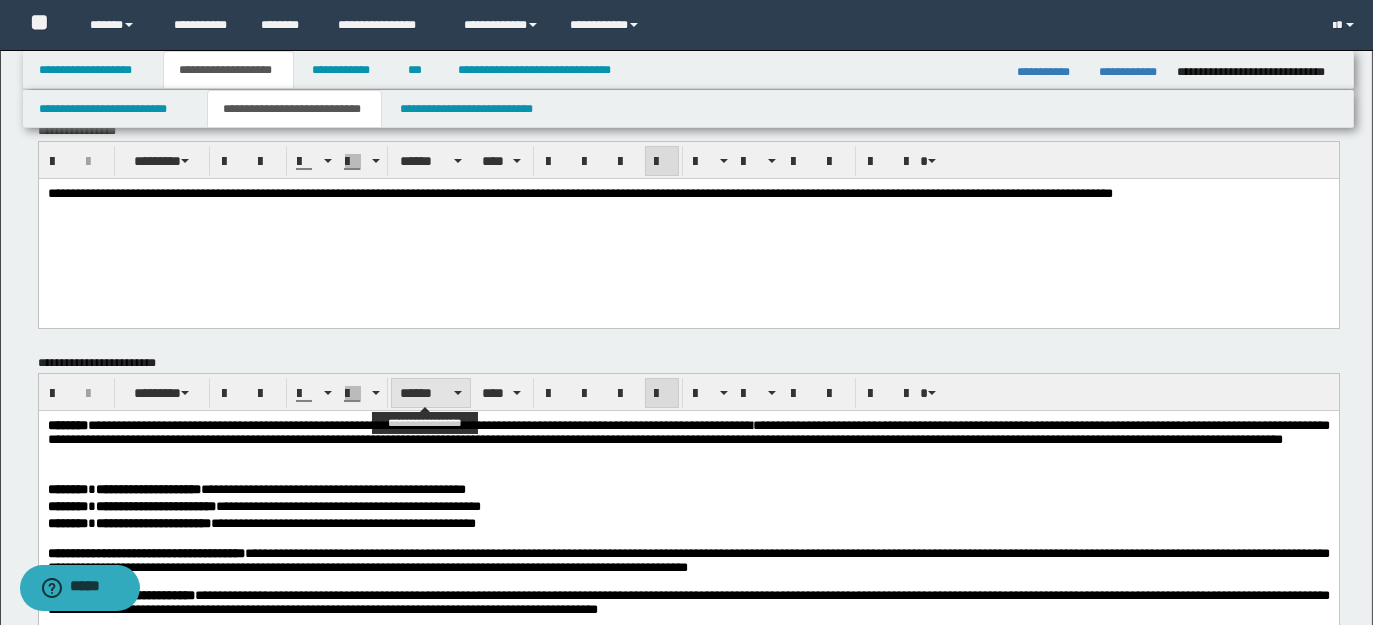click on "******" at bounding box center [431, 393] 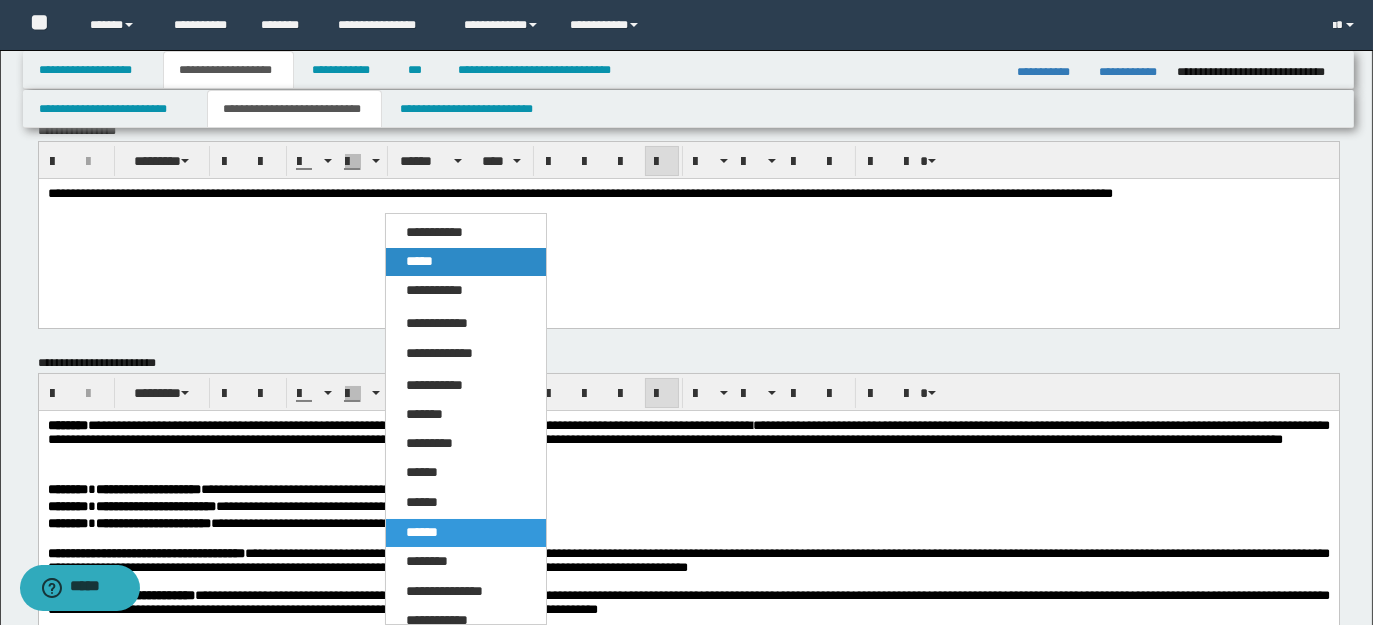 click on "*****" at bounding box center (419, 261) 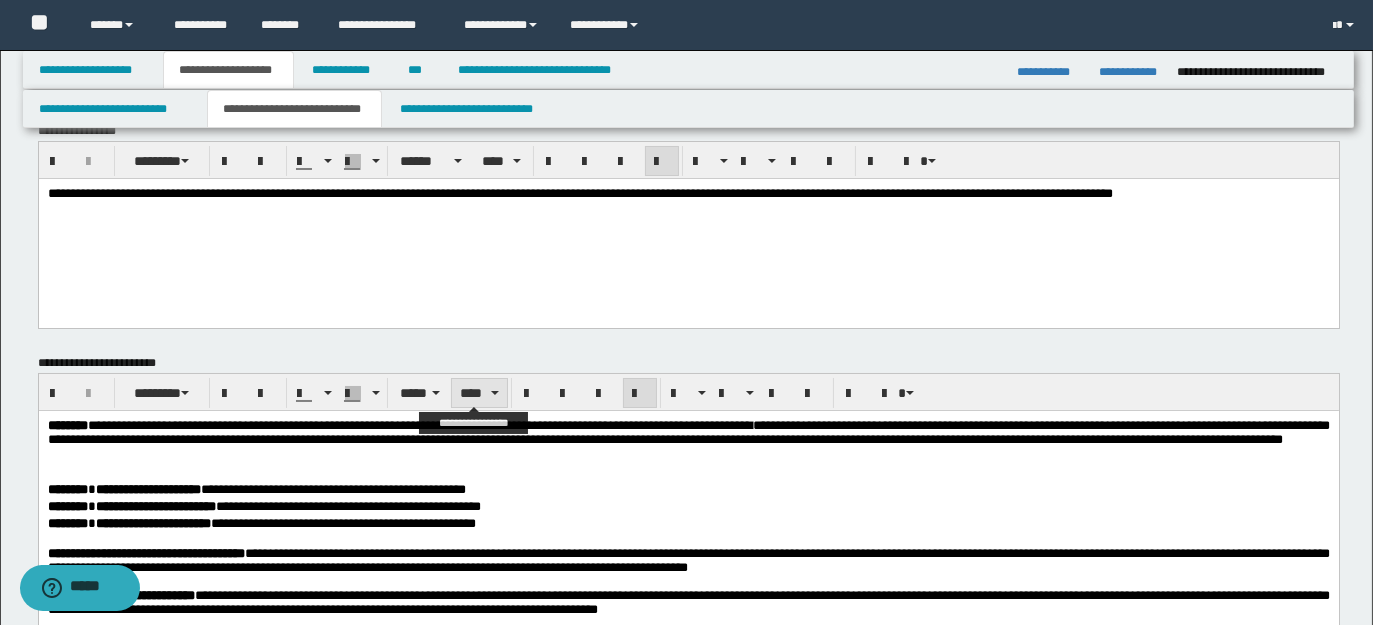 click on "****" at bounding box center (479, 393) 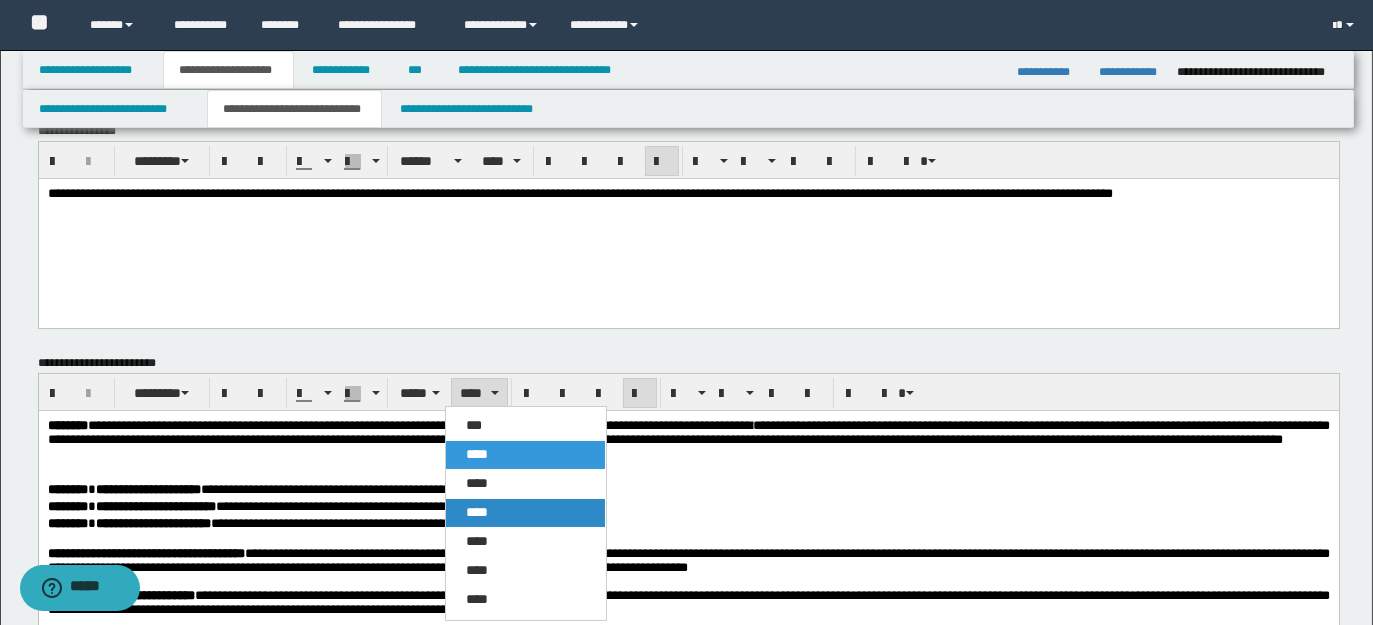 click on "****" at bounding box center (477, 512) 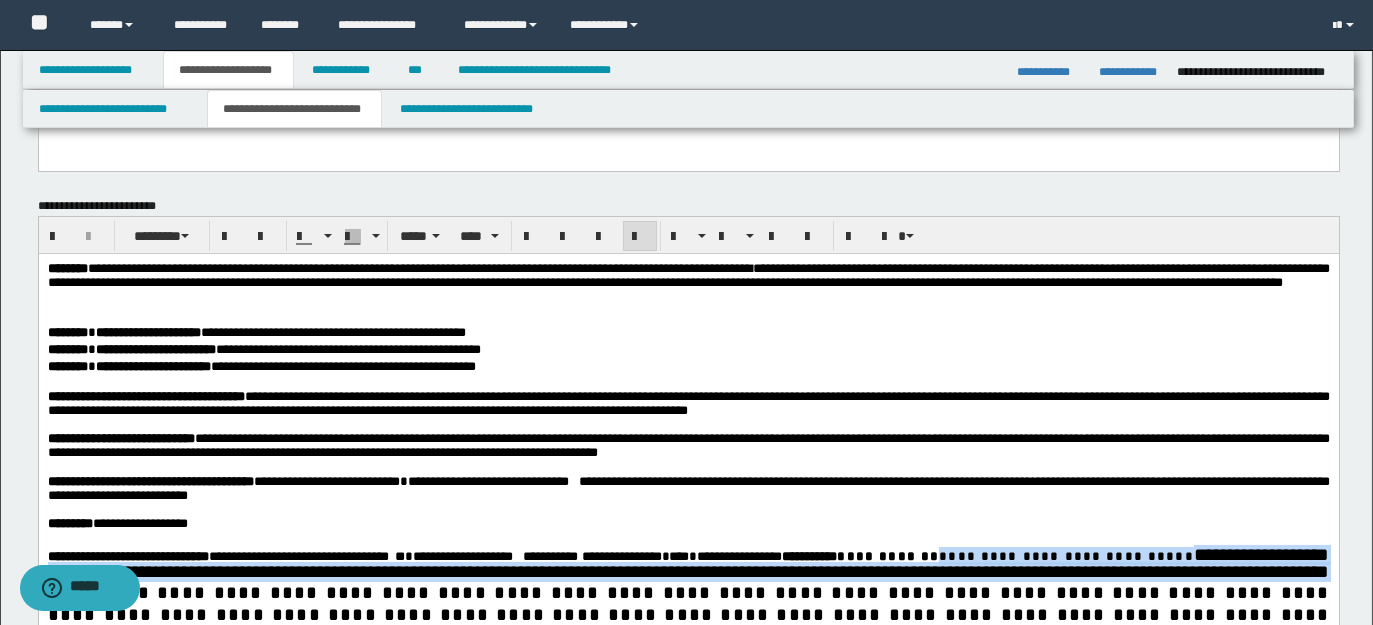 scroll, scrollTop: 172, scrollLeft: 0, axis: vertical 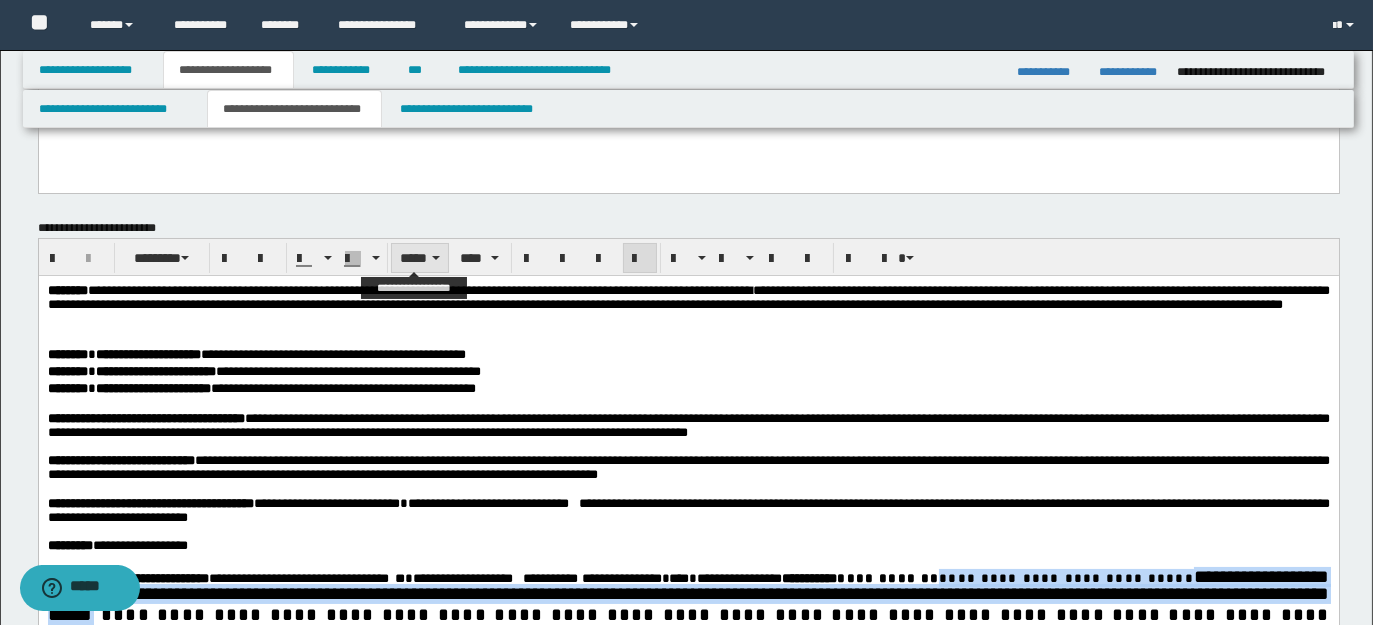 click on "*****" at bounding box center [420, 258] 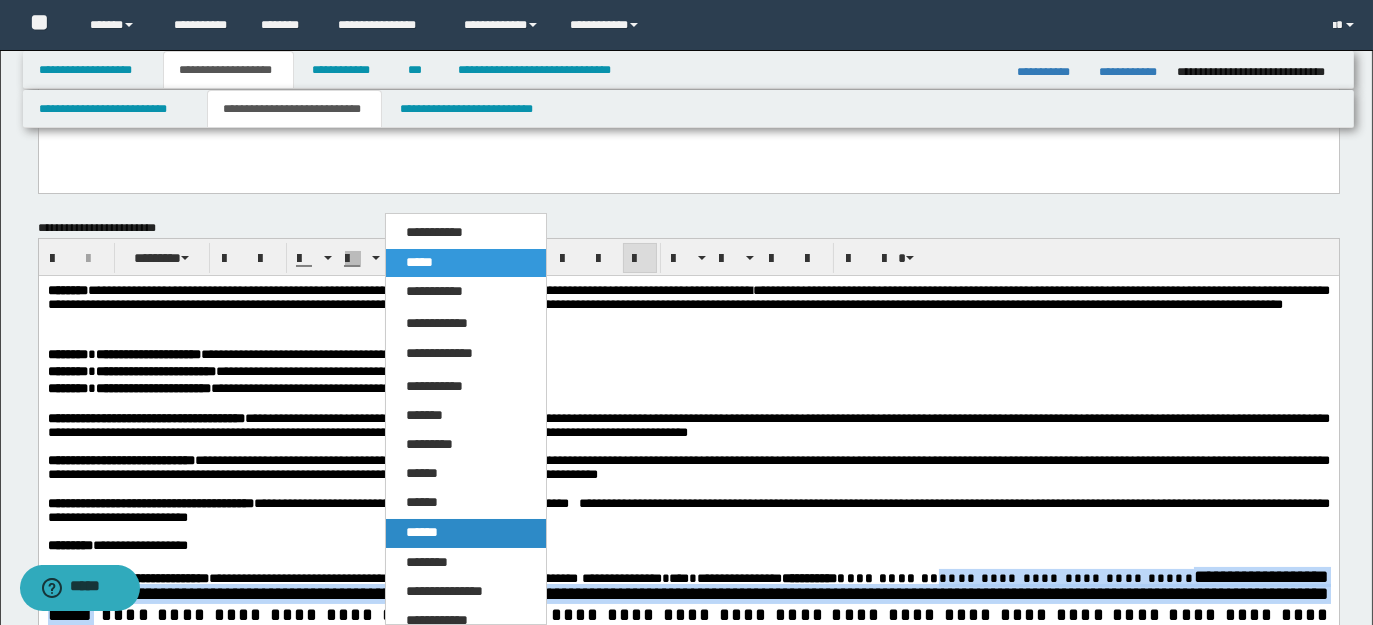 click on "******" at bounding box center (422, 532) 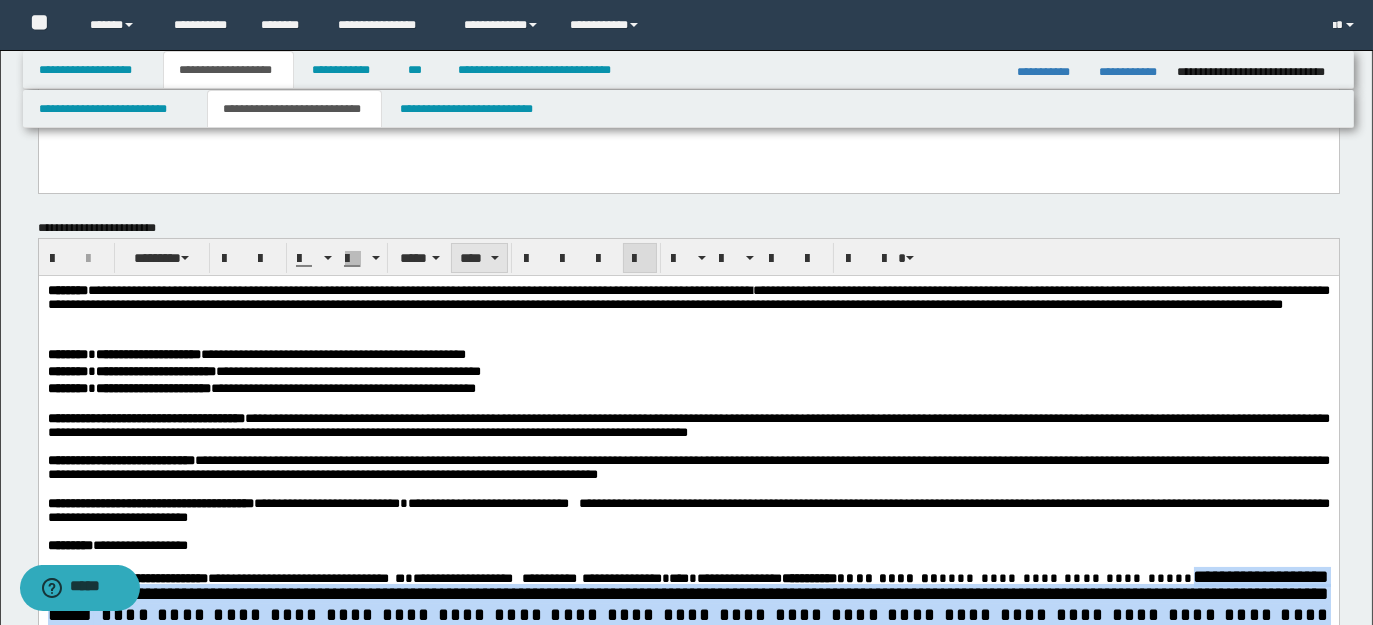 click at bounding box center (495, 258) 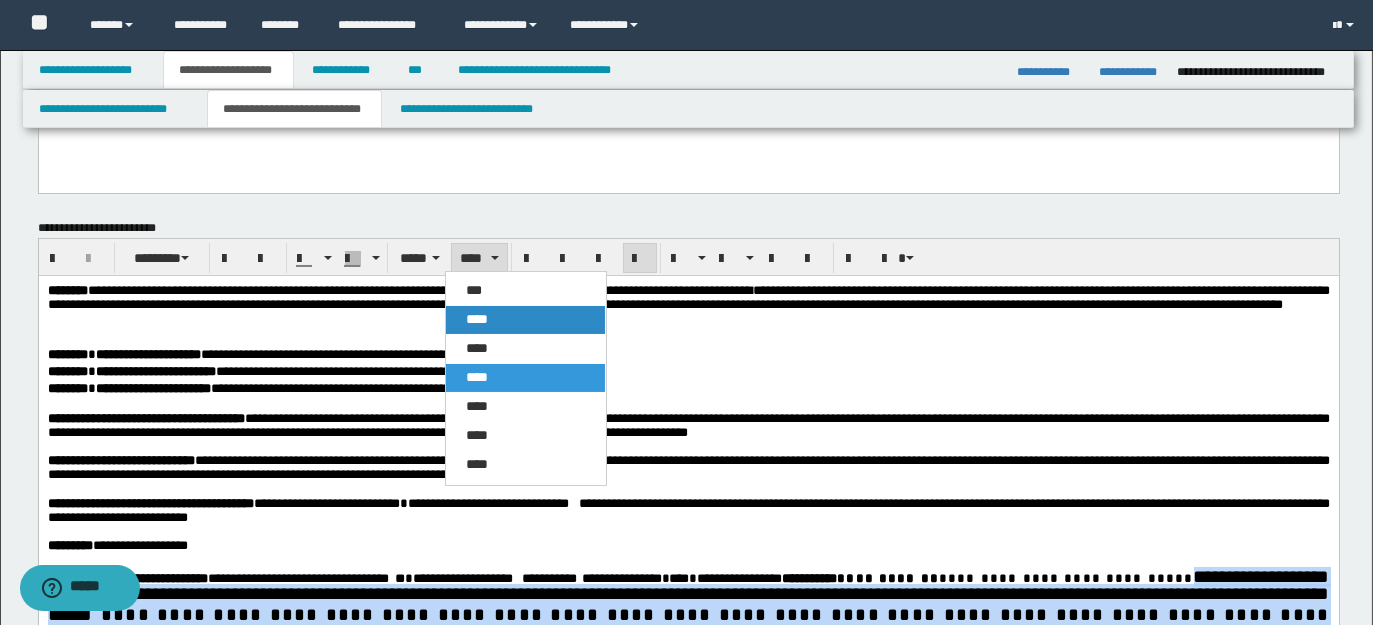 click on "****" at bounding box center (477, 319) 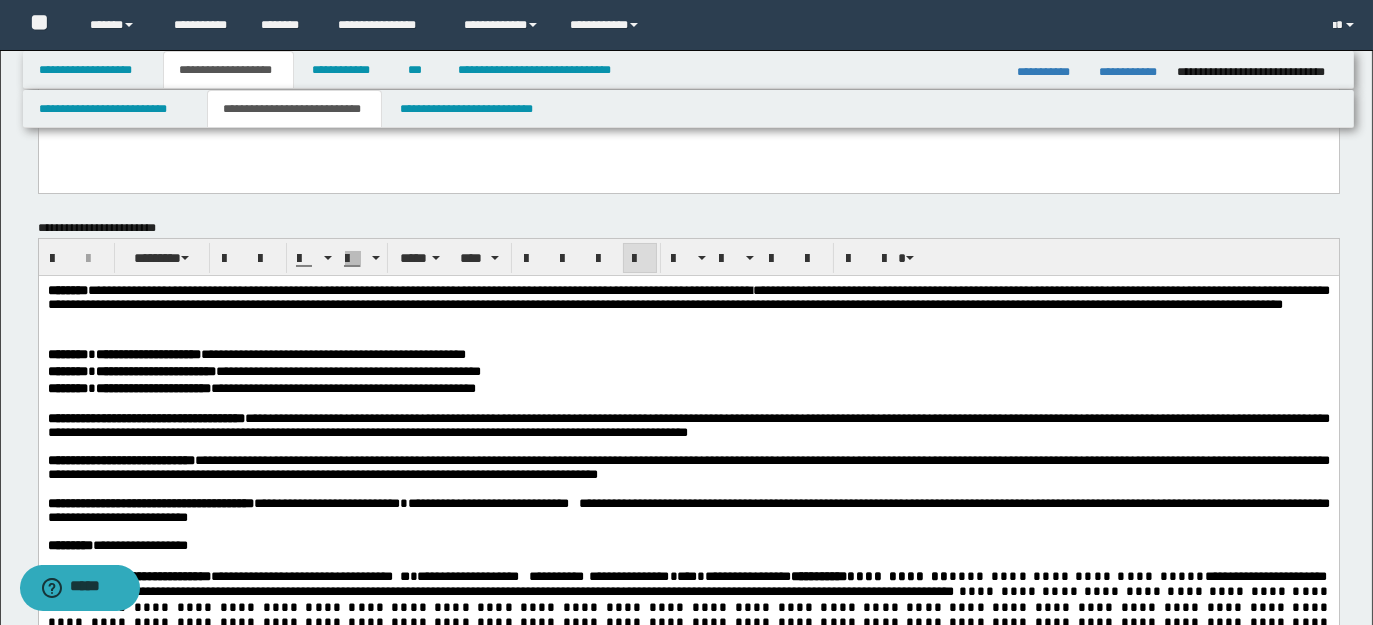 click on "**********" at bounding box center (688, 390) 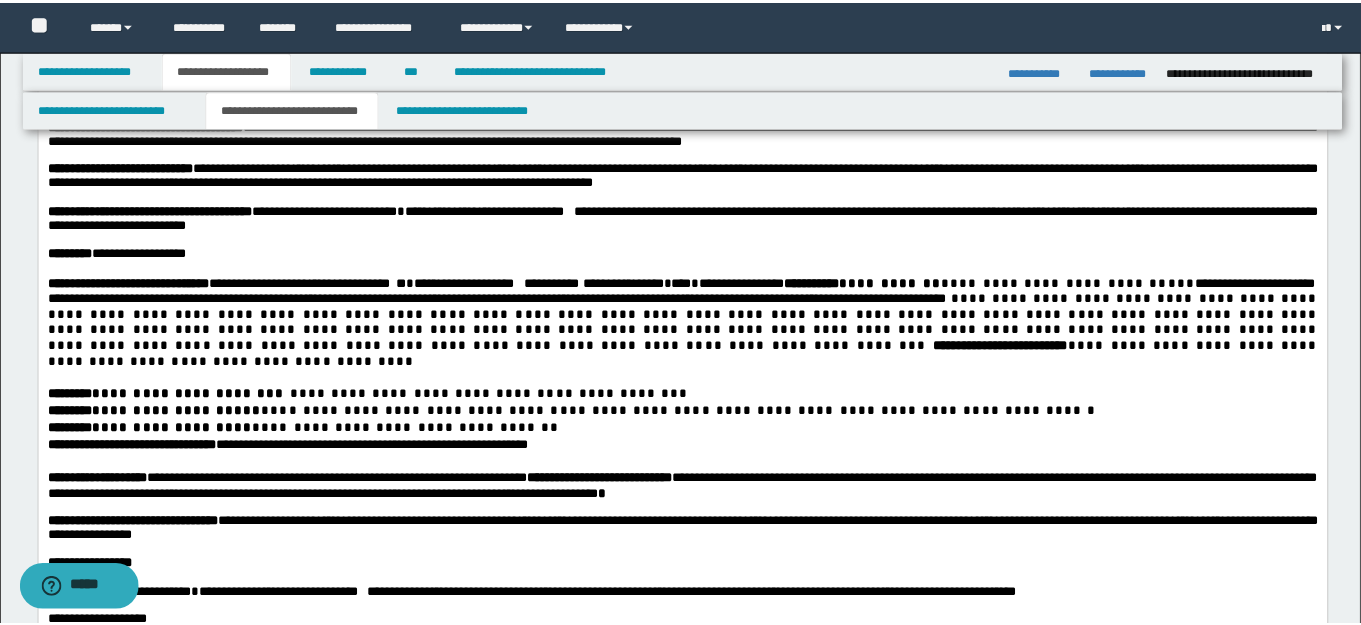 scroll, scrollTop: 468, scrollLeft: 0, axis: vertical 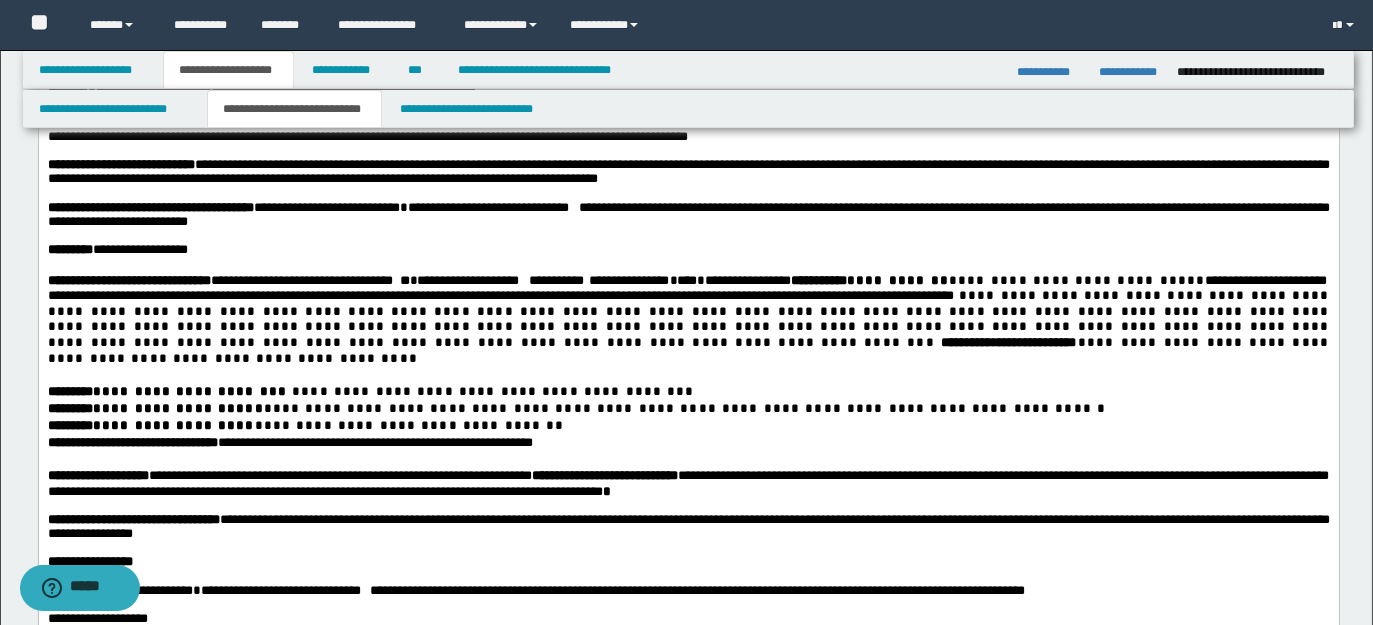 click at bounding box center [687, 376] 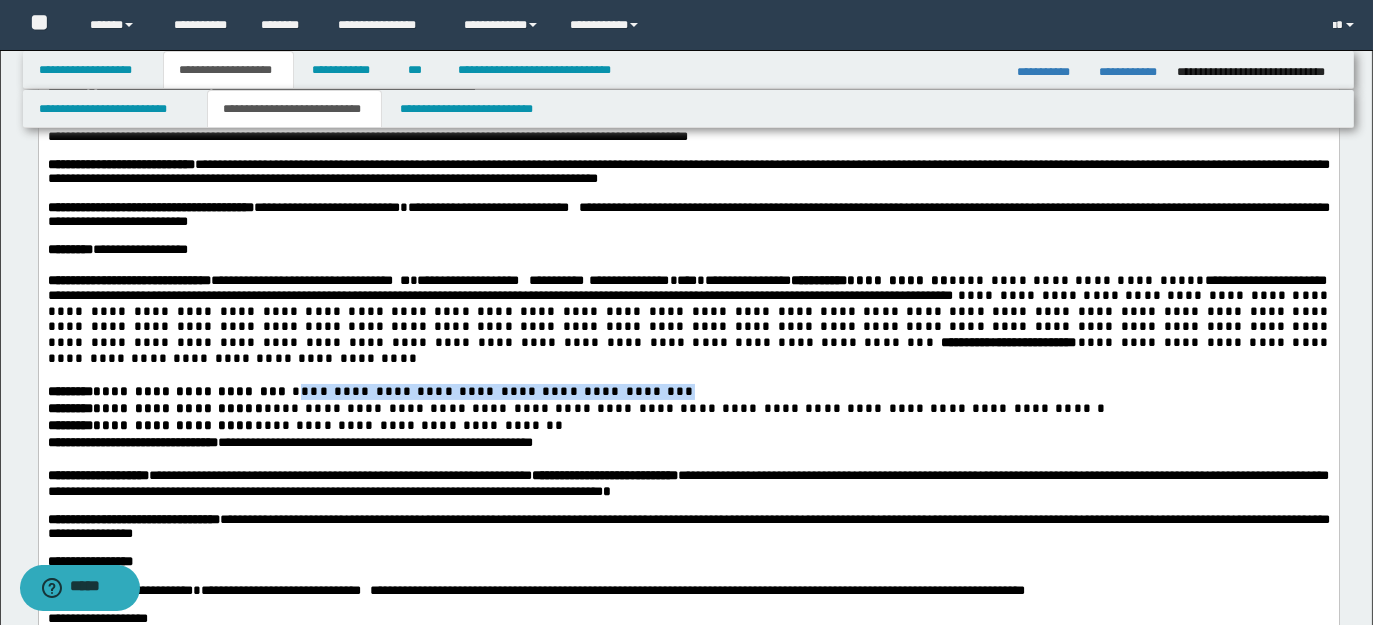 drag, startPoint x: 314, startPoint y: 433, endPoint x: 673, endPoint y: 437, distance: 359.02228 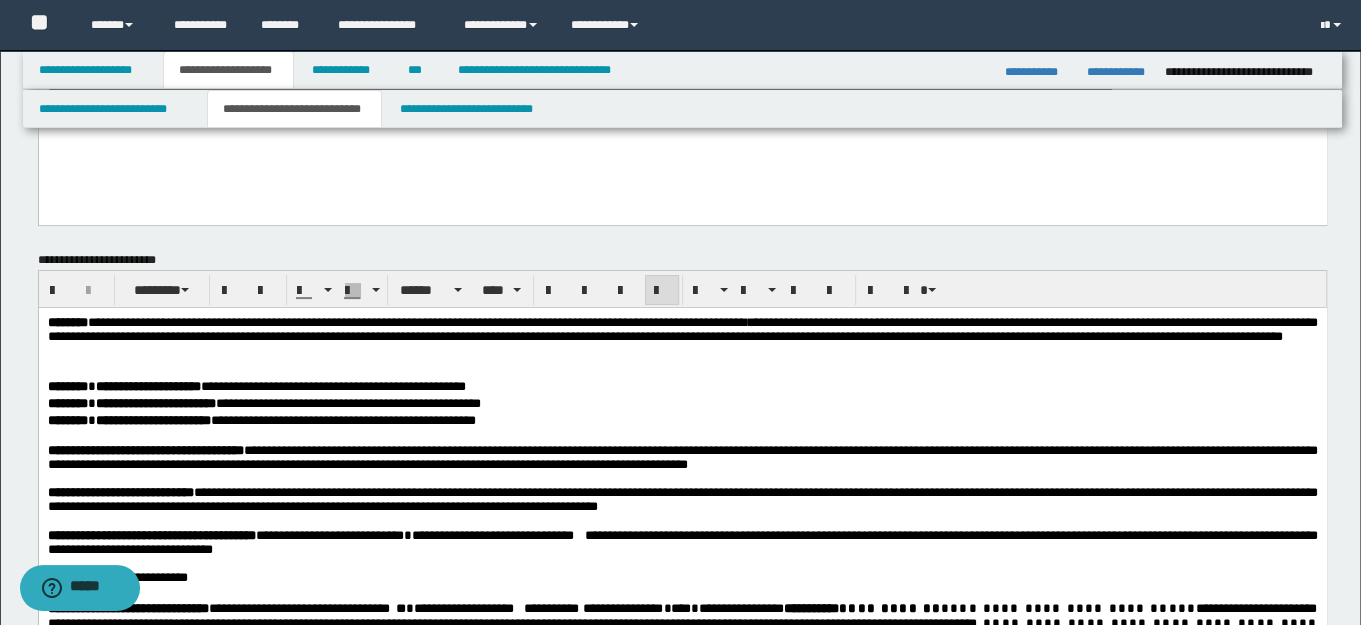scroll, scrollTop: 121, scrollLeft: 0, axis: vertical 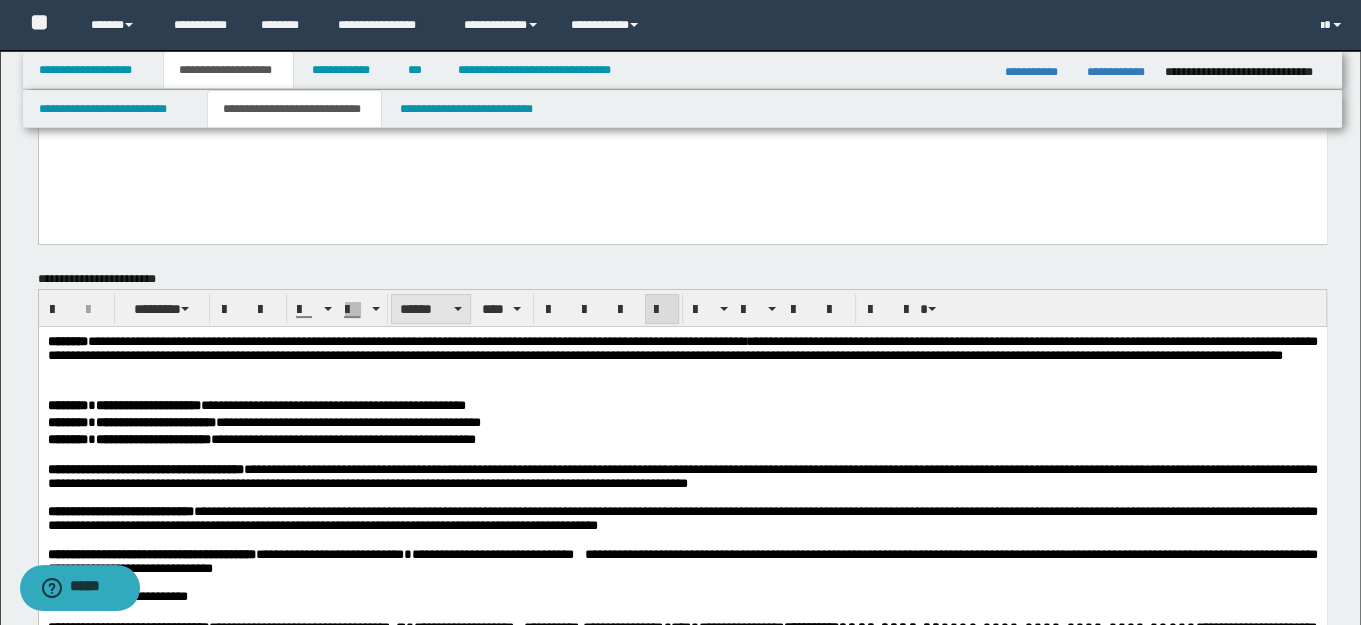 click on "******" at bounding box center [431, 309] 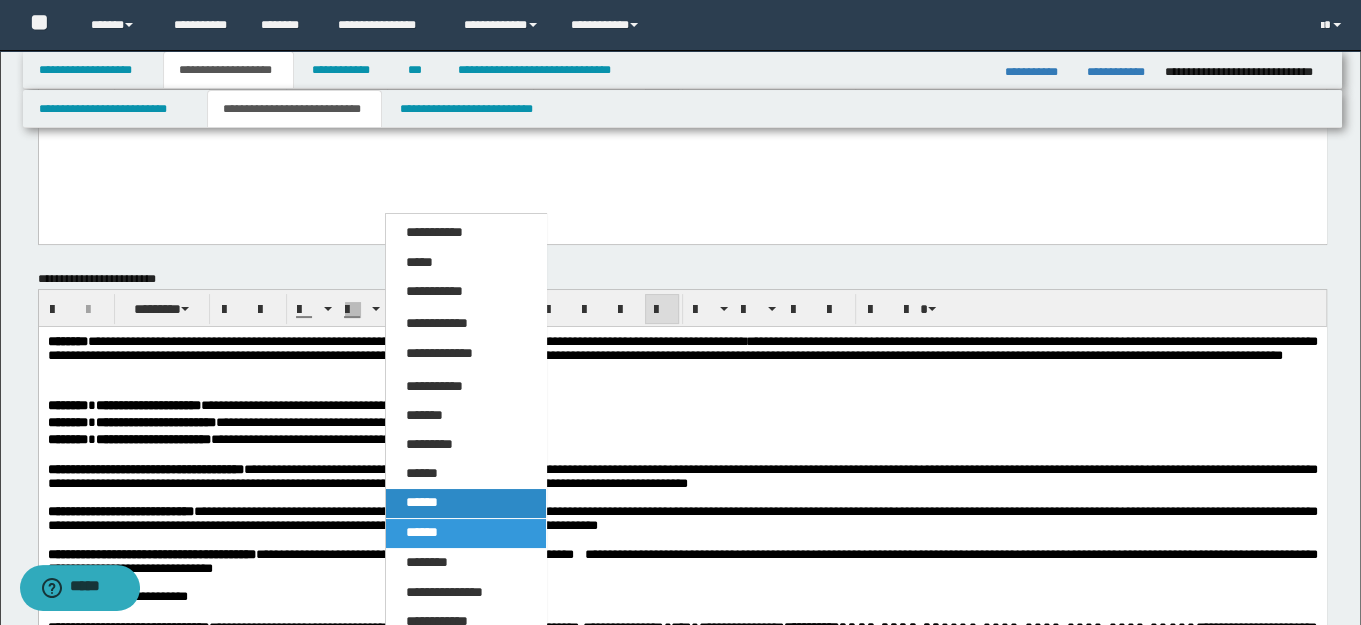 click on "******" at bounding box center [422, 502] 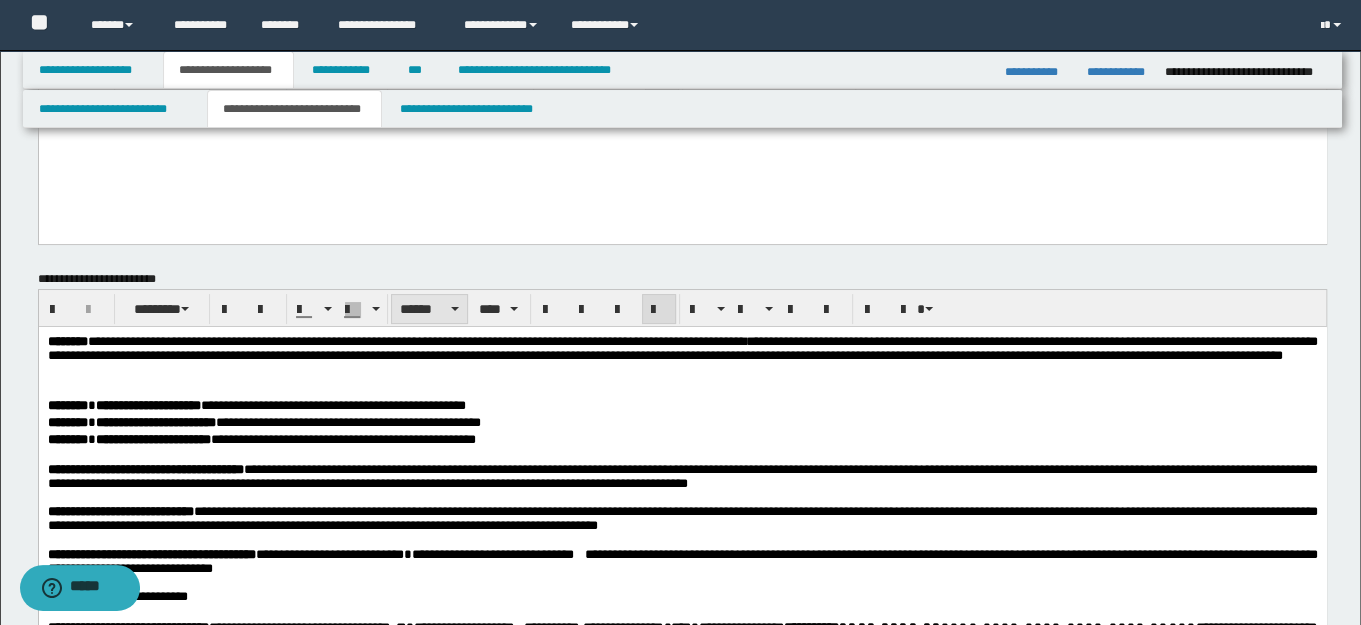 click on "******" at bounding box center [429, 309] 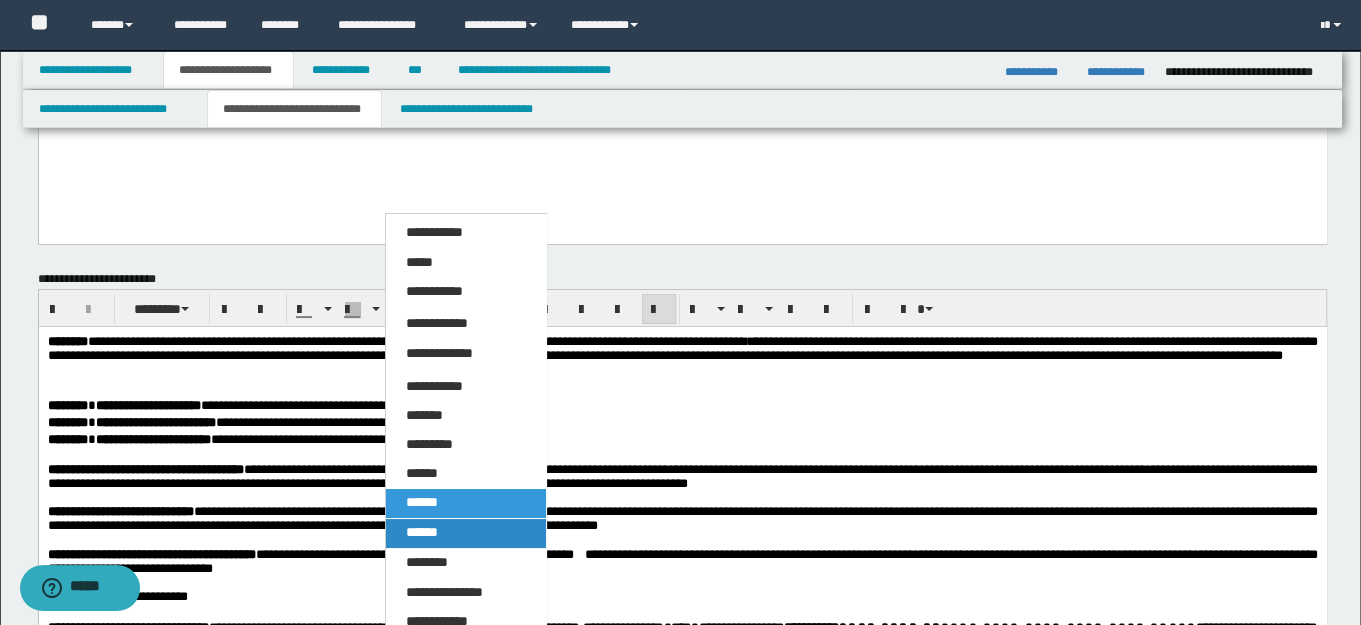 click on "******" at bounding box center [422, 532] 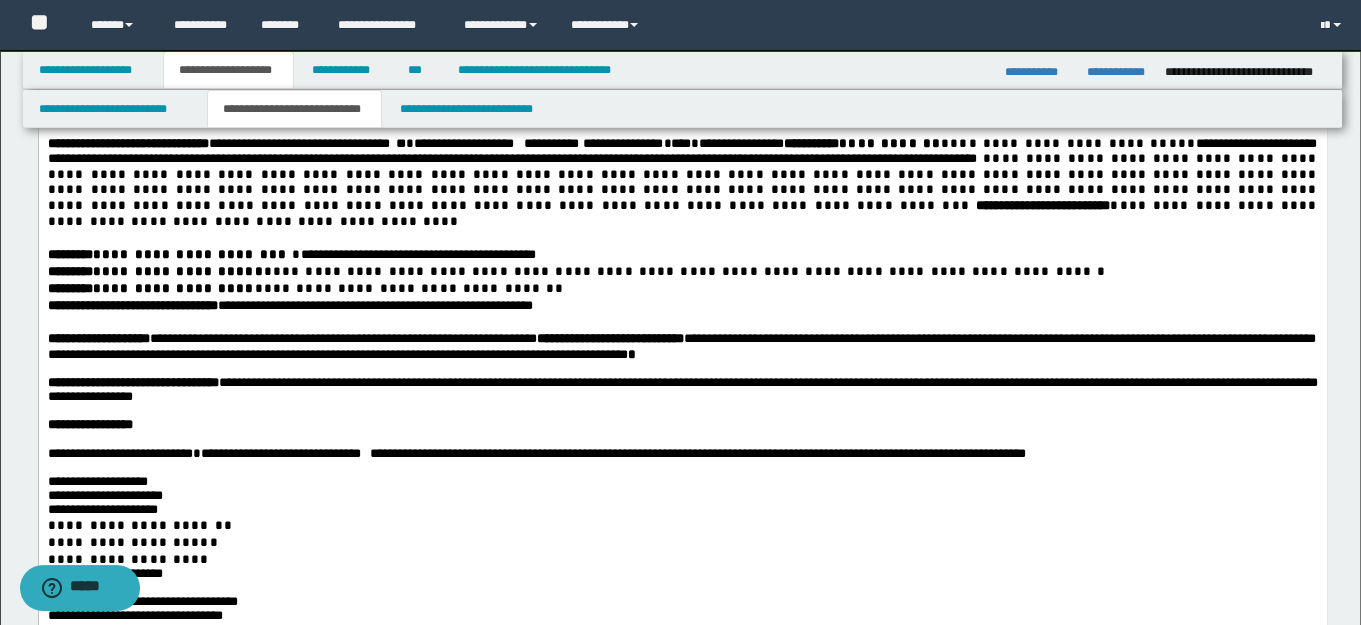 scroll, scrollTop: 618, scrollLeft: 0, axis: vertical 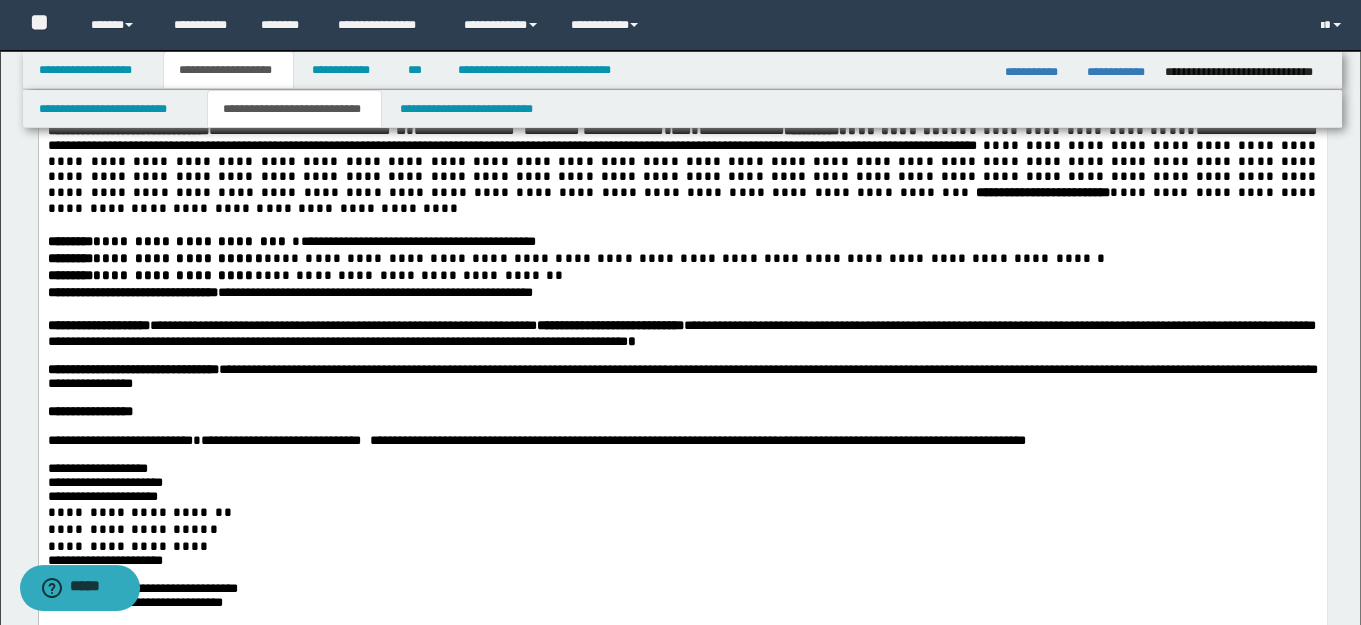 click on "**********" at bounding box center [682, 250] 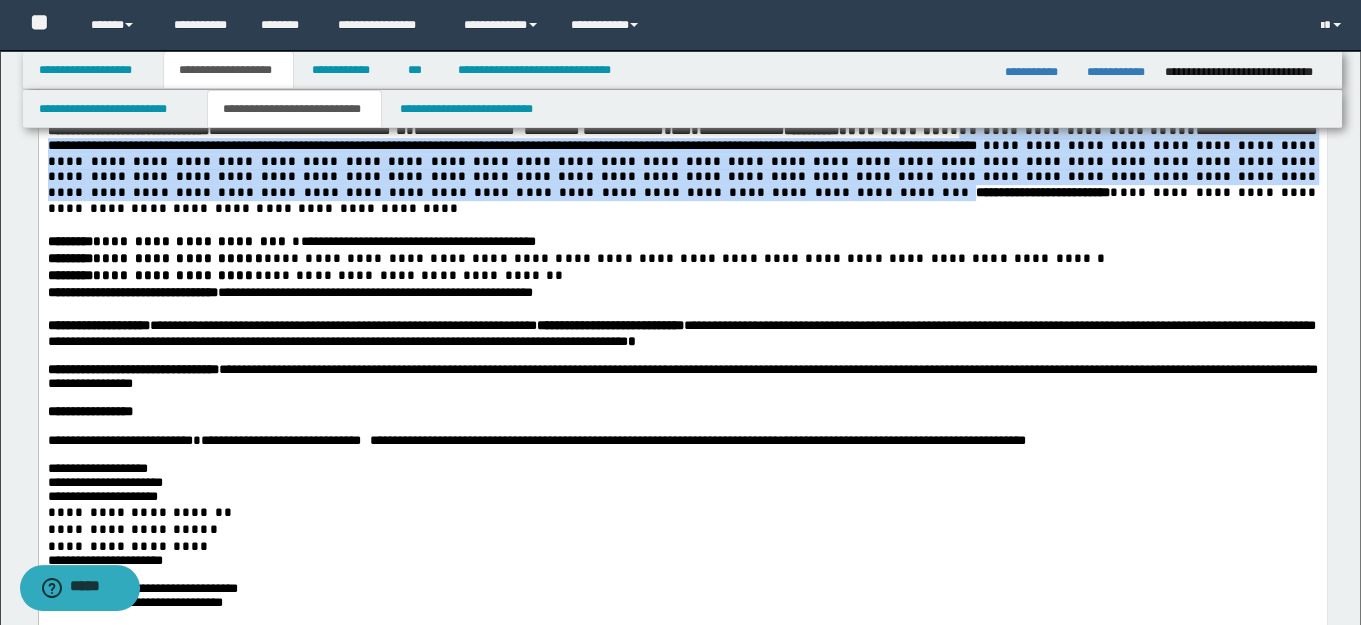 drag, startPoint x: 1214, startPoint y: 162, endPoint x: 965, endPoint y: 233, distance: 258.9247 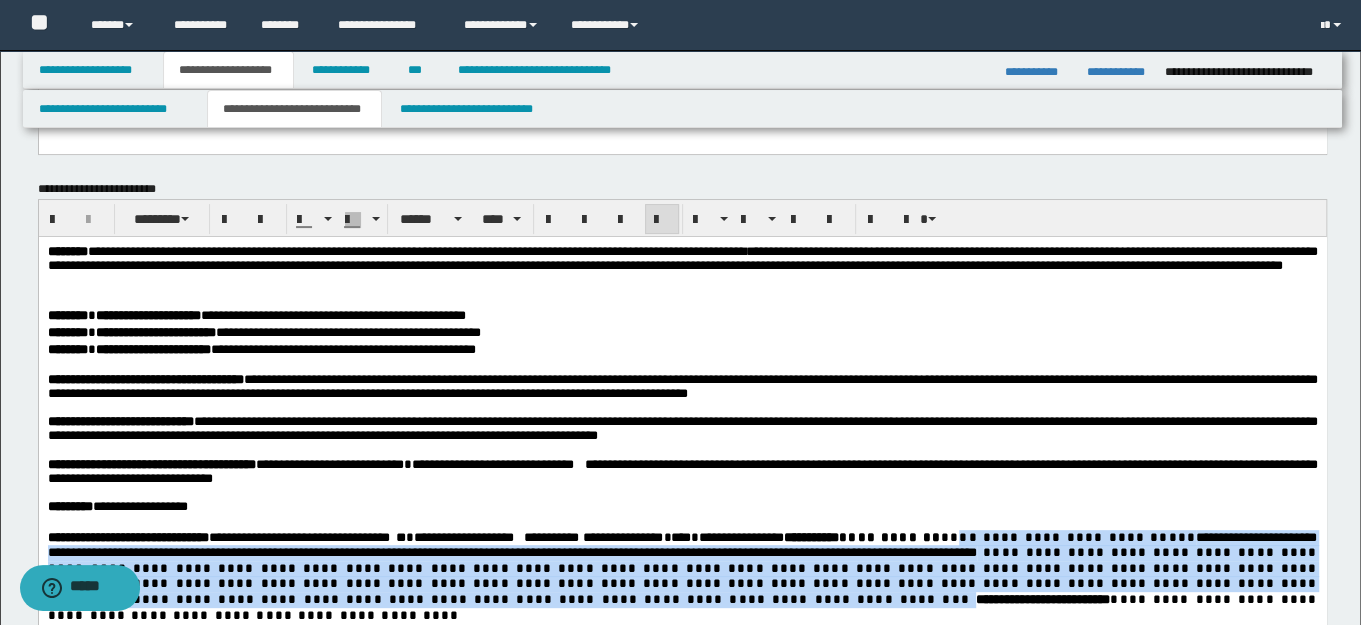 scroll, scrollTop: 127, scrollLeft: 0, axis: vertical 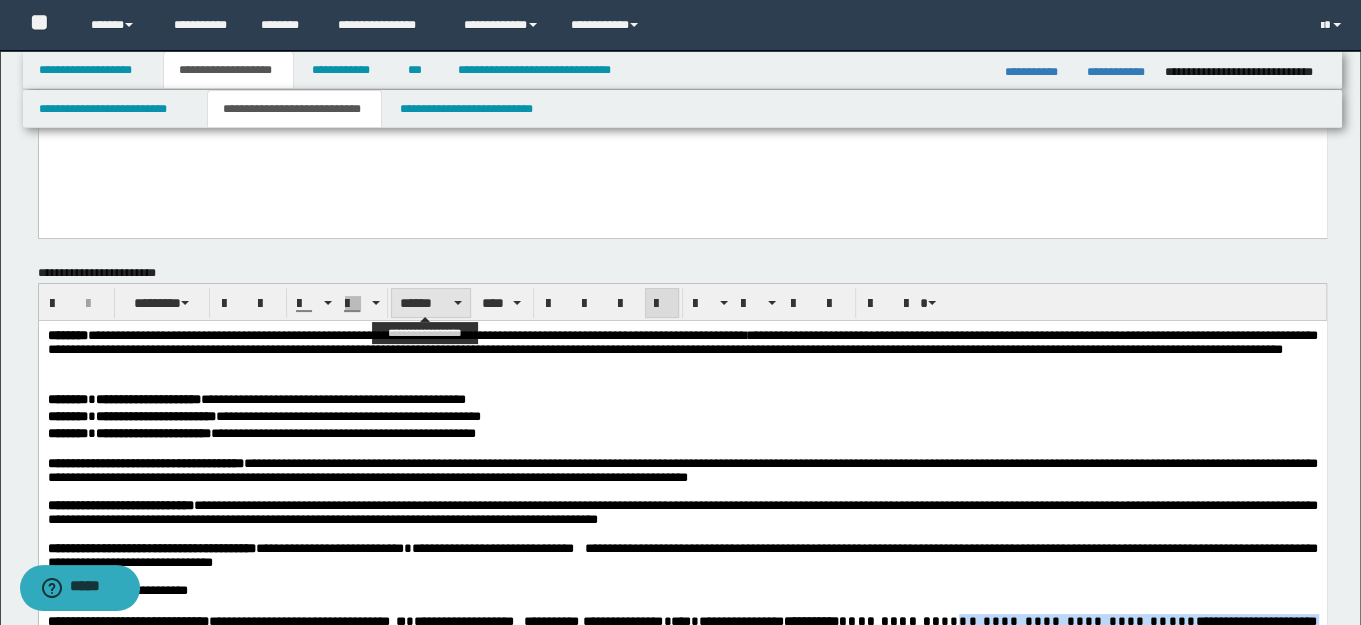 click on "******" at bounding box center (431, 303) 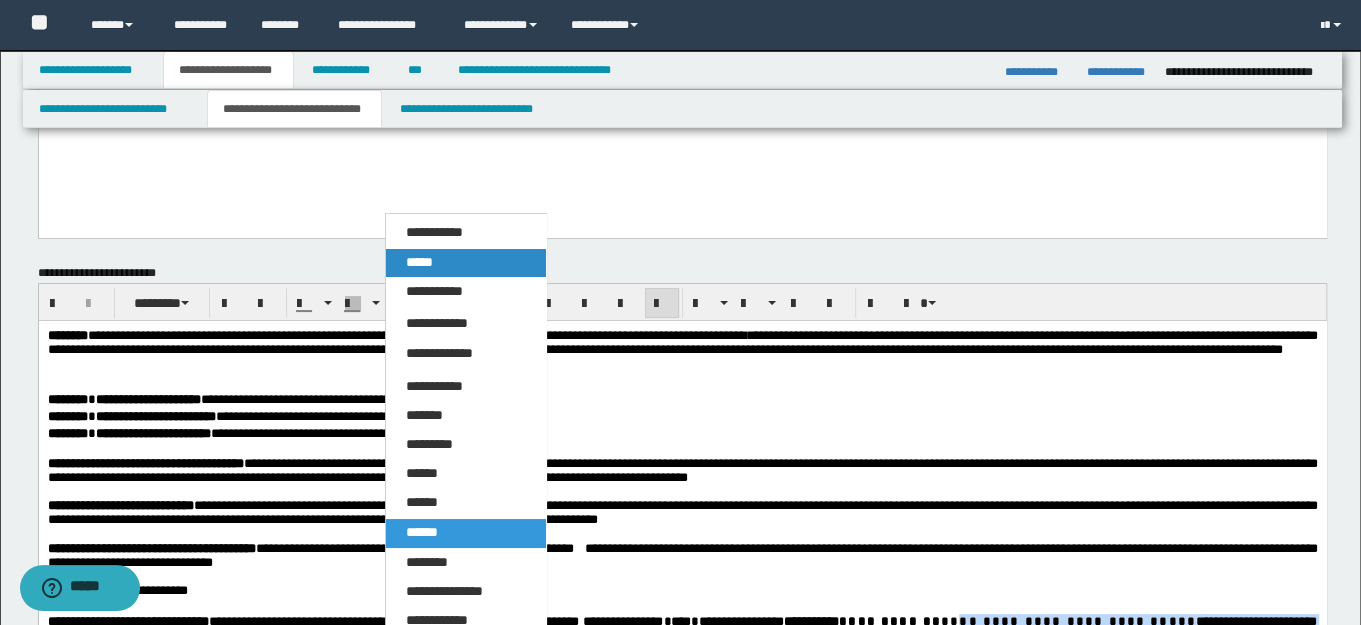 click on "*****" at bounding box center (419, 262) 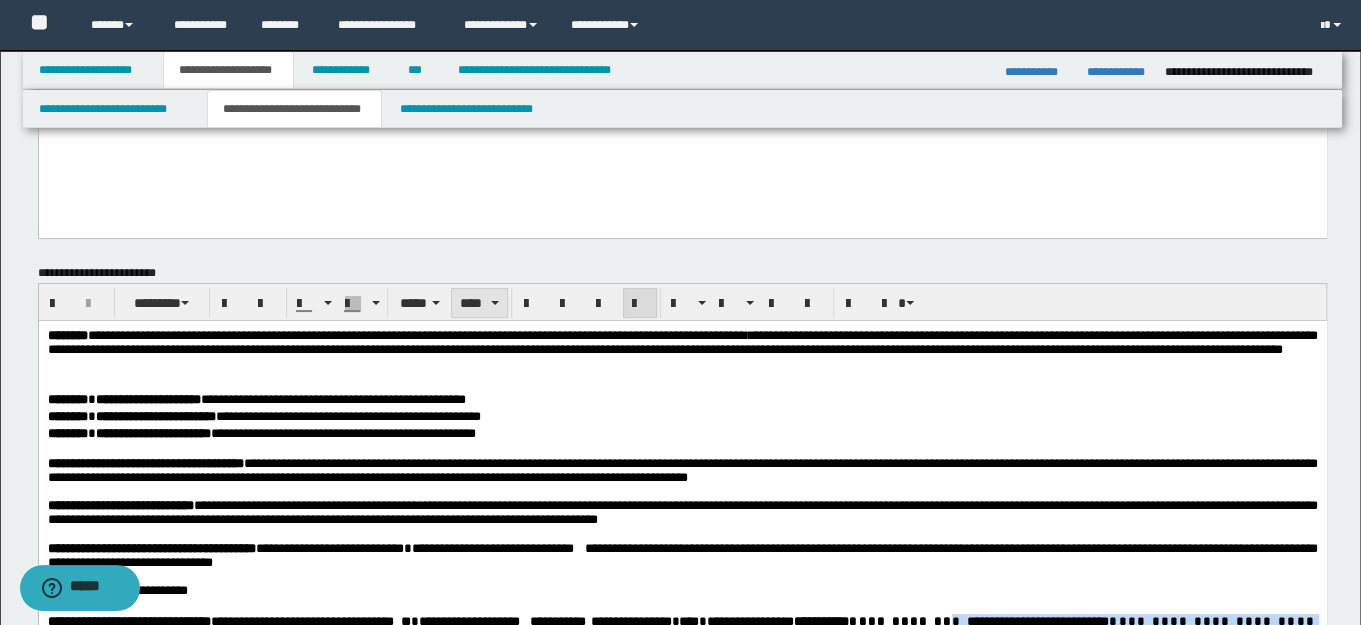 click on "****" at bounding box center [479, 303] 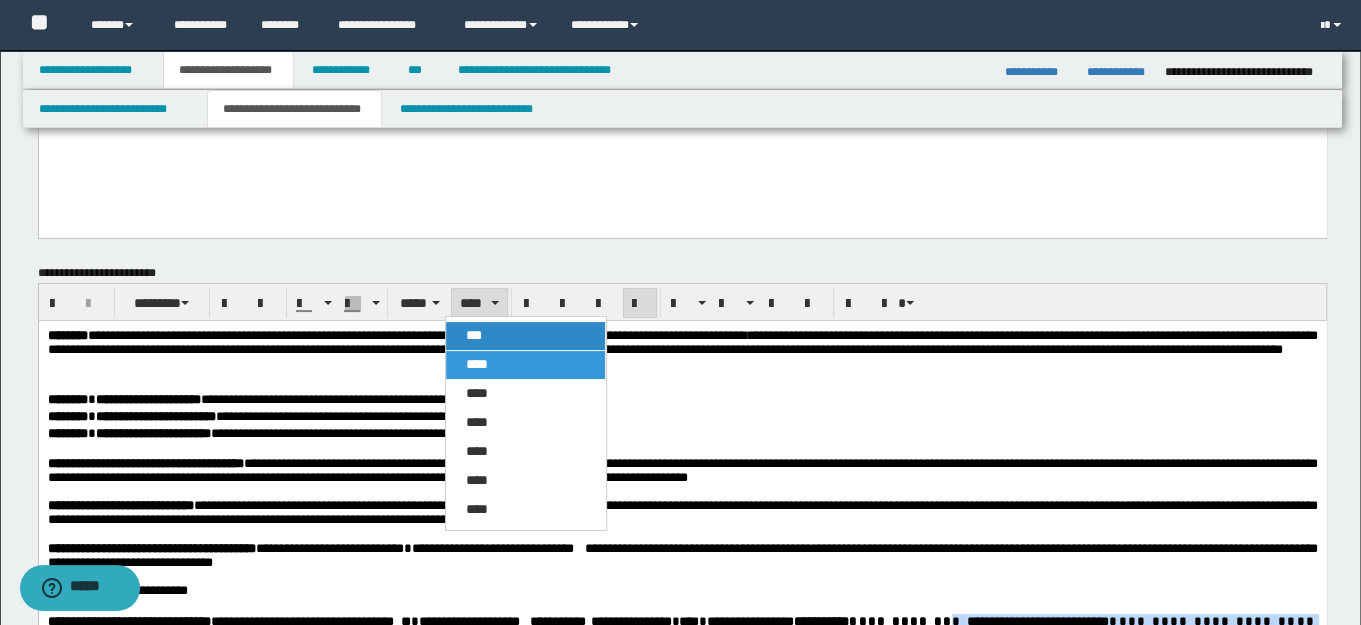 click on "***" at bounding box center (525, 336) 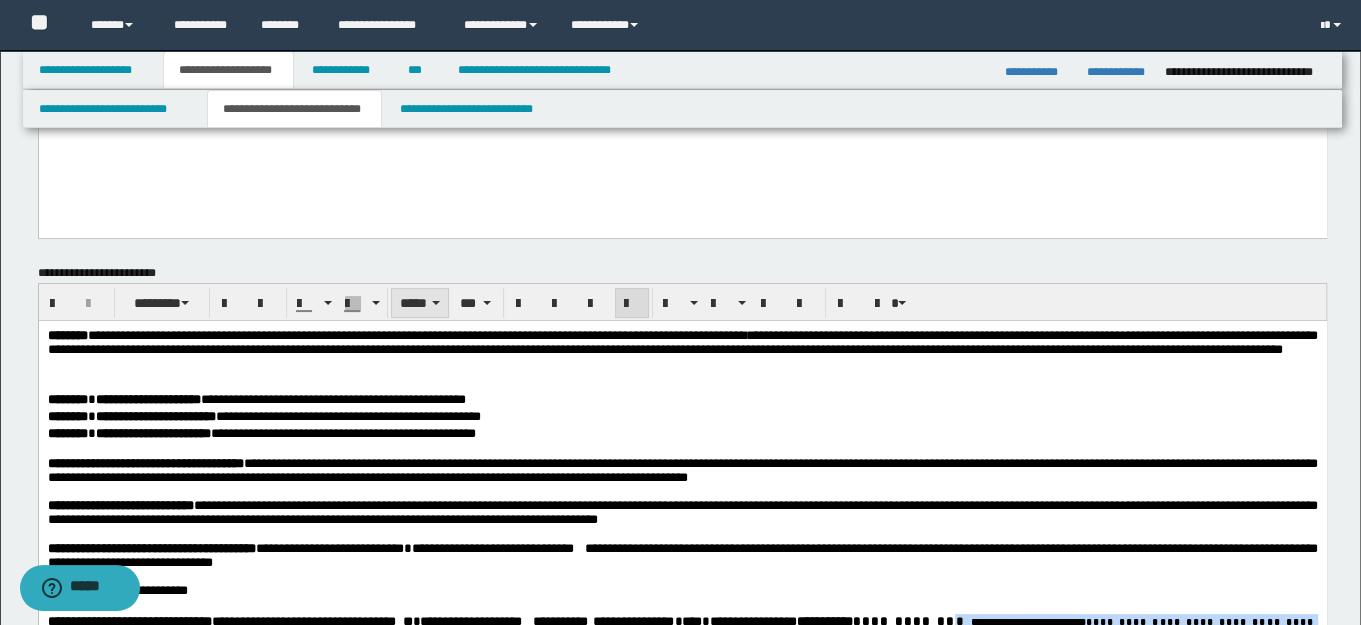 click on "*****" at bounding box center [420, 303] 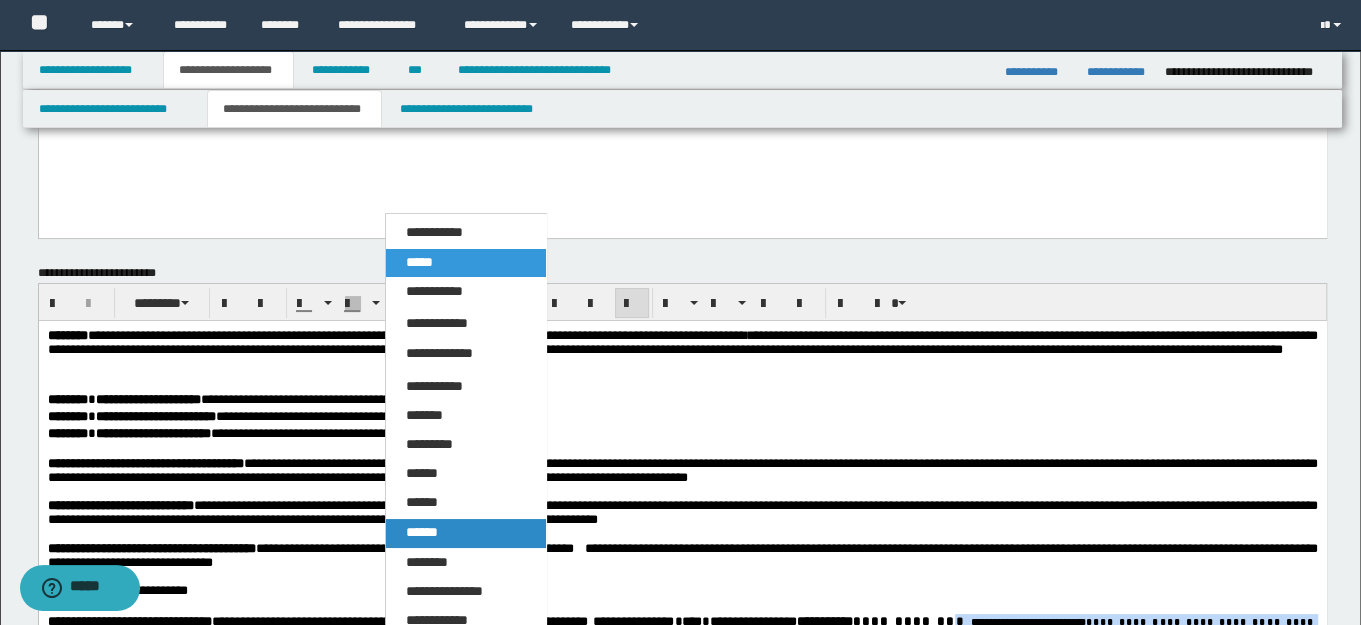click on "******" at bounding box center (422, 532) 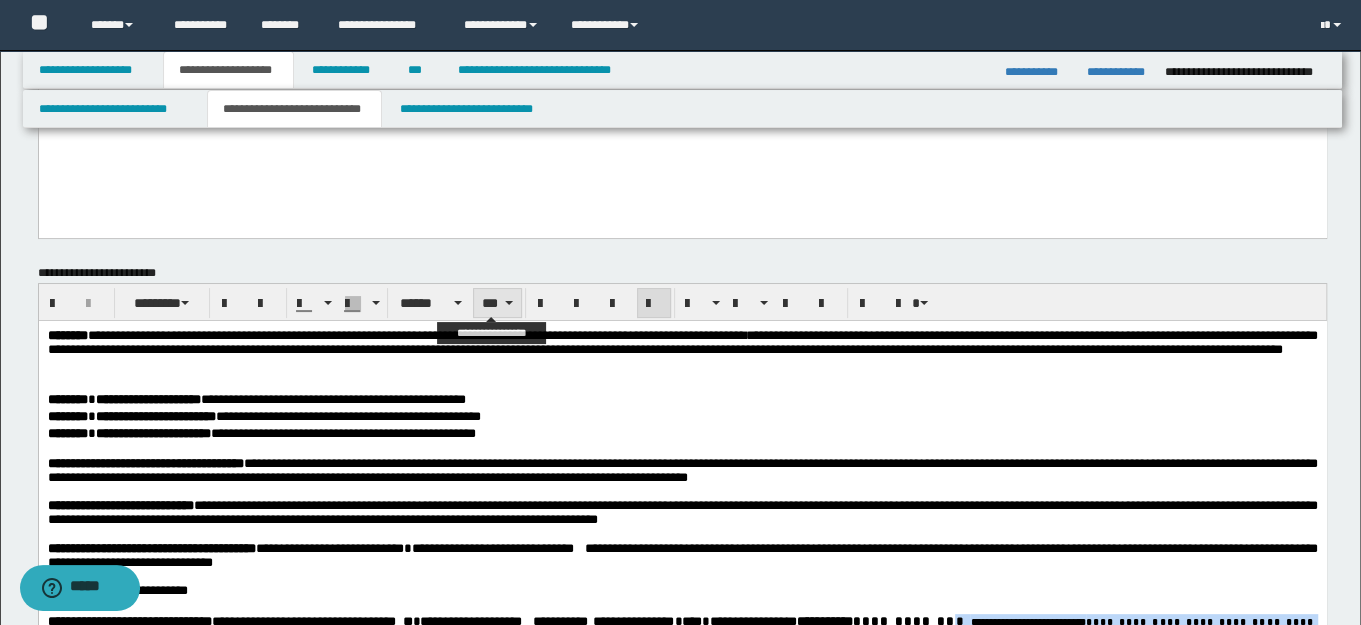 click on "***" at bounding box center [497, 303] 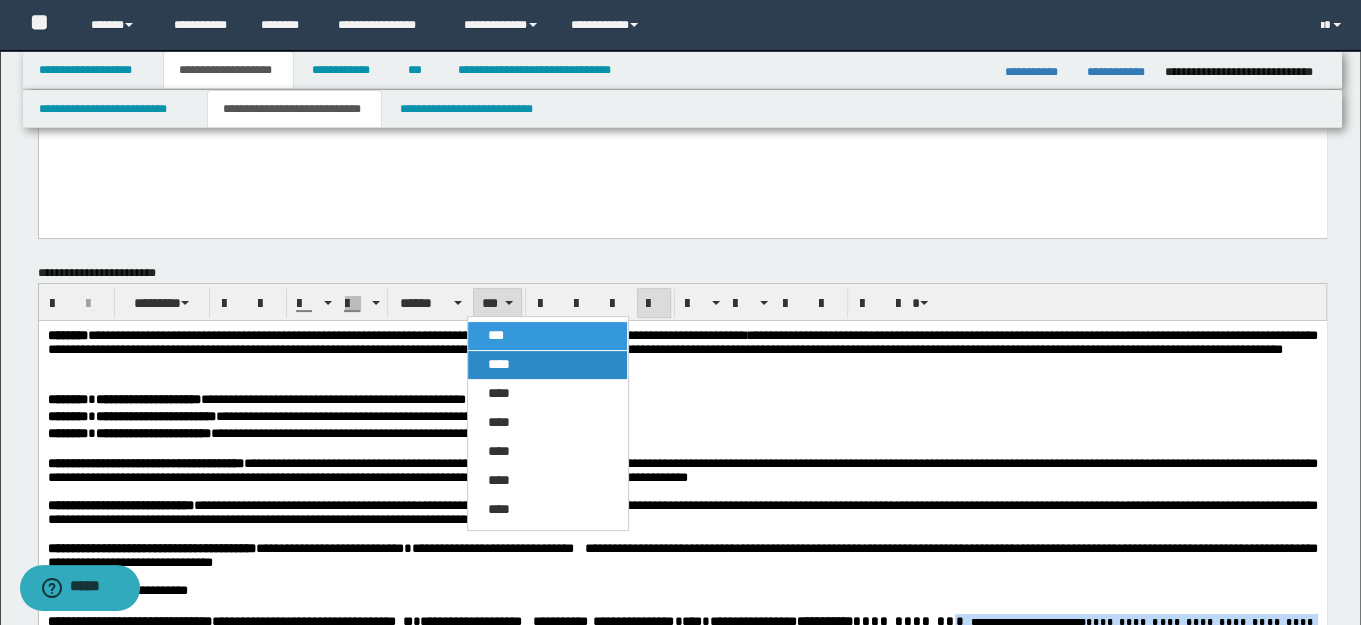 click on "****" at bounding box center [547, 365] 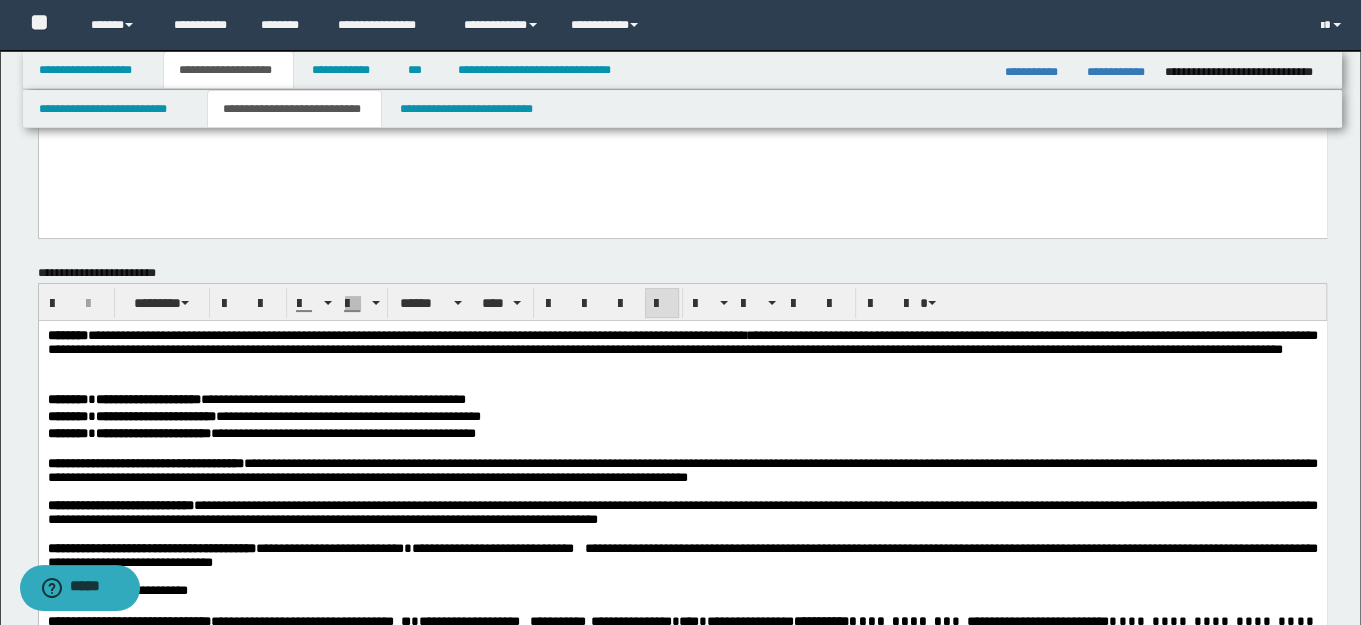 click on "**********" at bounding box center (682, 354) 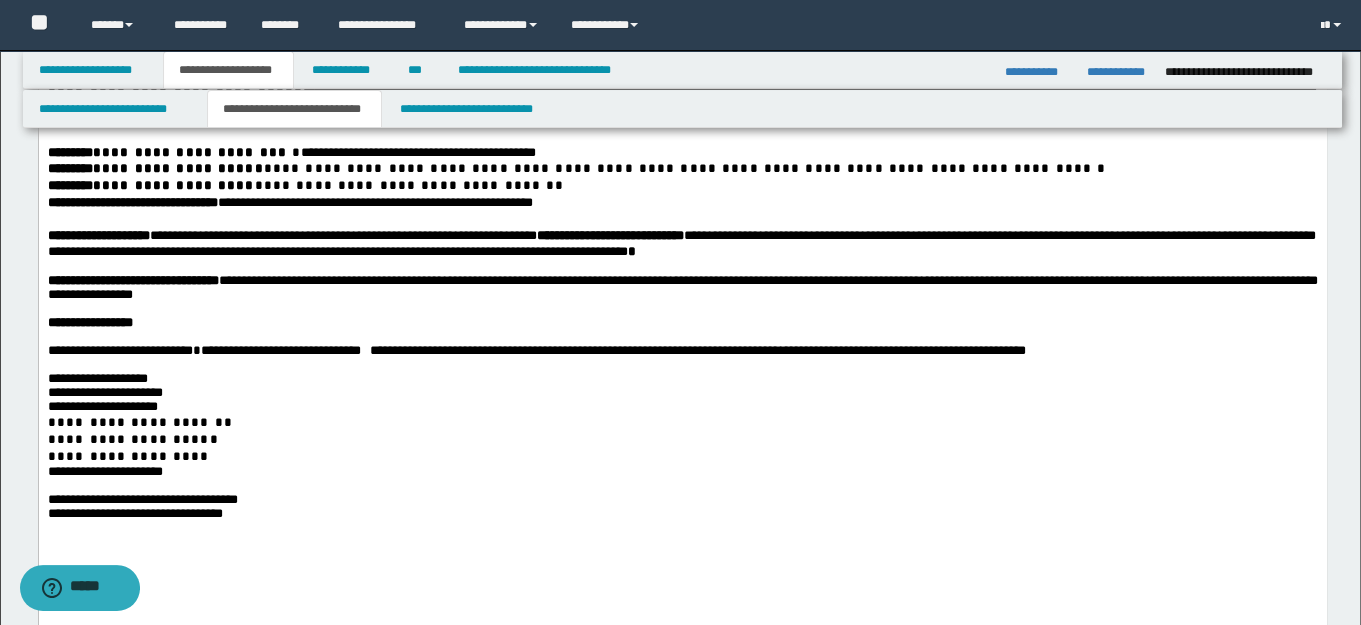 scroll, scrollTop: 617, scrollLeft: 0, axis: vertical 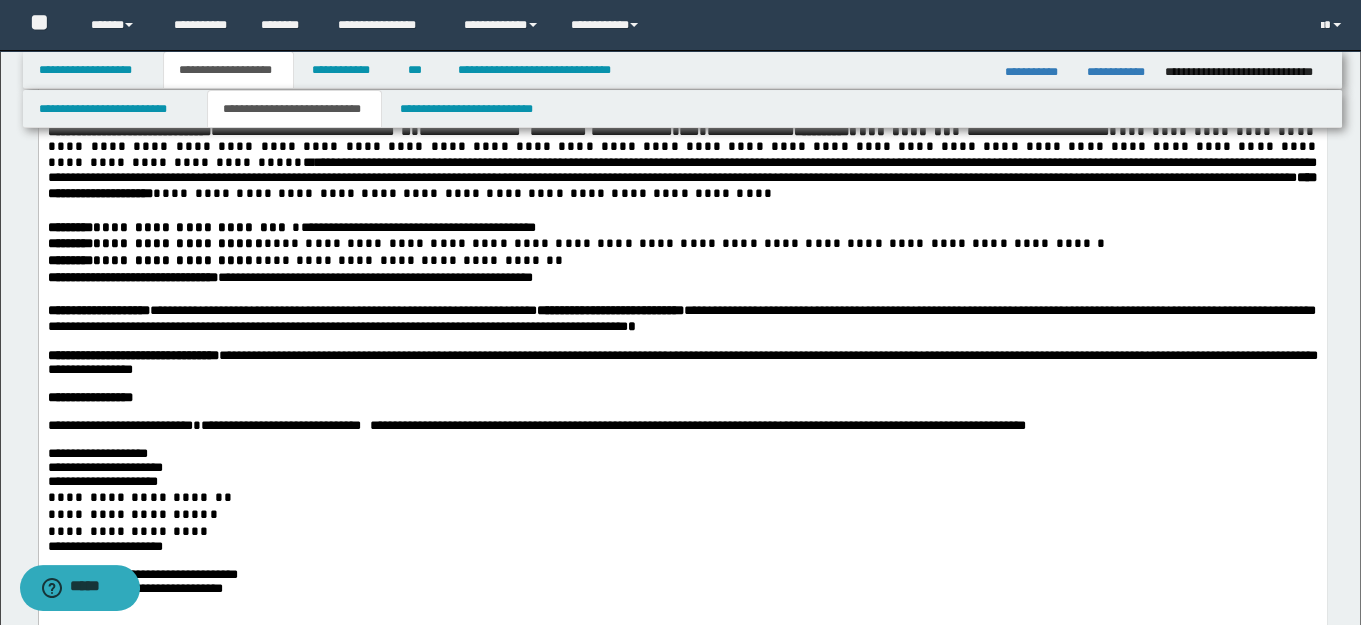 click on "**********" at bounding box center [681, 229] 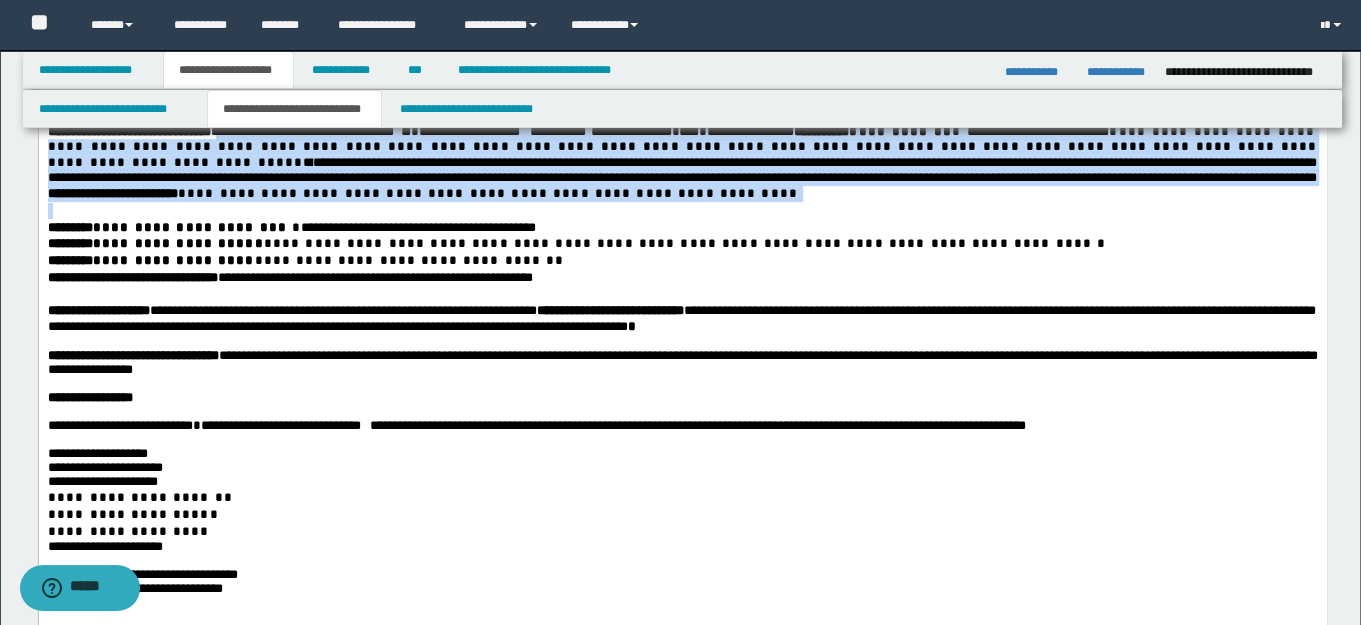 drag, startPoint x: 298, startPoint y: 162, endPoint x: 675, endPoint y: 266, distance: 391.08182 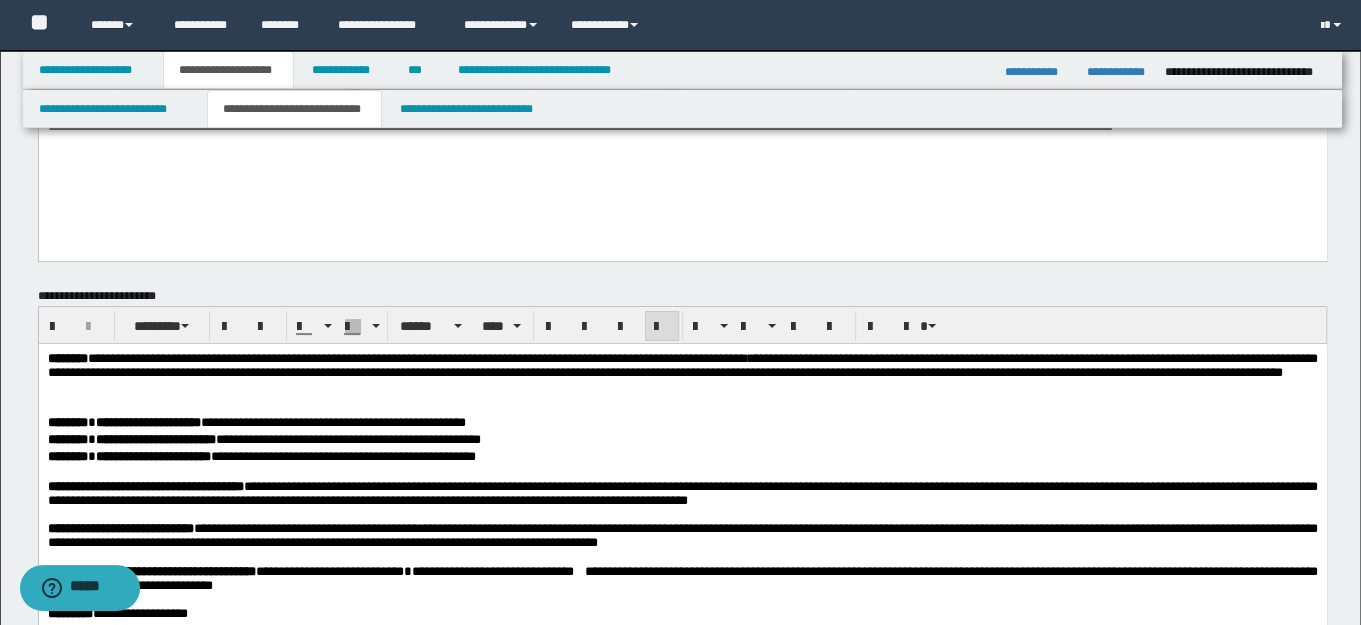 scroll, scrollTop: 98, scrollLeft: 0, axis: vertical 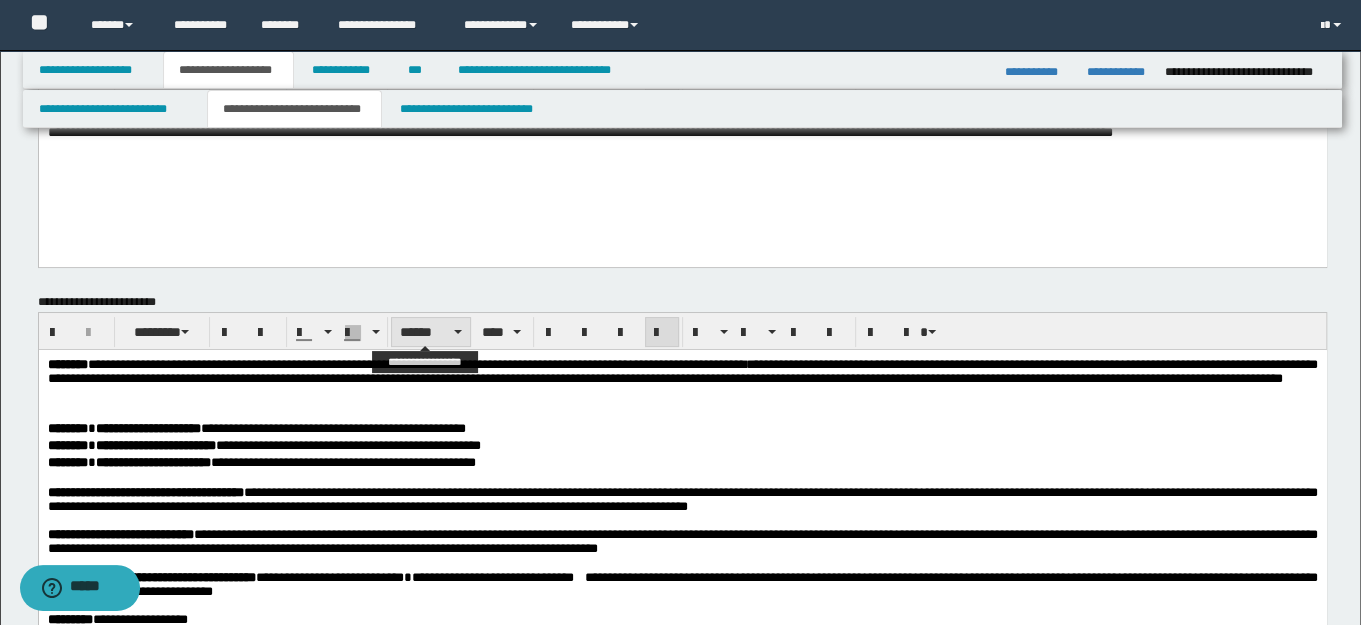 click at bounding box center [458, 332] 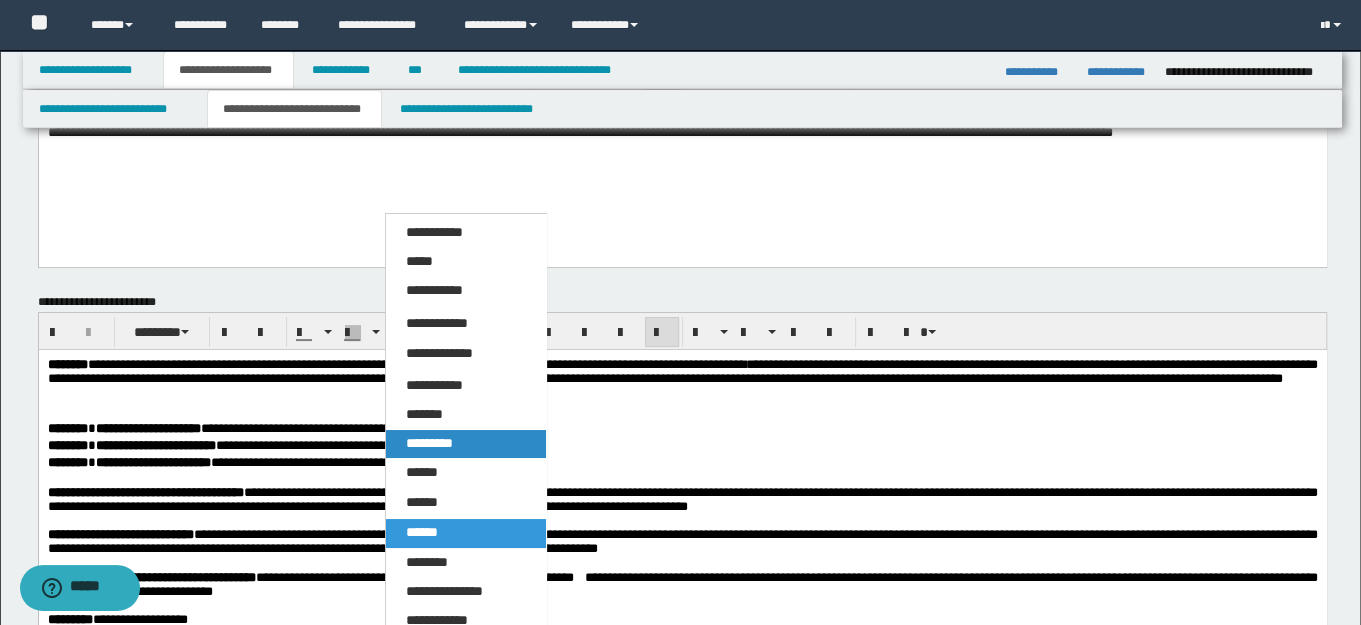 click on "*********" at bounding box center (429, 443) 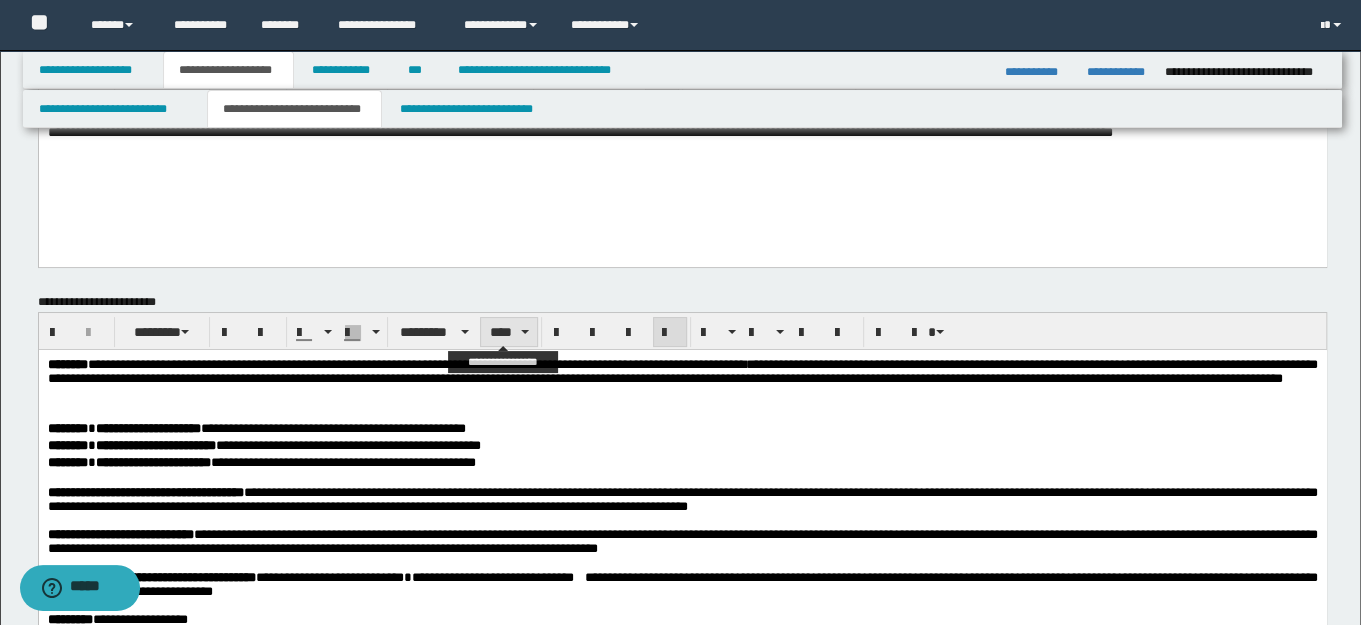 click on "****" at bounding box center (508, 332) 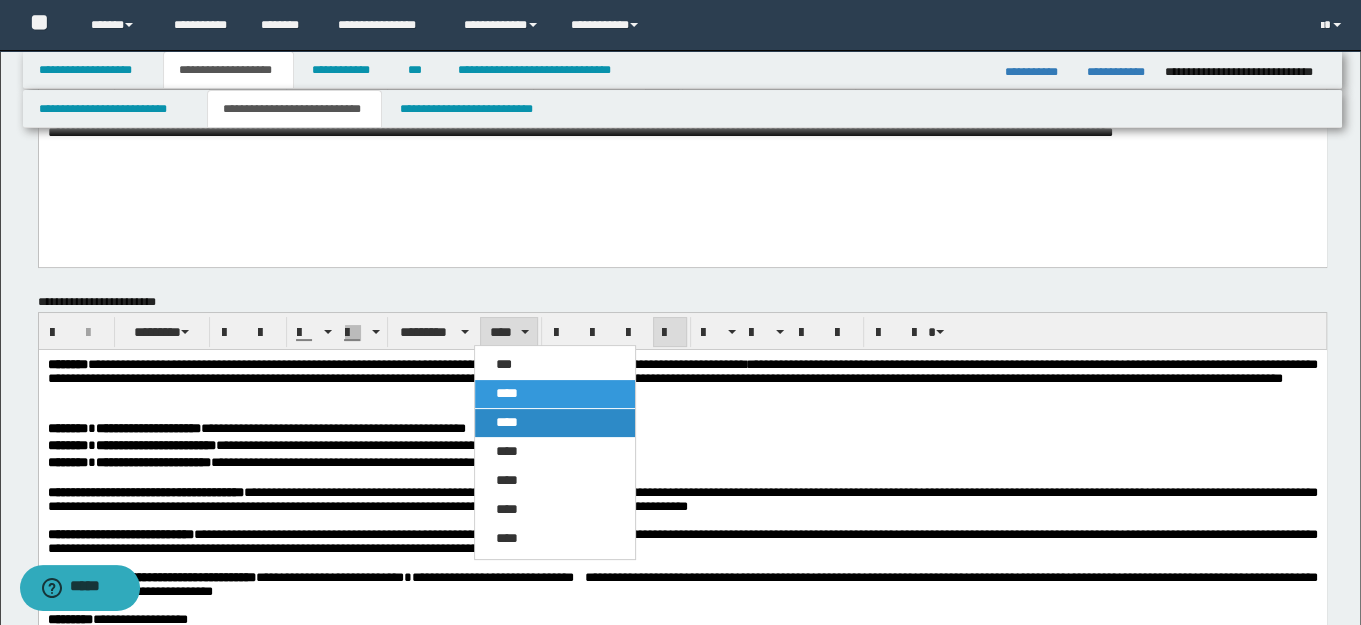 drag, startPoint x: 522, startPoint y: 426, endPoint x: 426, endPoint y: 37, distance: 400.6707 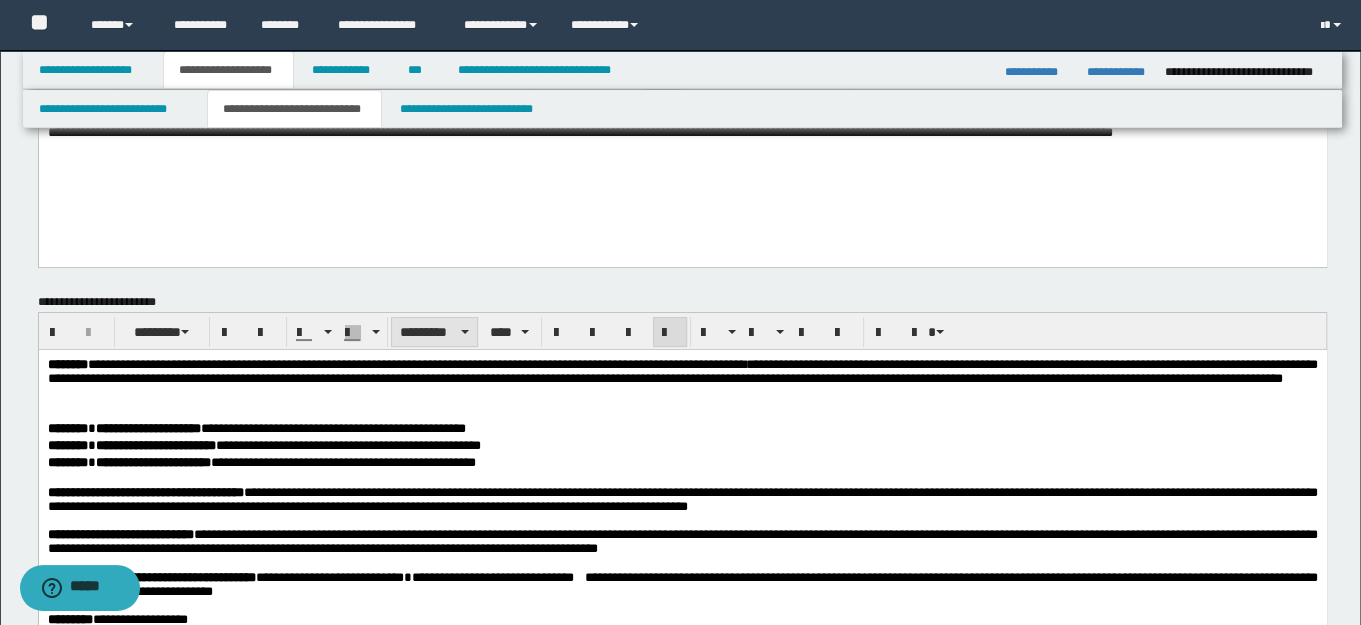 click on "*********" at bounding box center (435, 332) 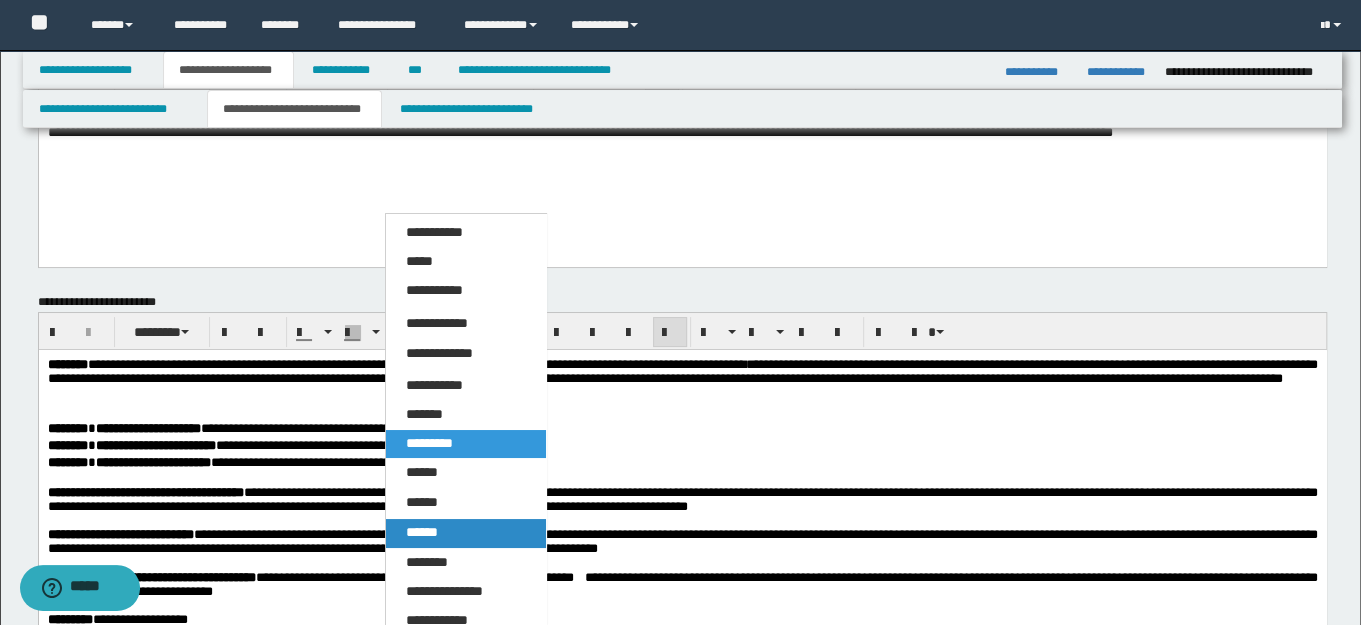 click on "******" at bounding box center (422, 532) 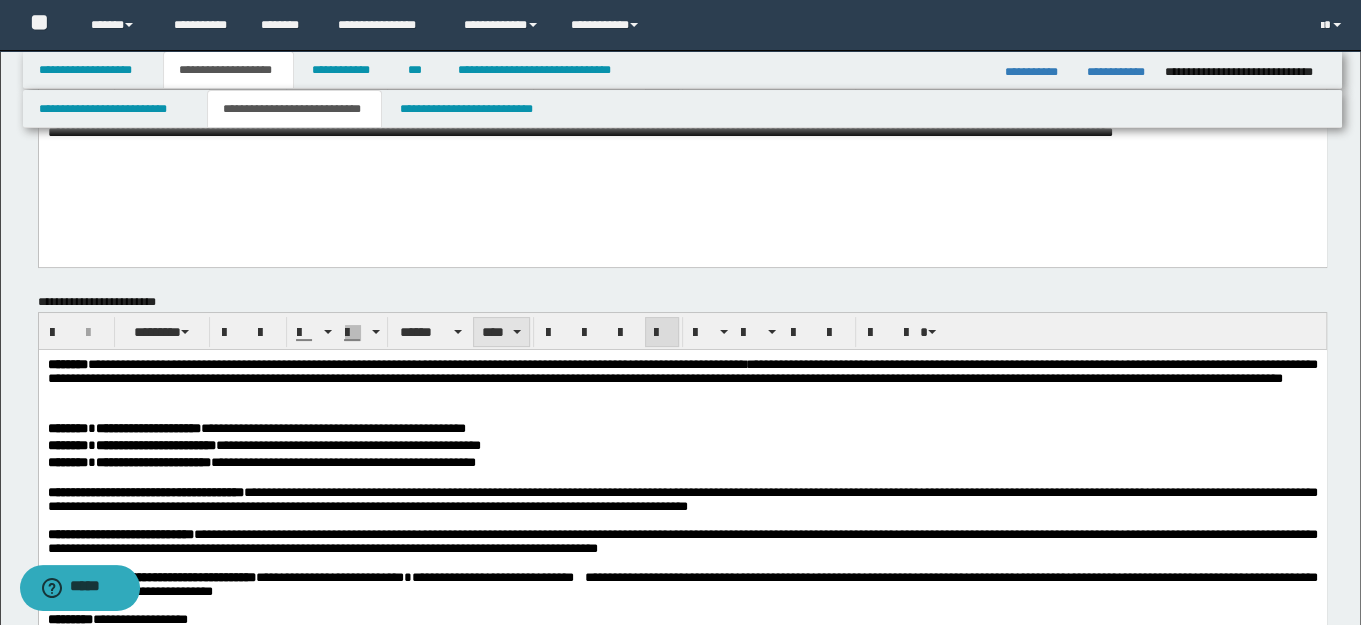 click at bounding box center [517, 332] 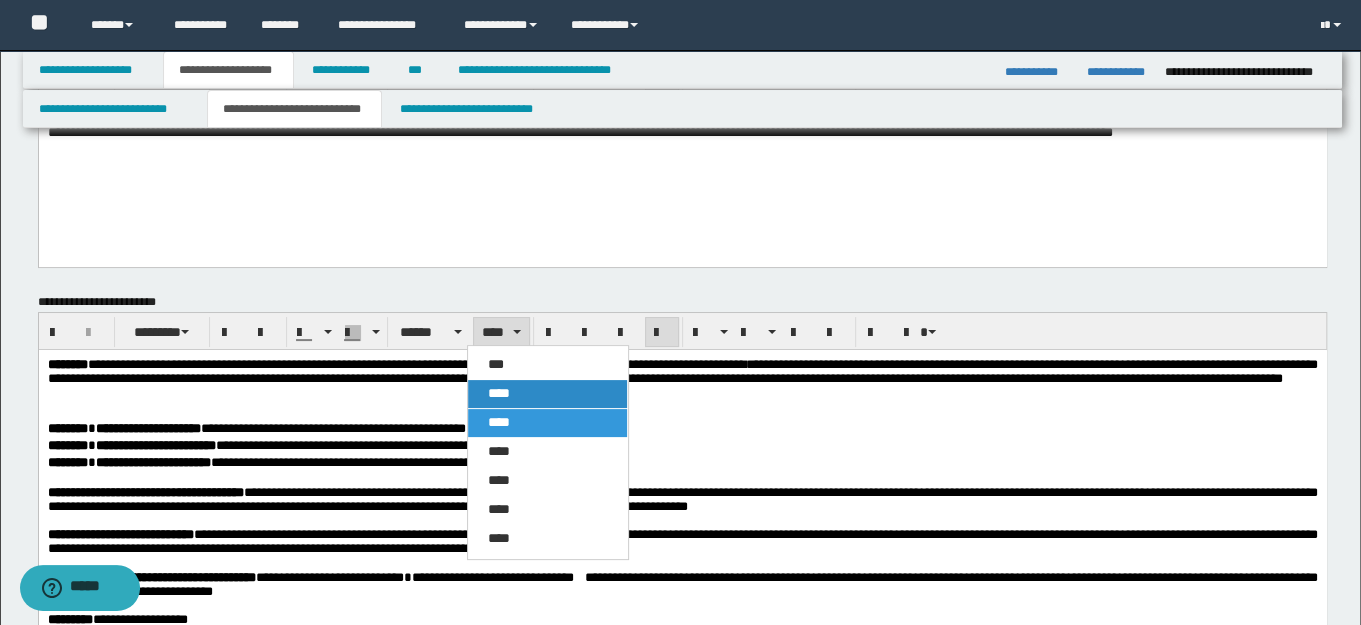 click on "****" at bounding box center (499, 393) 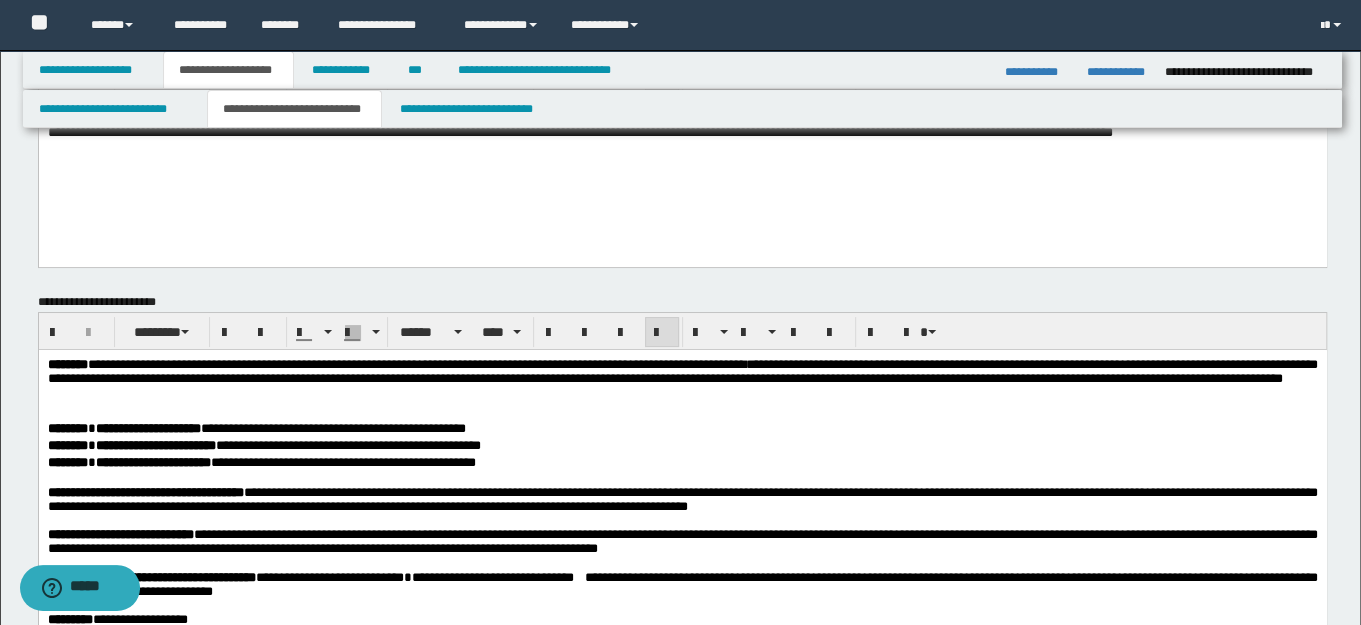 click at bounding box center [682, 415] 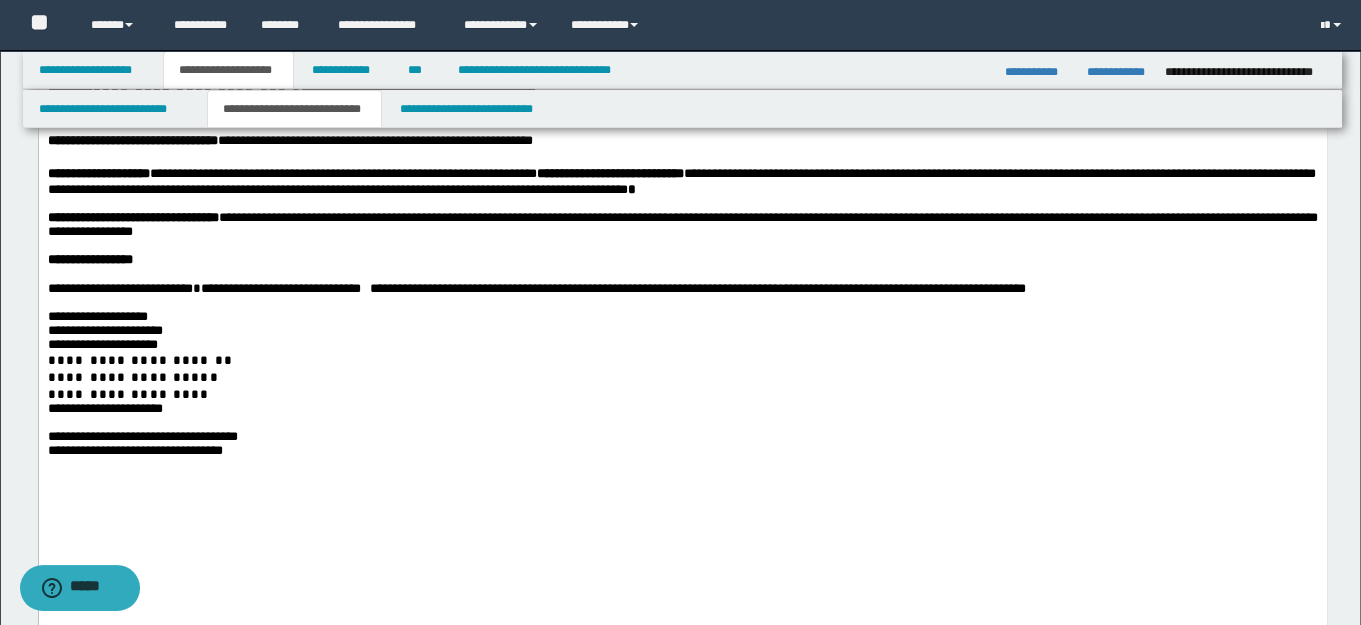 scroll, scrollTop: 782, scrollLeft: 0, axis: vertical 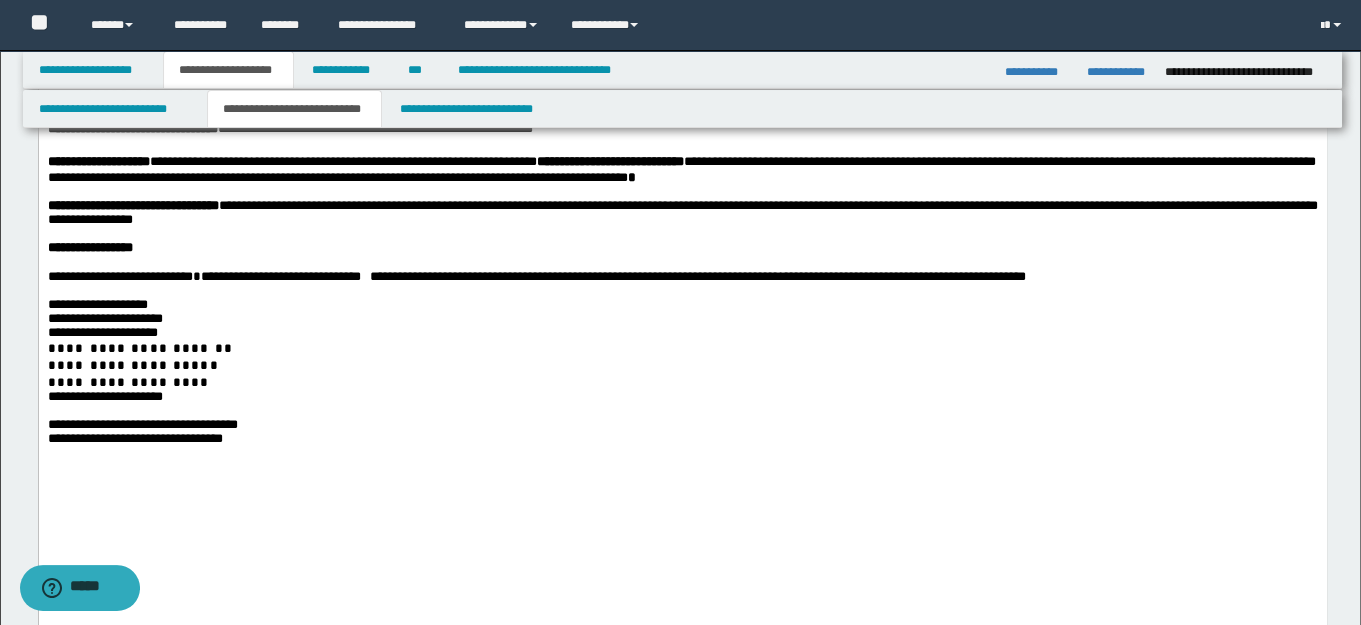 click on "**********" at bounding box center [173, 112] 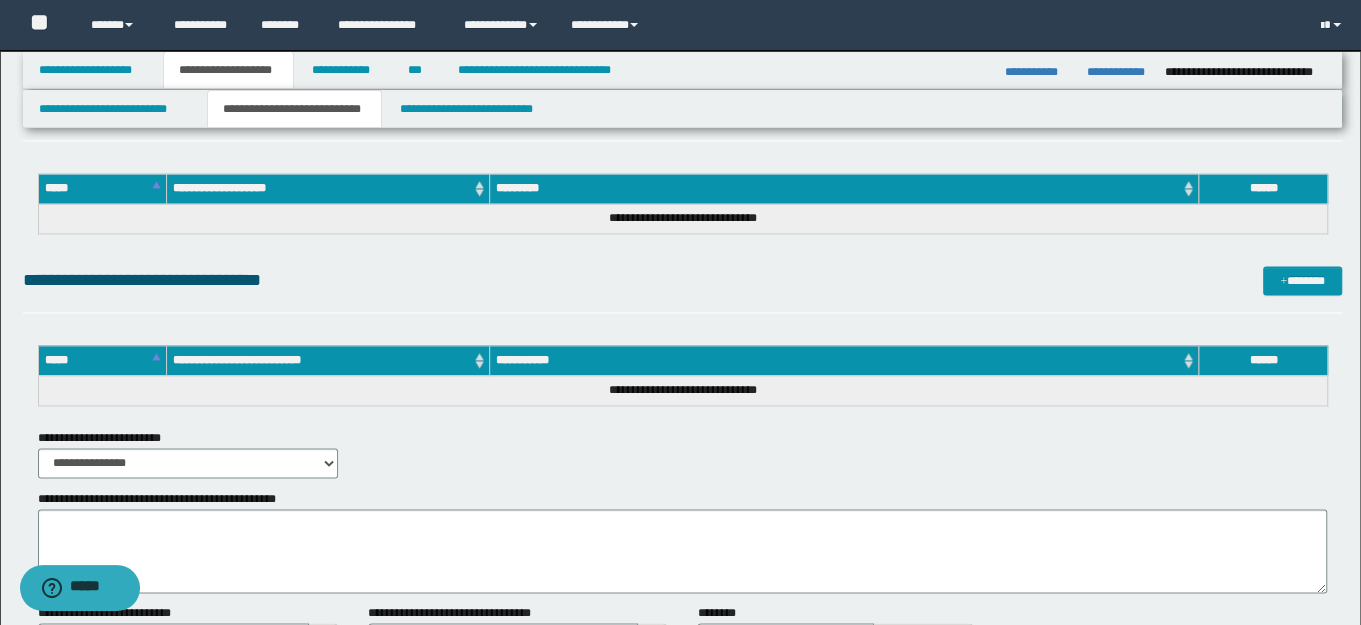scroll, scrollTop: 1636, scrollLeft: 0, axis: vertical 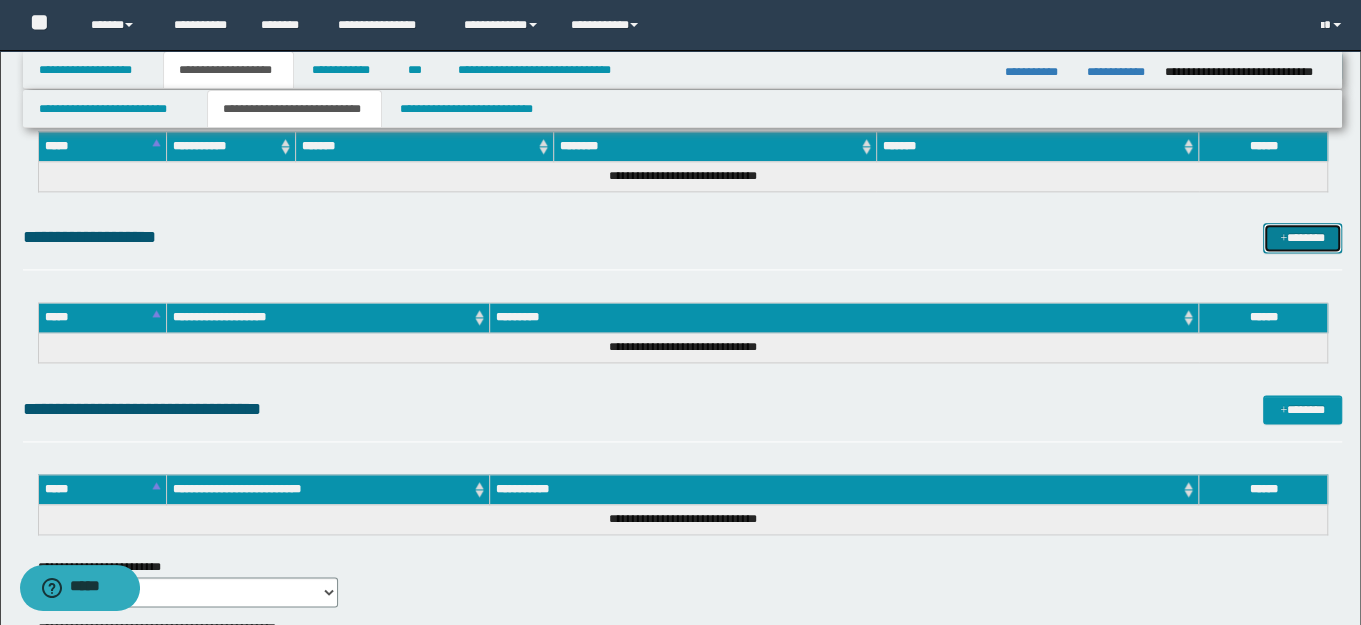 click on "*******" at bounding box center (1302, 237) 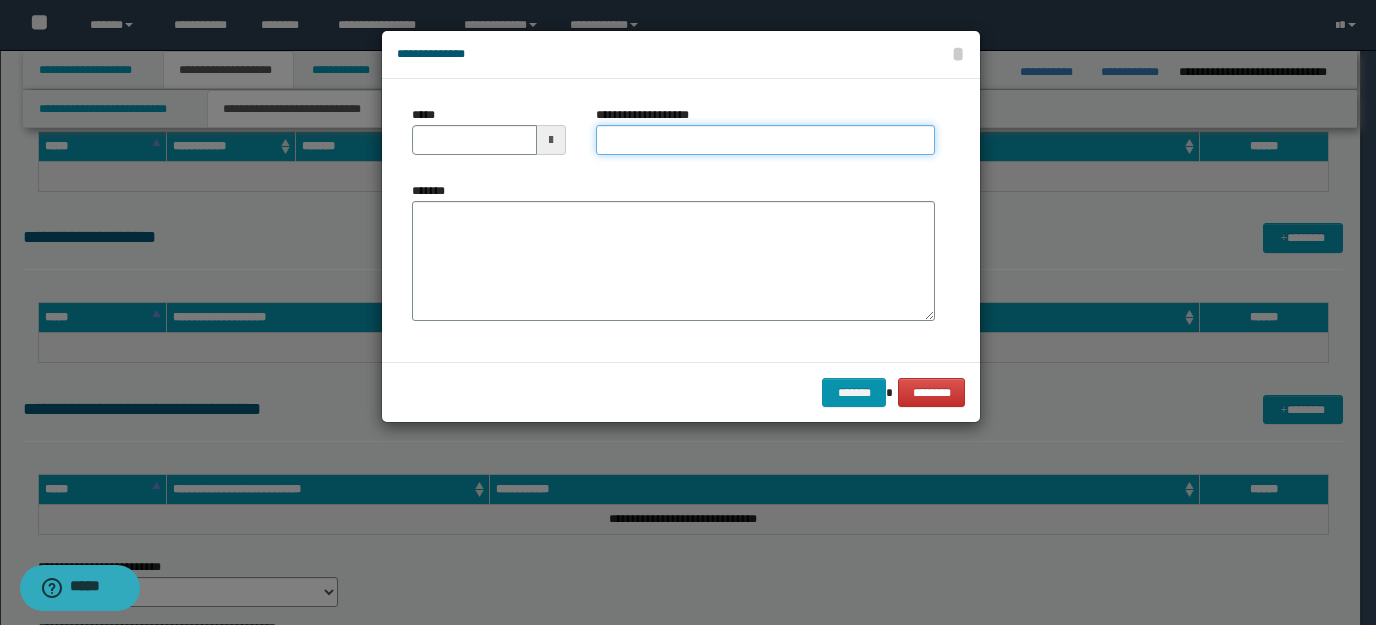 paste on "**********" 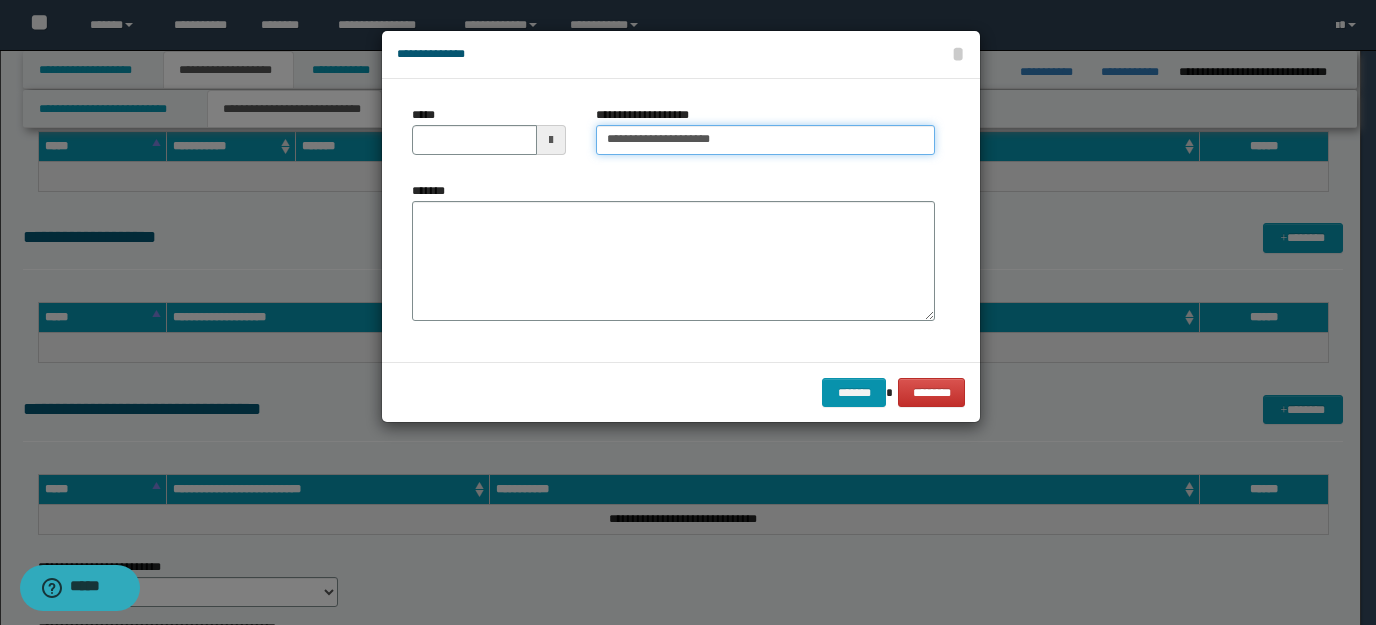 type on "**********" 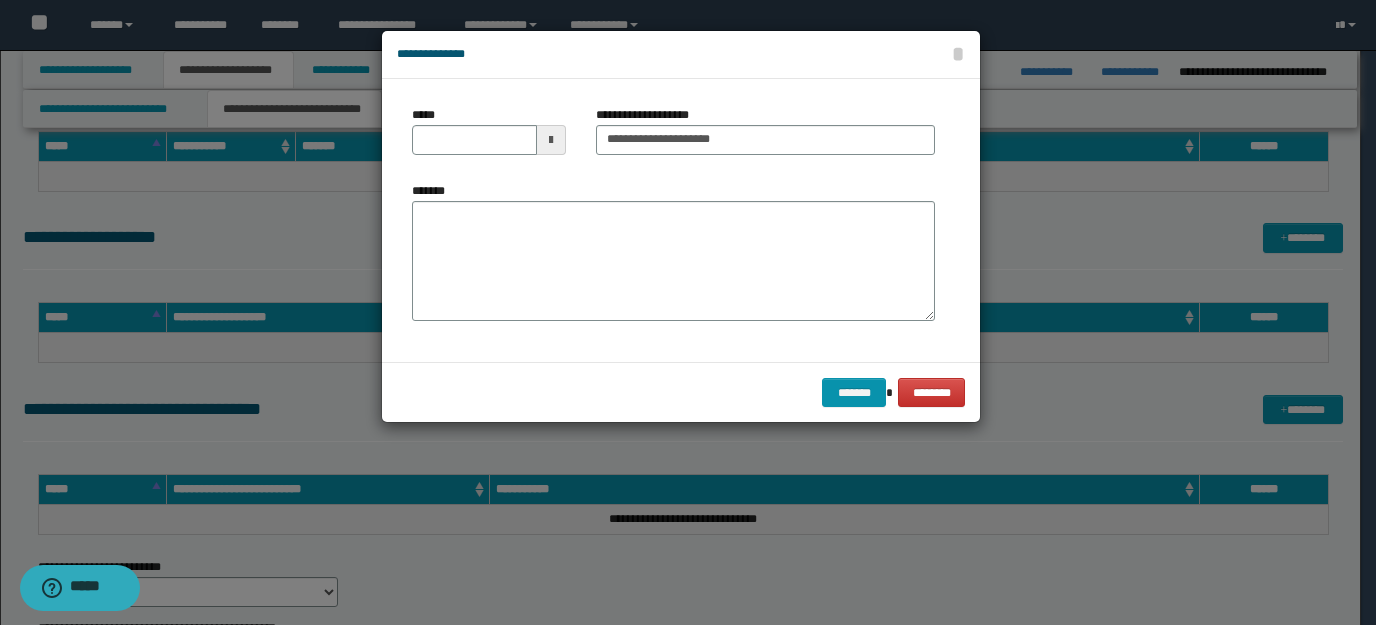 click at bounding box center [551, 140] 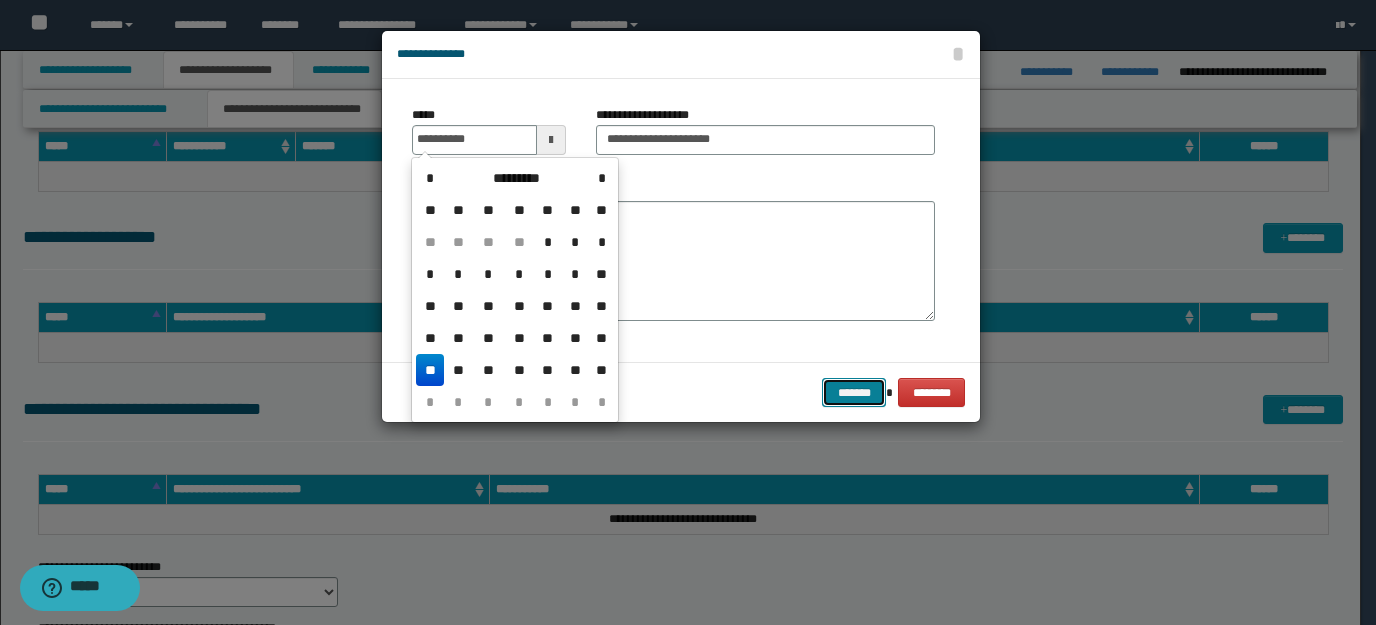 type on "**********" 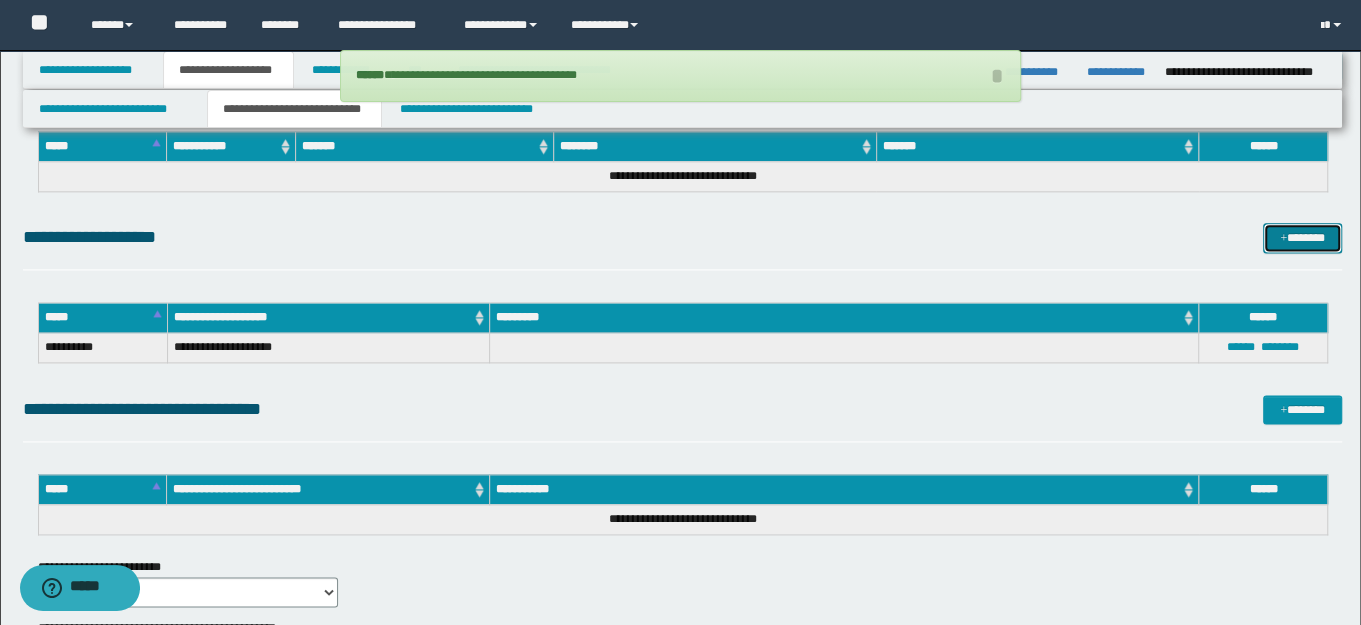 click on "*******" at bounding box center (1302, 237) 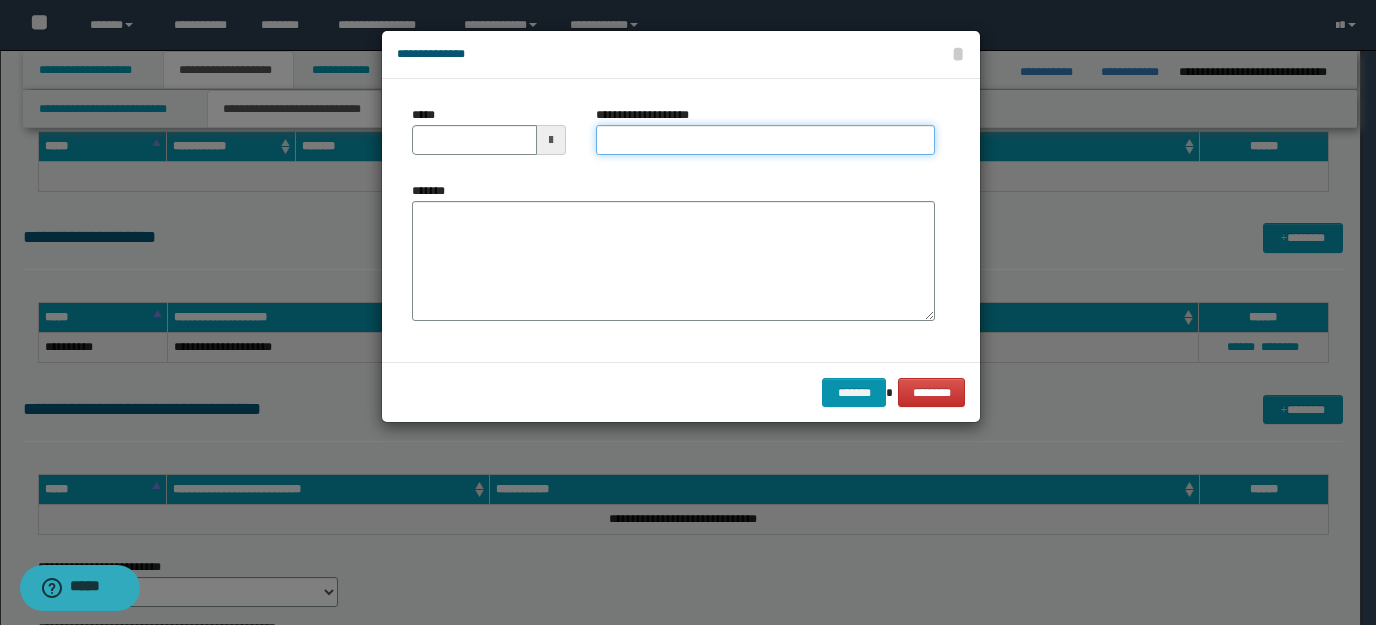 paste on "**********" 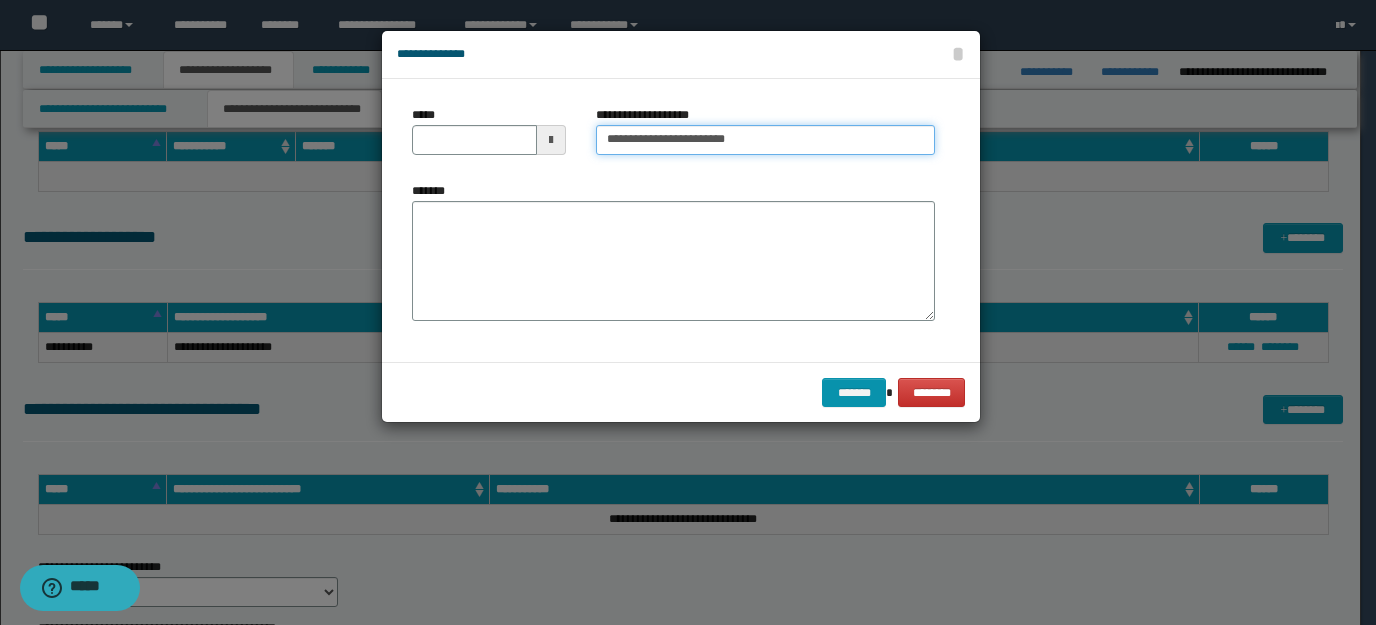 type on "**********" 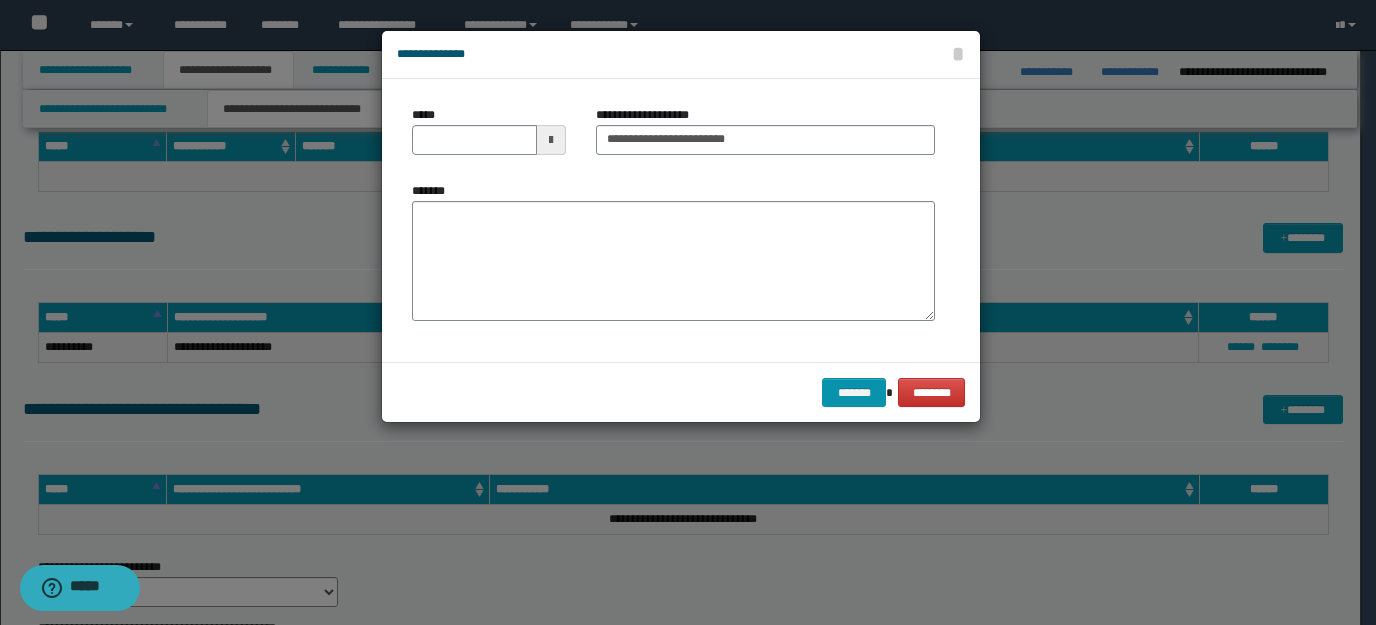 click at bounding box center [551, 140] 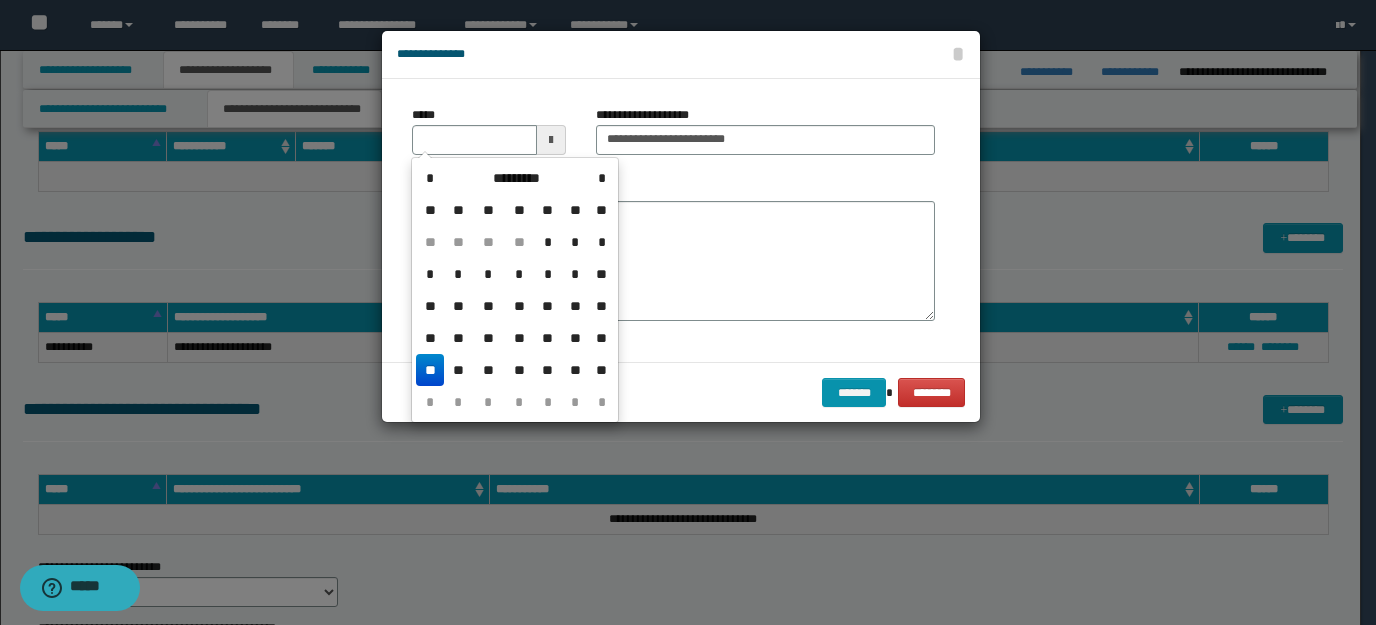 click on "**" at bounding box center [430, 370] 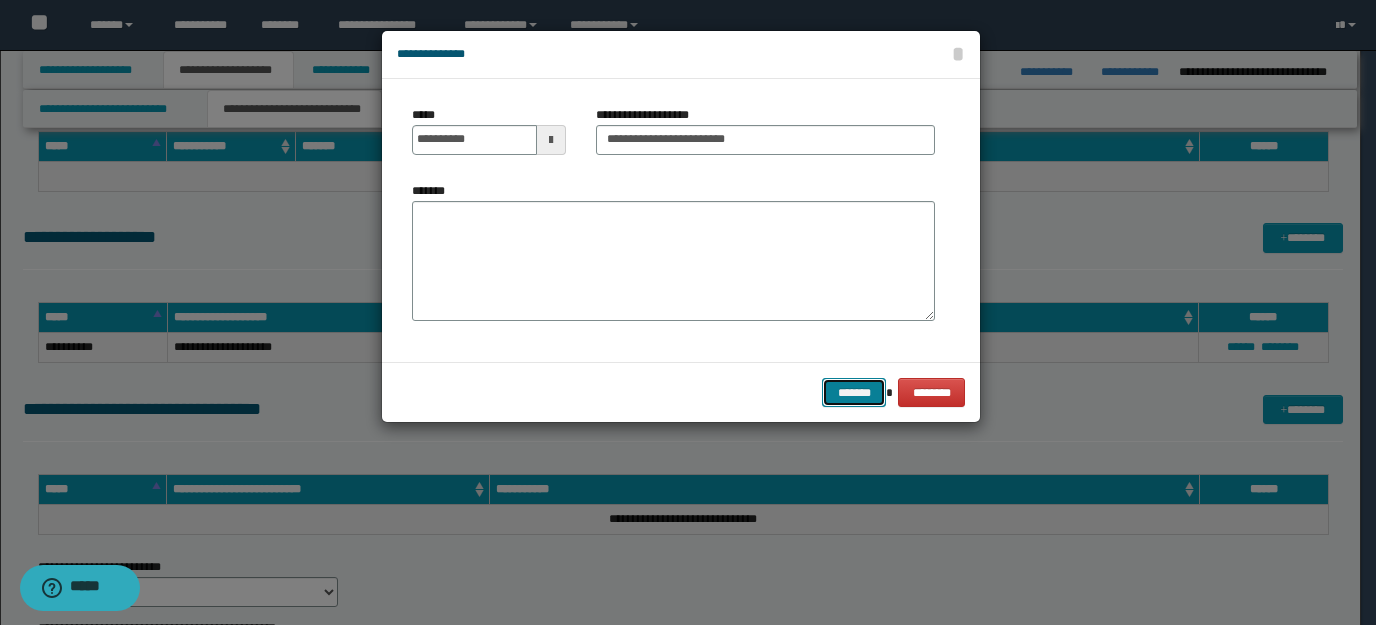 click on "*******" at bounding box center [854, 392] 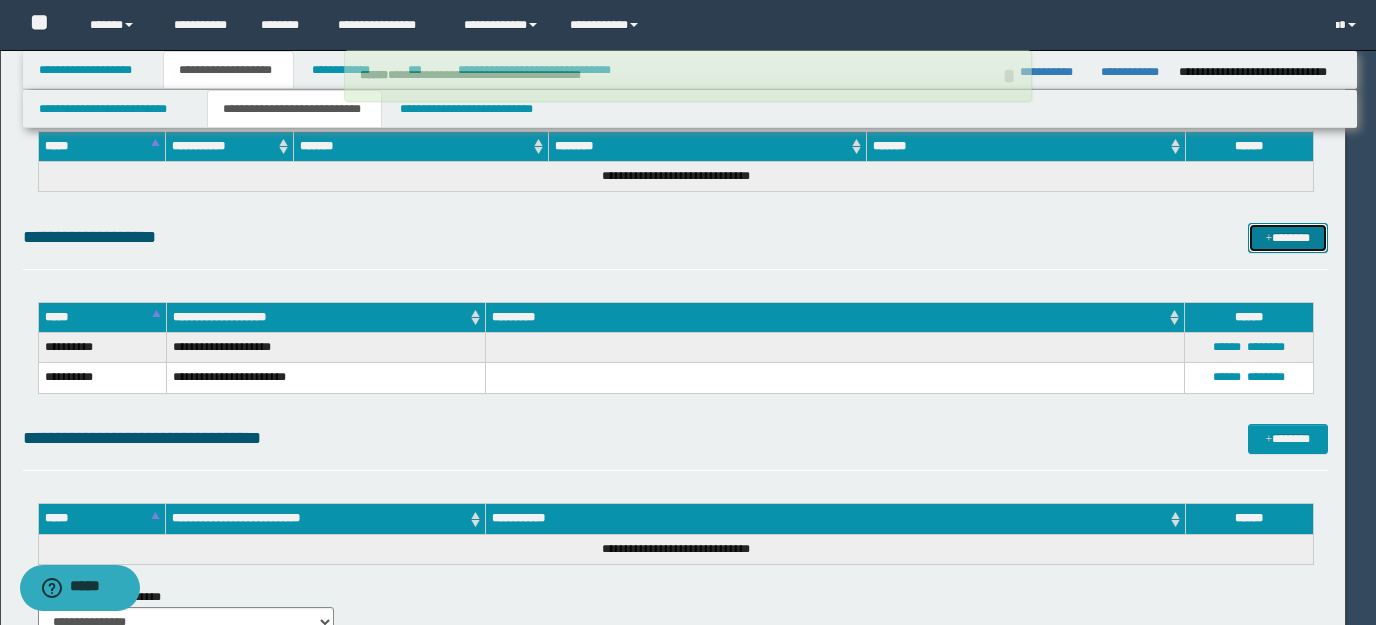 type 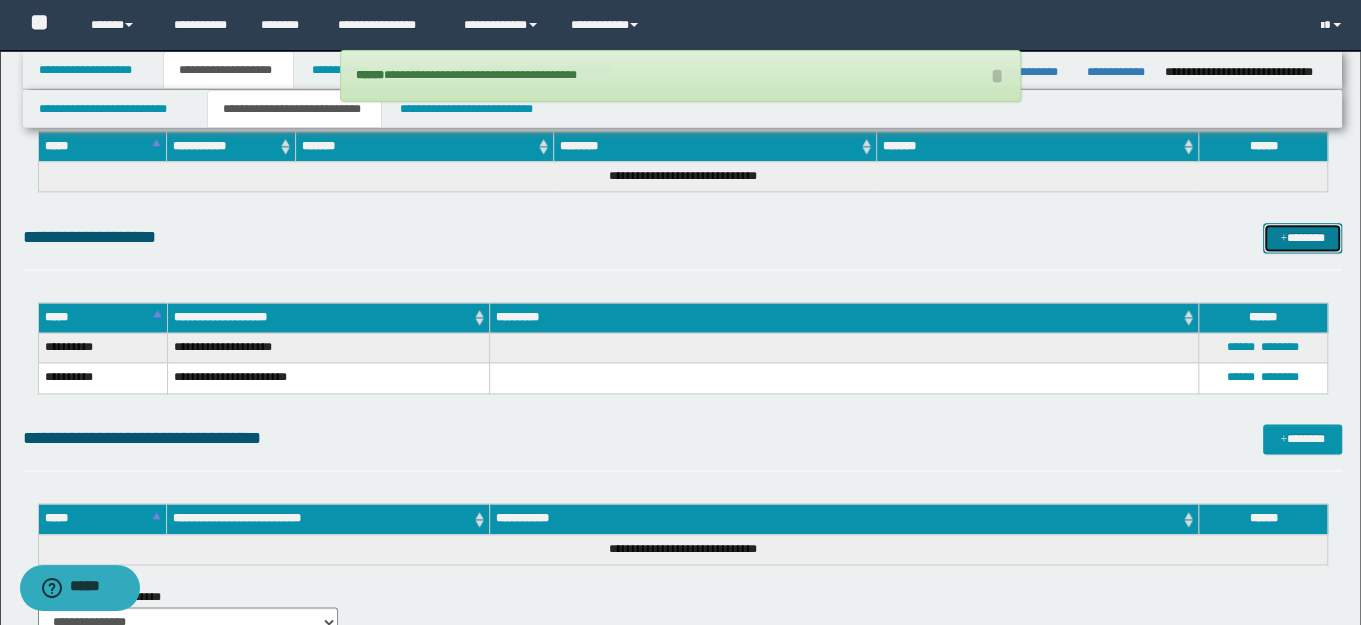 click on "*******" at bounding box center (1302, 237) 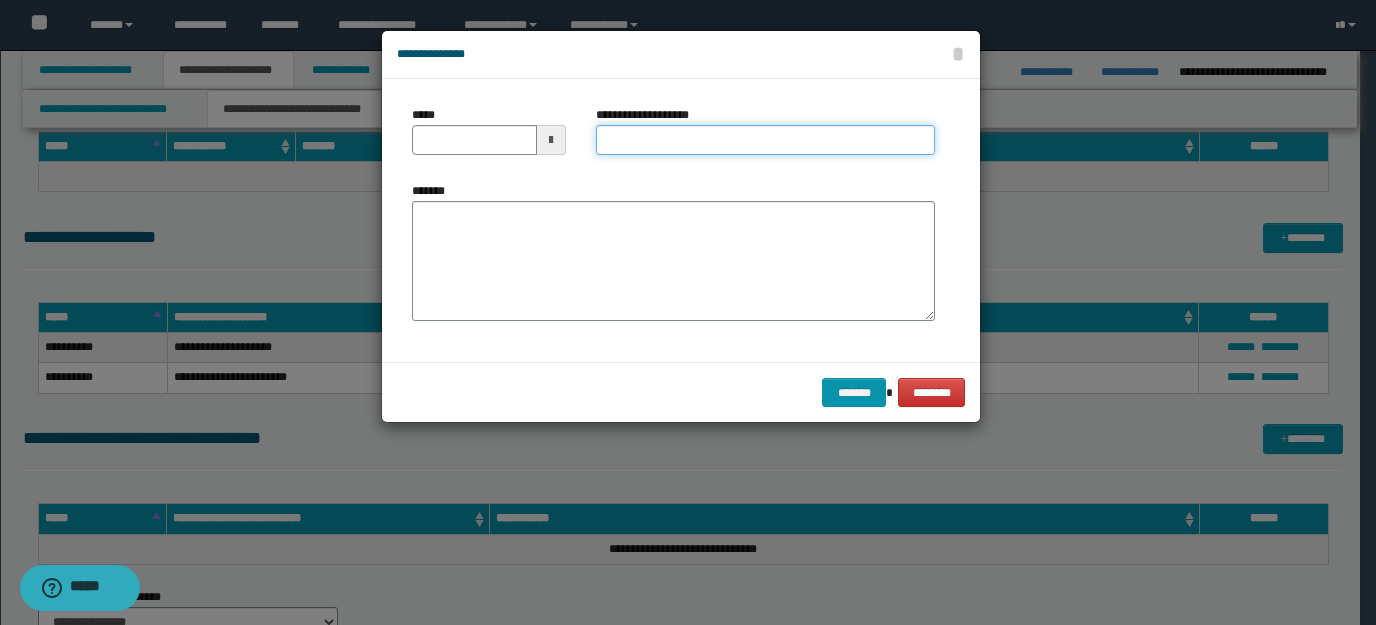 paste on "**********" 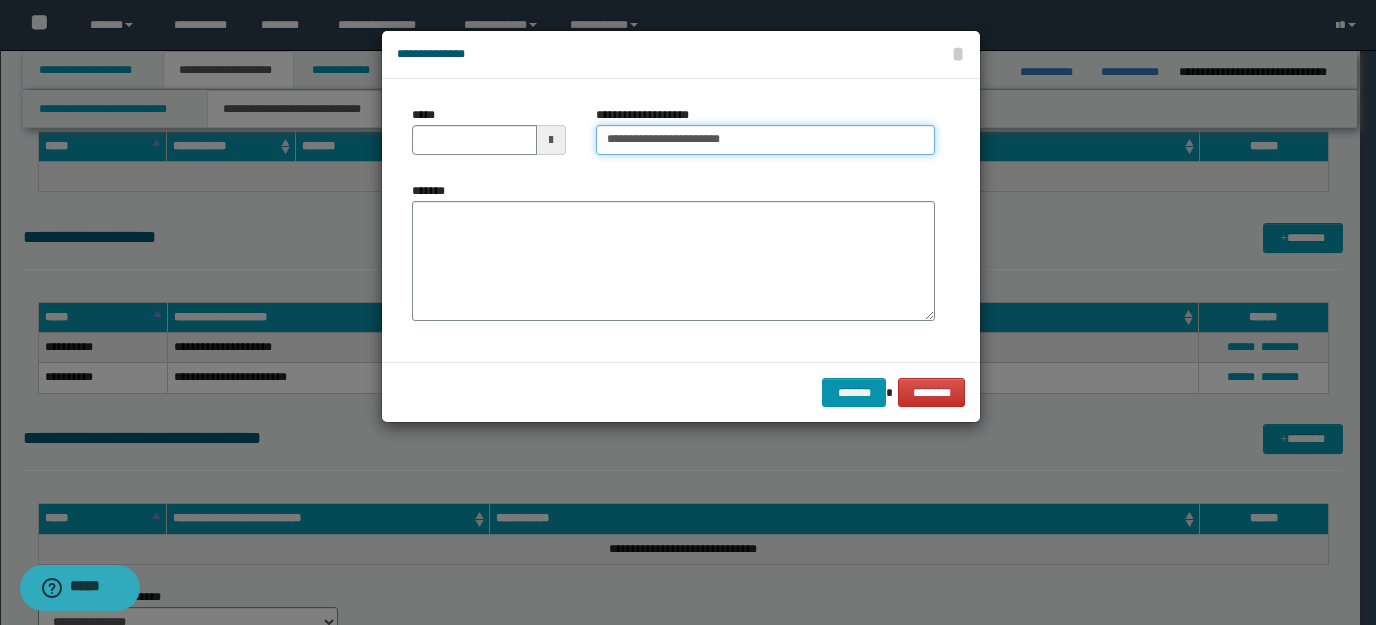 type on "**********" 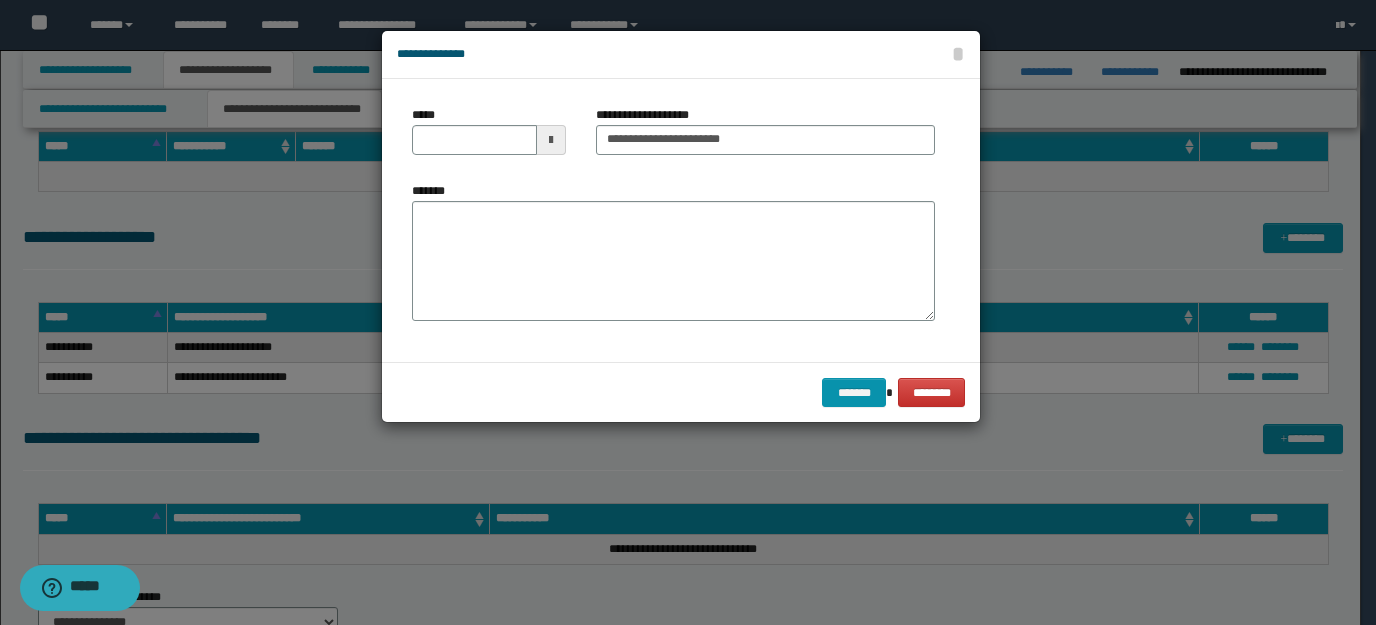 drag, startPoint x: 548, startPoint y: 135, endPoint x: 551, endPoint y: 153, distance: 18.248287 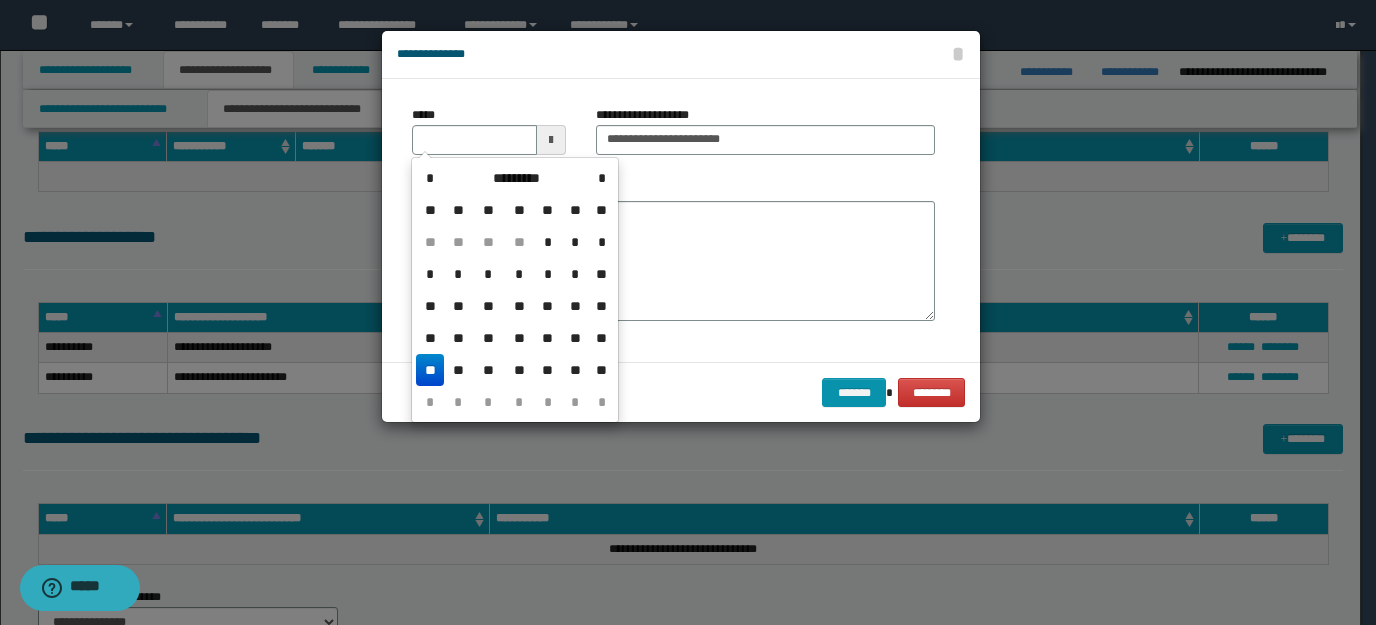 click on "**" at bounding box center [430, 370] 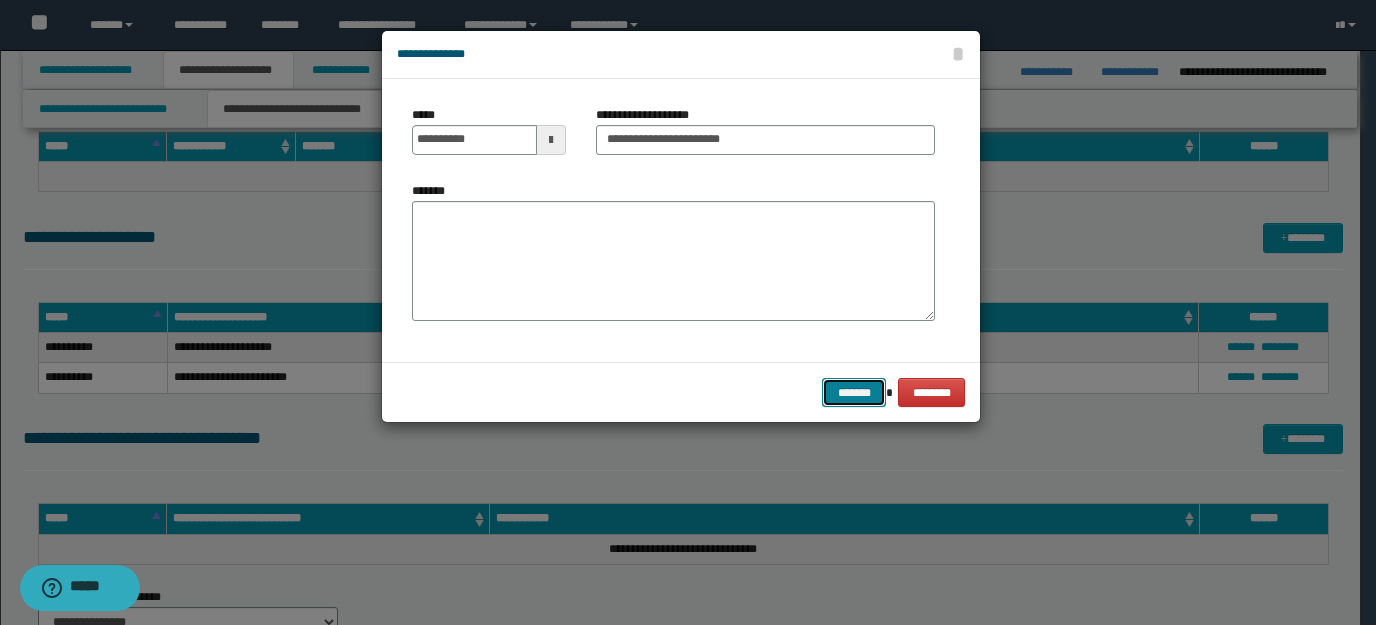click on "*******" at bounding box center [854, 392] 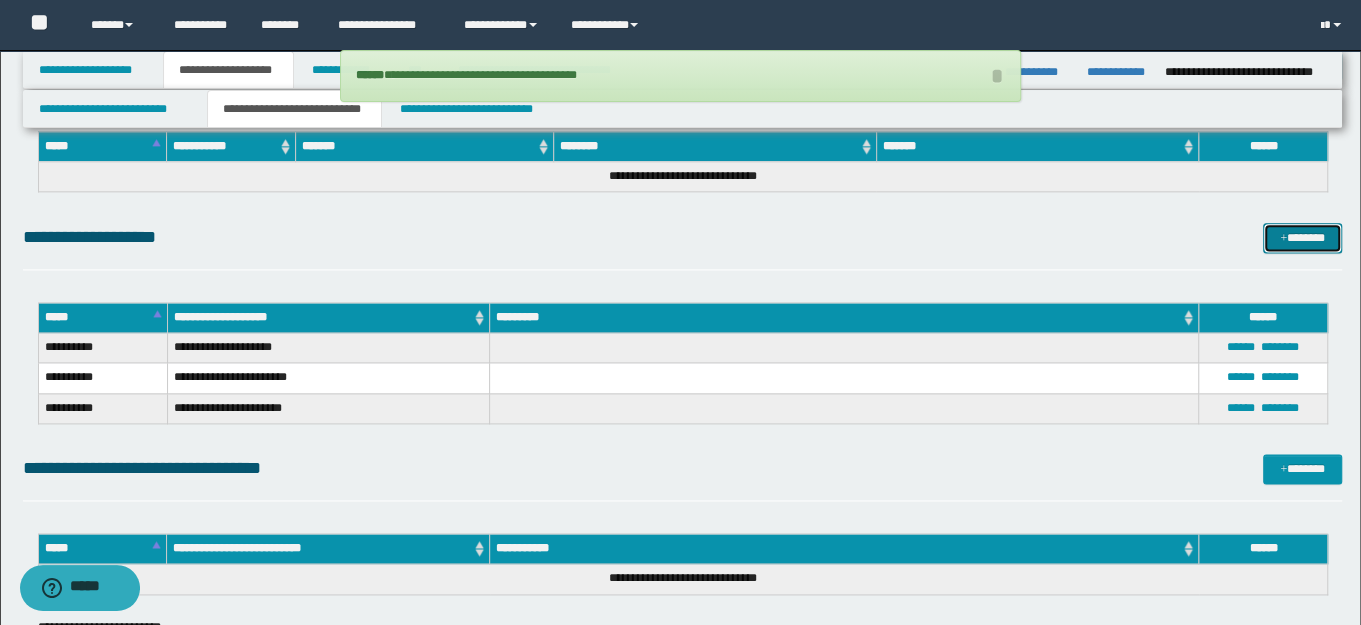 click on "*******" at bounding box center (1302, 237) 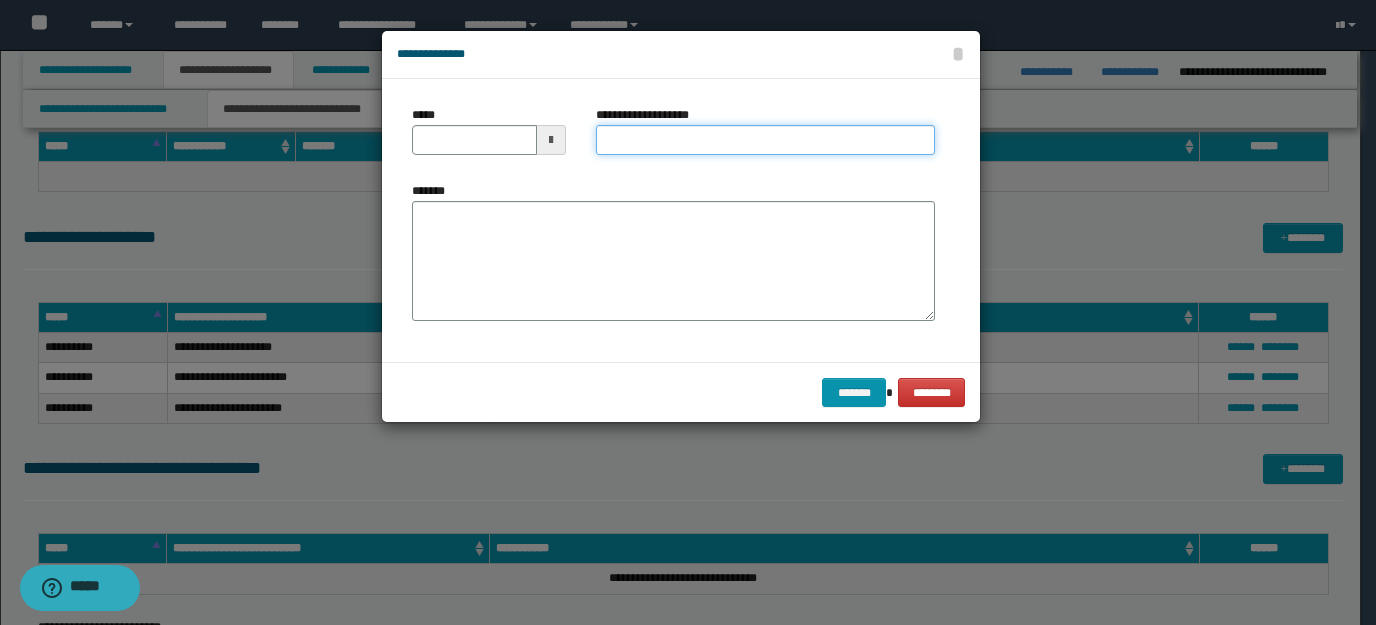 paste on "**********" 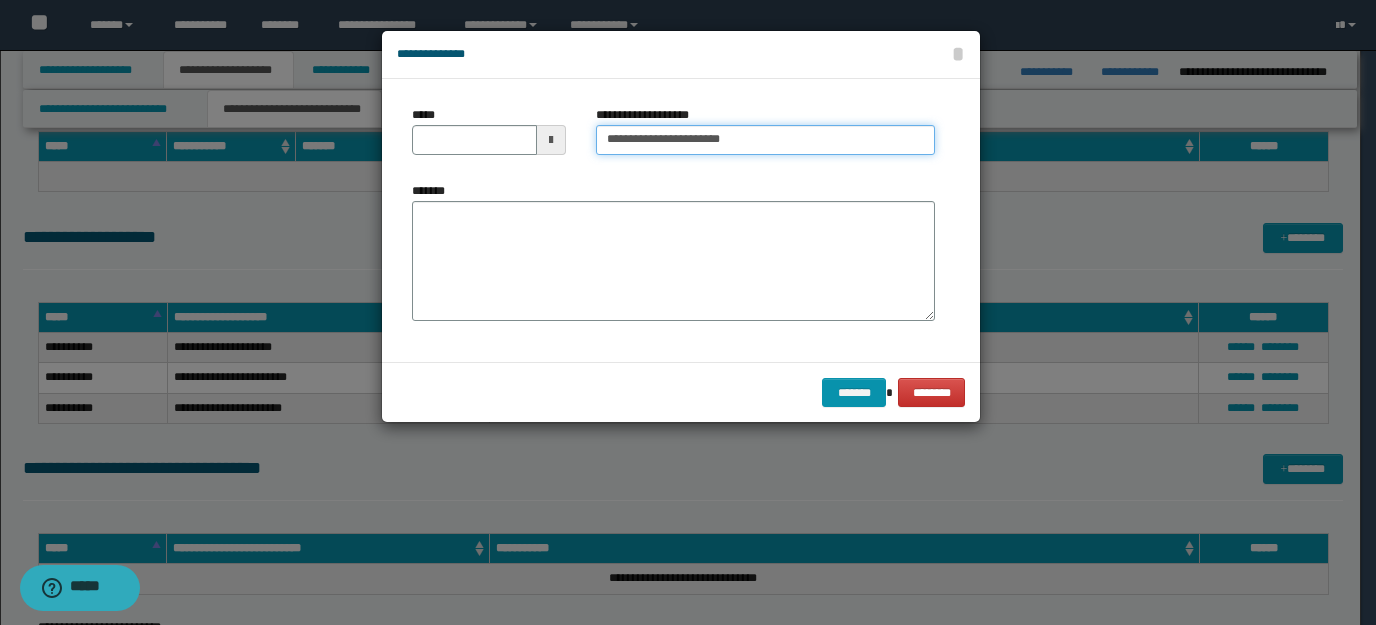 type on "**********" 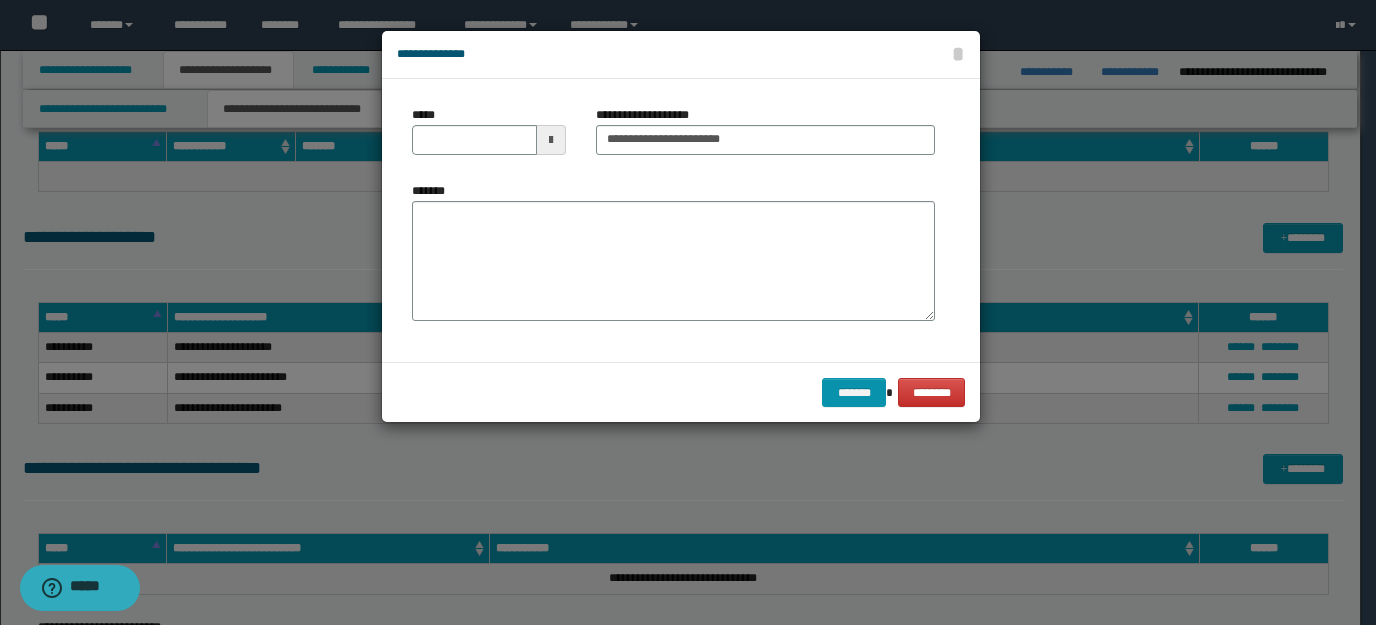 click at bounding box center (551, 140) 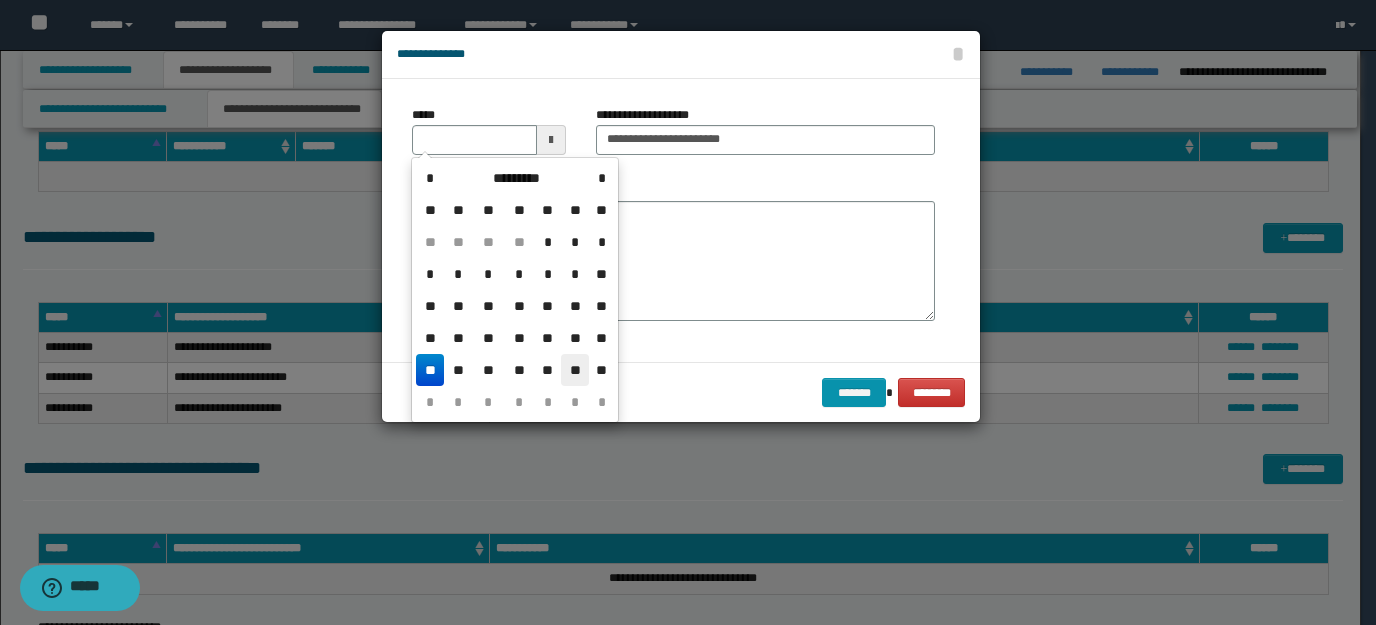 click on "**" at bounding box center (575, 370) 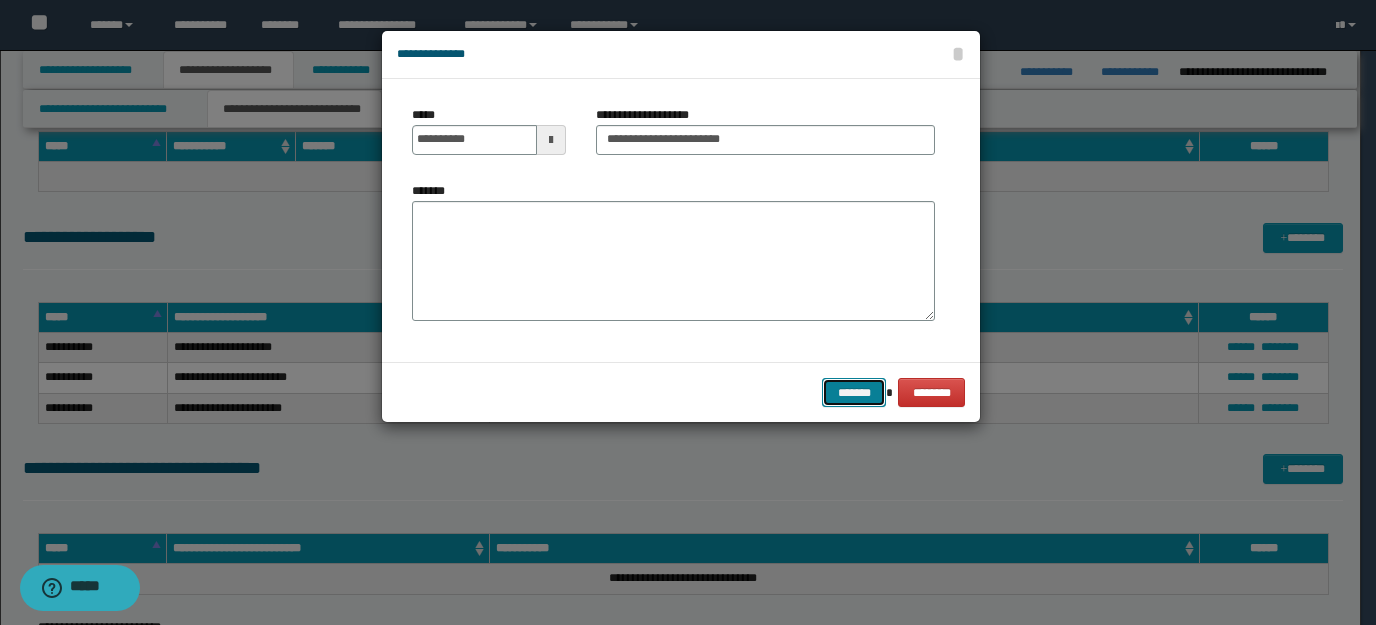 click on "*******" at bounding box center [854, 392] 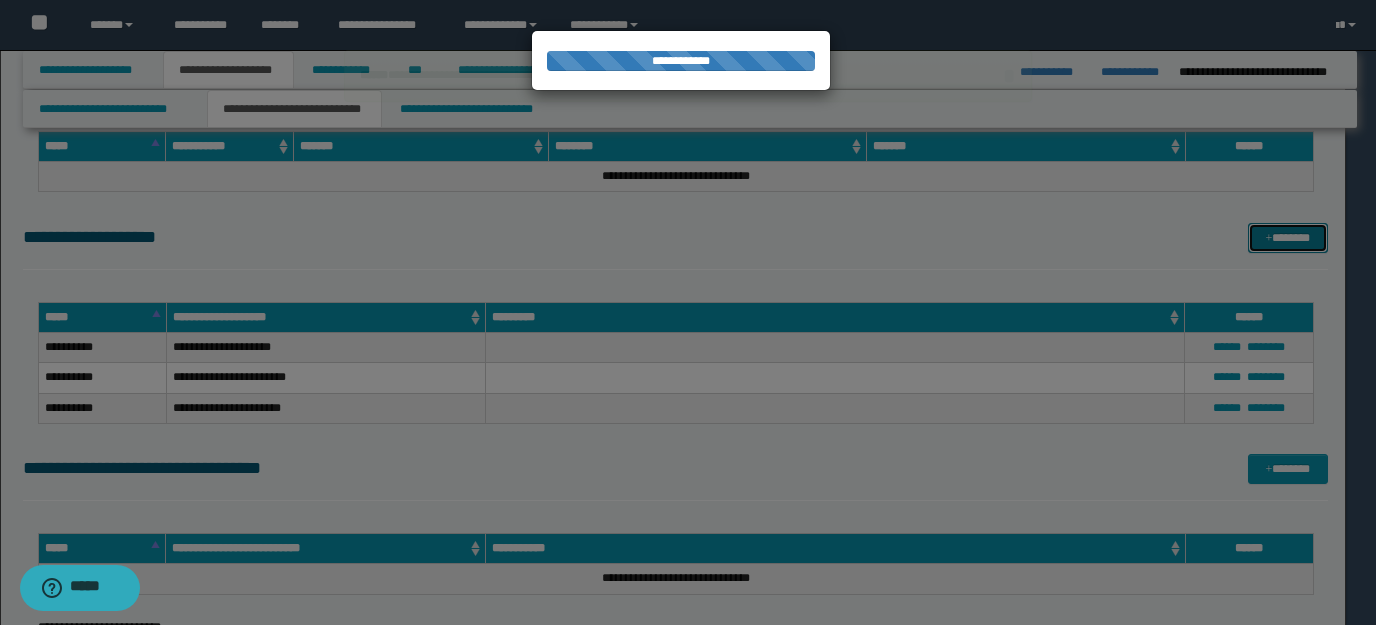type 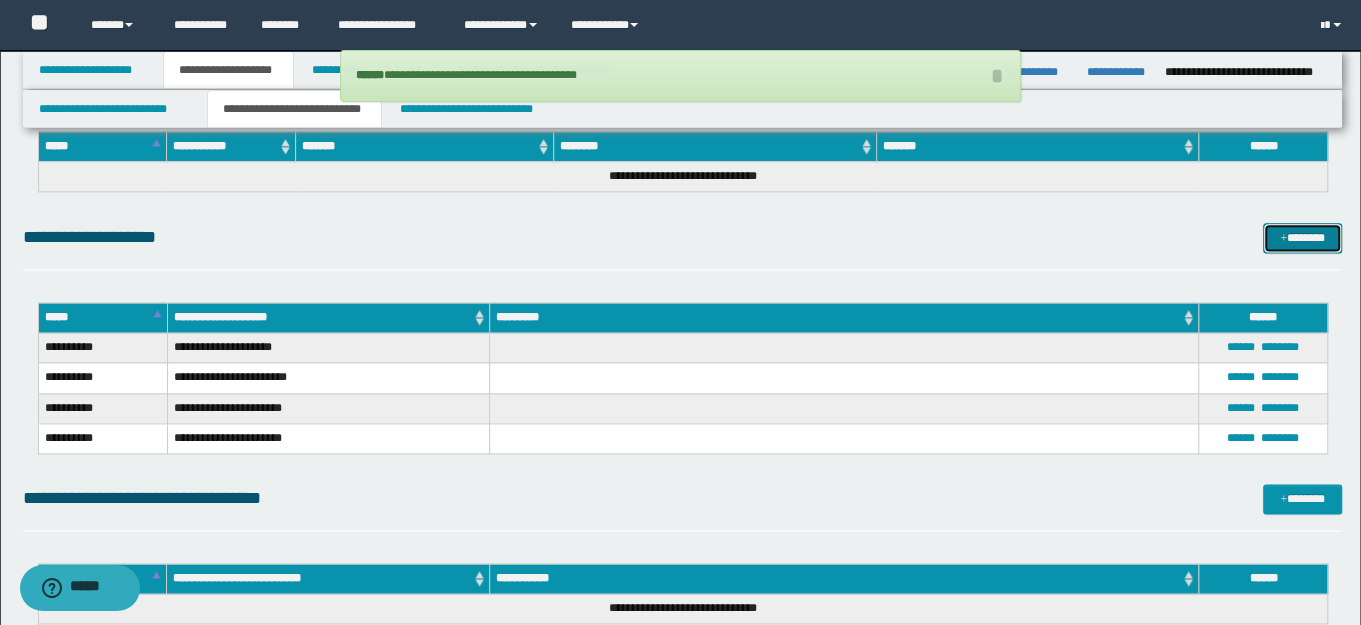 click on "*******" at bounding box center (1302, 237) 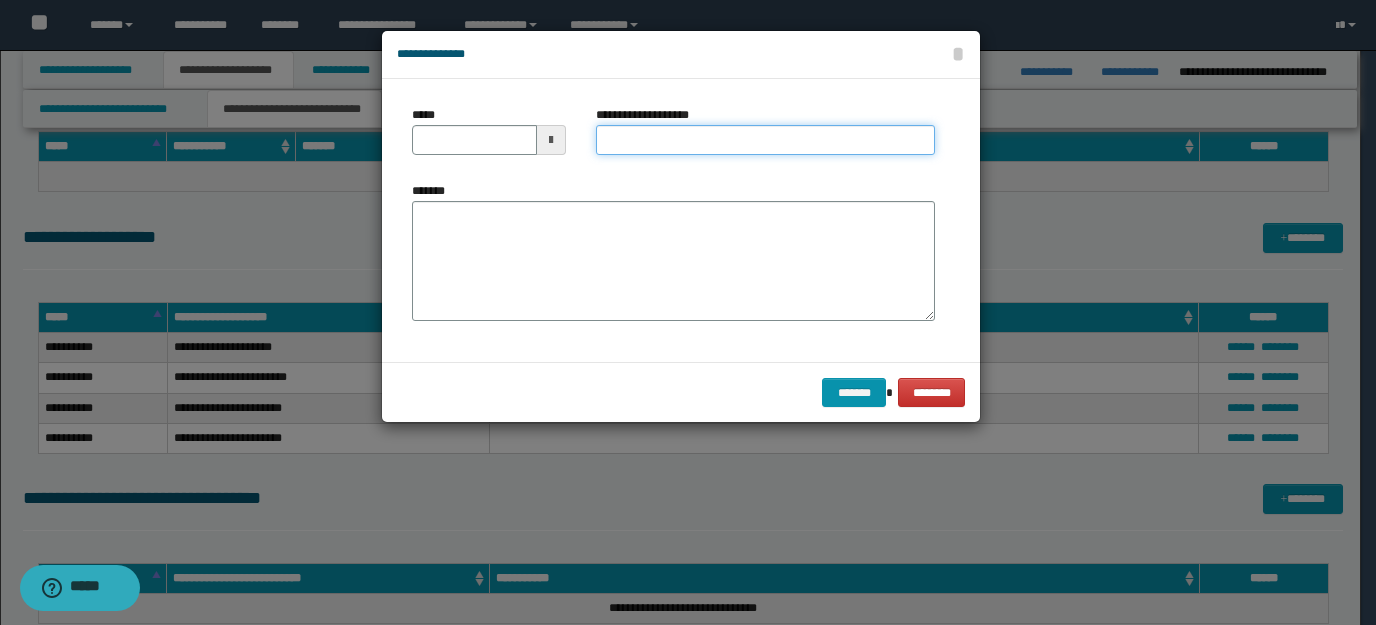 paste on "**********" 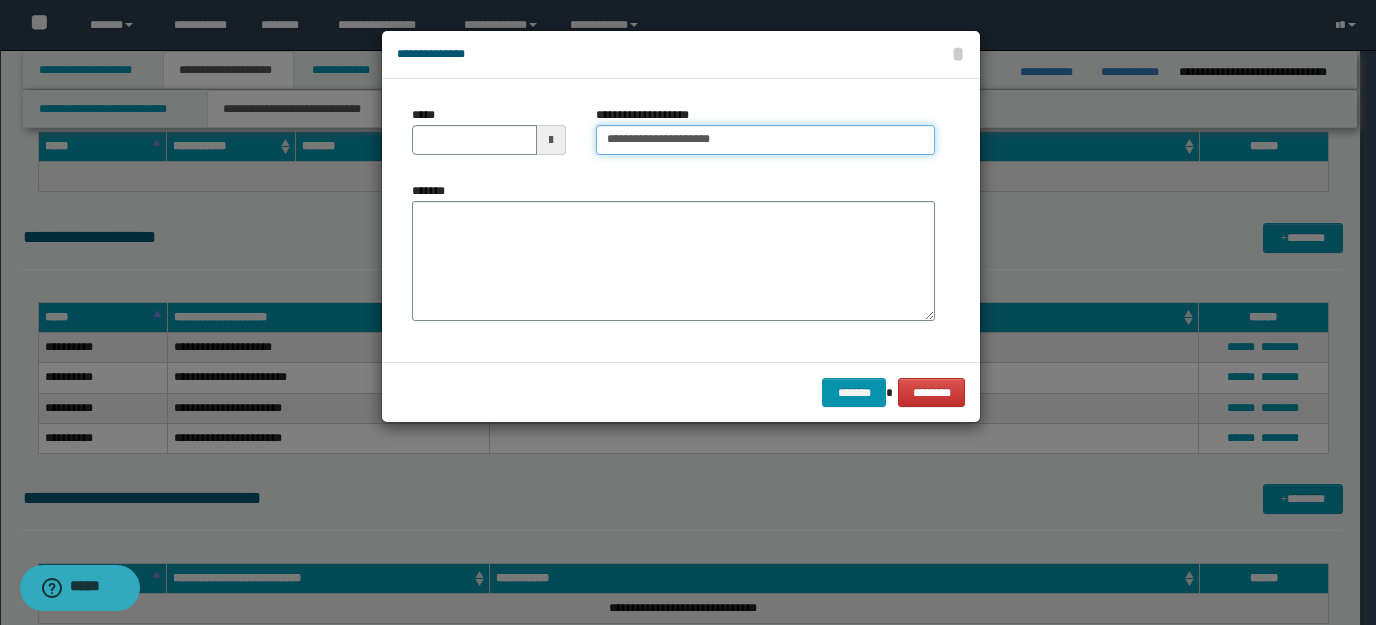 type on "**********" 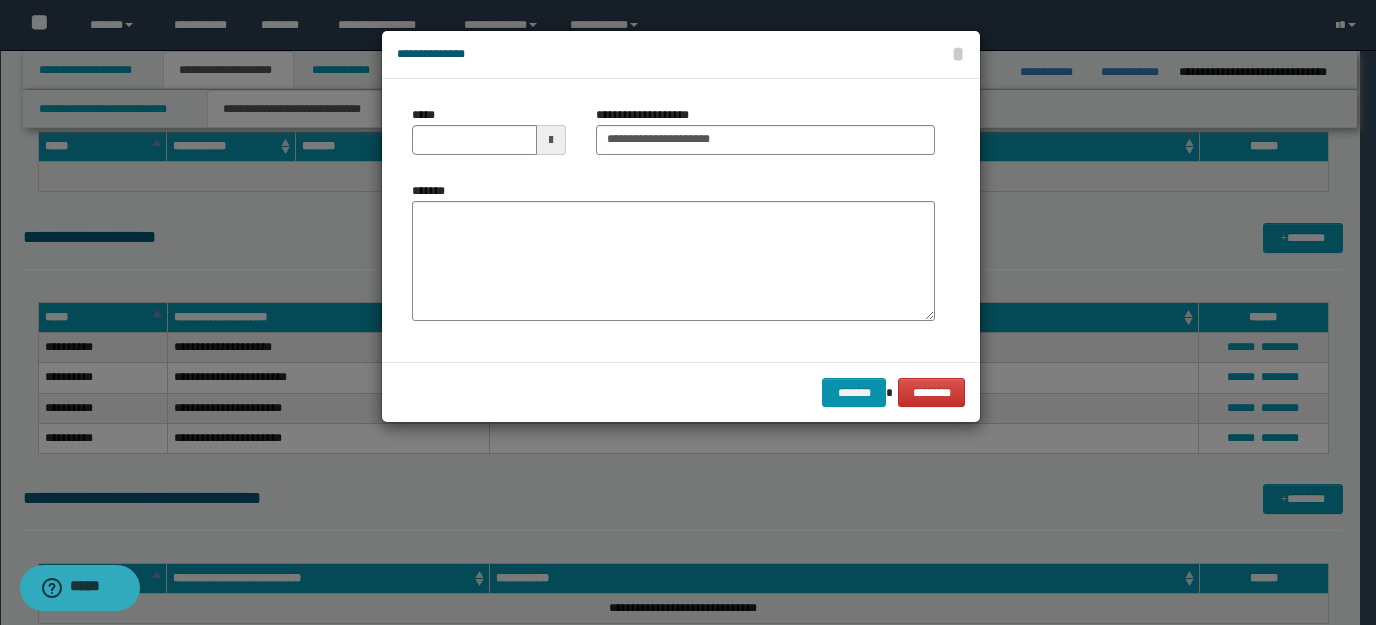 click at bounding box center [551, 140] 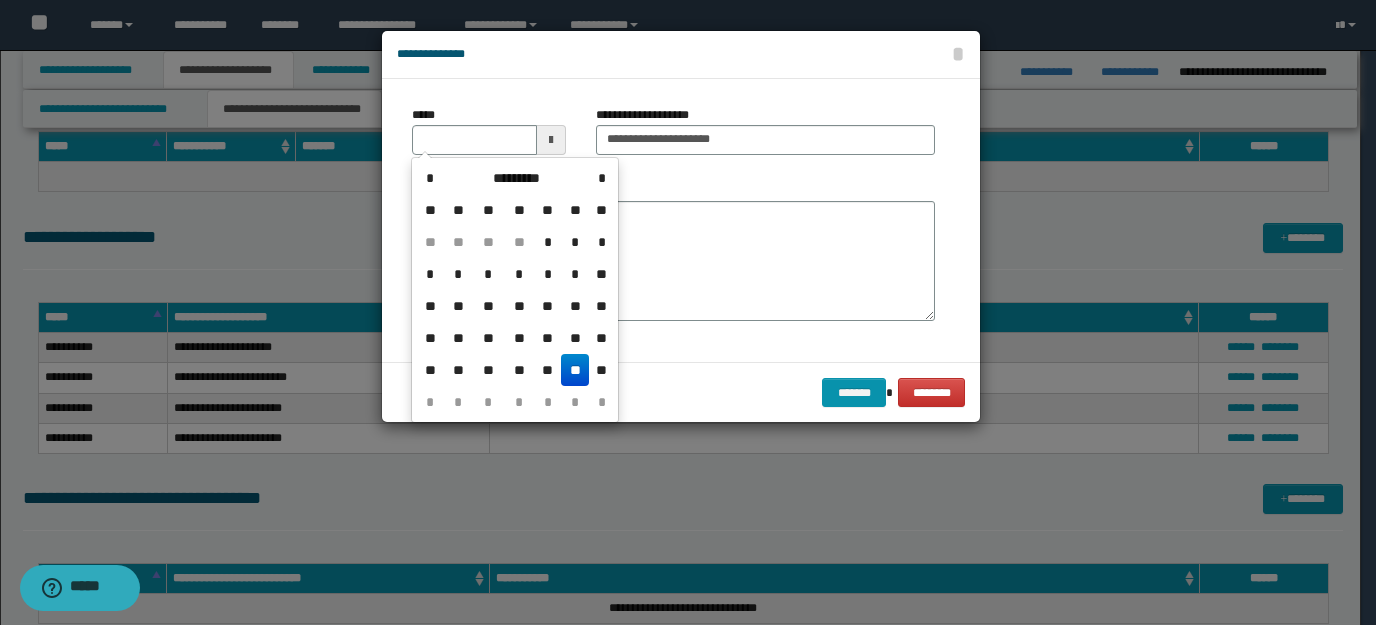 click on "**" at bounding box center (575, 370) 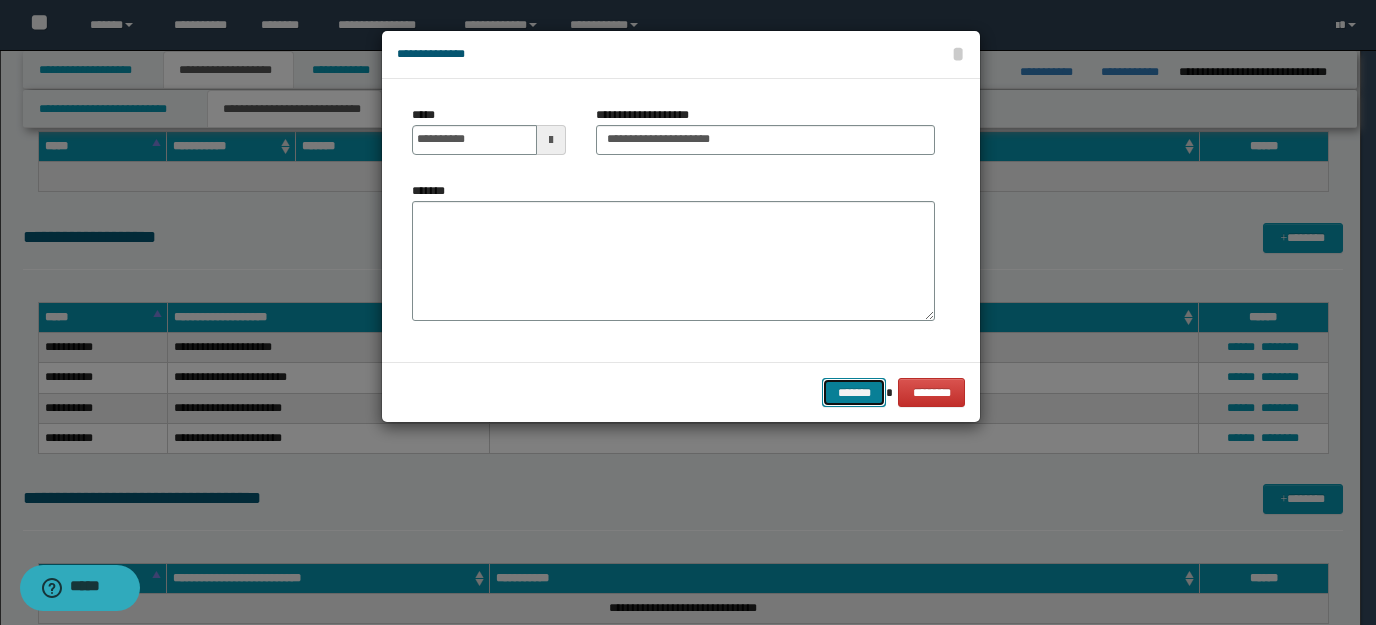 click on "*******" at bounding box center (854, 392) 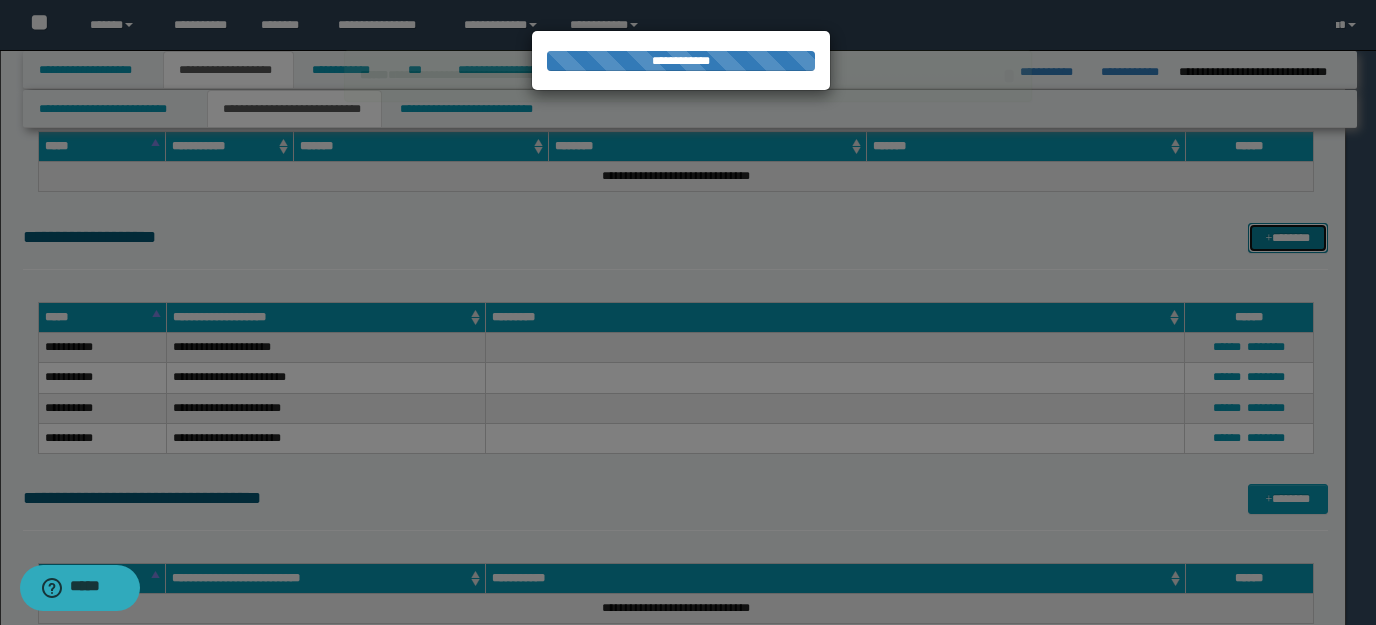 type 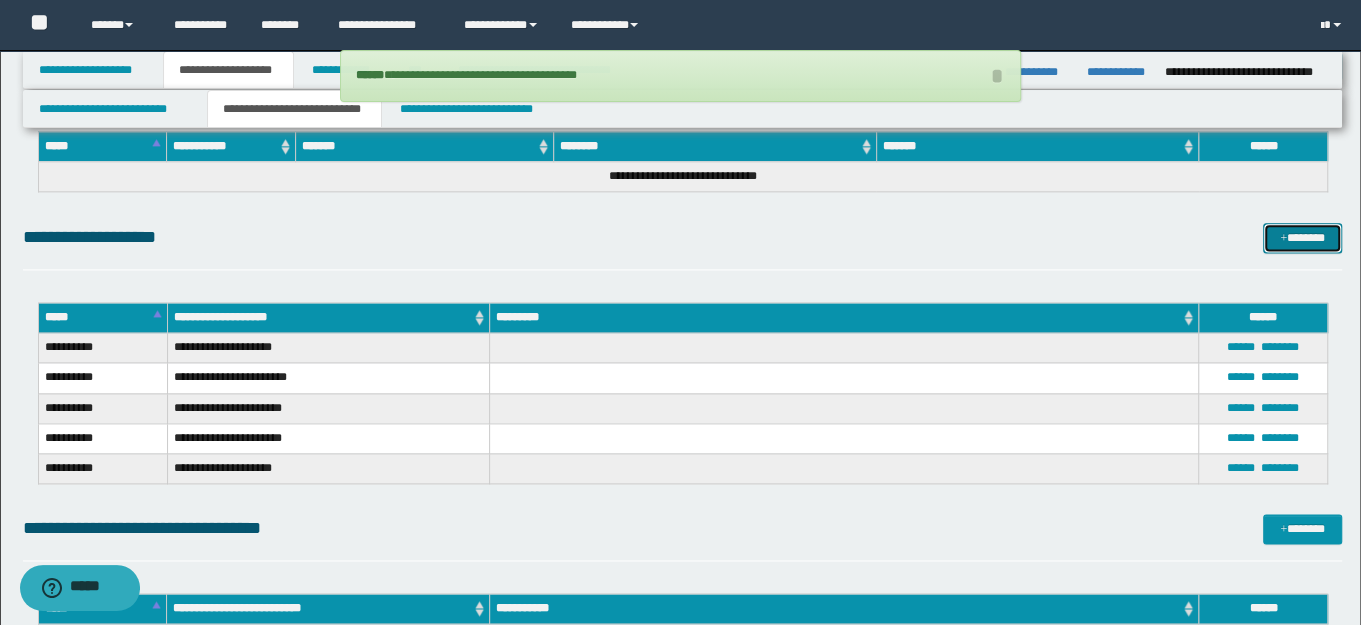 click on "*******" at bounding box center [1302, 237] 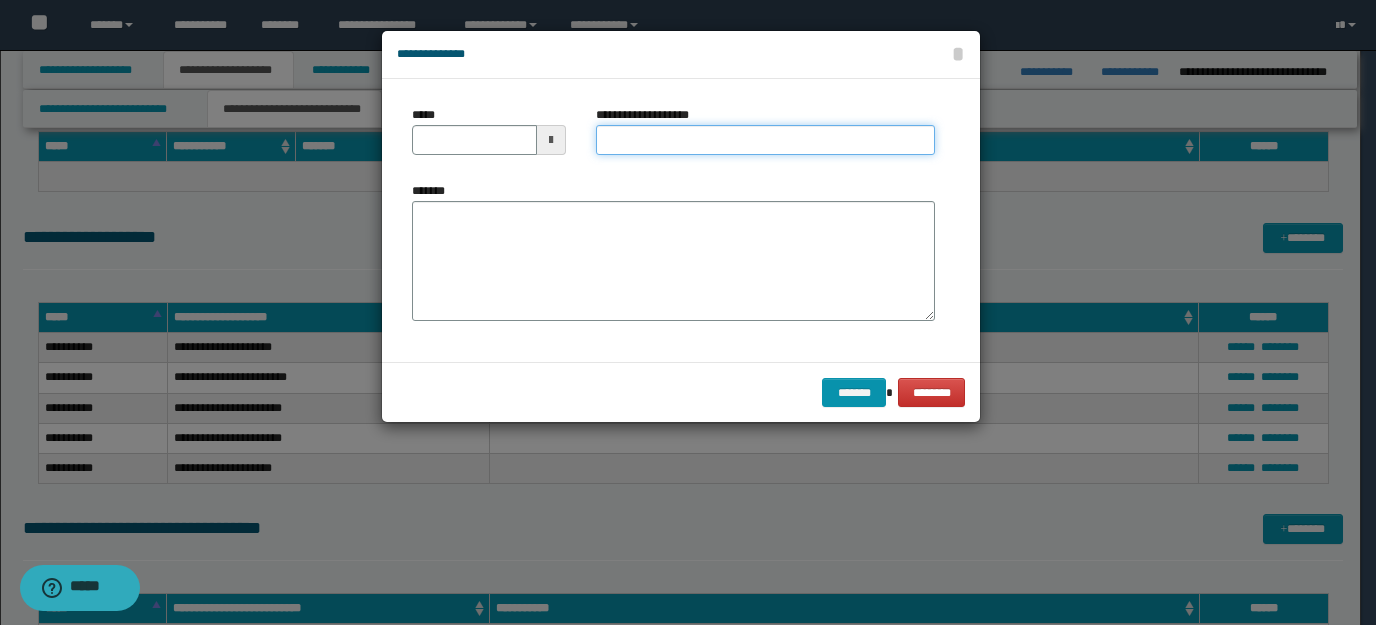 paste on "**********" 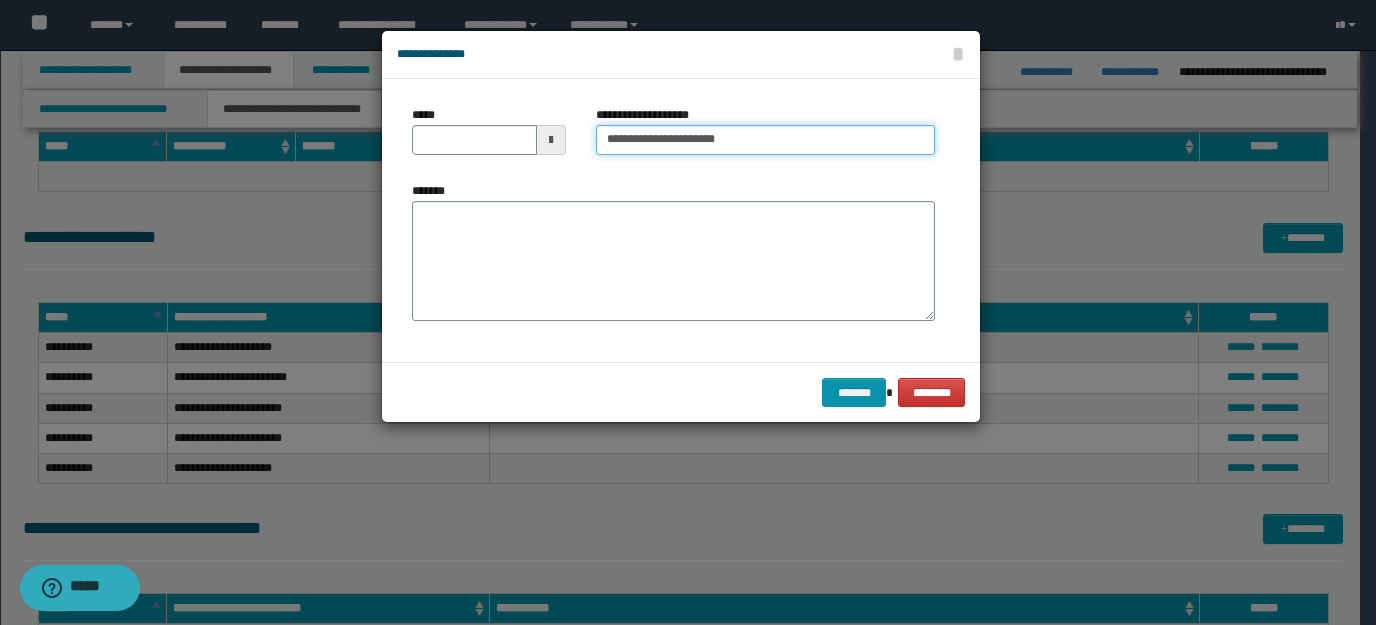 type on "**********" 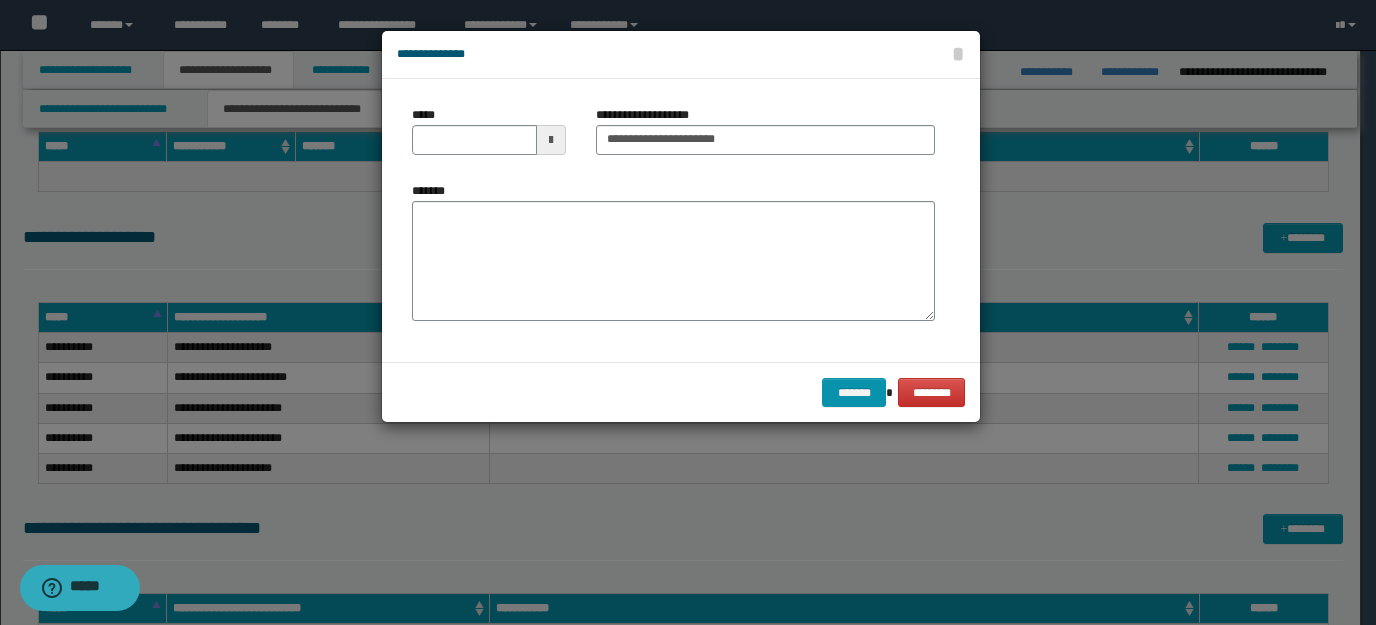 click at bounding box center [551, 140] 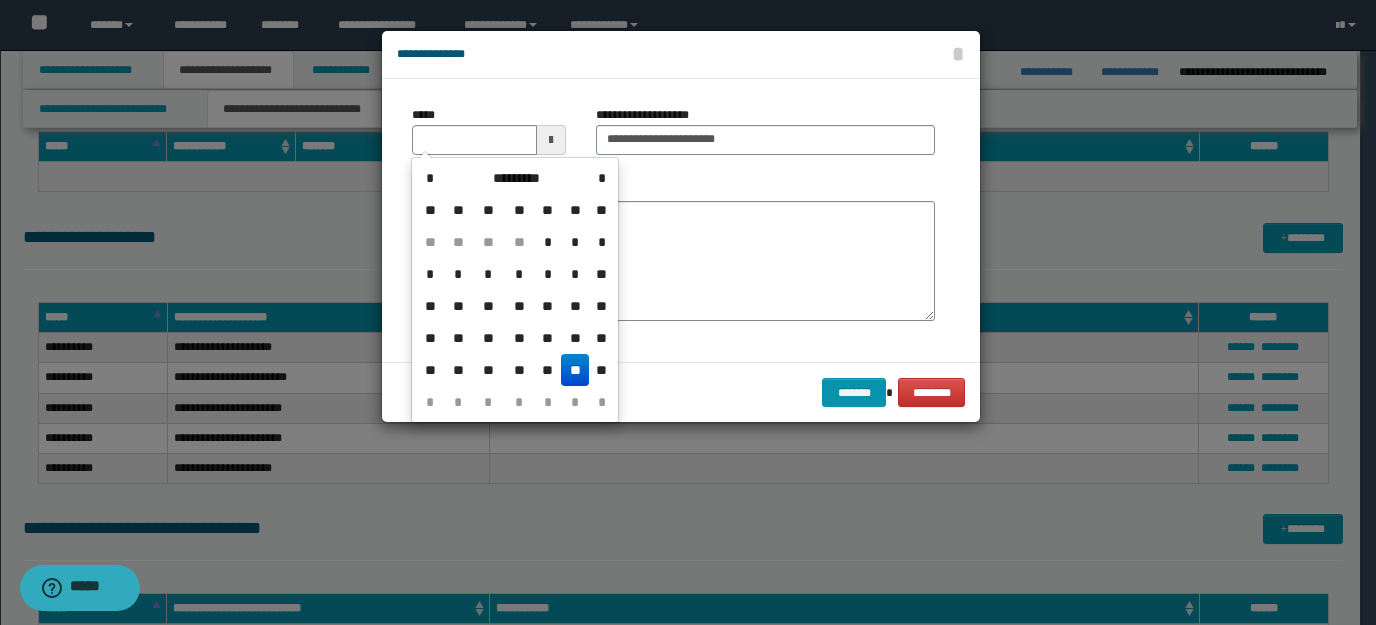 click on "**" at bounding box center [575, 370] 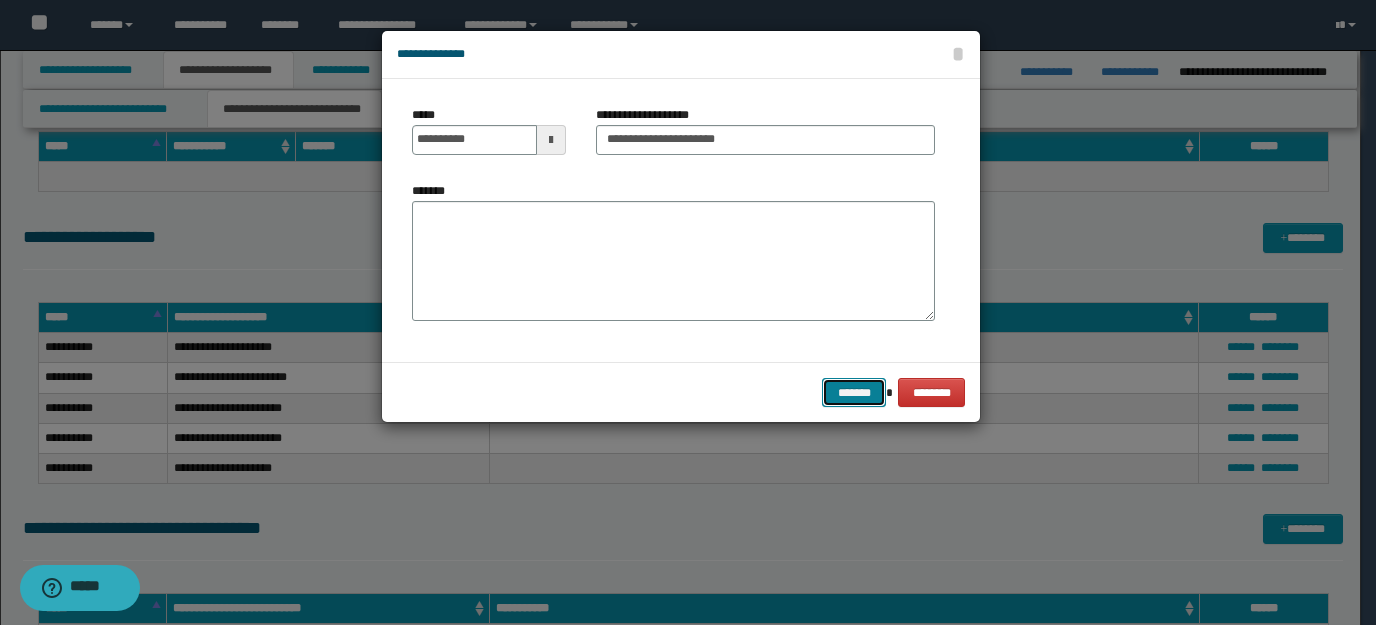 click on "*******" at bounding box center [854, 392] 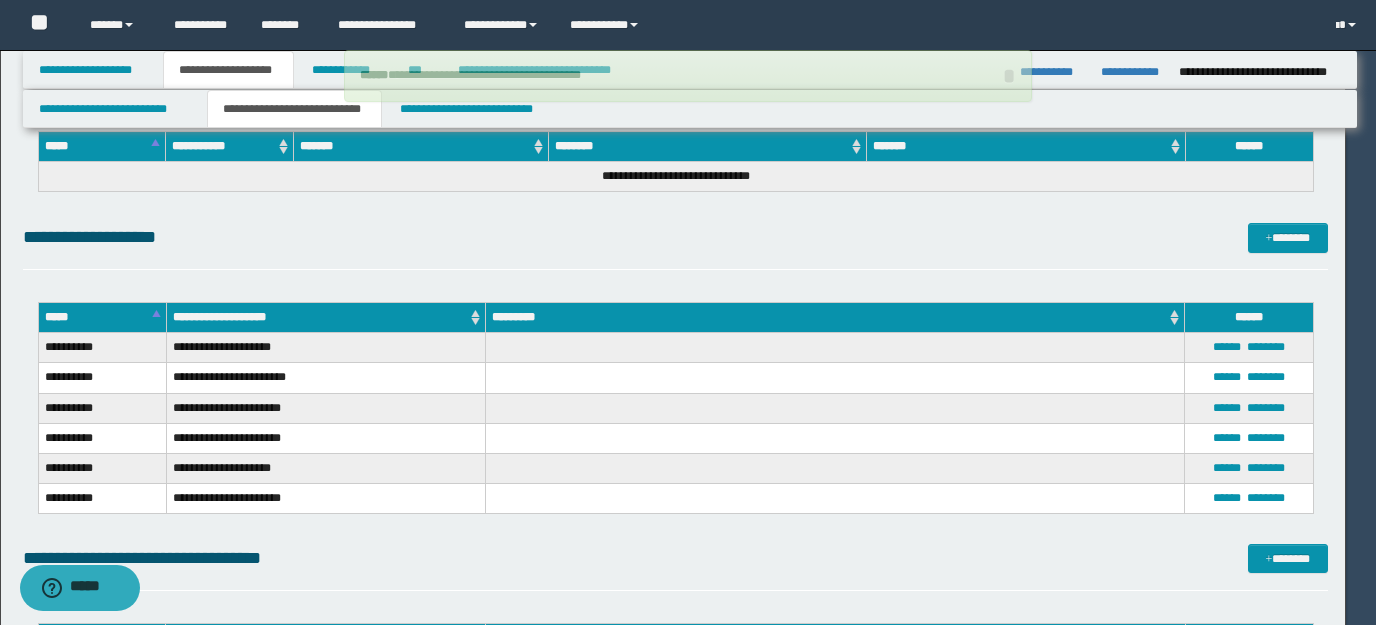 type 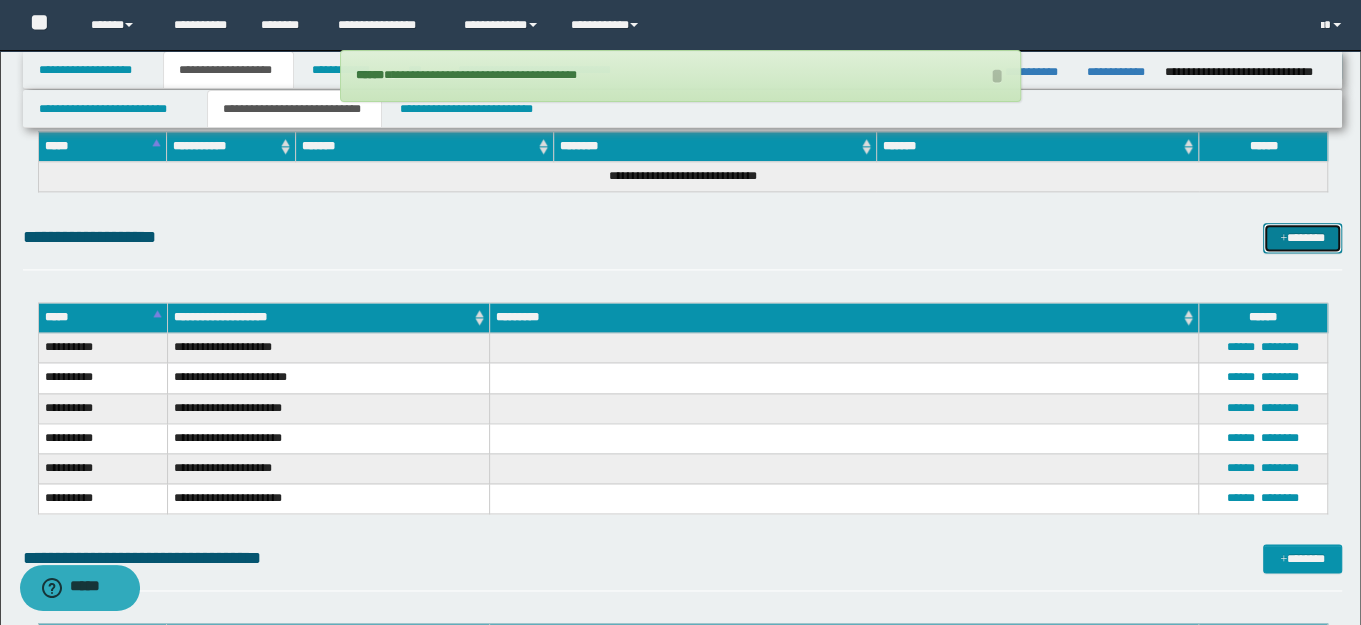 click on "*******" at bounding box center [1302, 237] 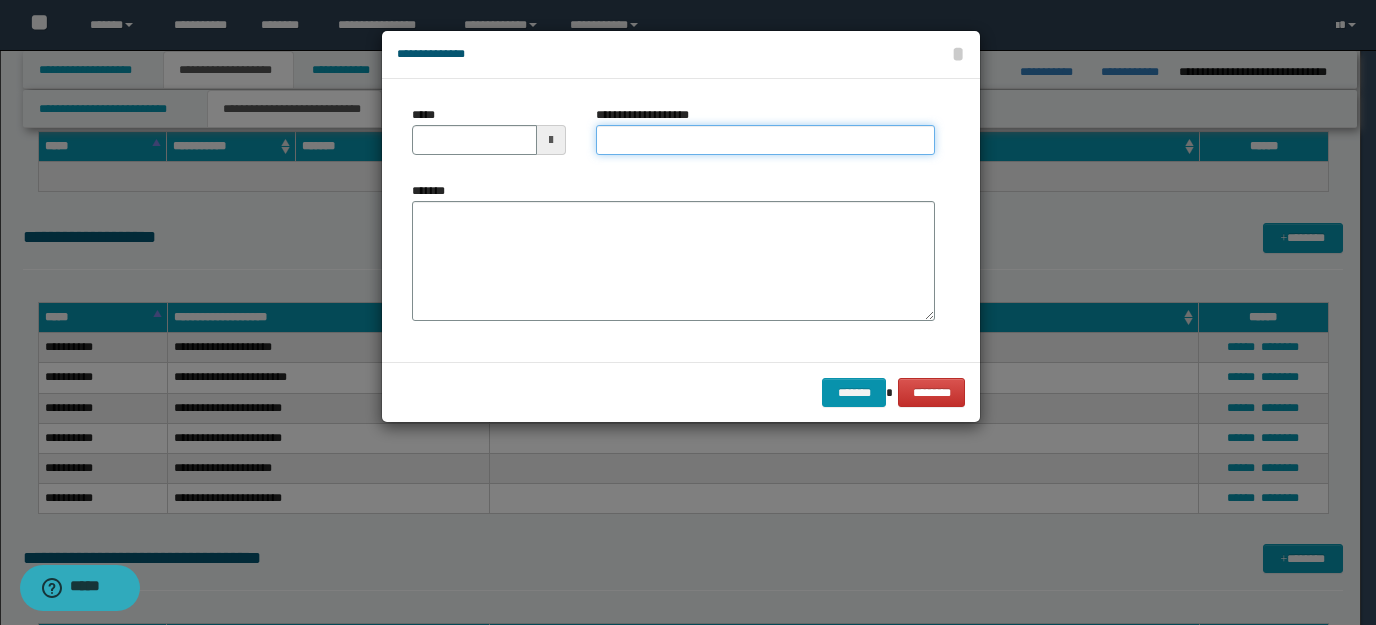 paste on "**********" 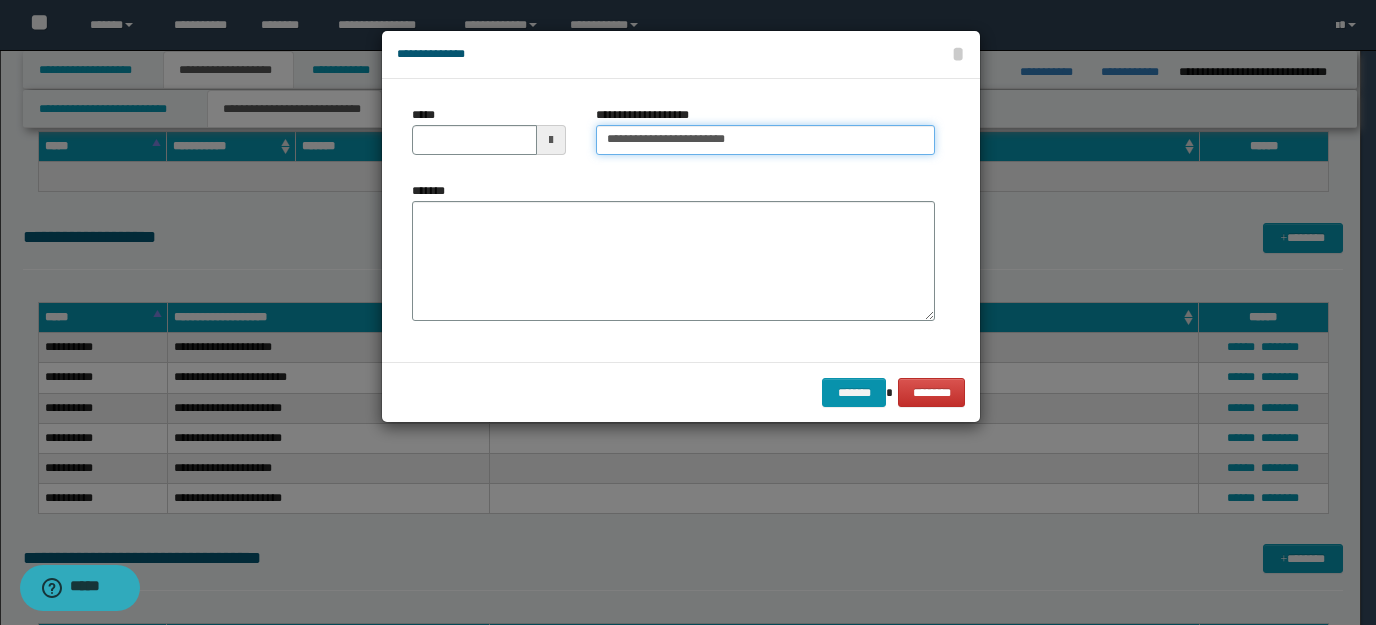 type on "**********" 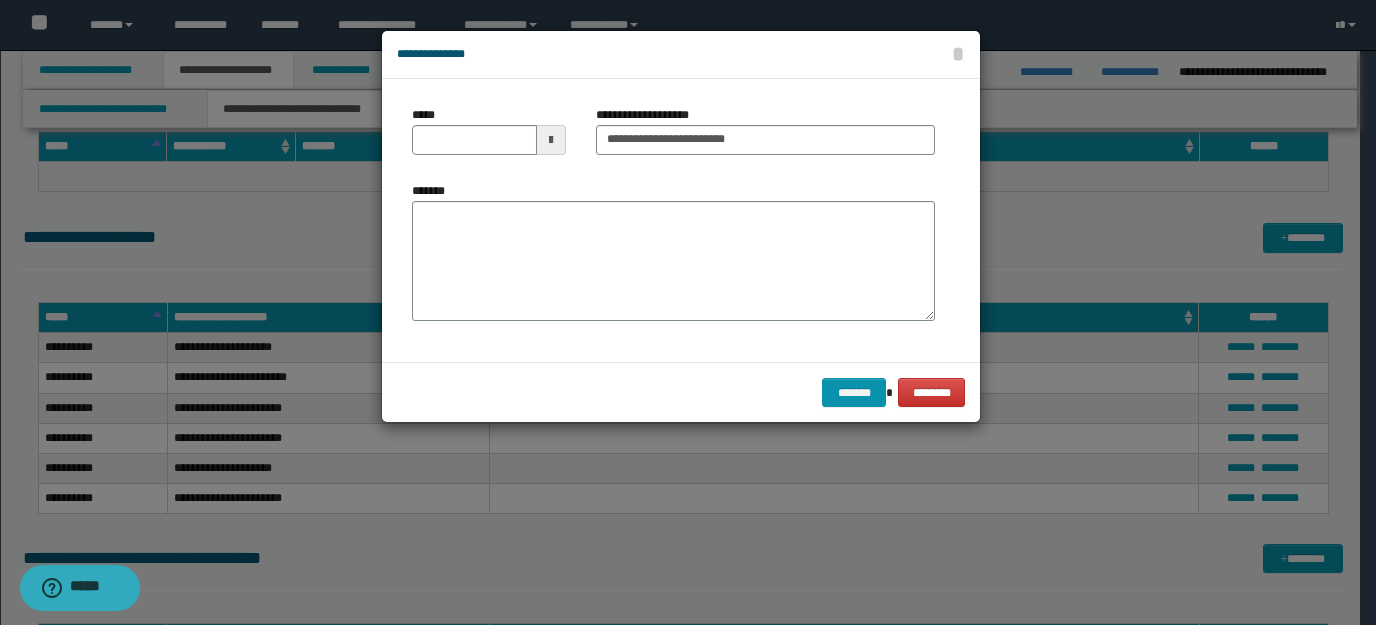 click at bounding box center (551, 140) 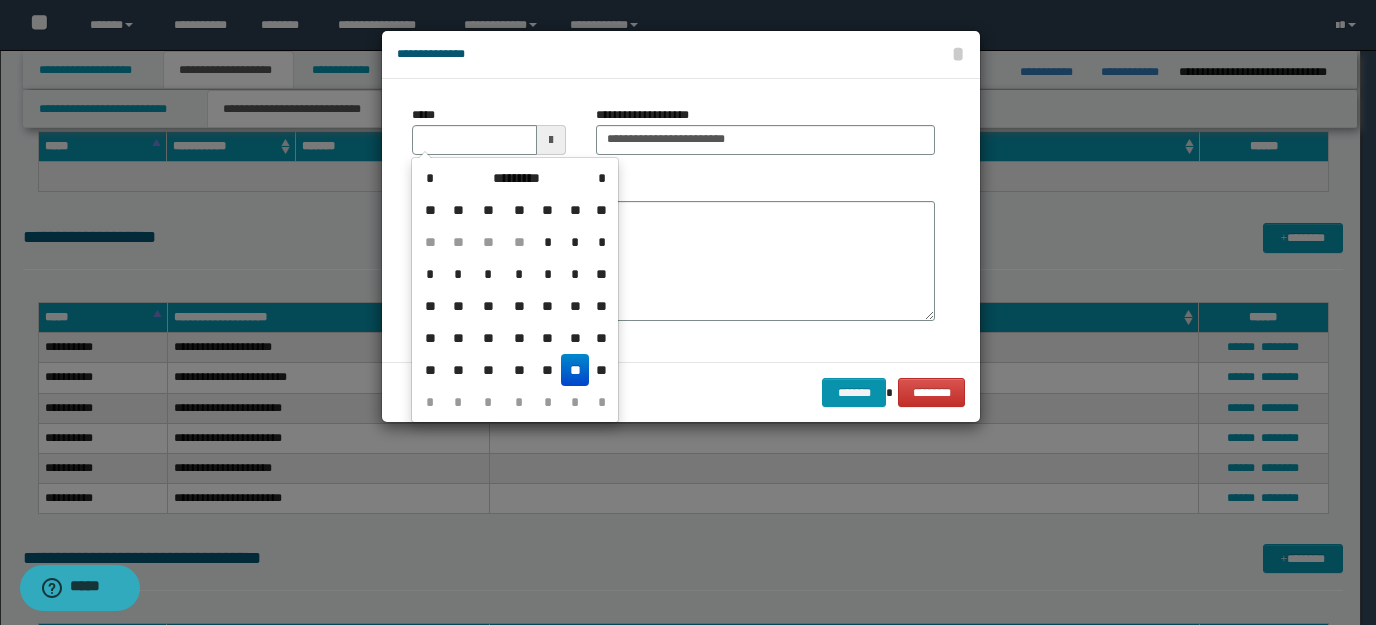 click on "**" at bounding box center [575, 370] 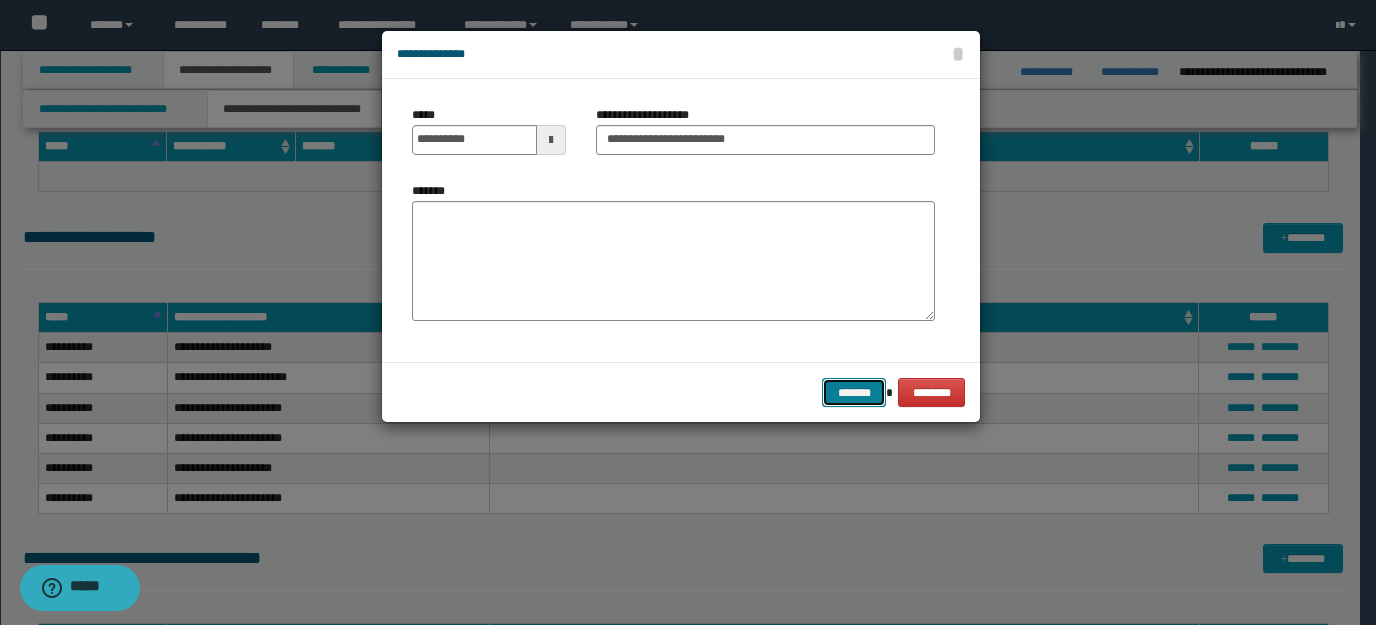 click on "*******" at bounding box center [854, 392] 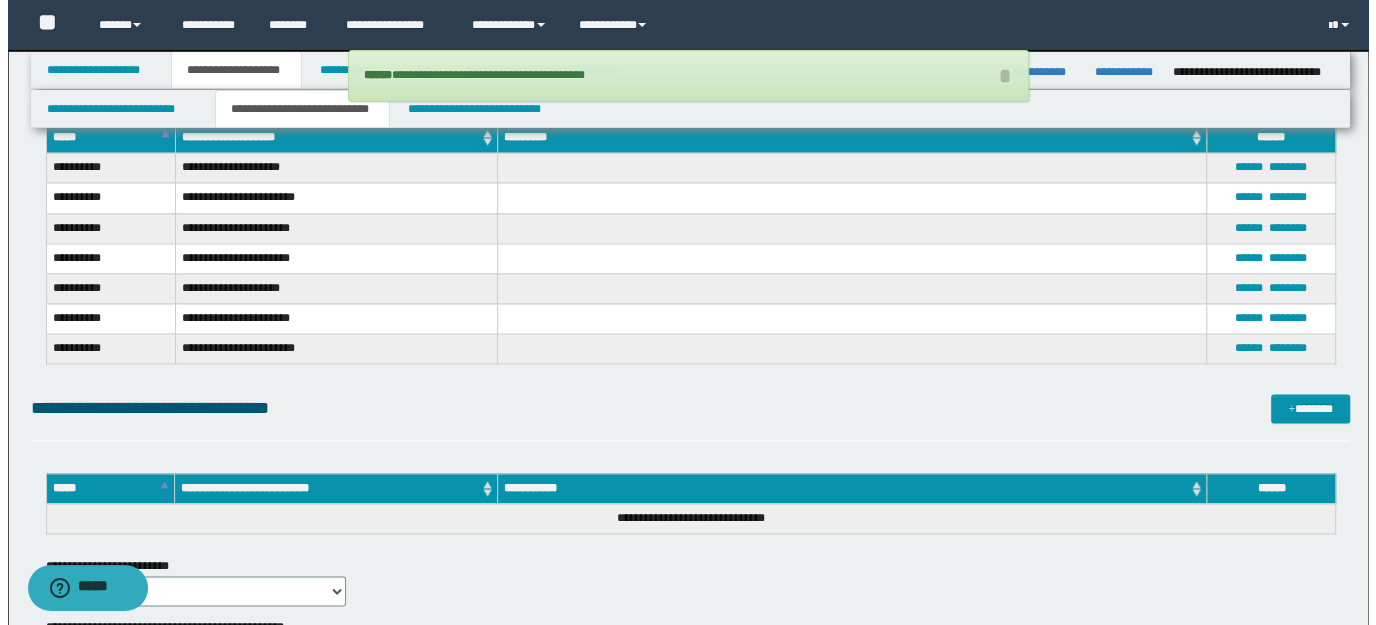 scroll, scrollTop: 1826, scrollLeft: 0, axis: vertical 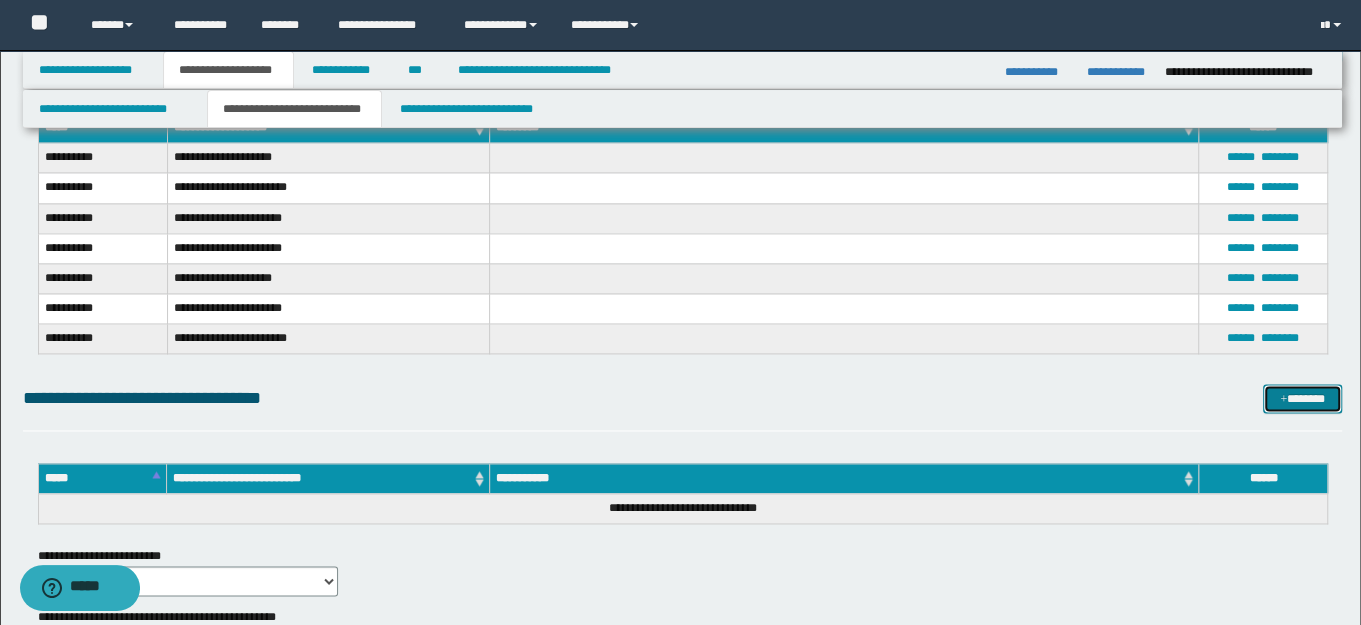 click on "*******" at bounding box center (1302, 398) 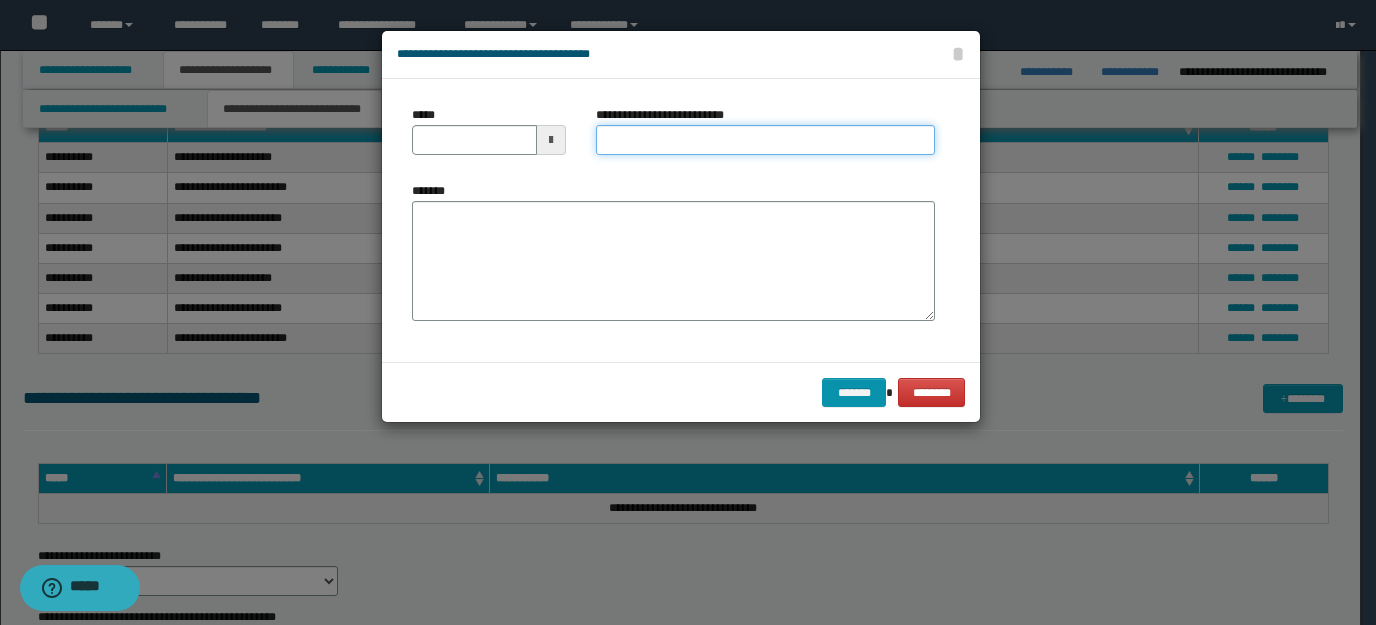 paste on "**********" 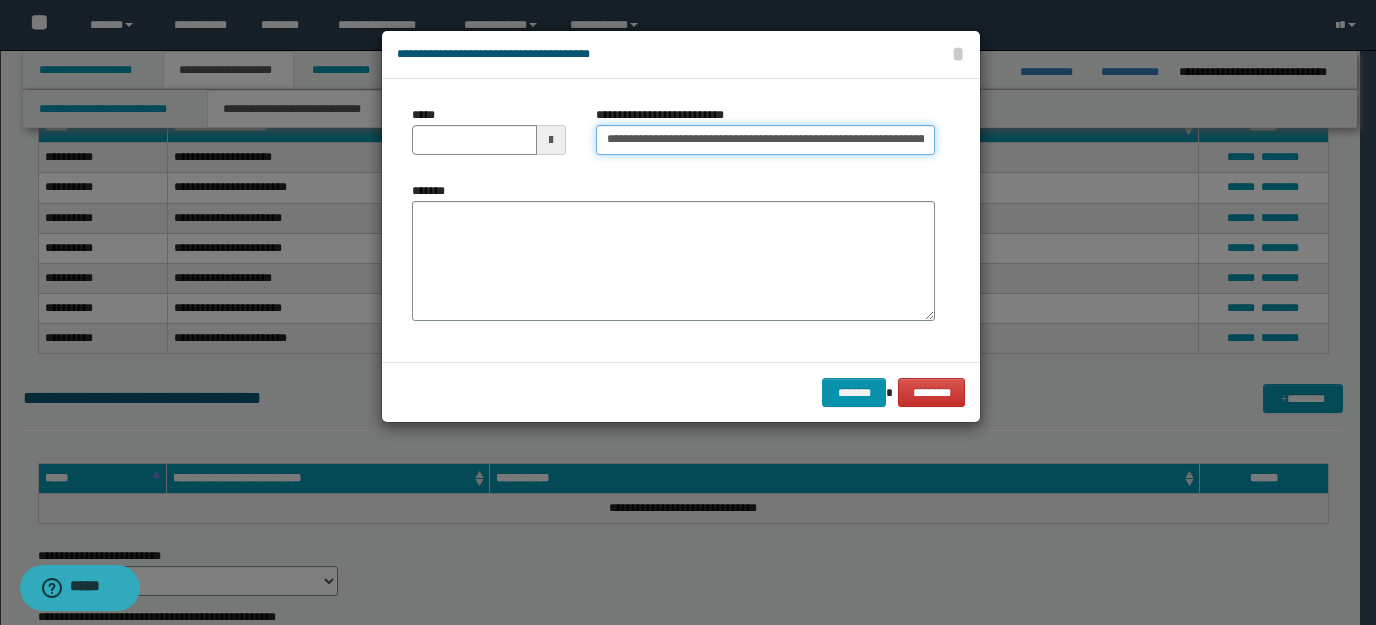 scroll, scrollTop: 0, scrollLeft: 953, axis: horizontal 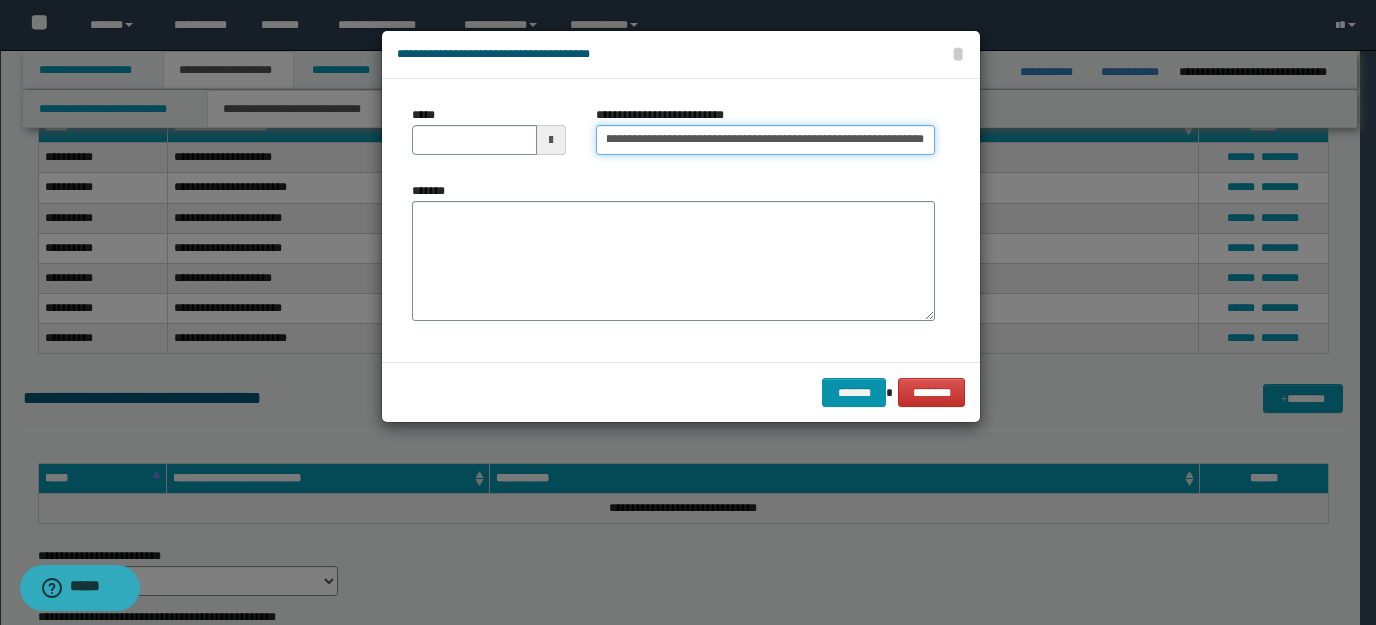 type on "**********" 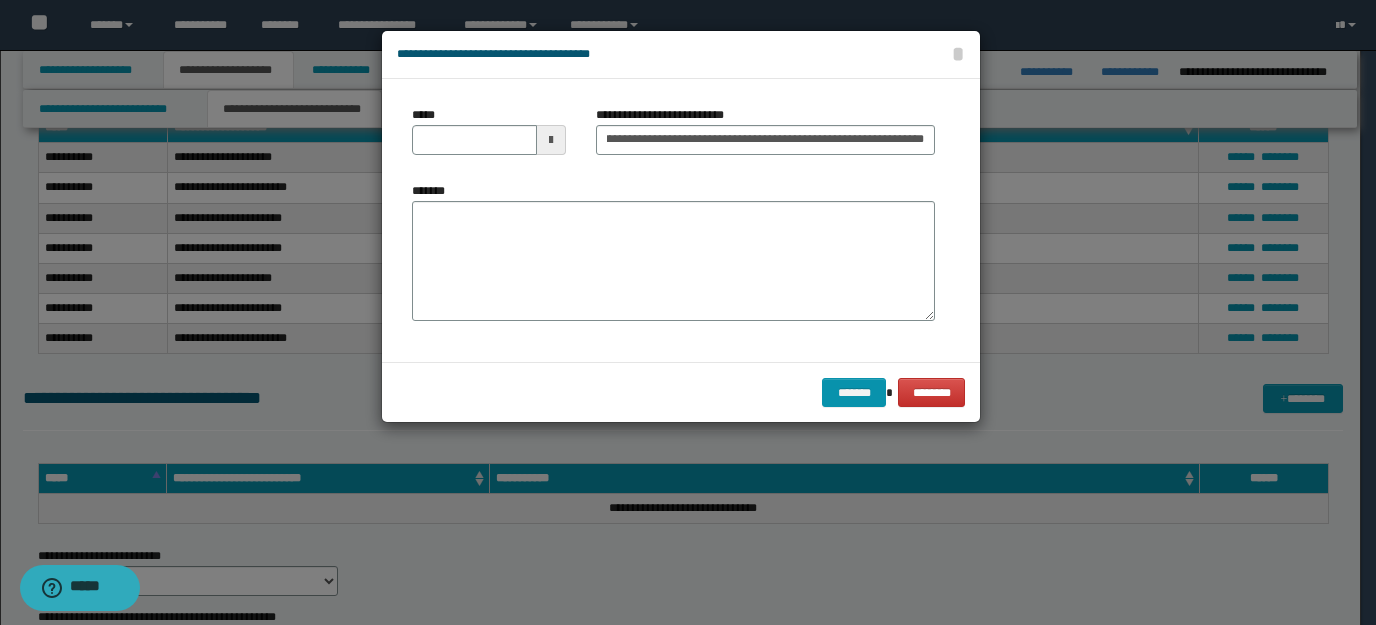 click at bounding box center [551, 140] 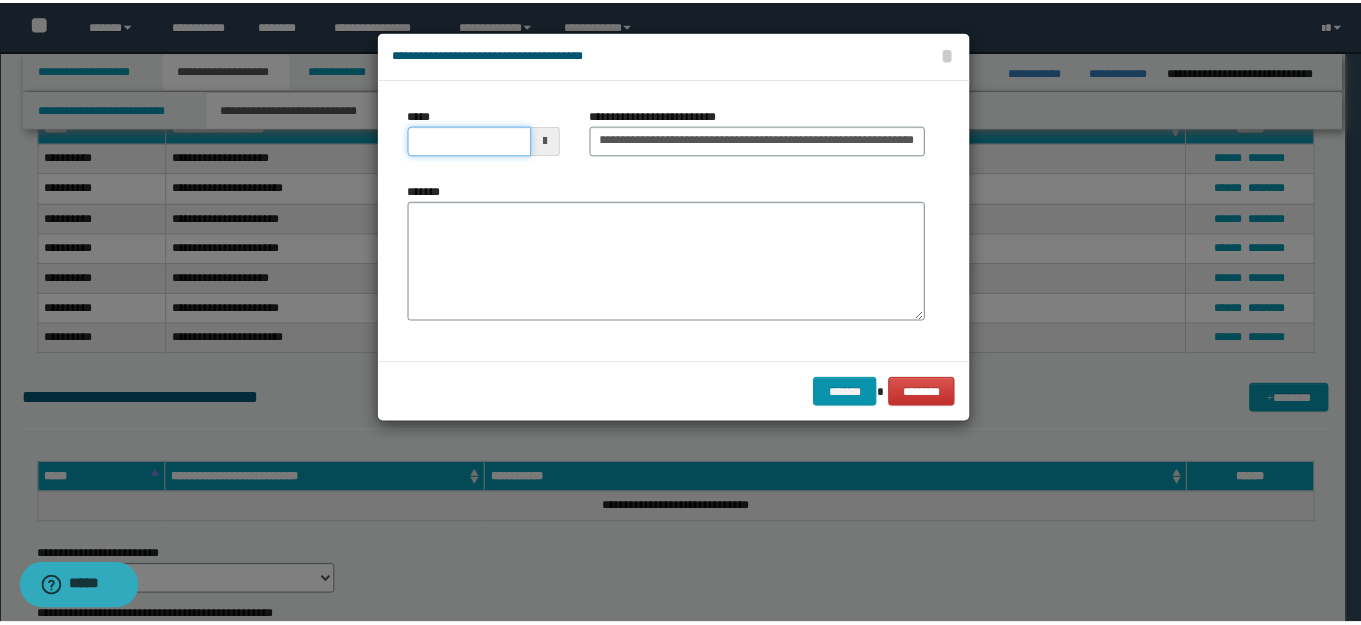 scroll, scrollTop: 0, scrollLeft: 0, axis: both 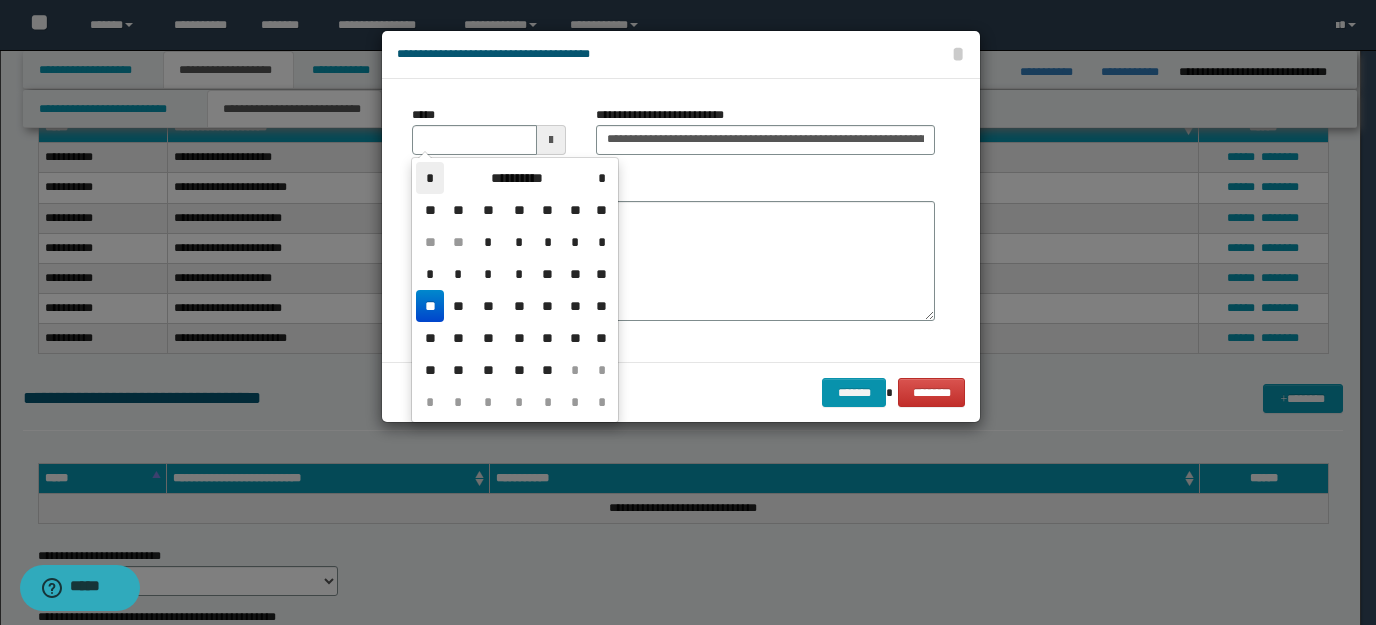 click on "*" at bounding box center [430, 178] 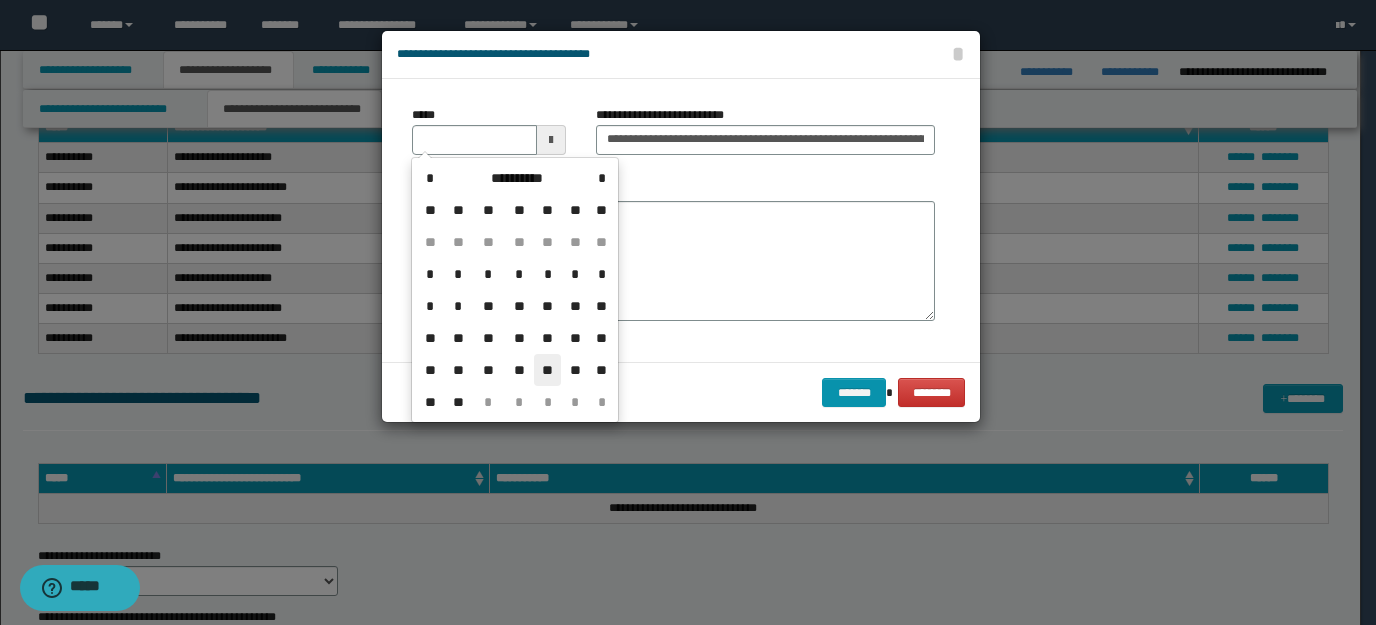 click on "**" at bounding box center [548, 370] 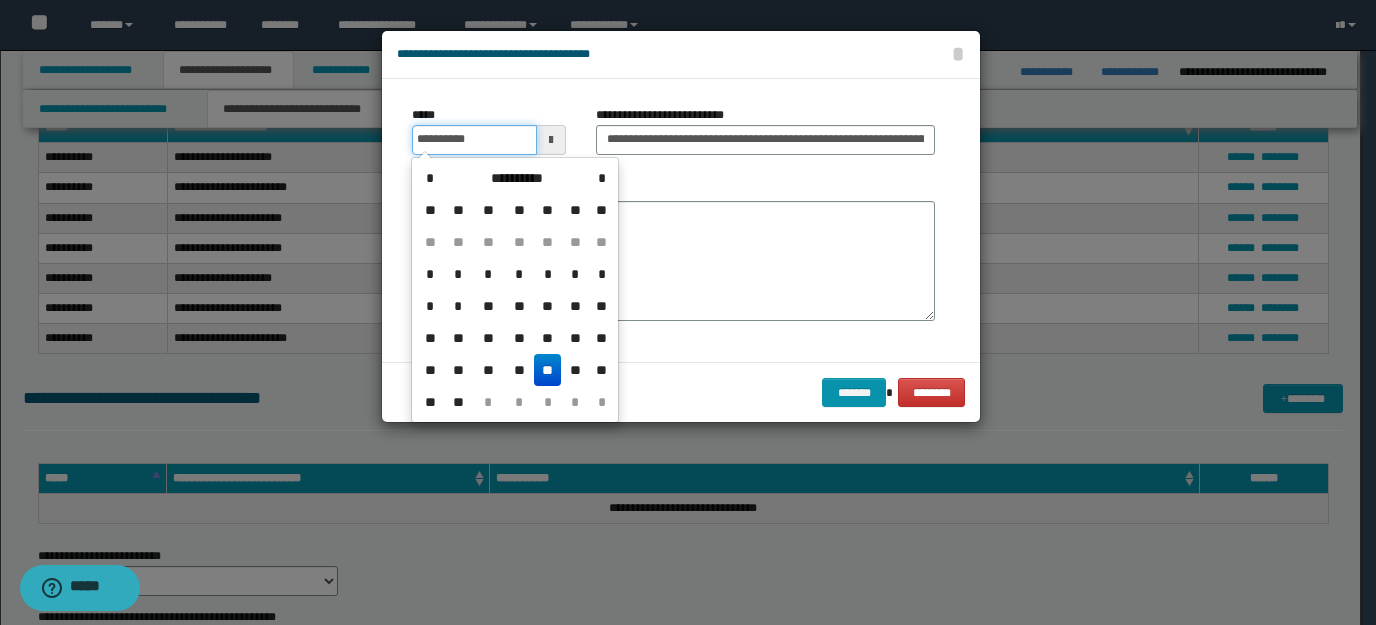 click on "**********" at bounding box center [474, 140] 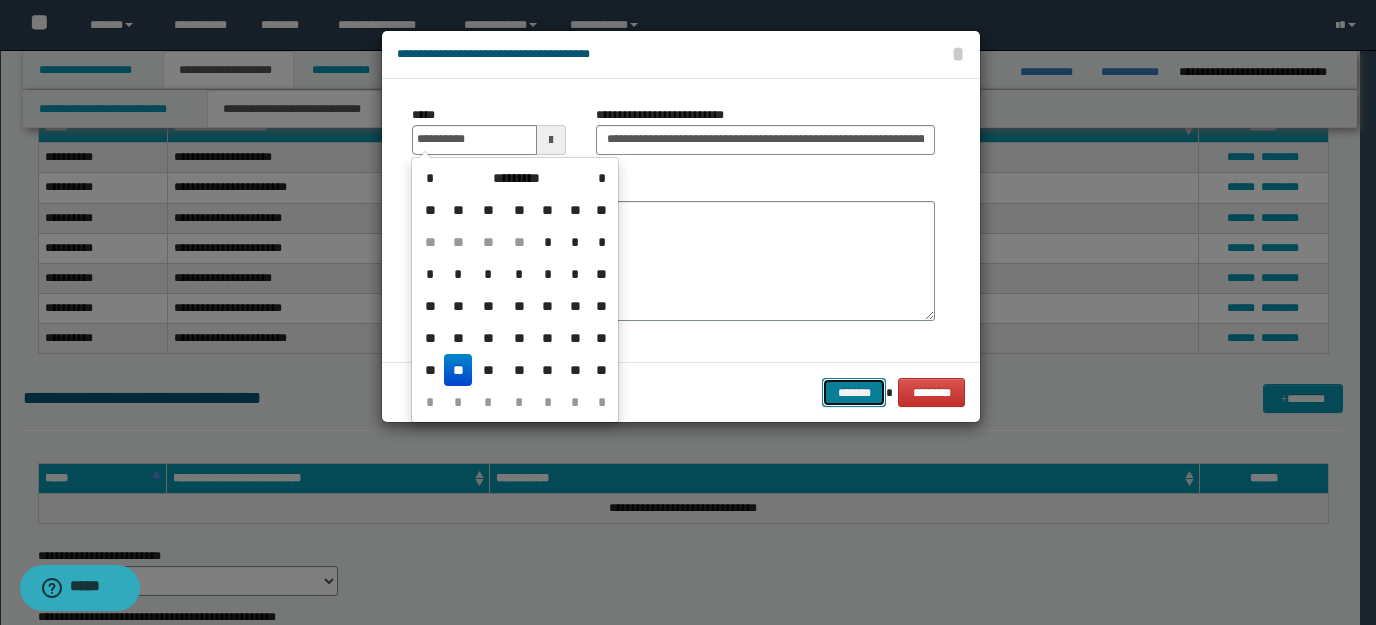type on "**********" 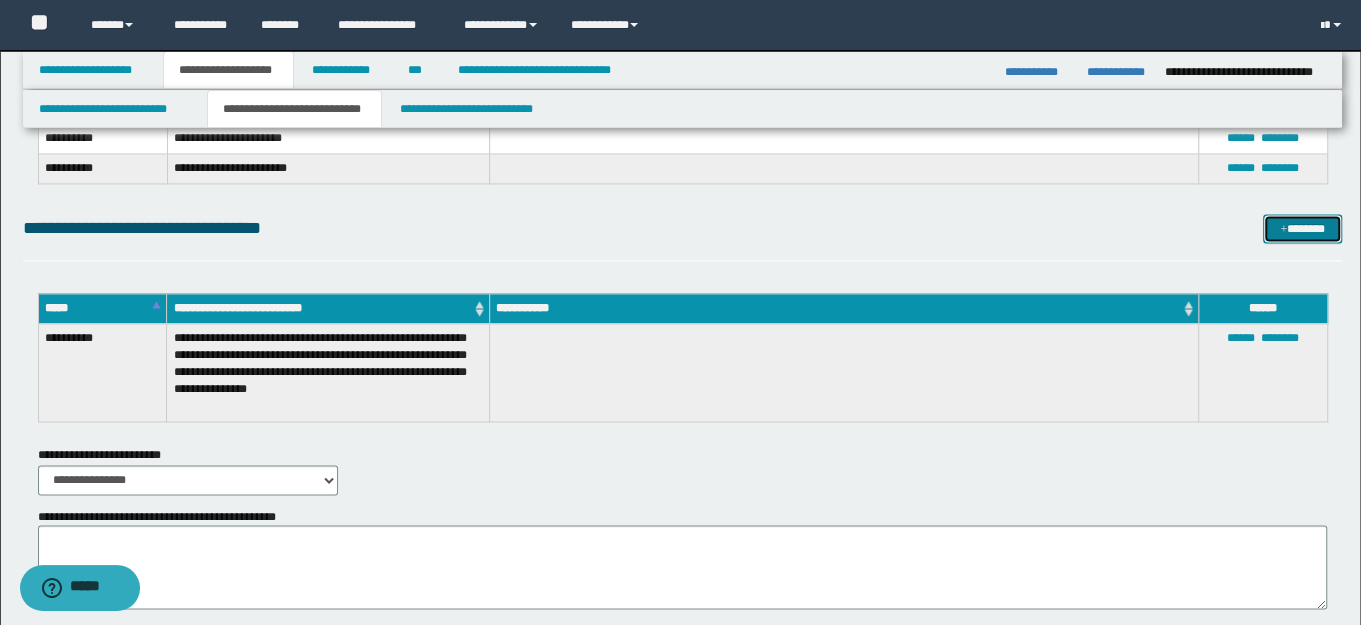 scroll, scrollTop: 2163, scrollLeft: 0, axis: vertical 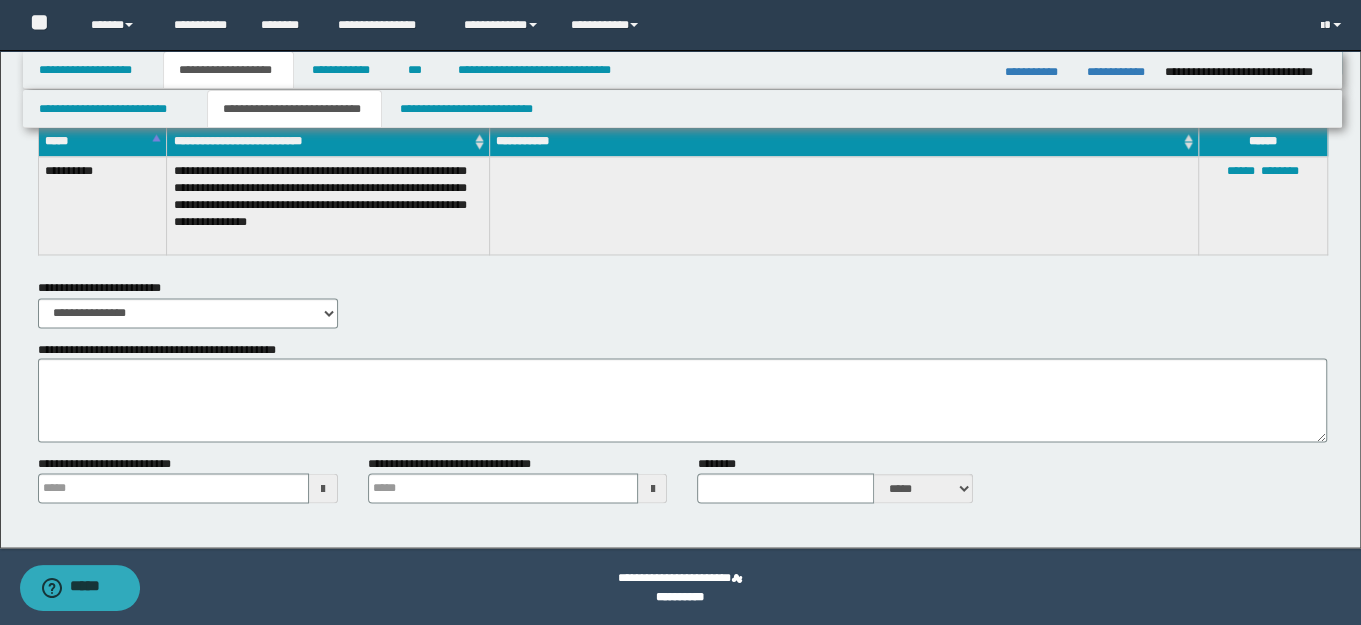 type 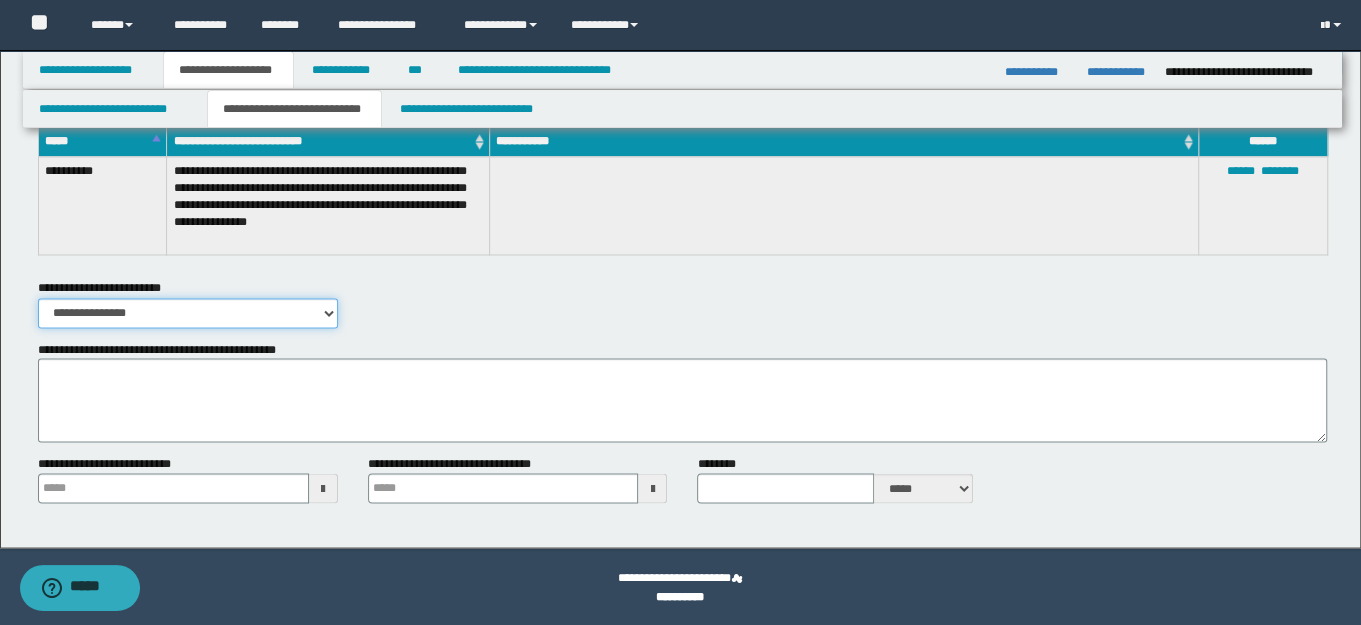 click on "**********" at bounding box center (188, 313) 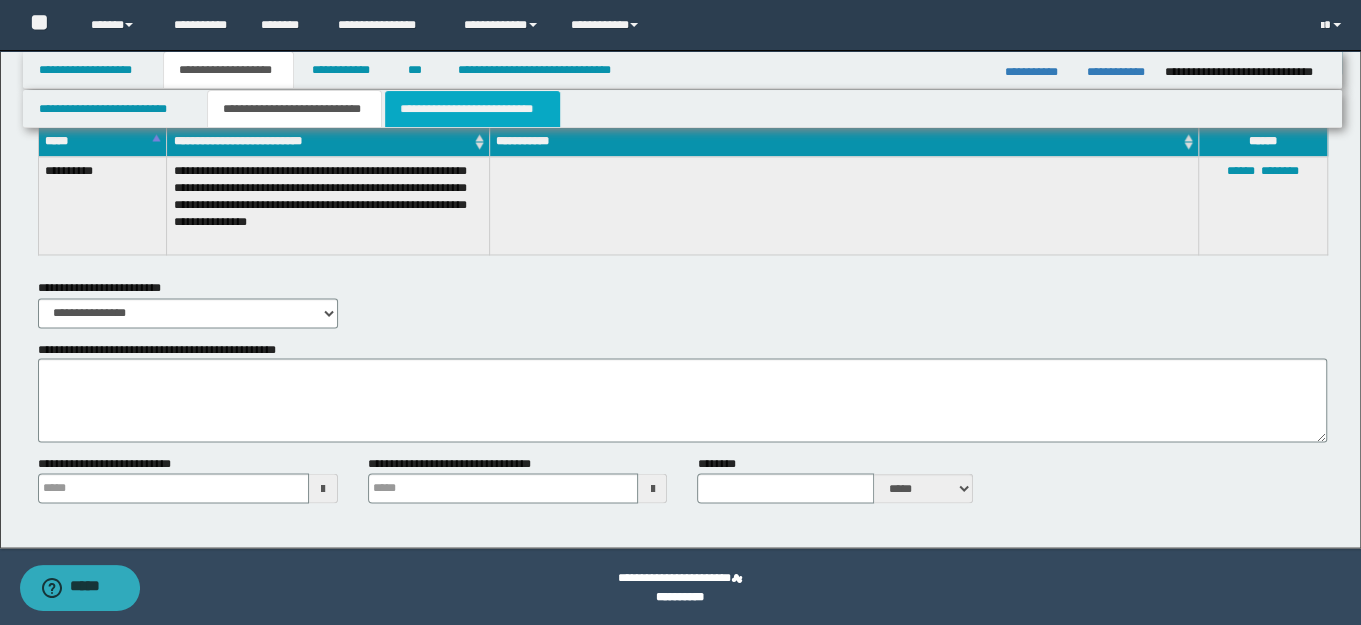 click on "**********" at bounding box center [472, 109] 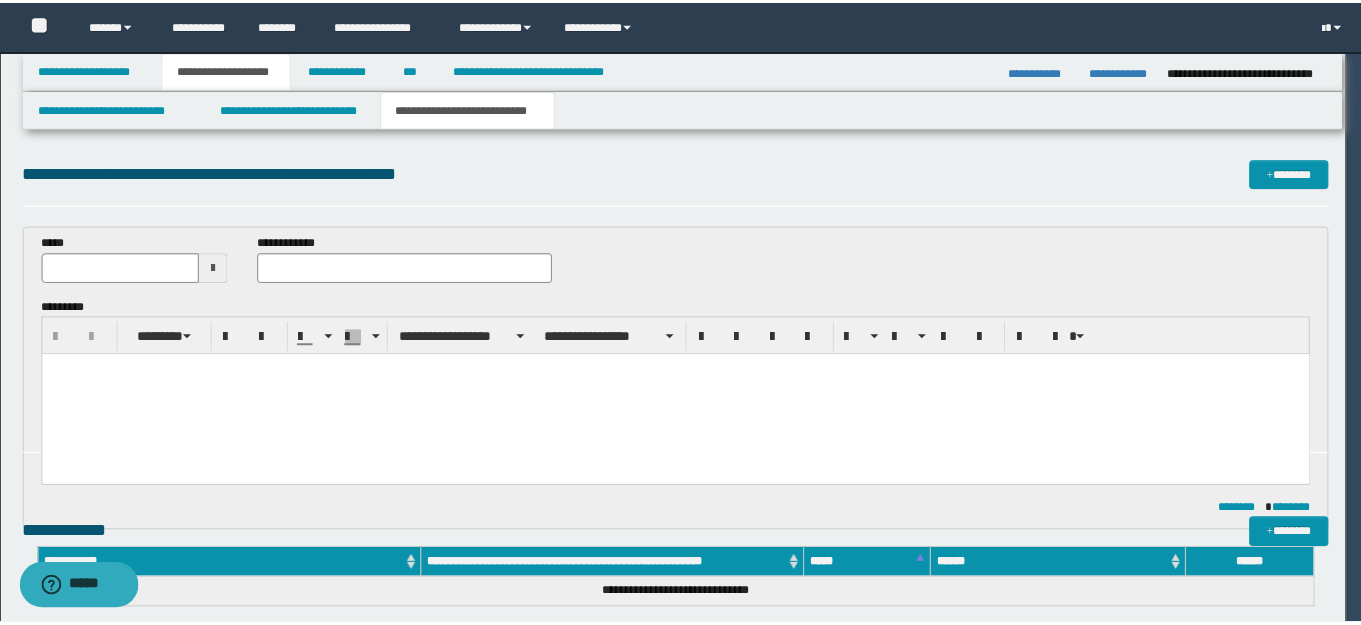 scroll, scrollTop: 0, scrollLeft: 0, axis: both 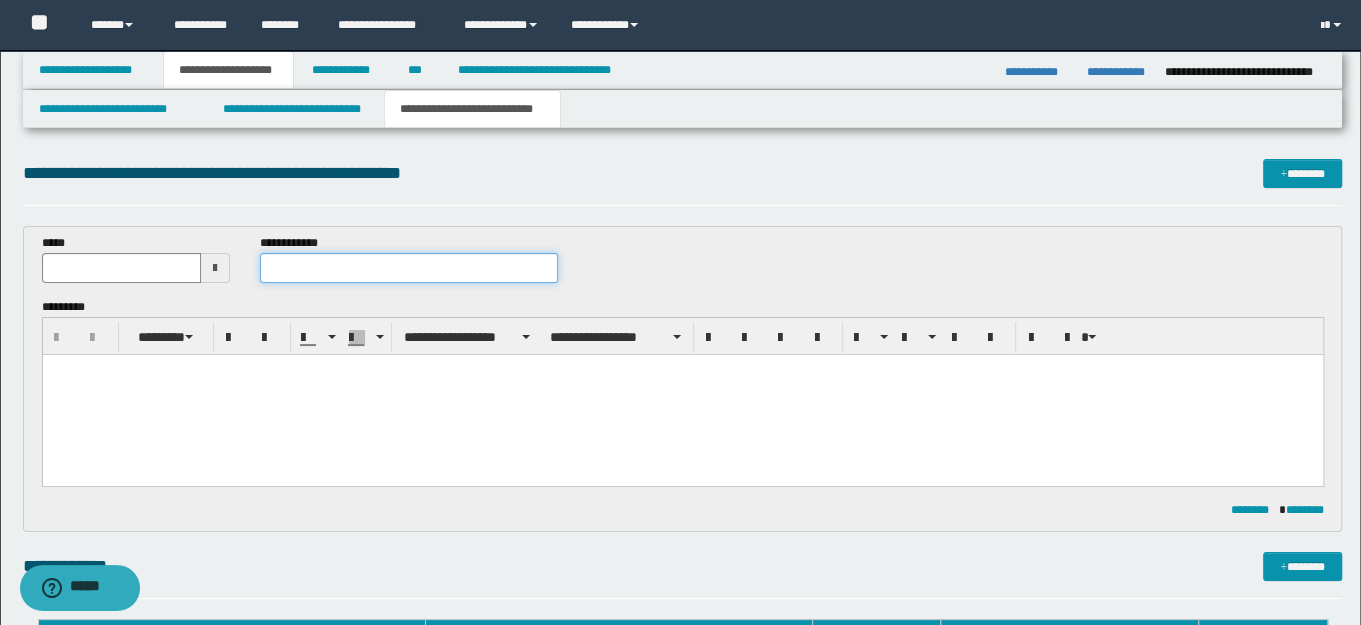 click at bounding box center [409, 268] 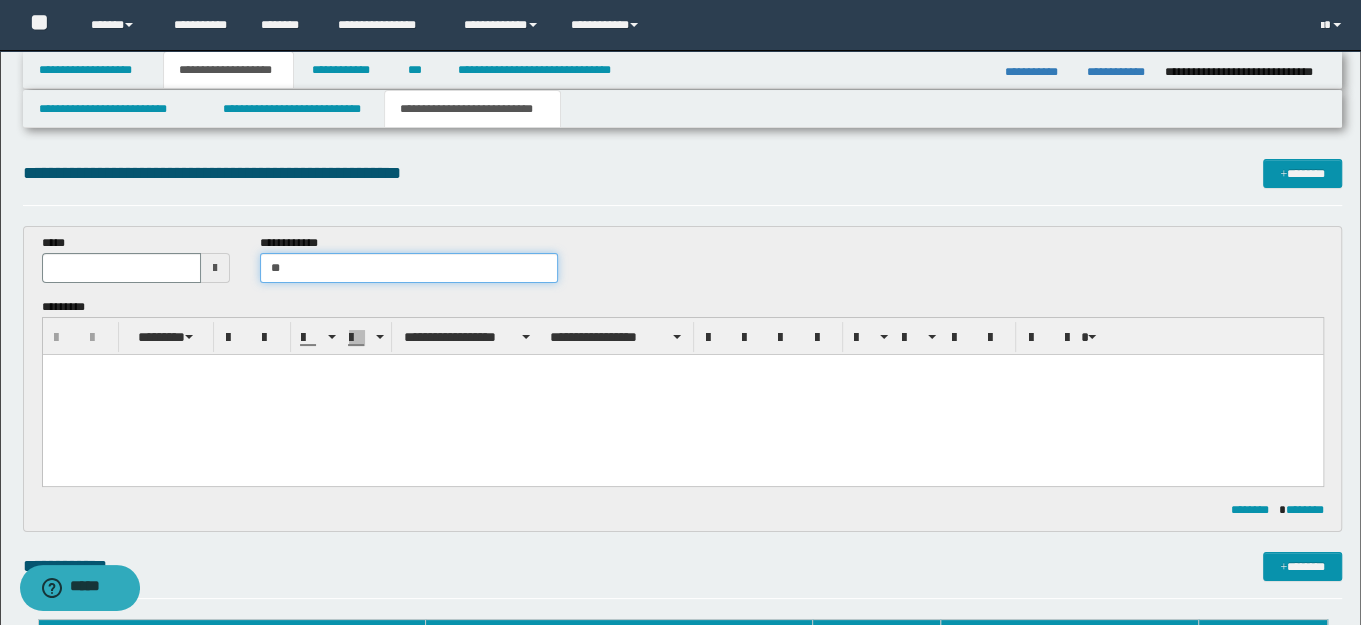 type on "*" 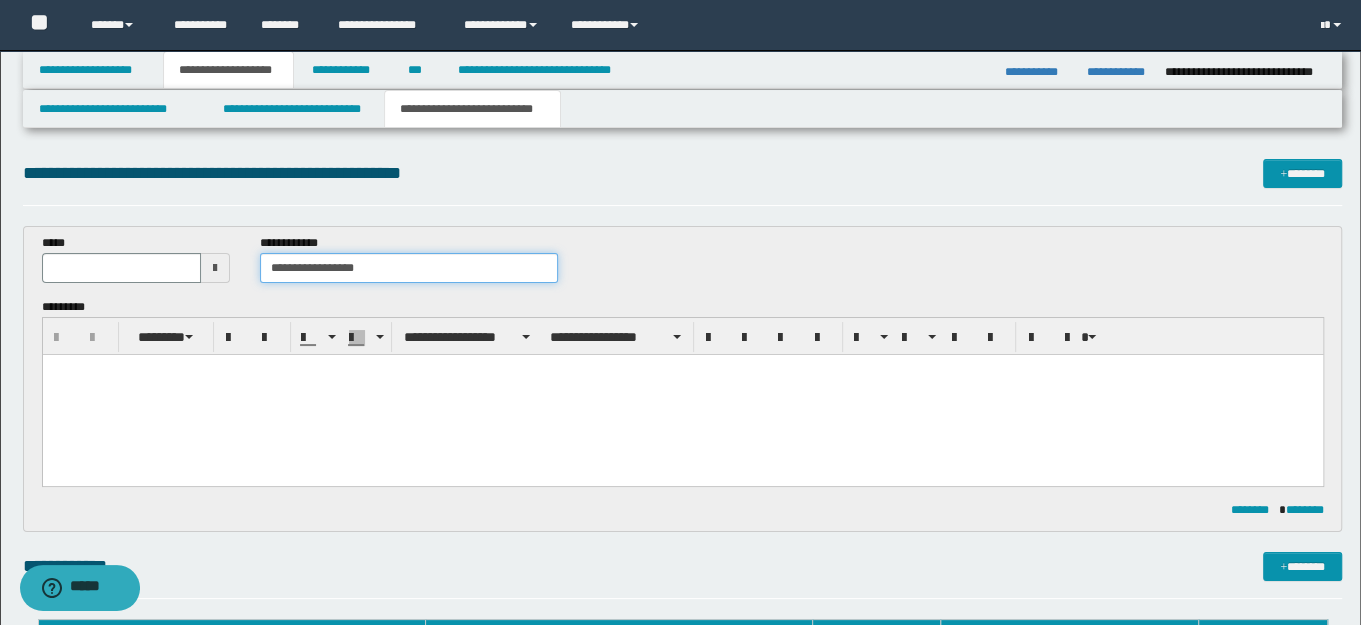 type on "**********" 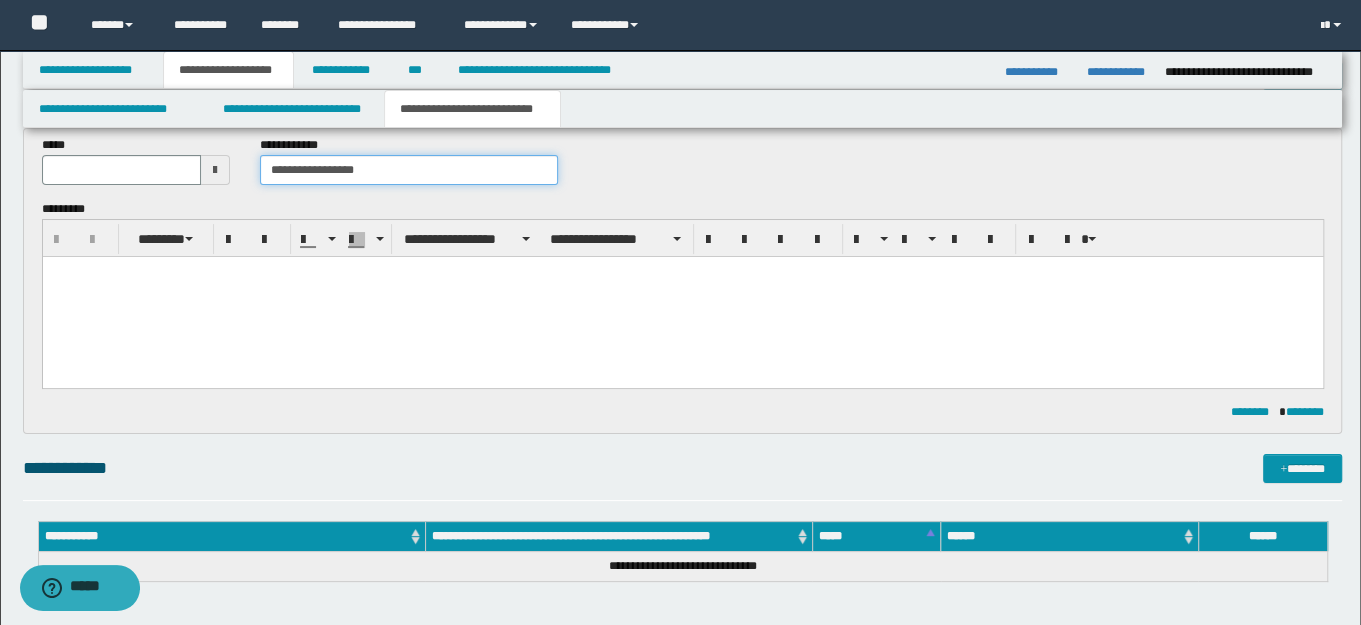 scroll, scrollTop: 197, scrollLeft: 0, axis: vertical 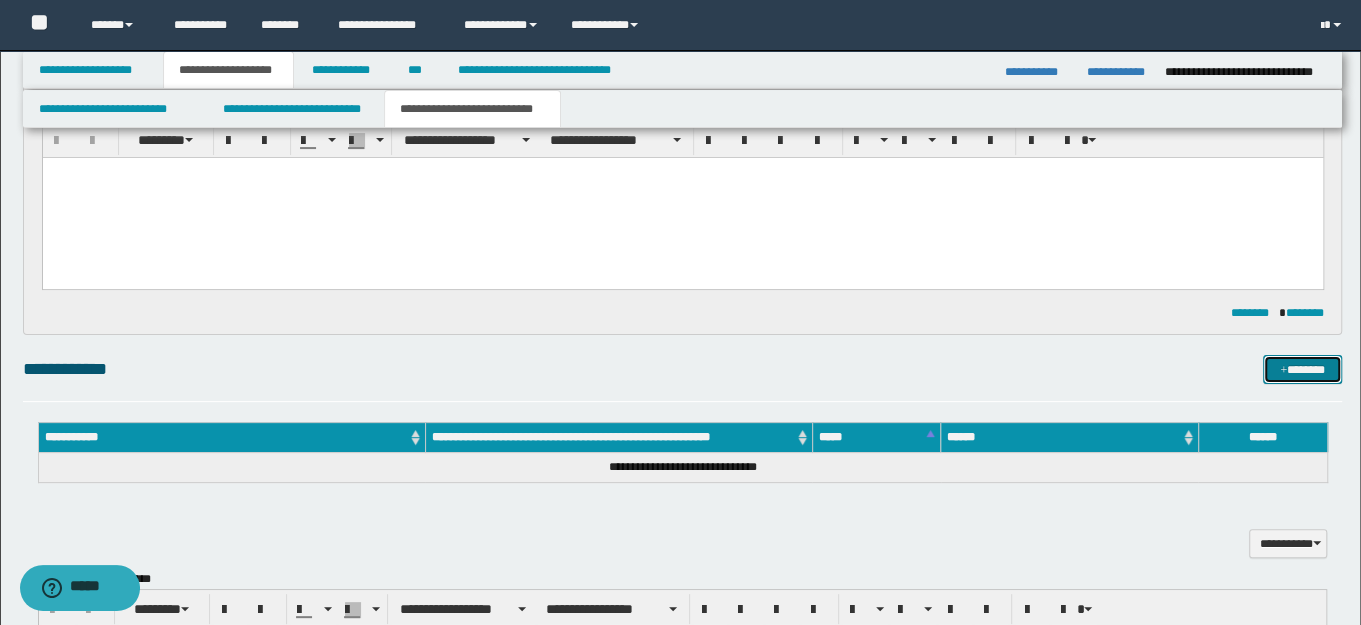 click on "*******" at bounding box center (1302, 369) 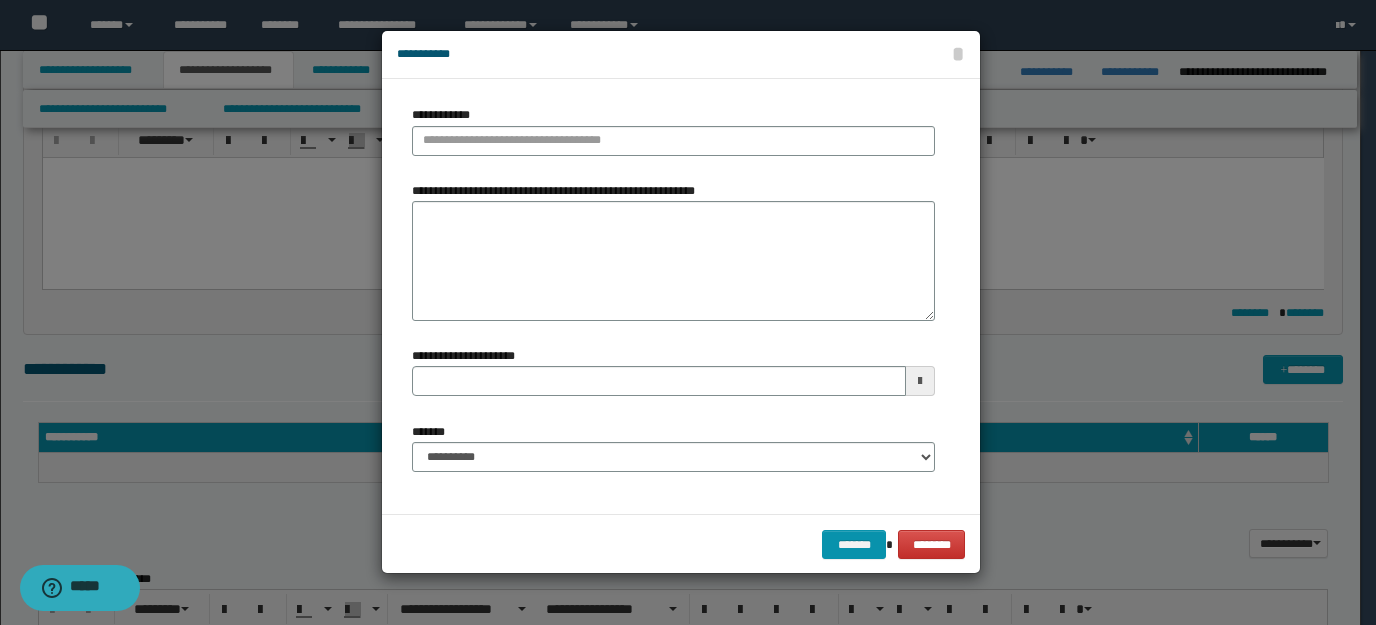type 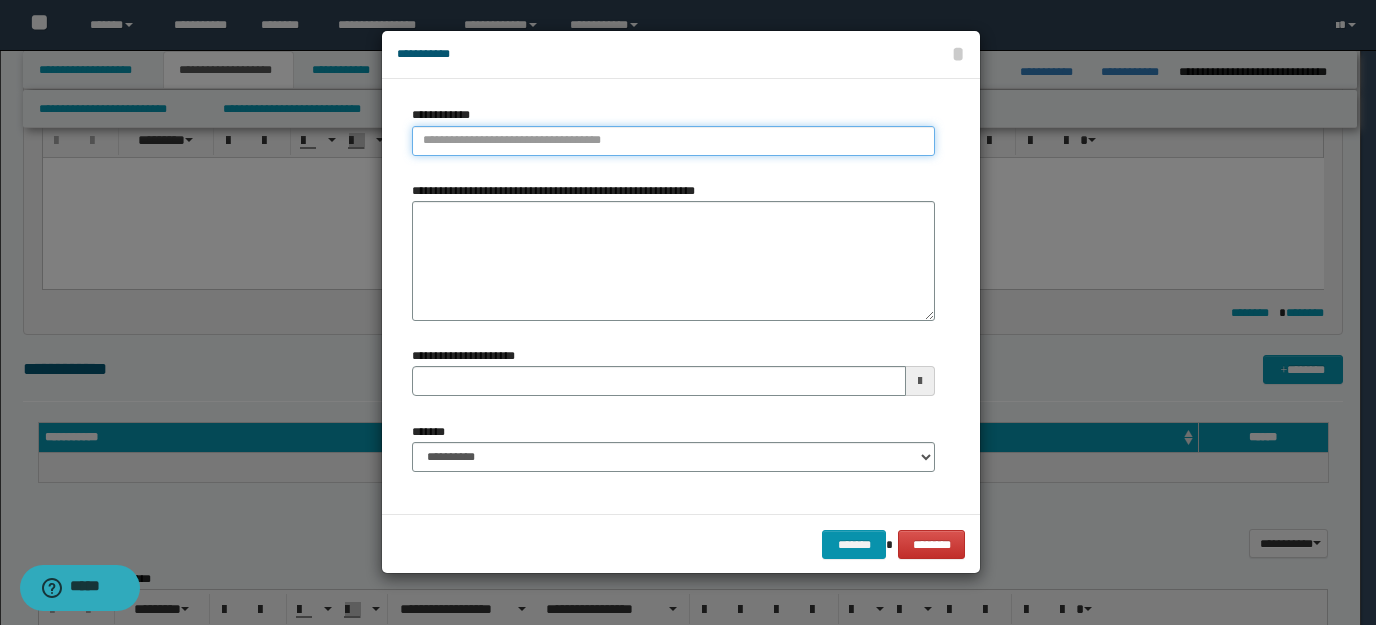 paste on "****" 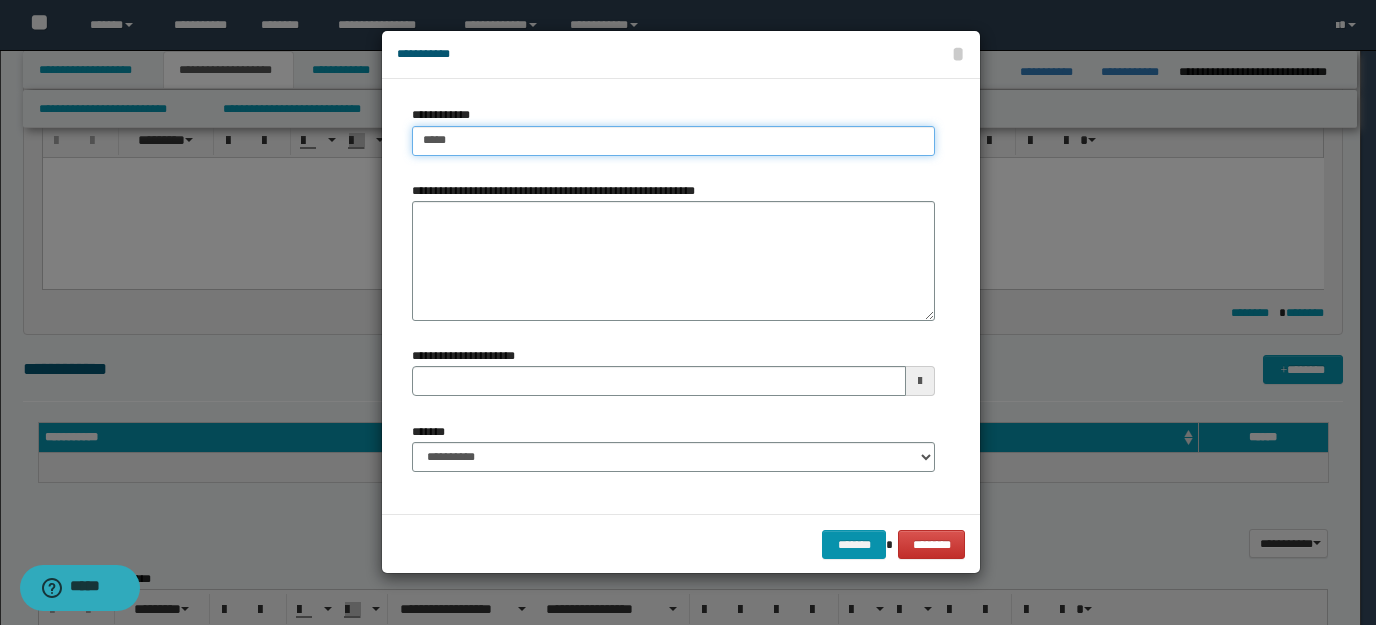 type on "****" 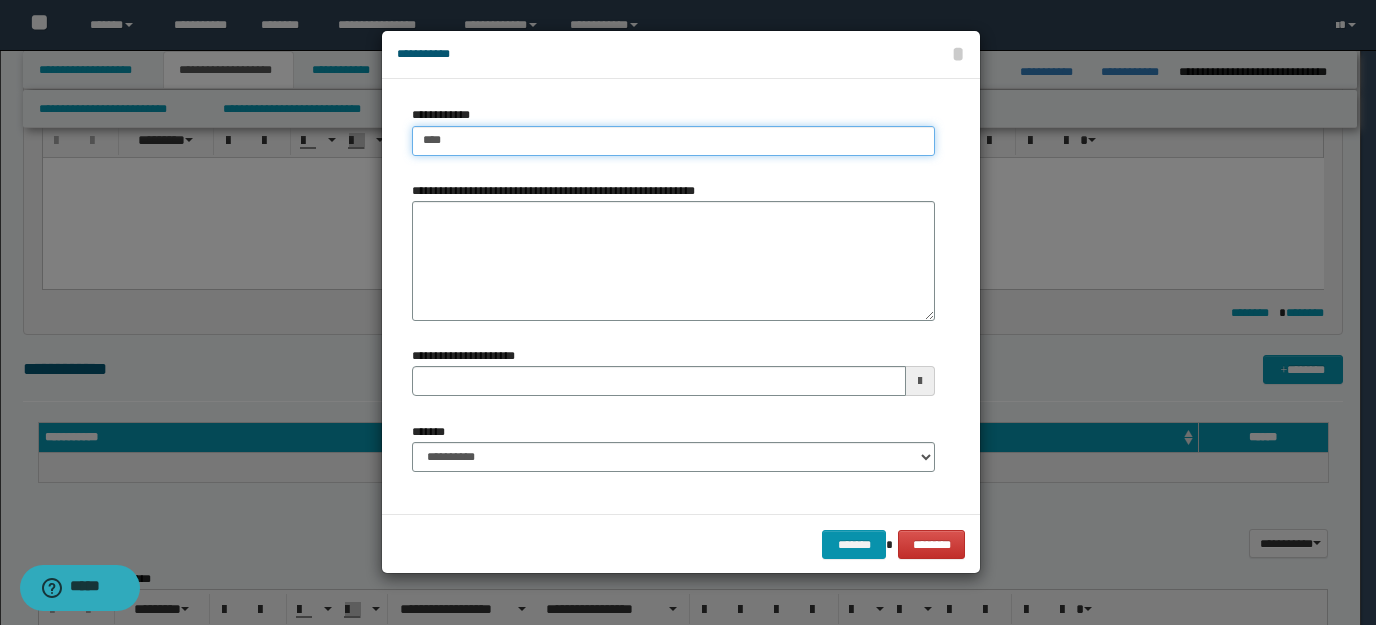 type on "****" 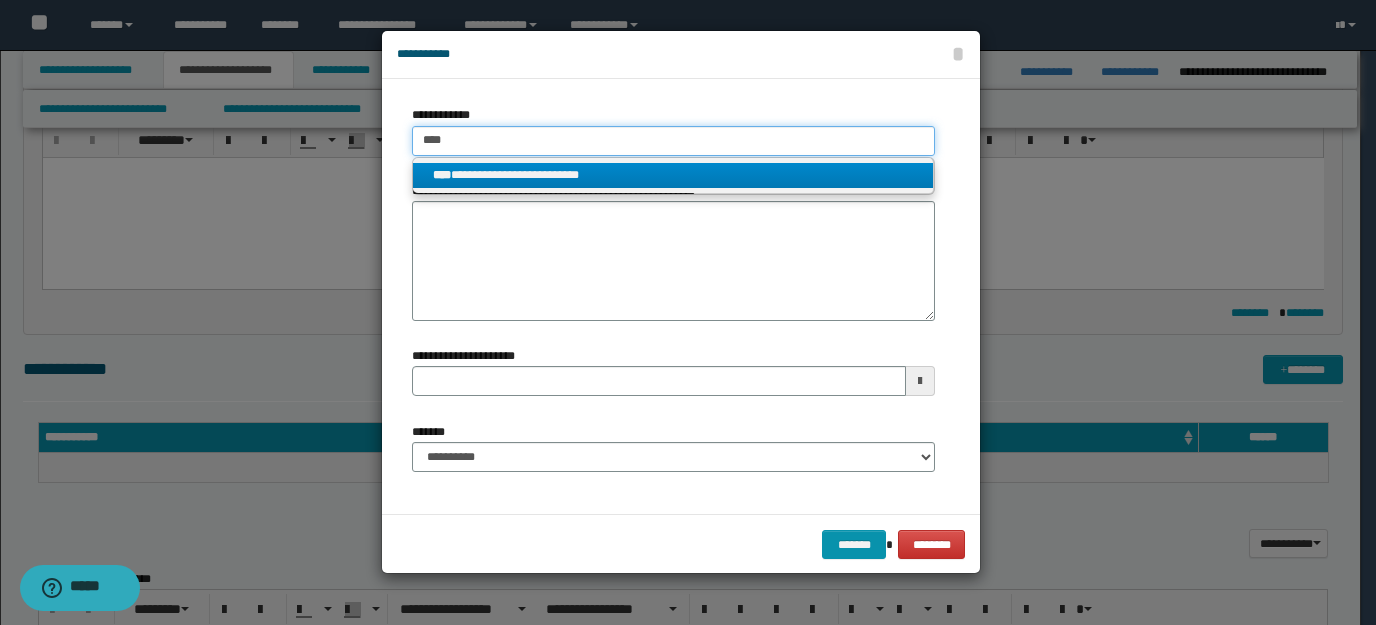 type on "****" 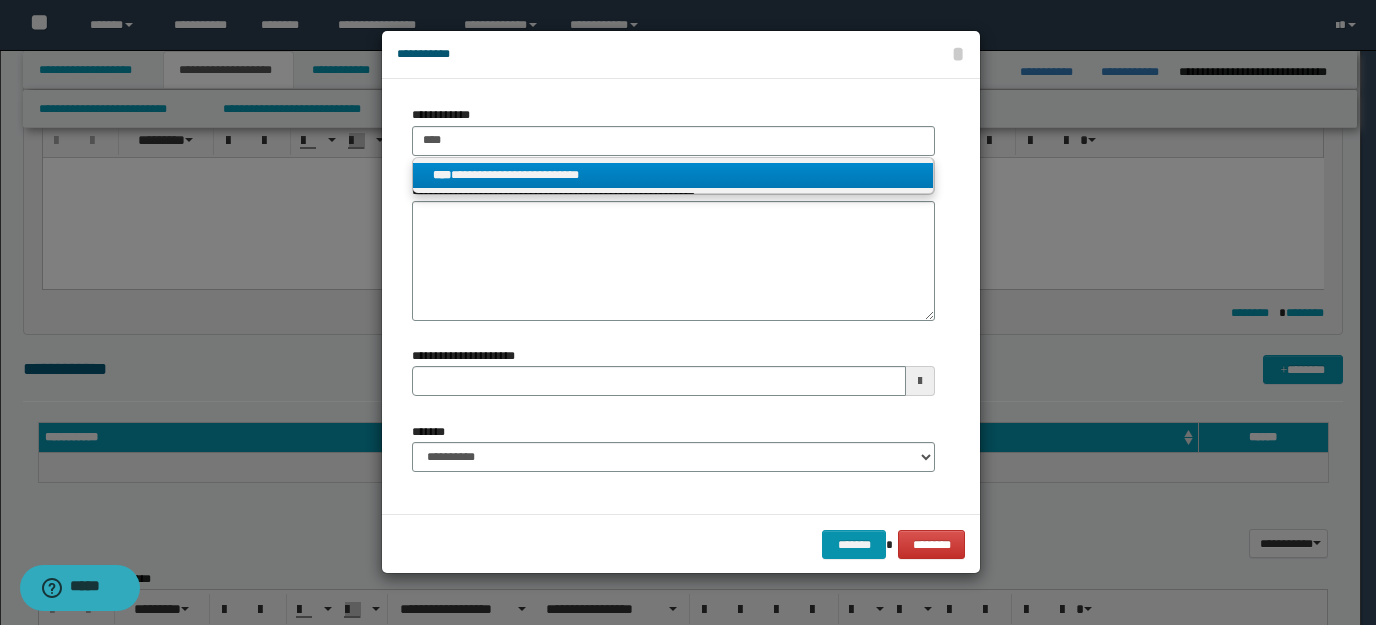 click on "**********" at bounding box center [673, 175] 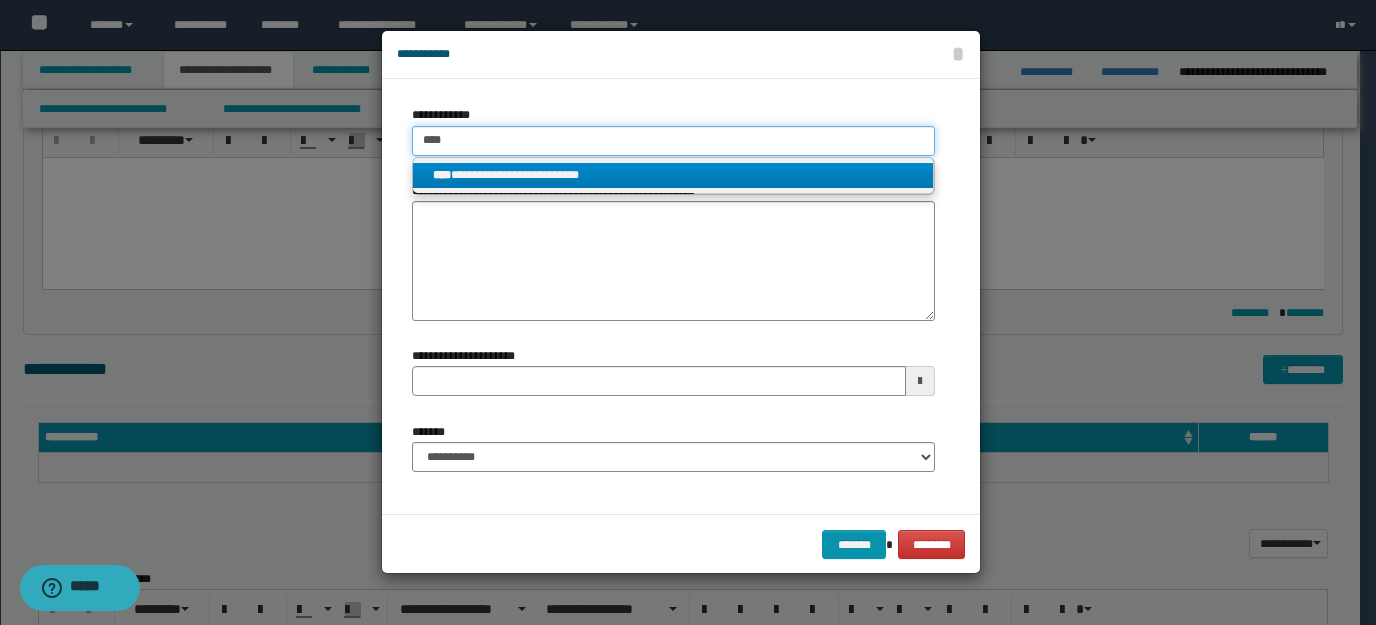type 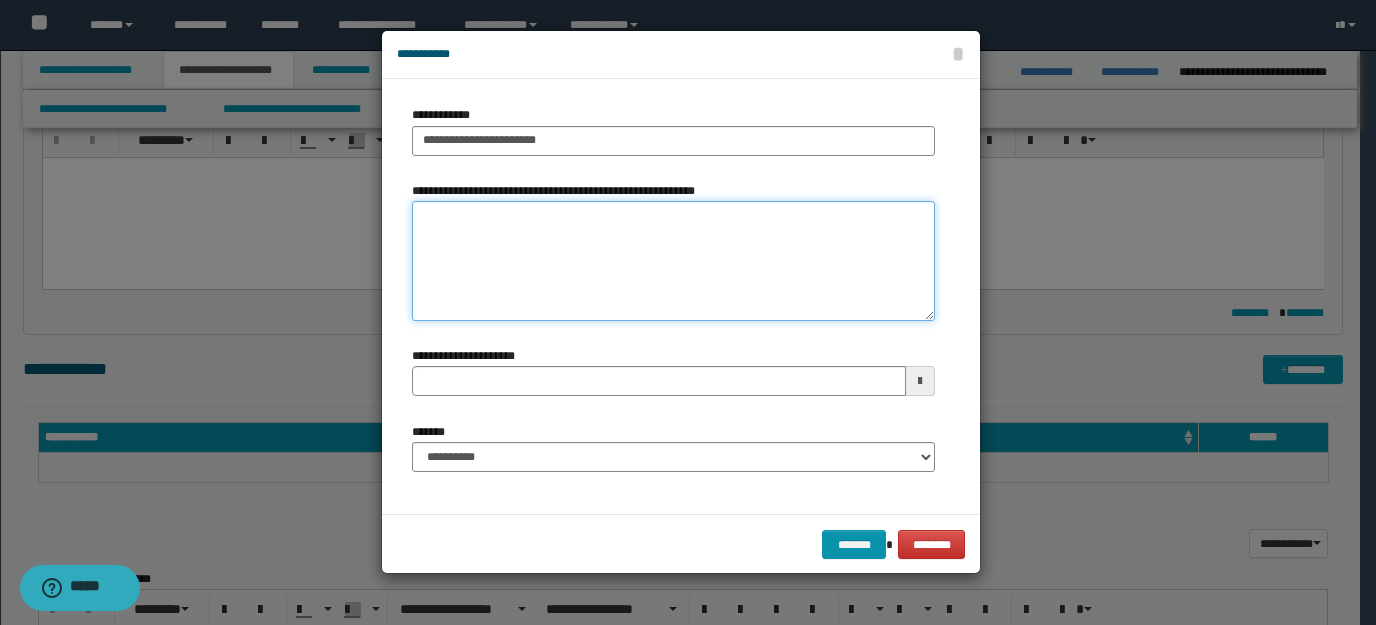 click on "**********" at bounding box center [673, 261] 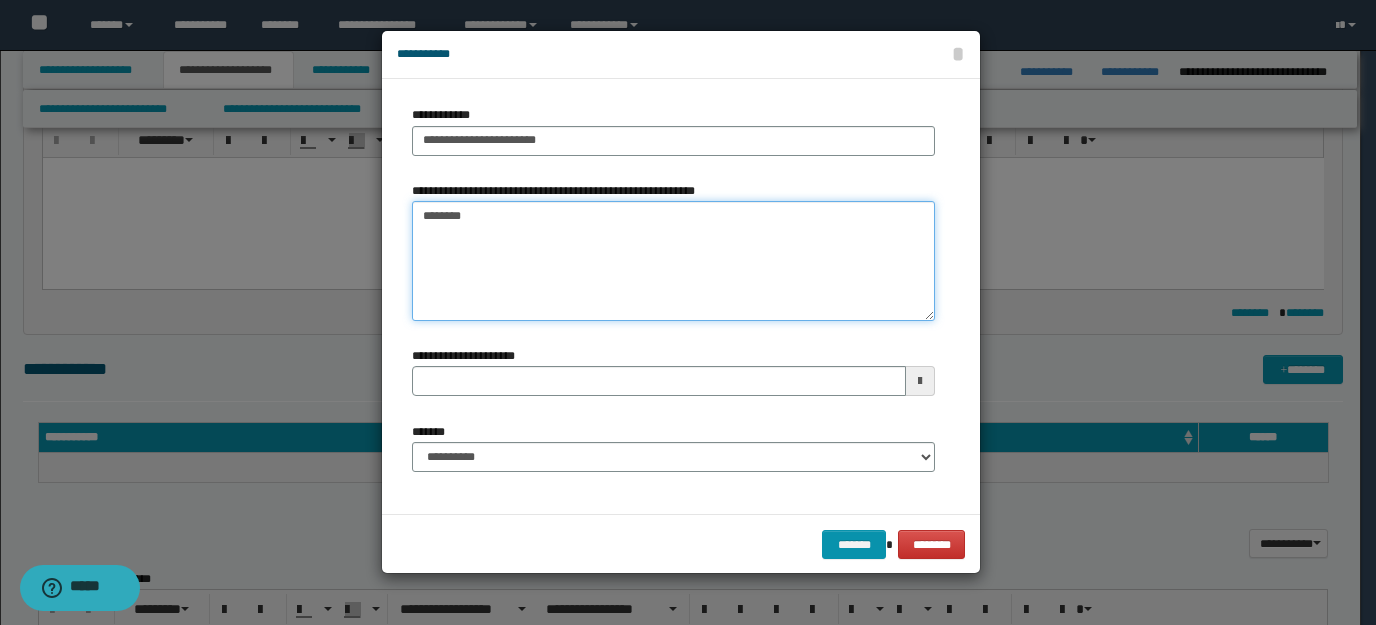 type on "*********" 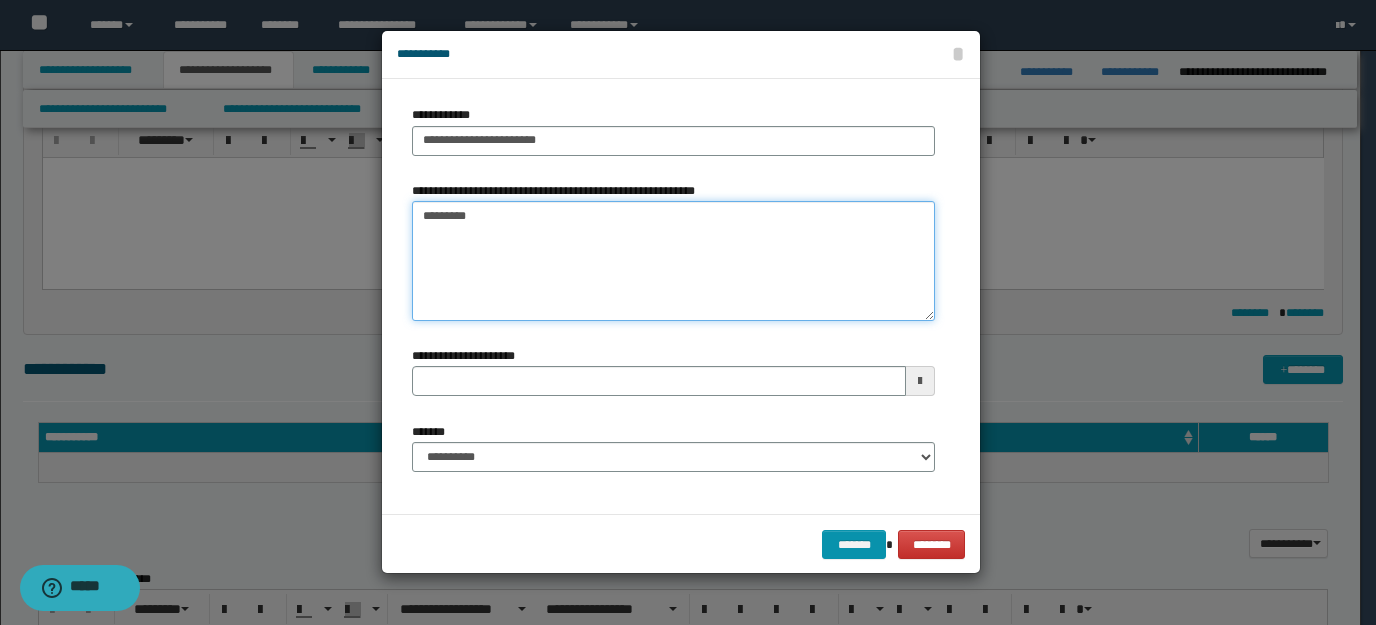 type 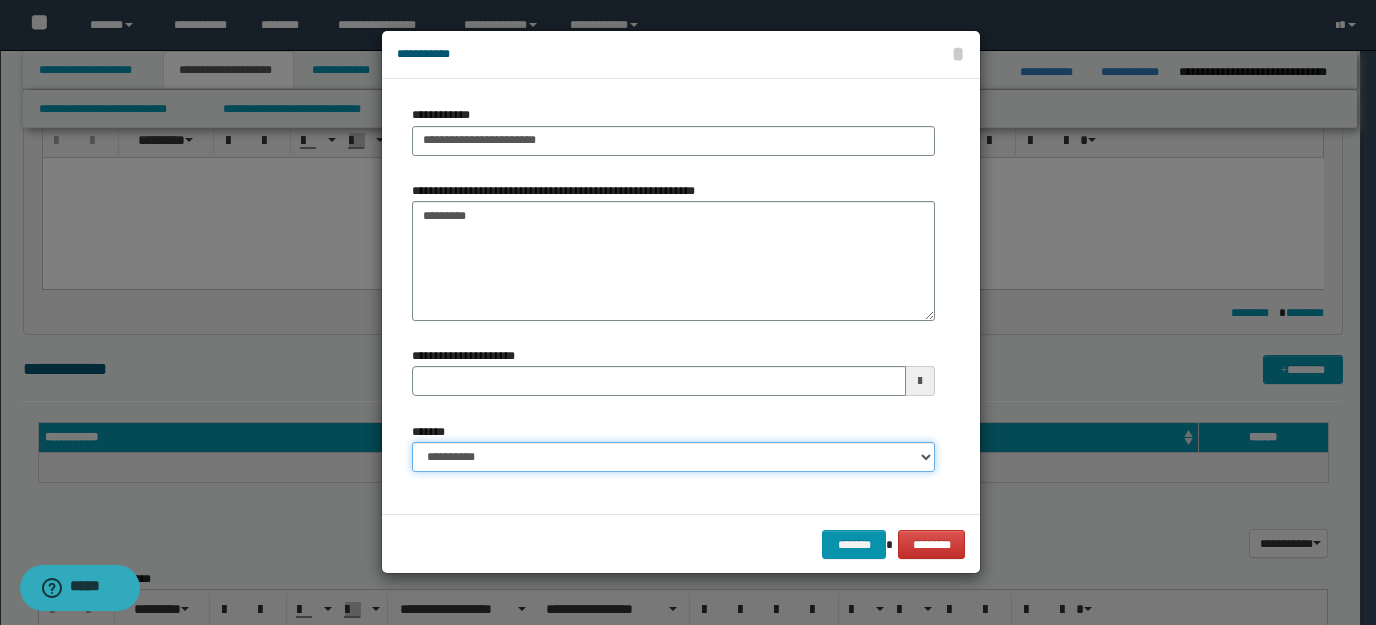 click on "**********" at bounding box center (673, 457) 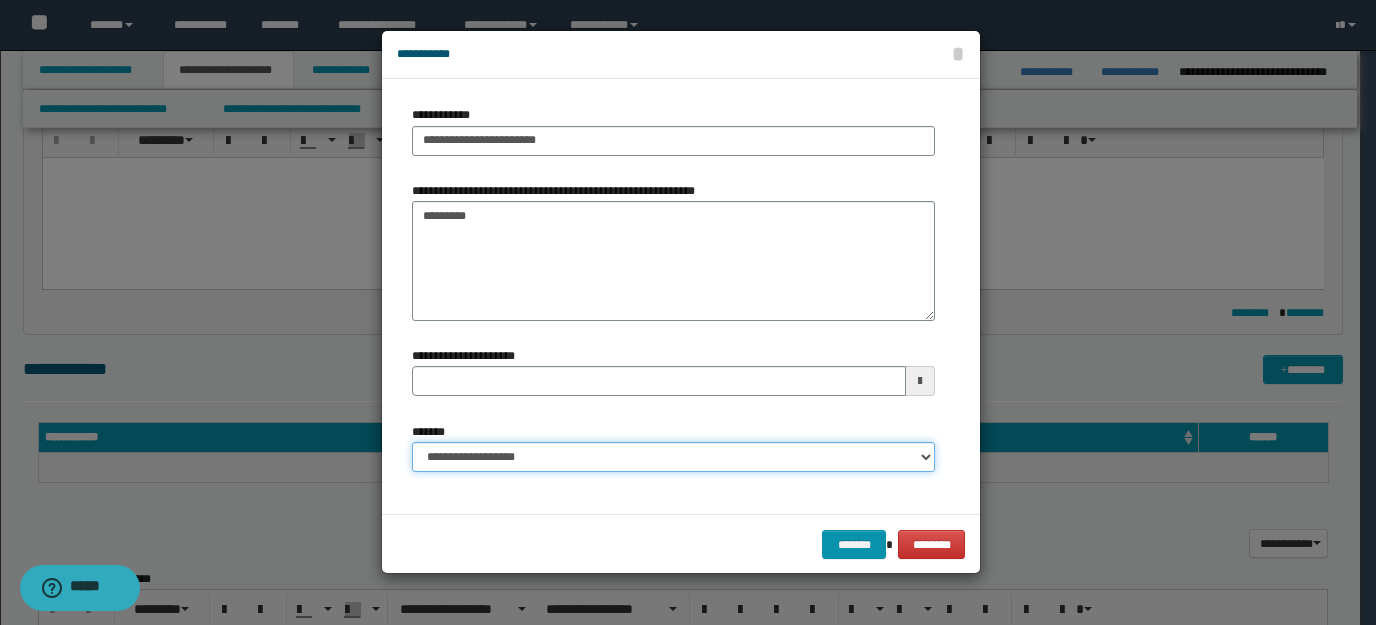type 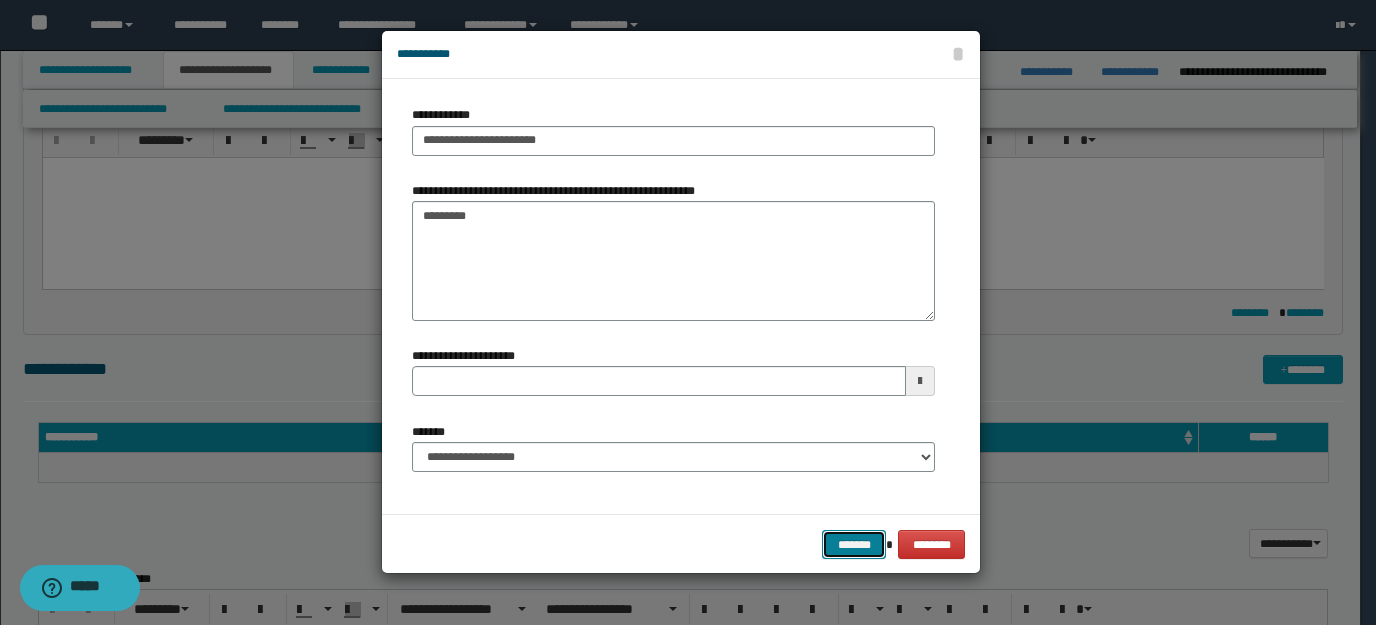 click on "*******" at bounding box center [854, 544] 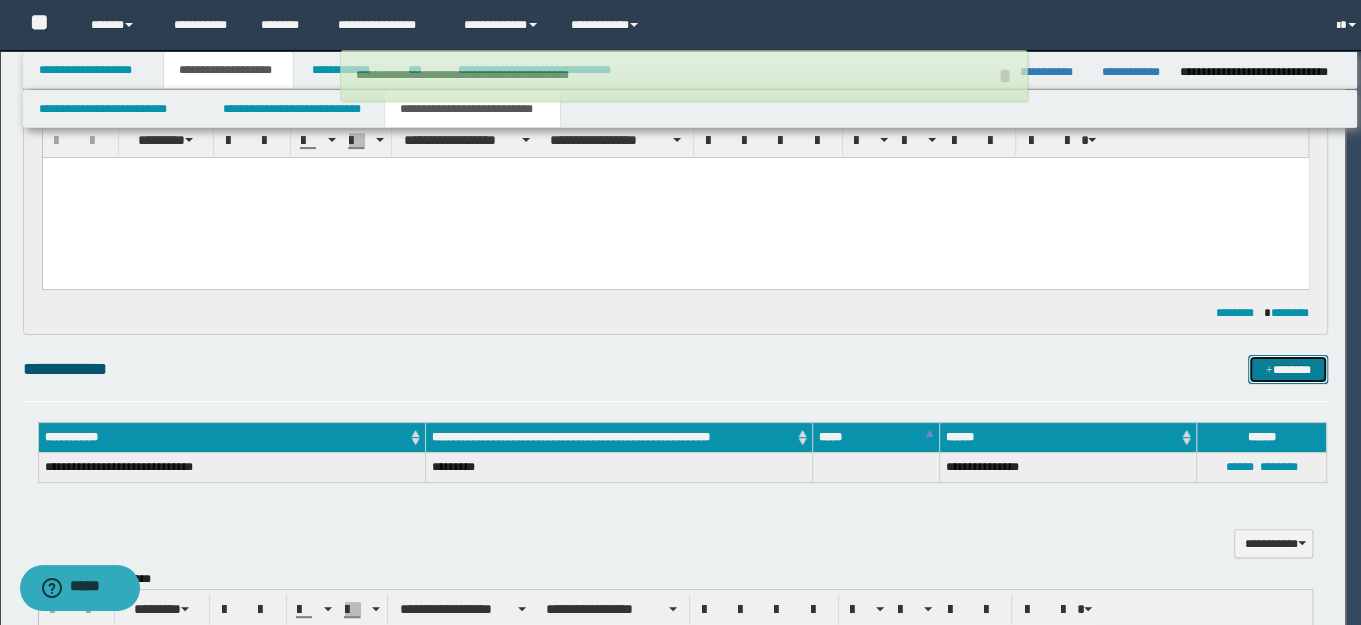 type 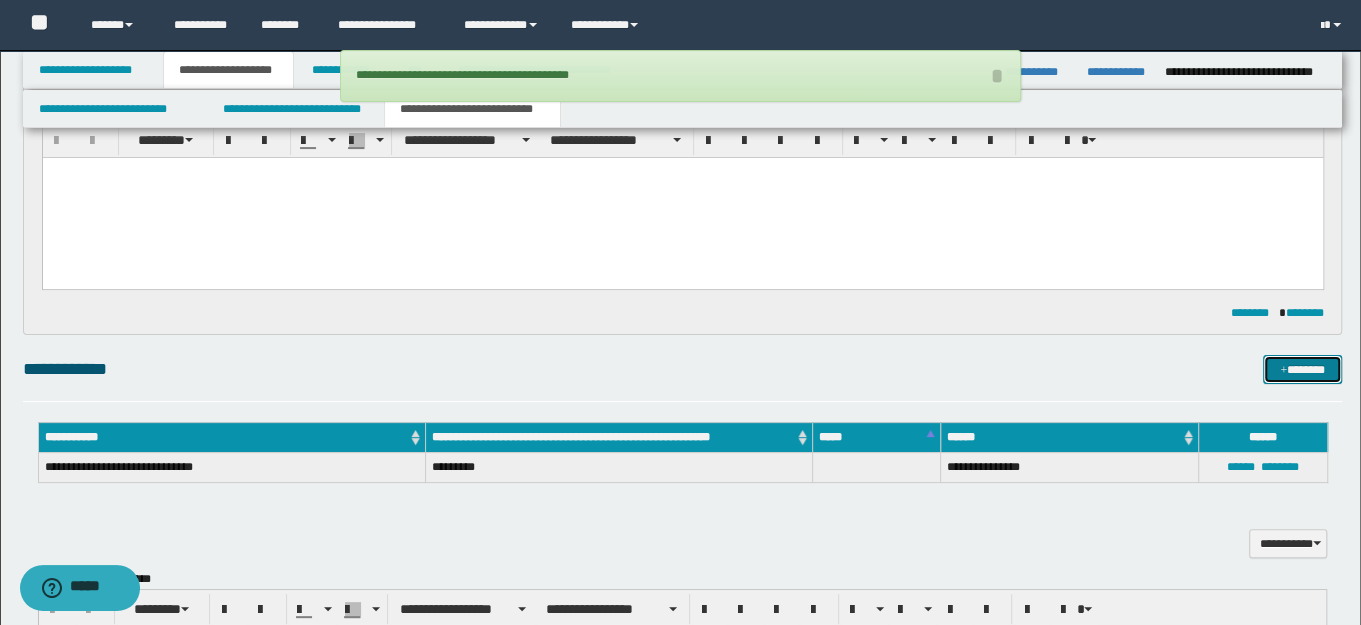 click on "*******" at bounding box center (1302, 369) 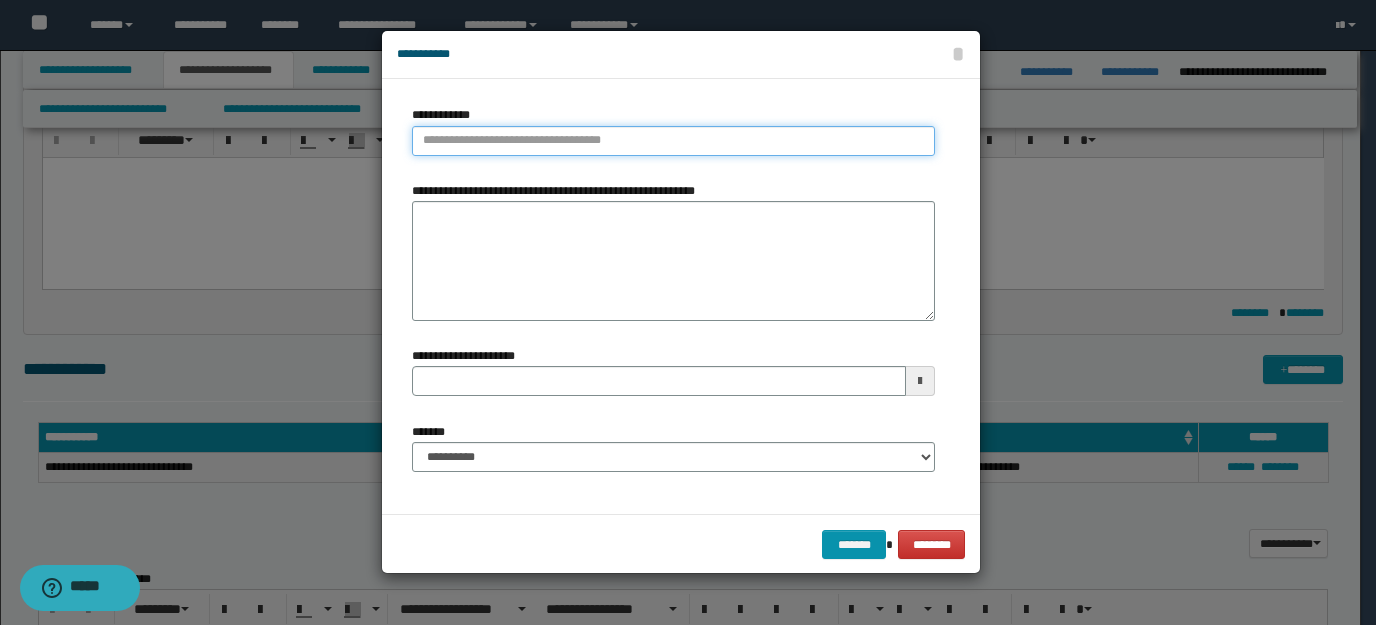 type on "**********" 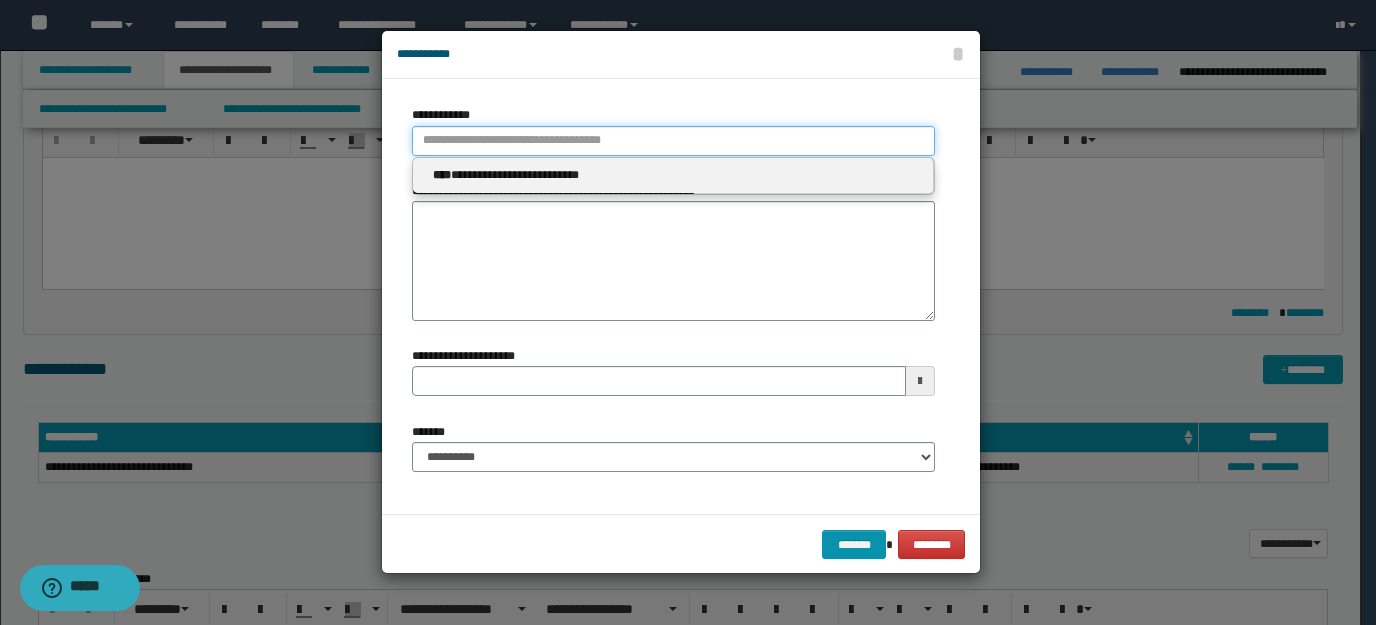 paste on "****" 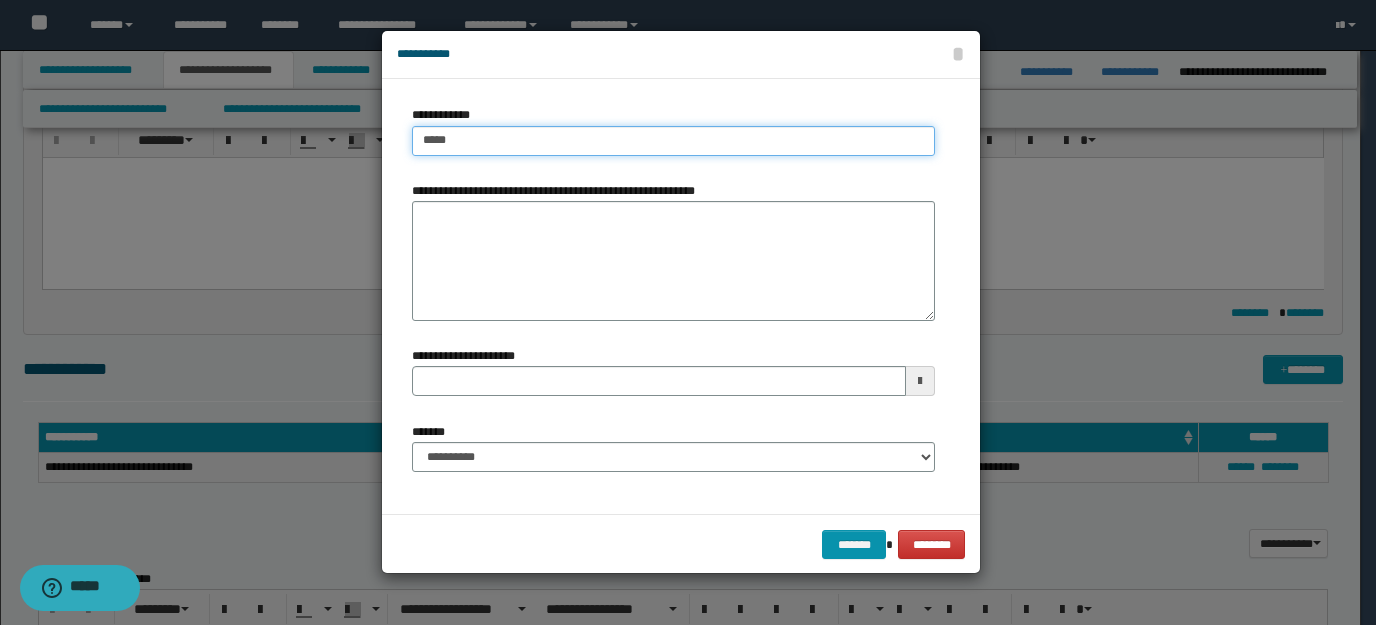 type on "****" 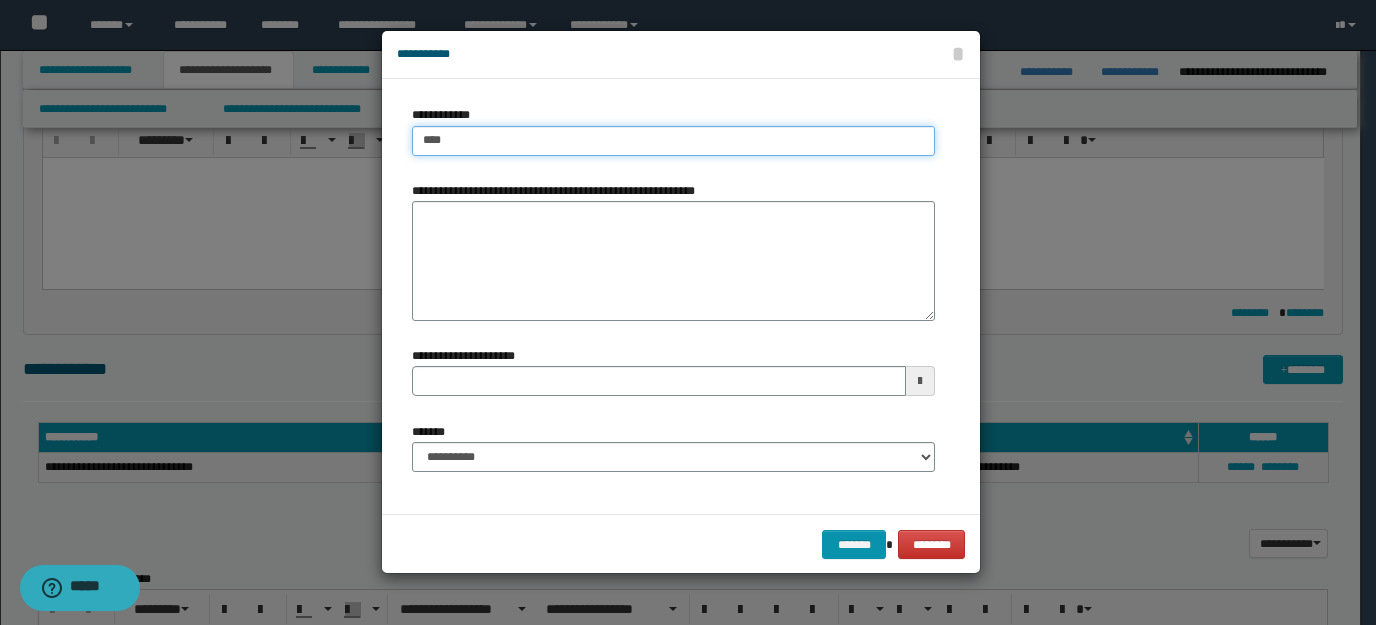 type on "****" 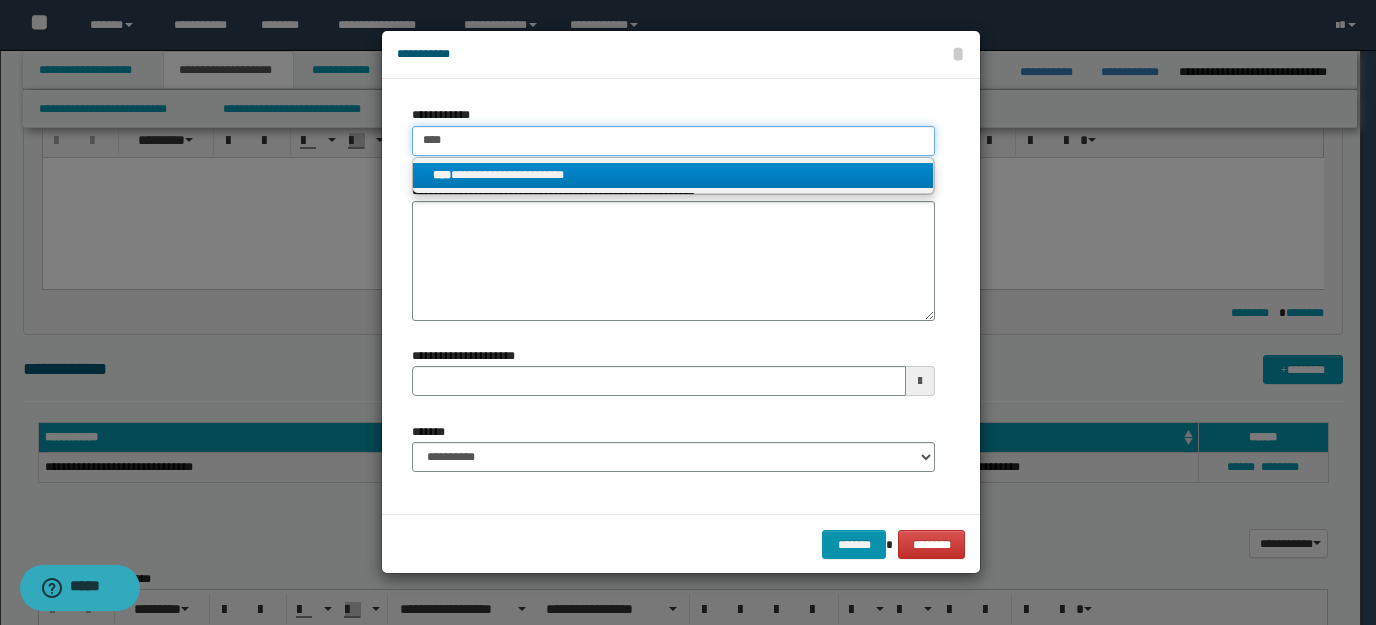 type on "****" 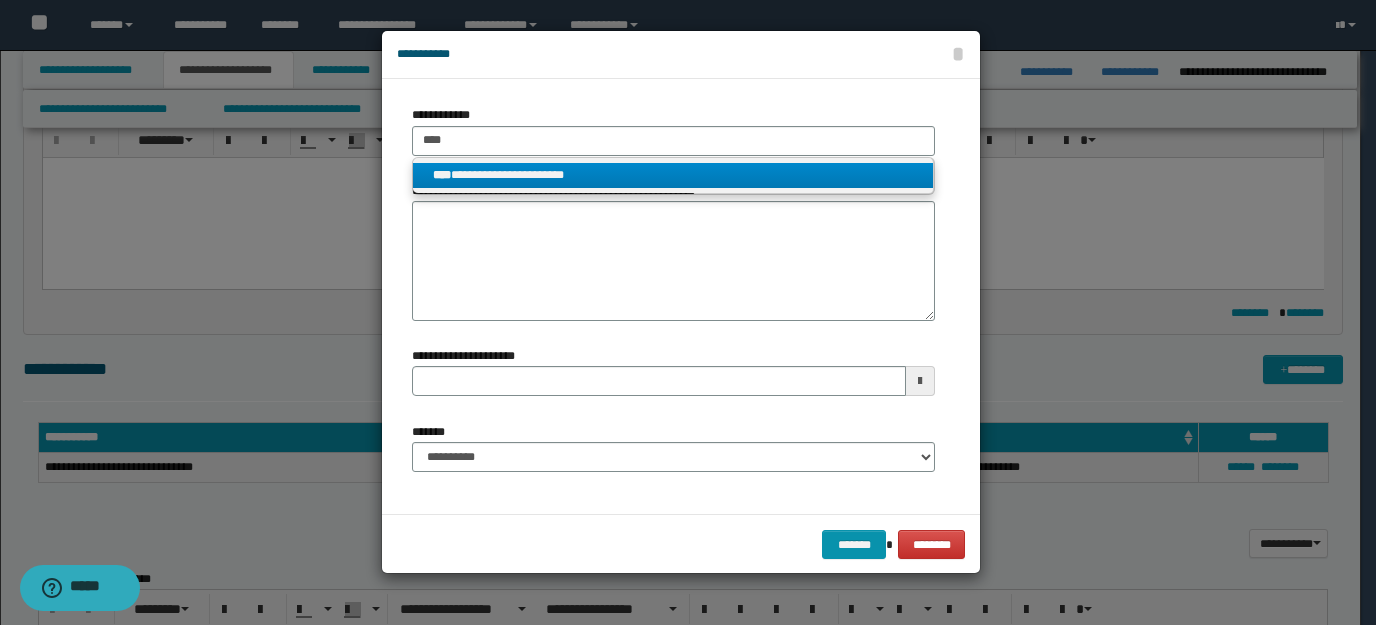click on "**********" at bounding box center [673, 175] 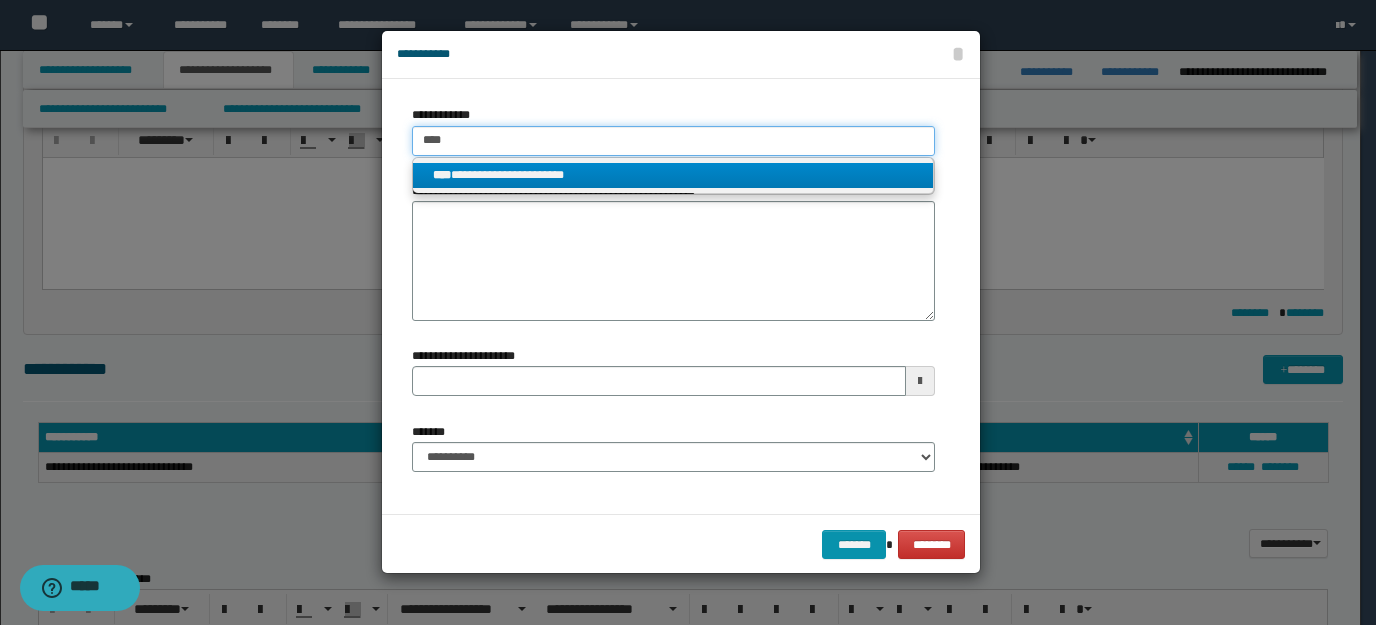 type 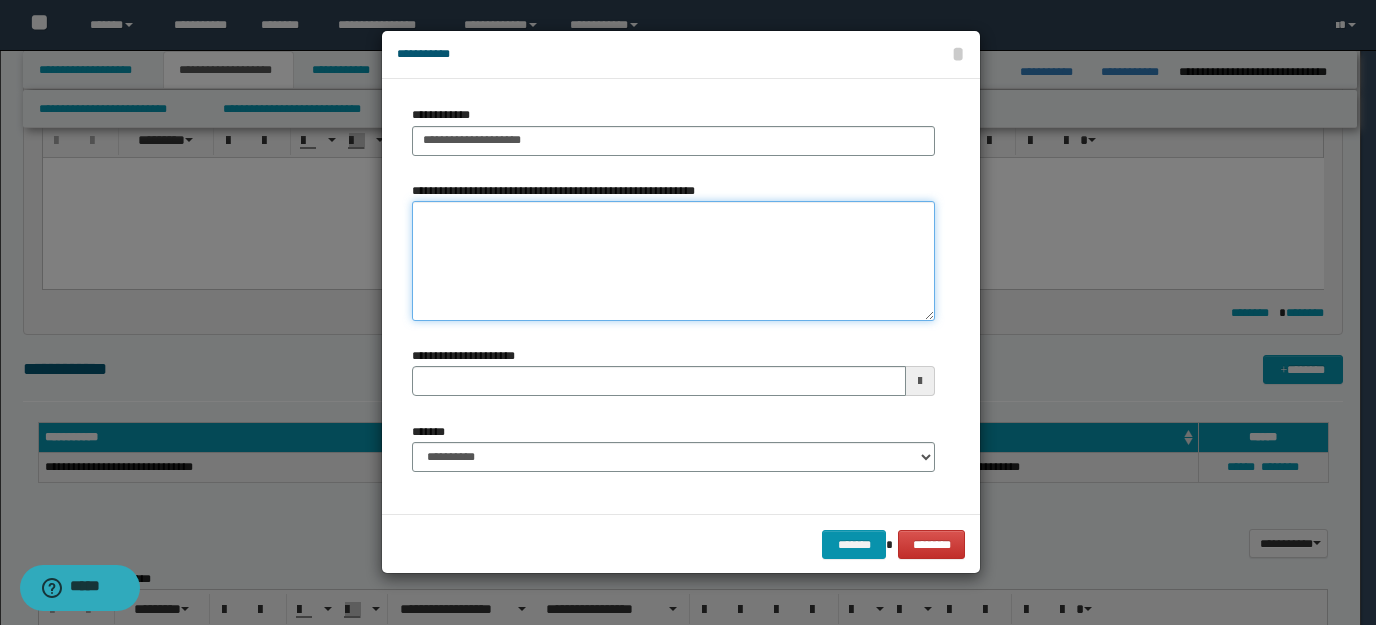 click on "**********" at bounding box center (673, 261) 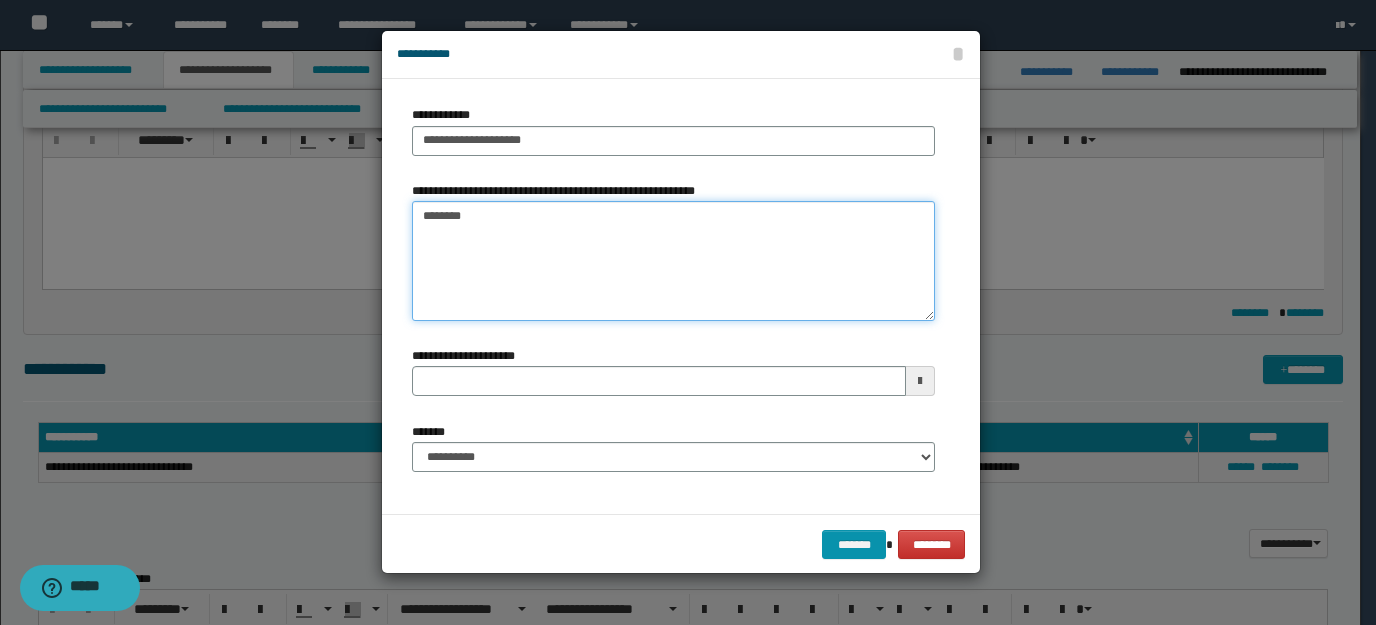 type on "*********" 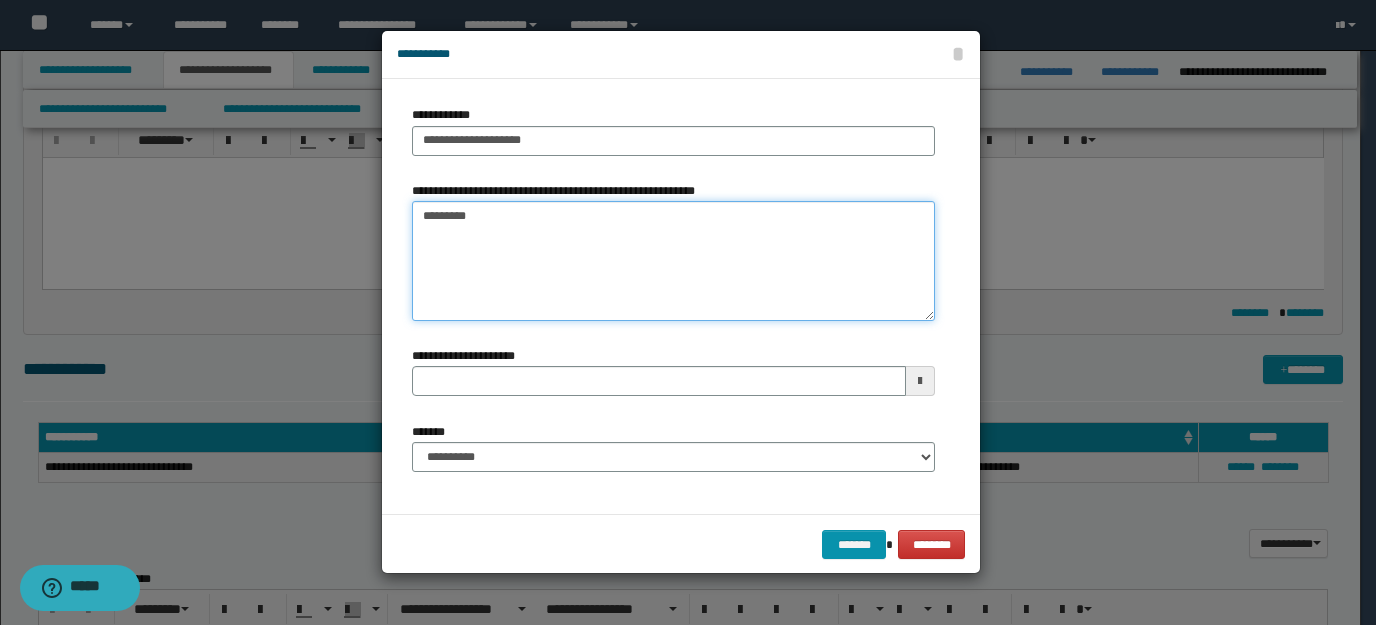type 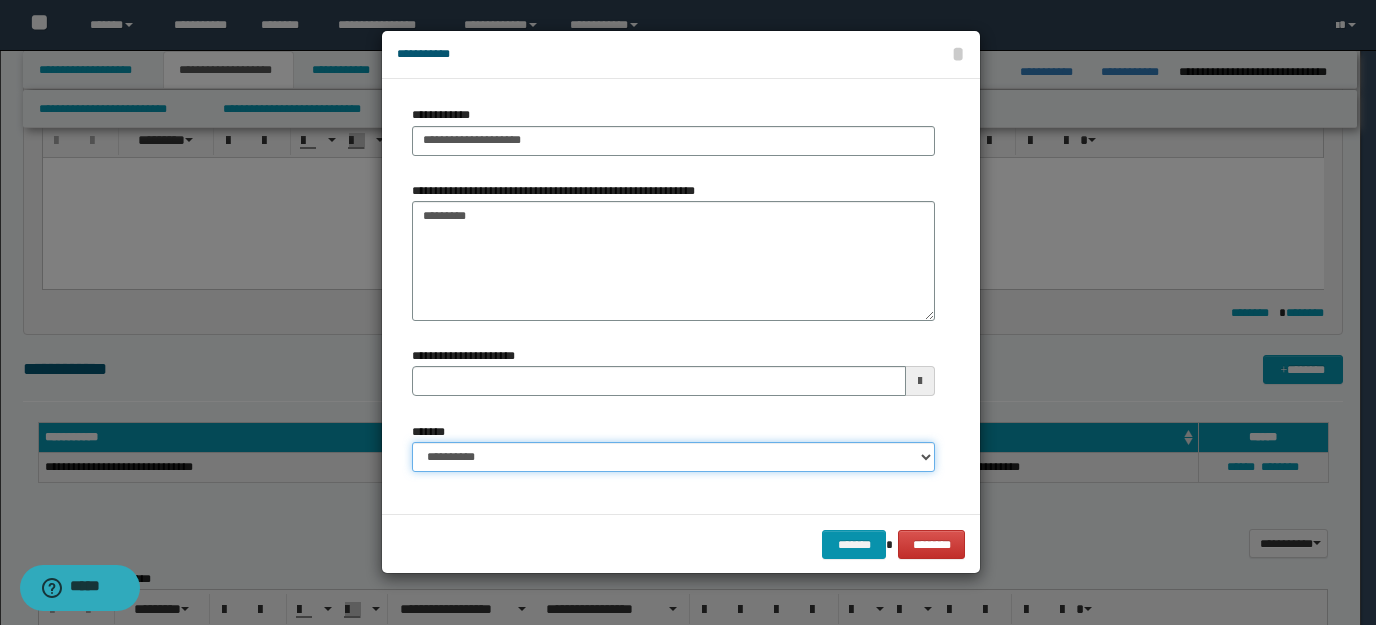 click on "**********" at bounding box center (673, 457) 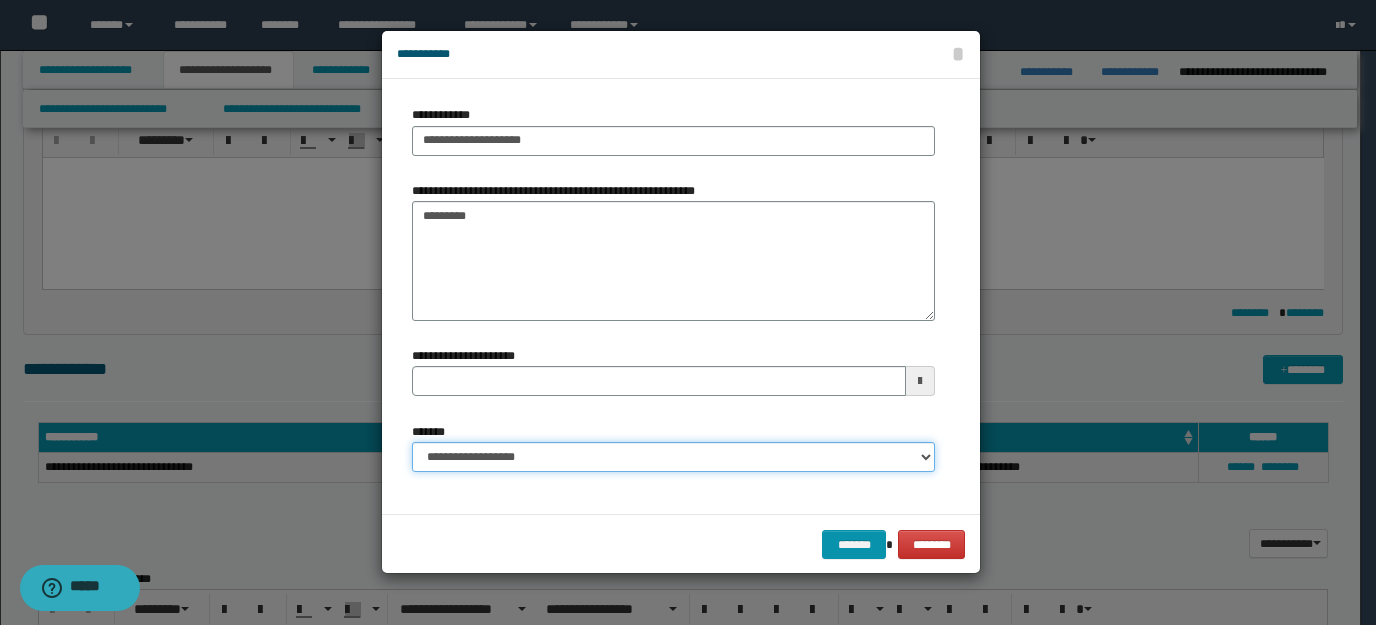 click on "**********" at bounding box center [673, 457] 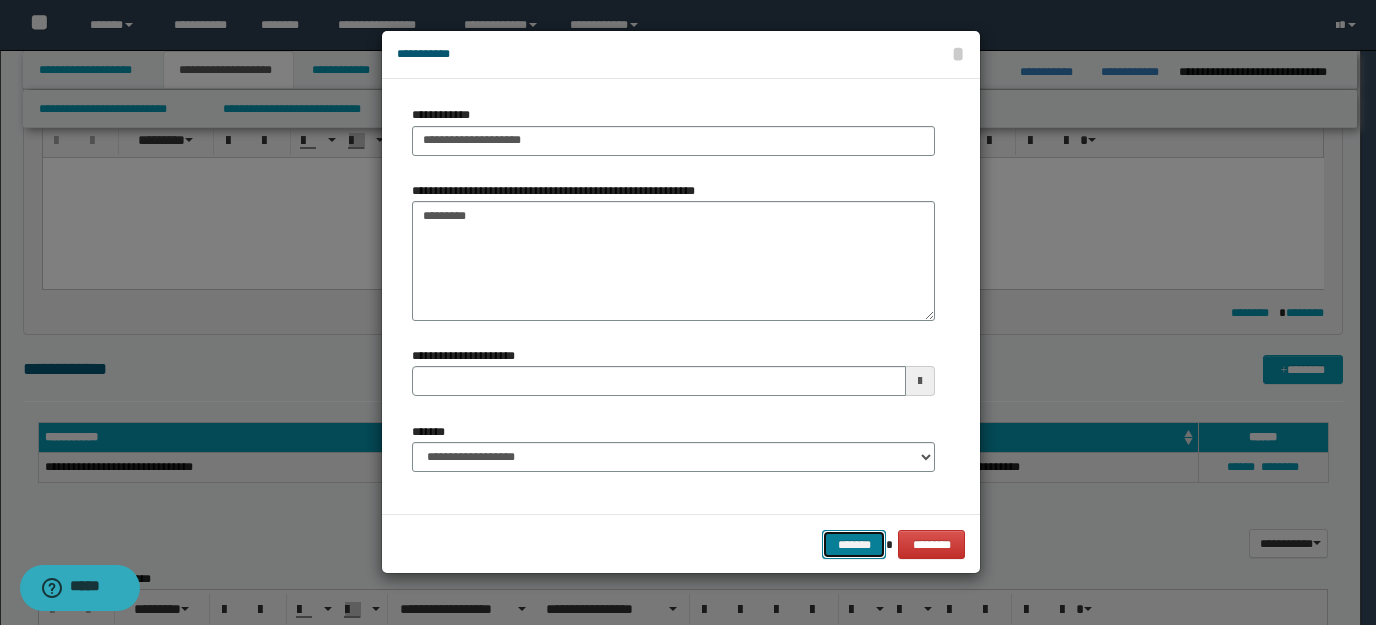 click on "*******" at bounding box center (854, 544) 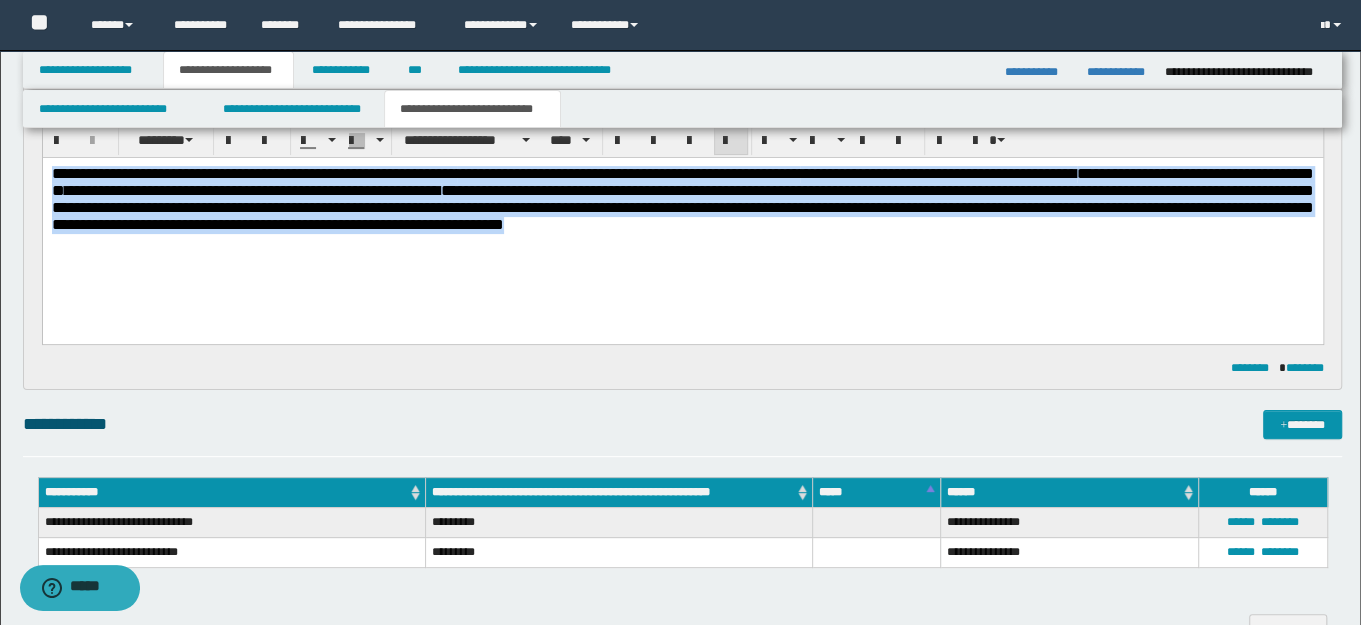 drag, startPoint x: 51, startPoint y: 167, endPoint x: 1048, endPoint y: 245, distance: 1000.0465 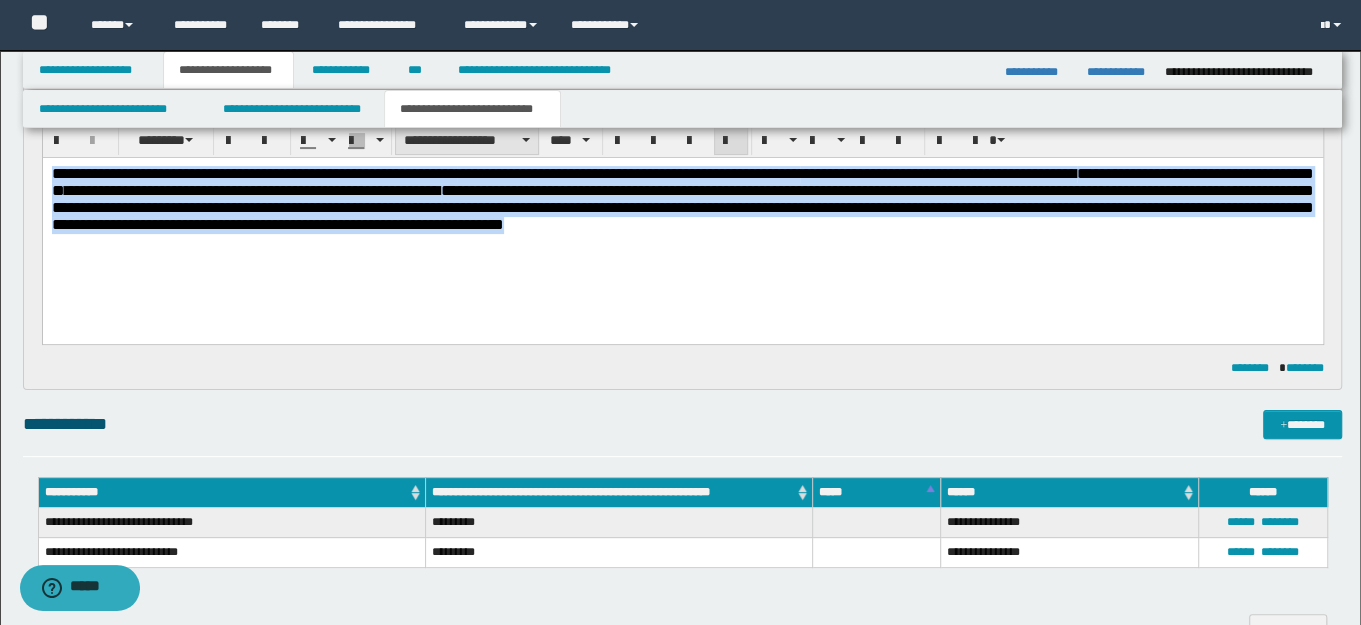 click on "**********" at bounding box center [467, 140] 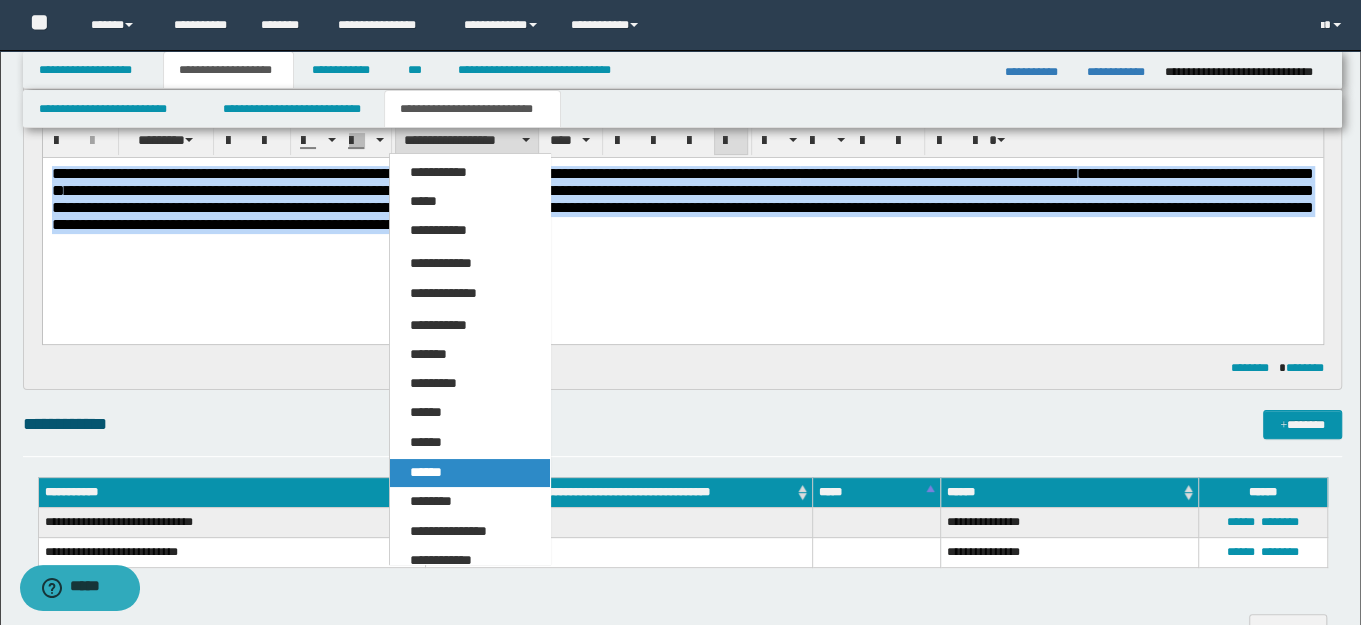 click on "******" at bounding box center (426, 472) 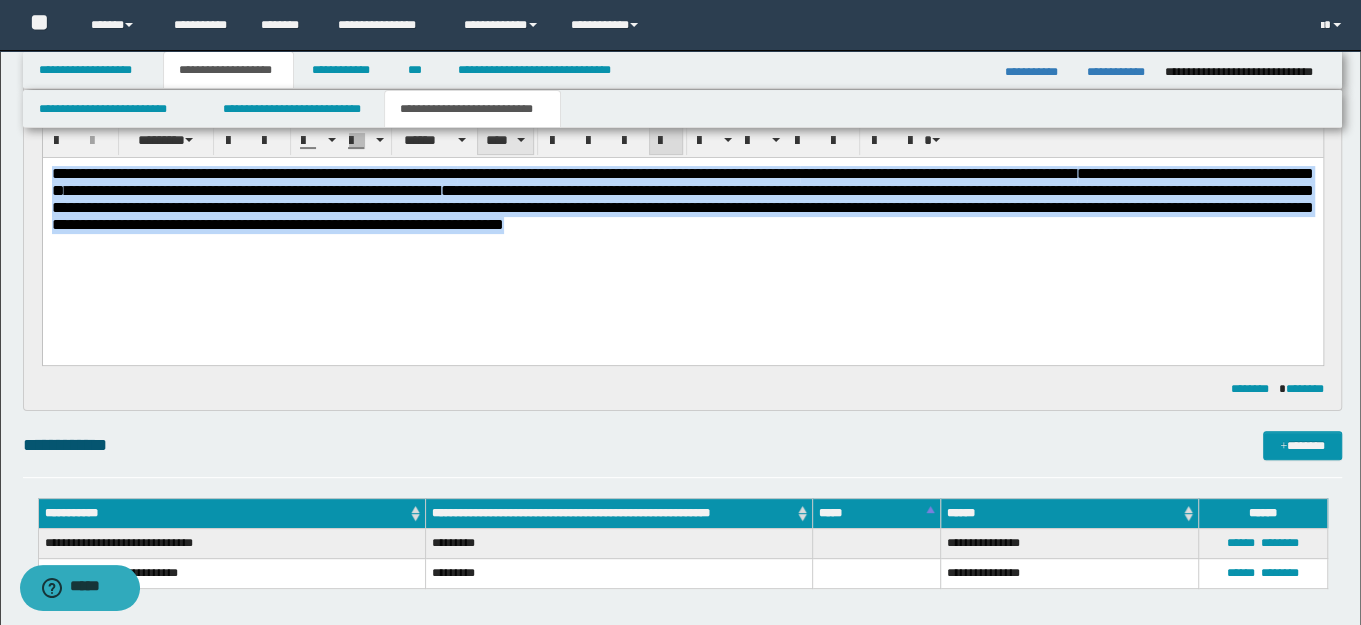click on "****" at bounding box center [505, 140] 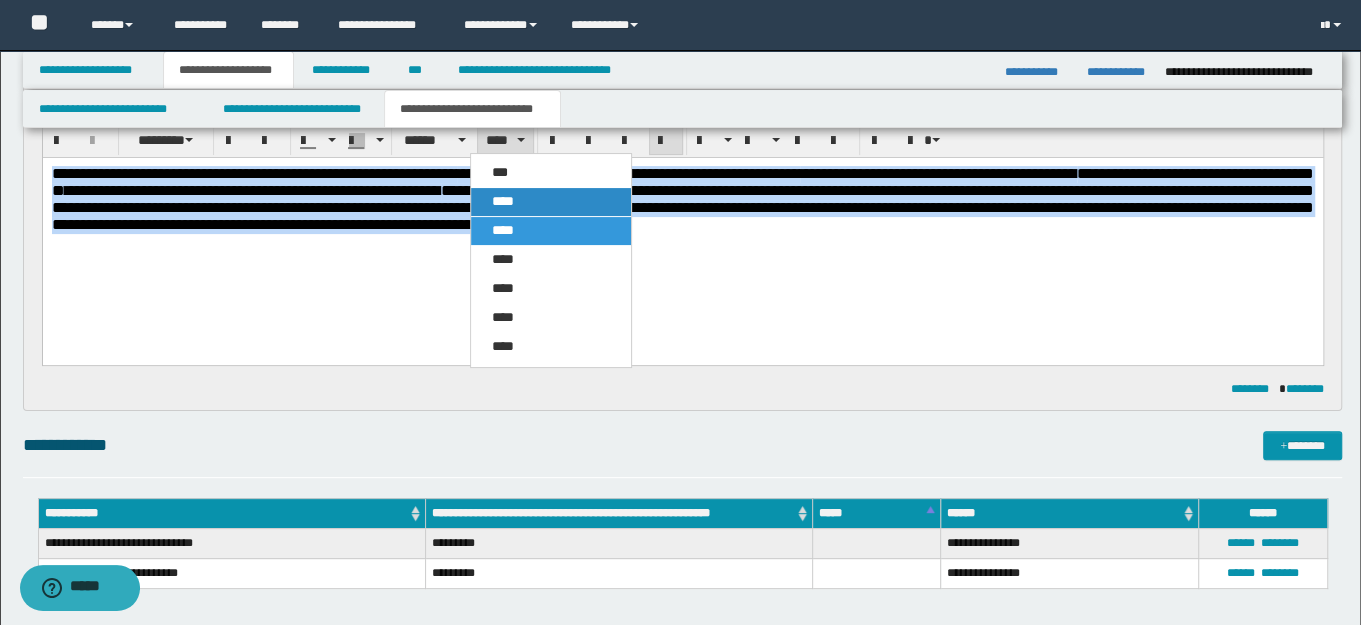 click on "****" at bounding box center [550, 202] 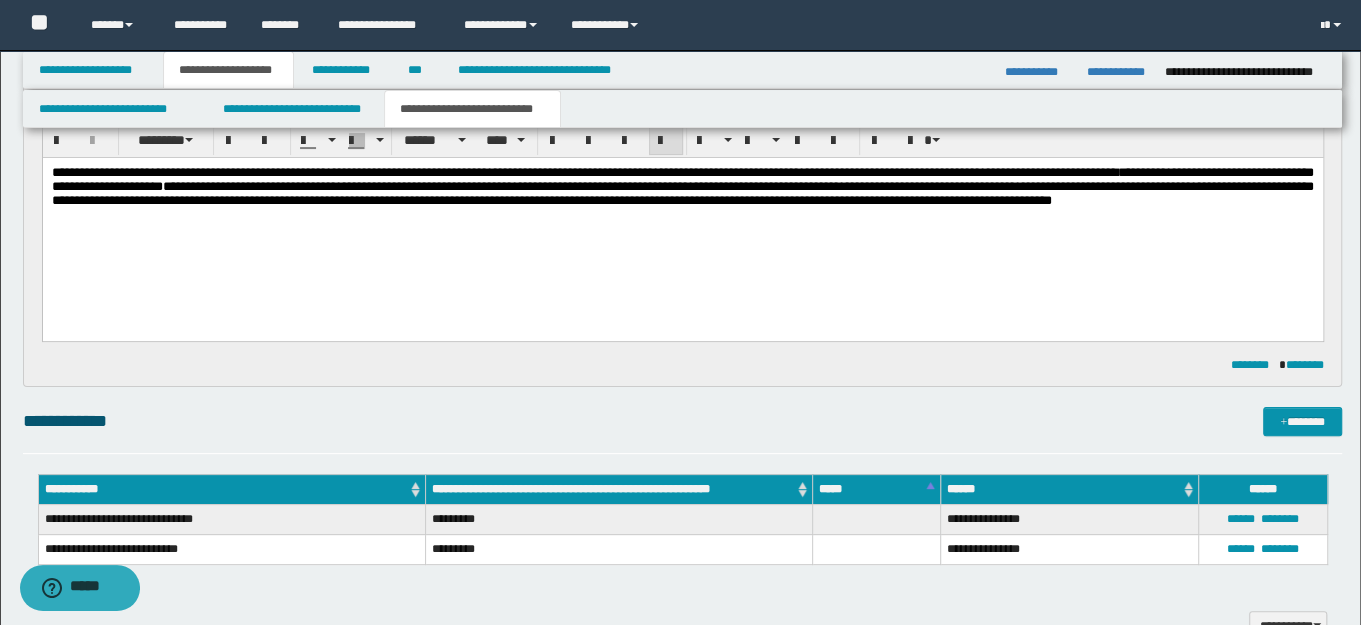 click on "**********" at bounding box center [682, 211] 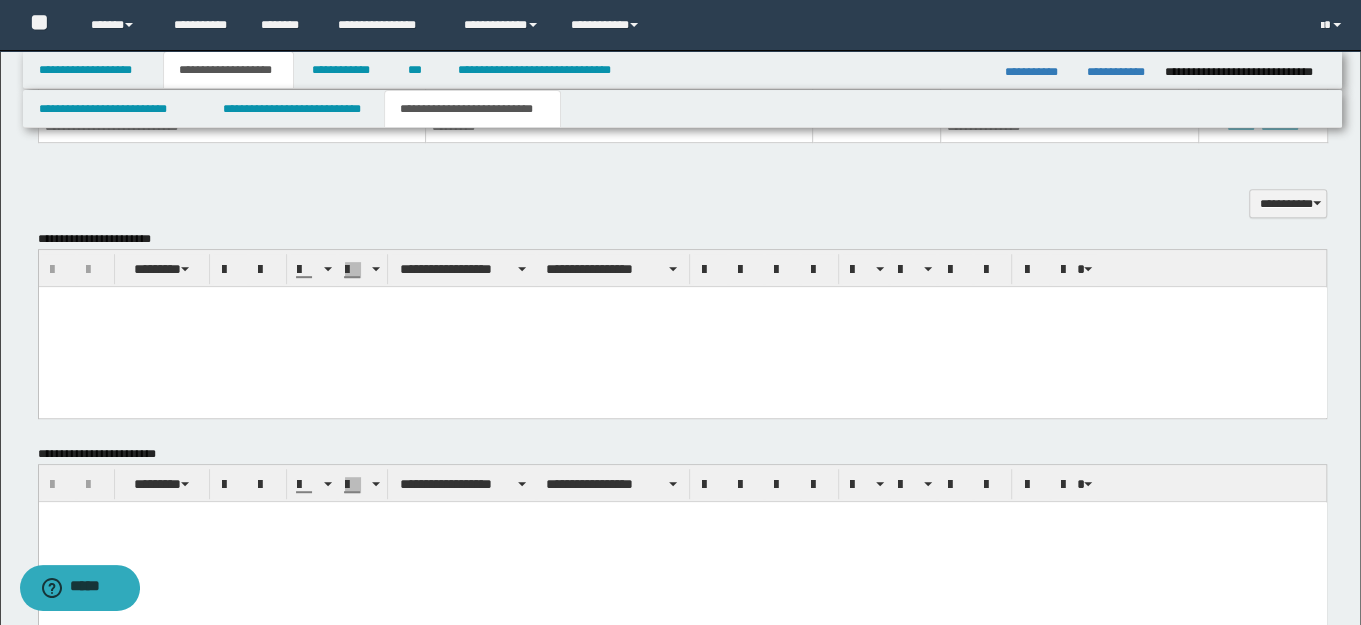 scroll, scrollTop: 678, scrollLeft: 0, axis: vertical 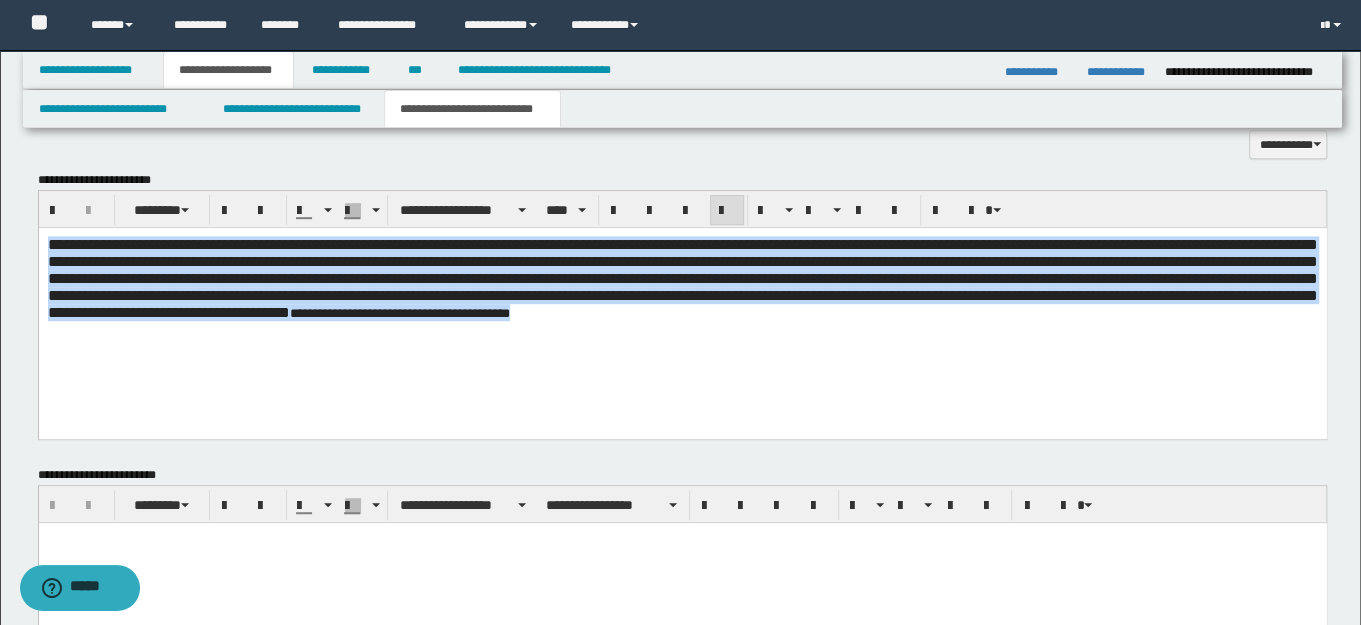 drag, startPoint x: 50, startPoint y: 245, endPoint x: 1076, endPoint y: 361, distance: 1032.5367 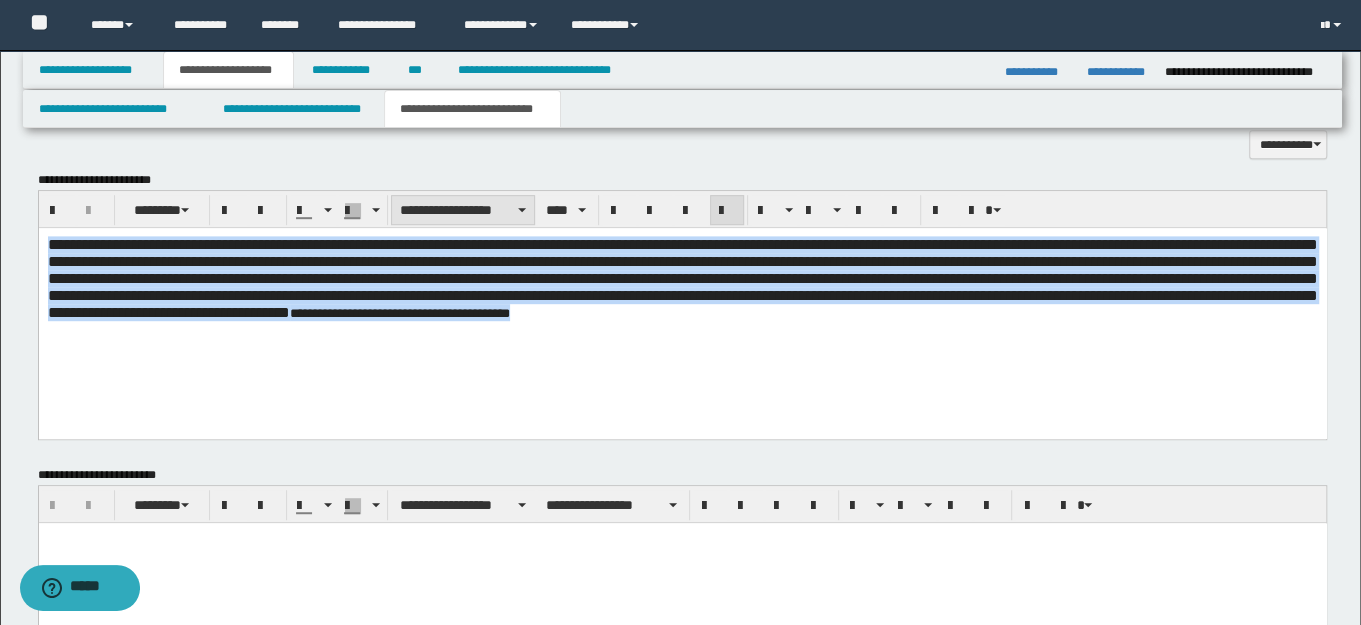 click on "**********" at bounding box center (463, 210) 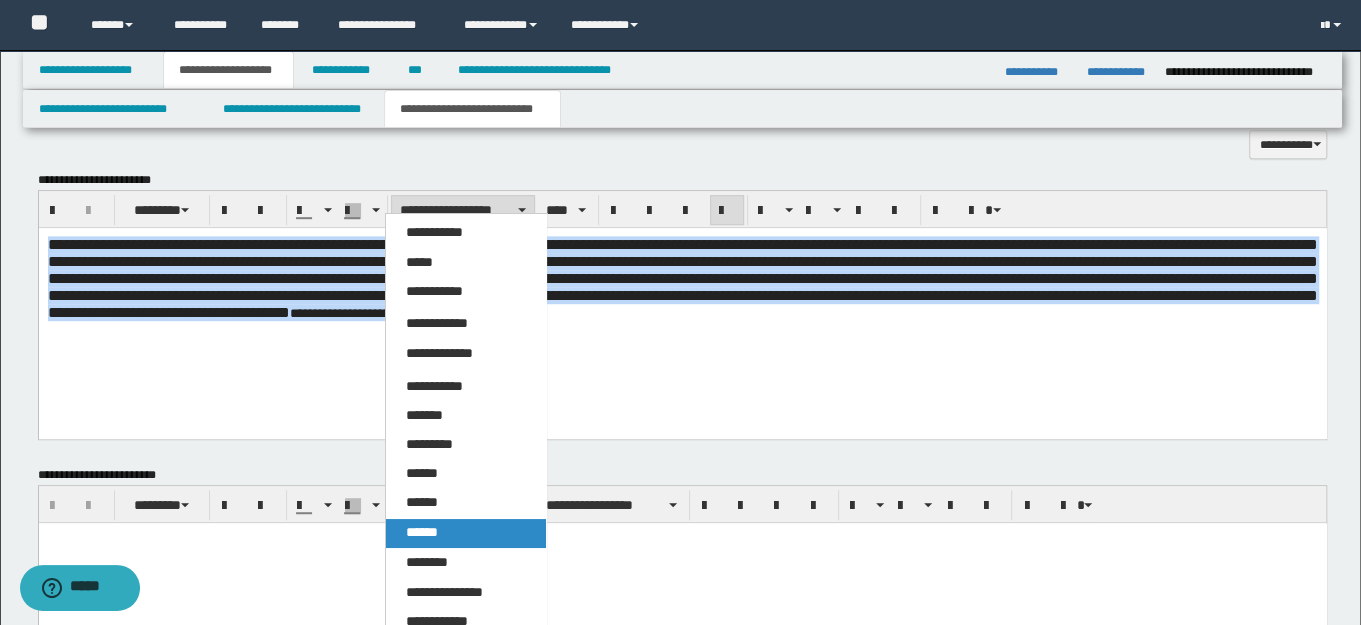 click on "******" at bounding box center [422, 532] 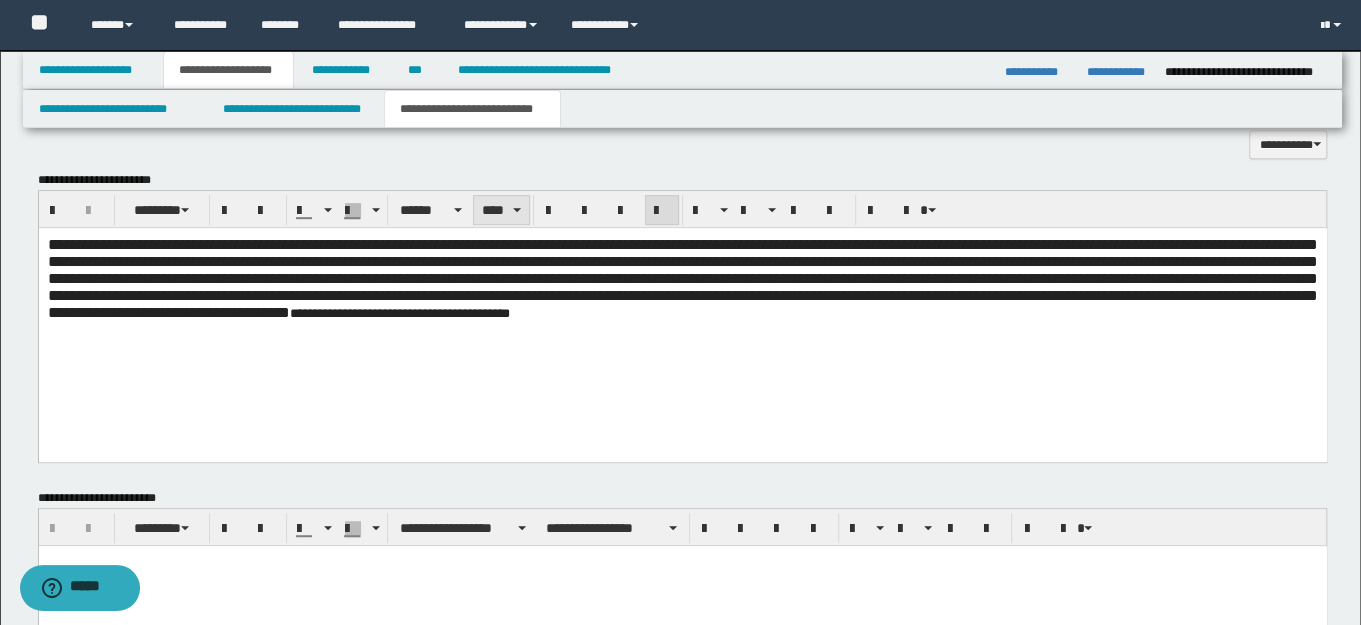 click on "****" at bounding box center [501, 210] 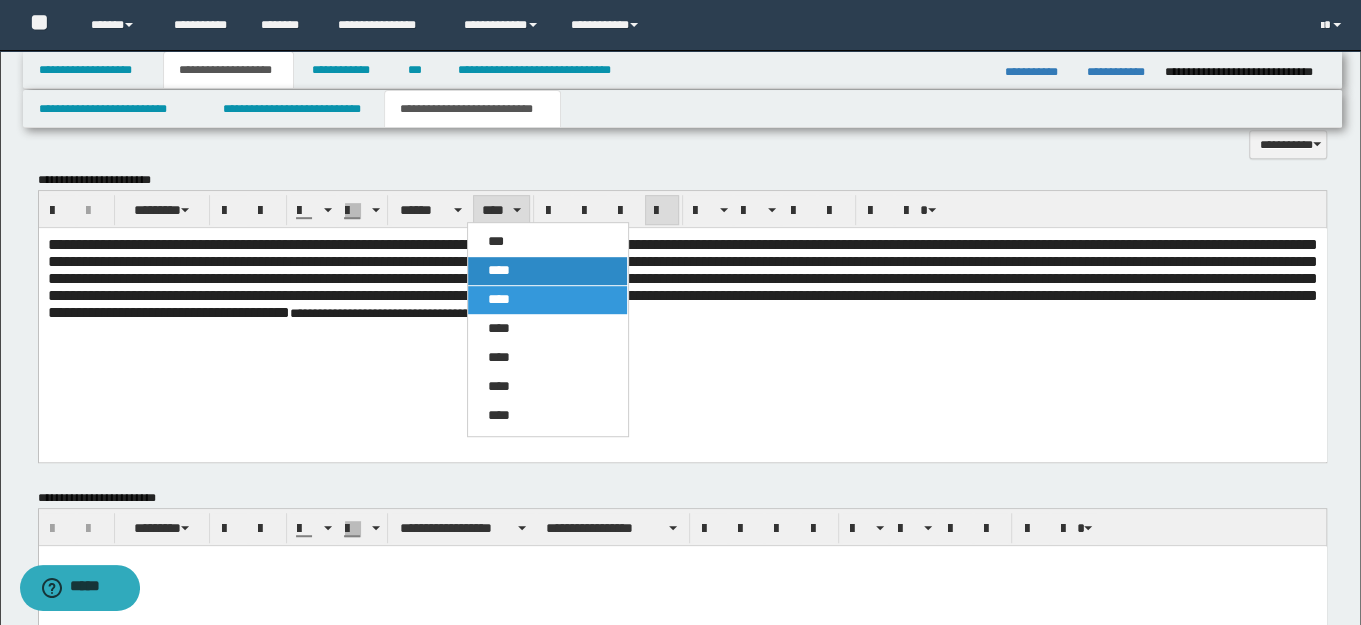 click on "****" at bounding box center (547, 271) 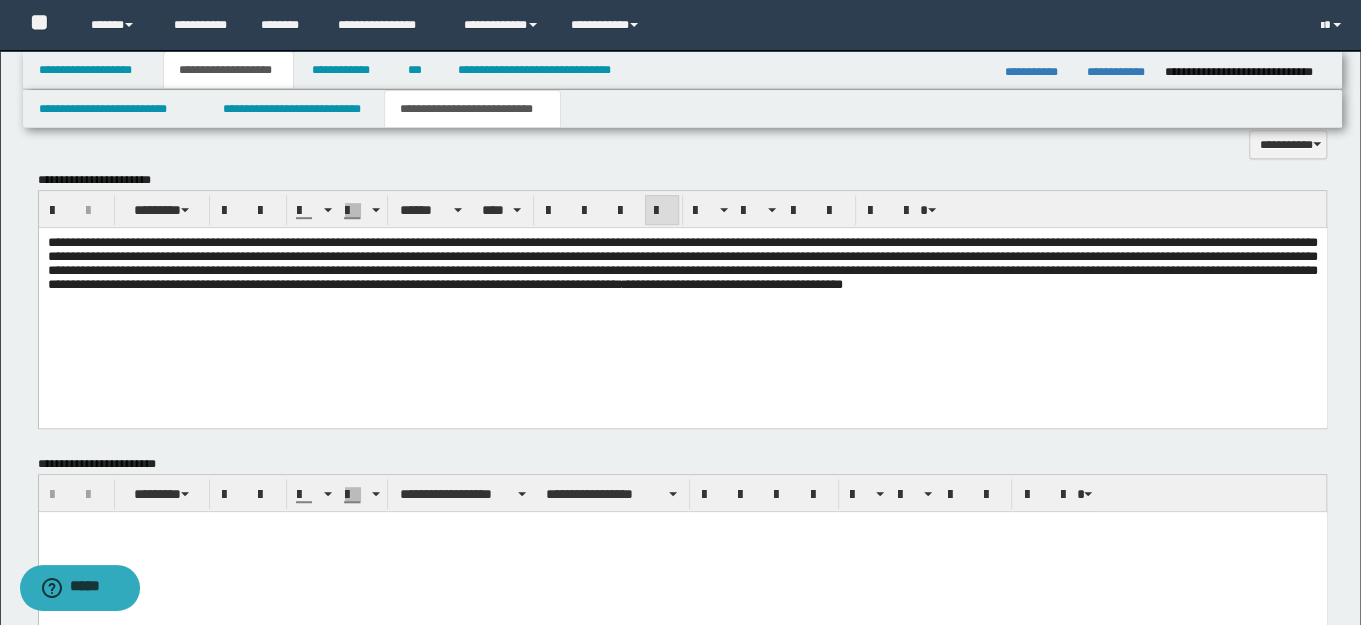 drag, startPoint x: 613, startPoint y: 316, endPoint x: 938, endPoint y: 346, distance: 326.38168 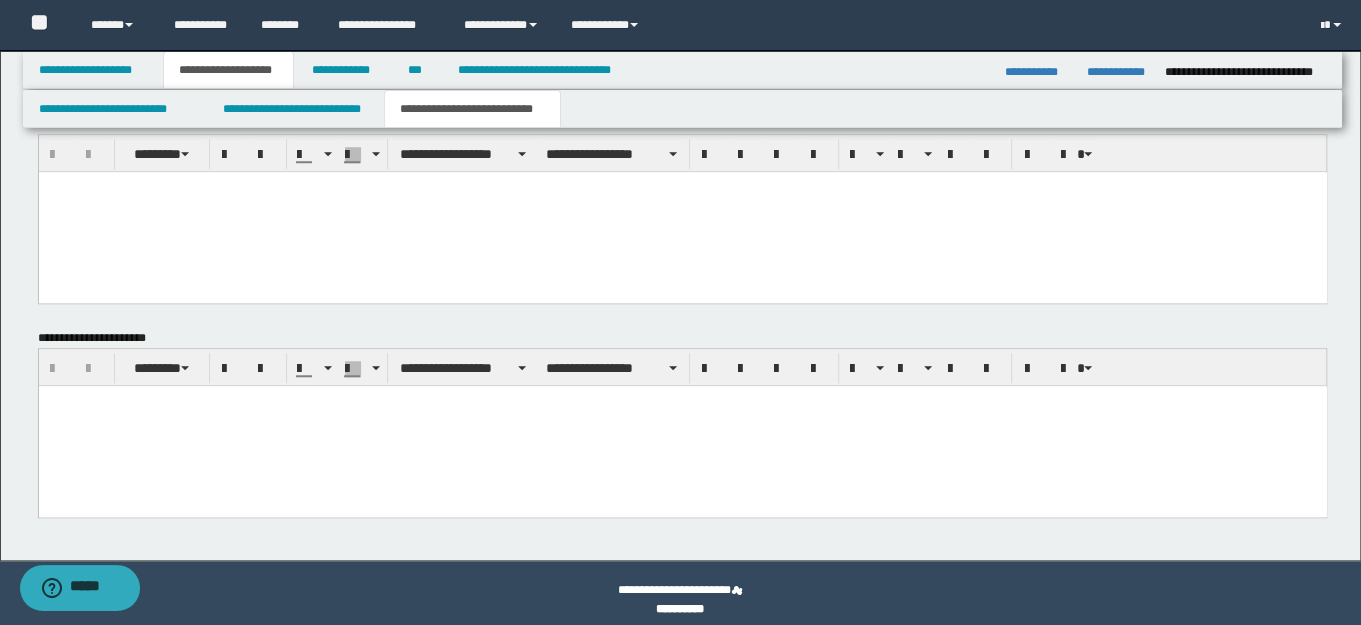 scroll, scrollTop: 1031, scrollLeft: 0, axis: vertical 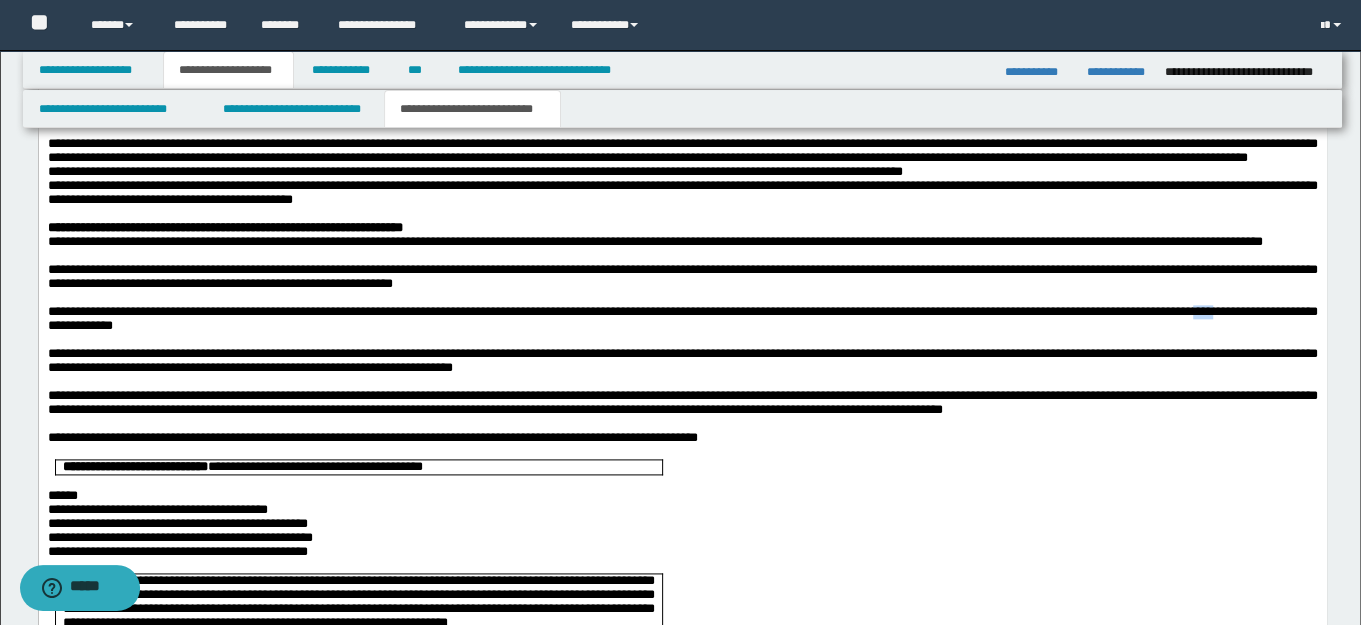 type 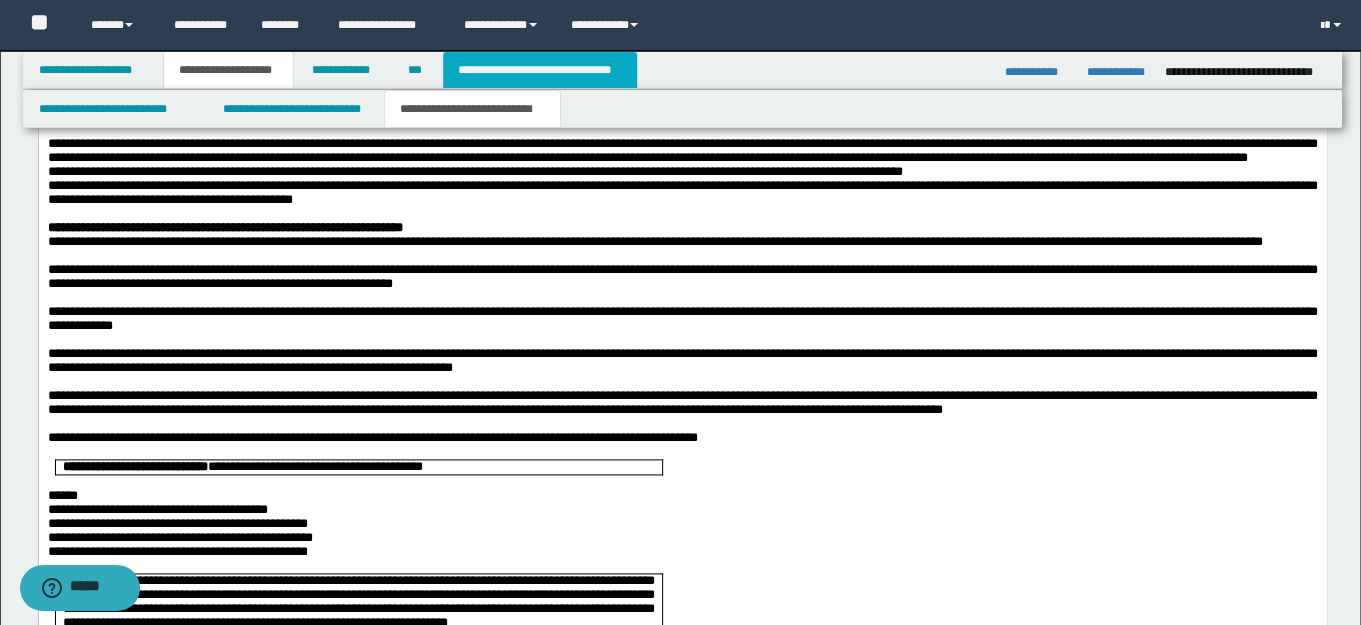 click on "**********" at bounding box center (540, 70) 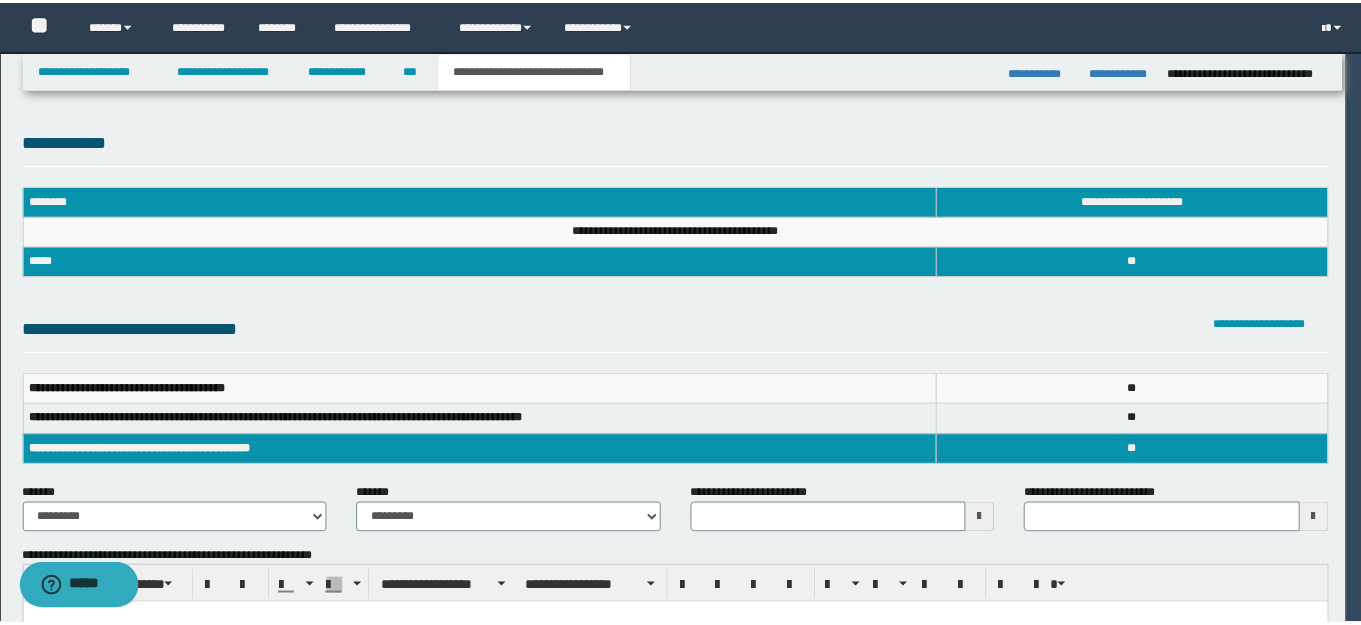 scroll, scrollTop: 0, scrollLeft: 0, axis: both 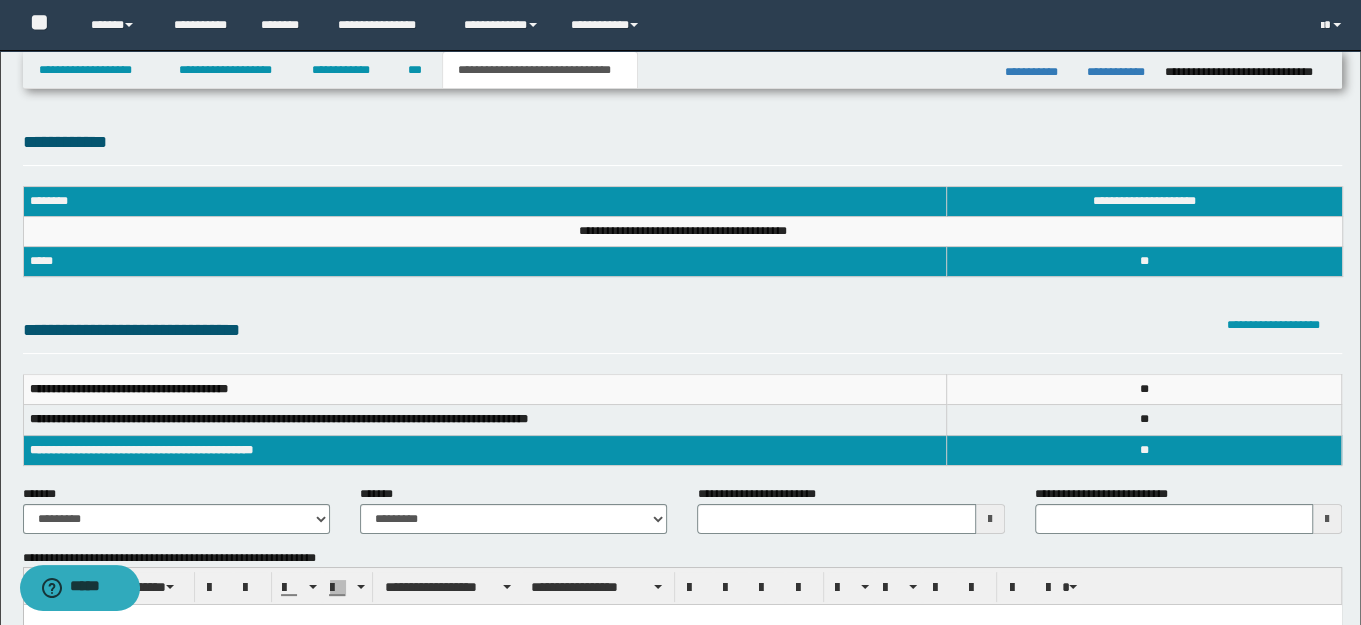 type 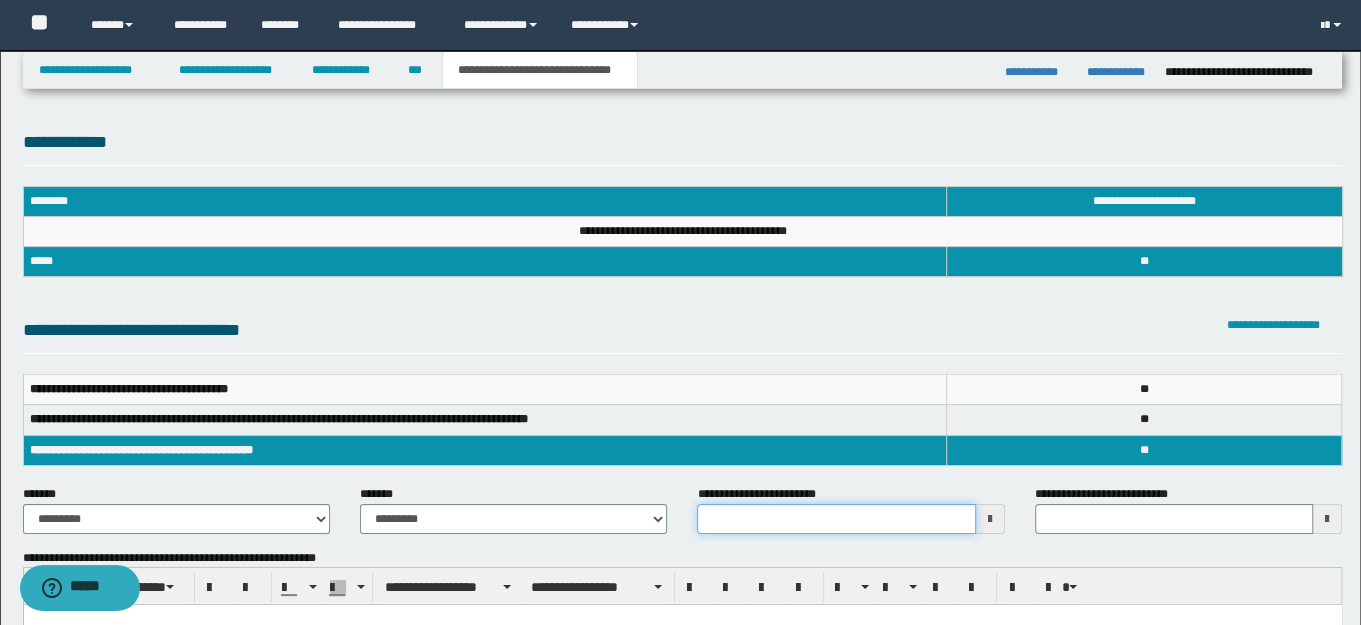 click on "**********" at bounding box center [836, 519] 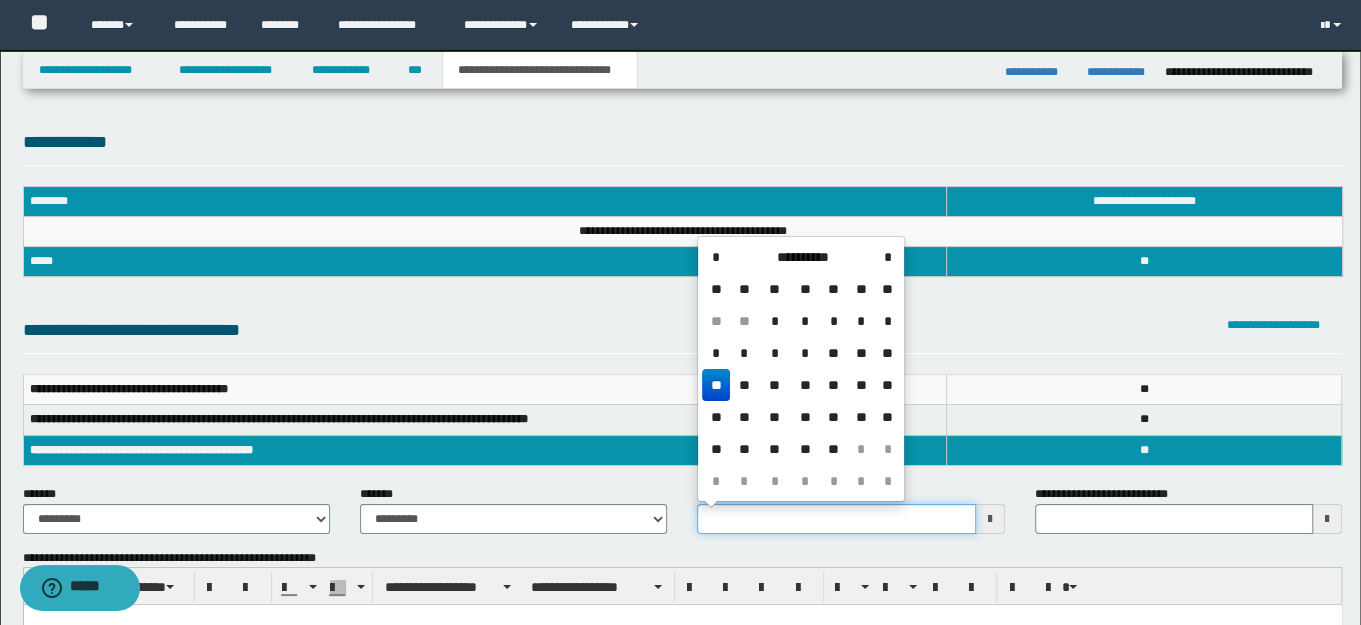 type 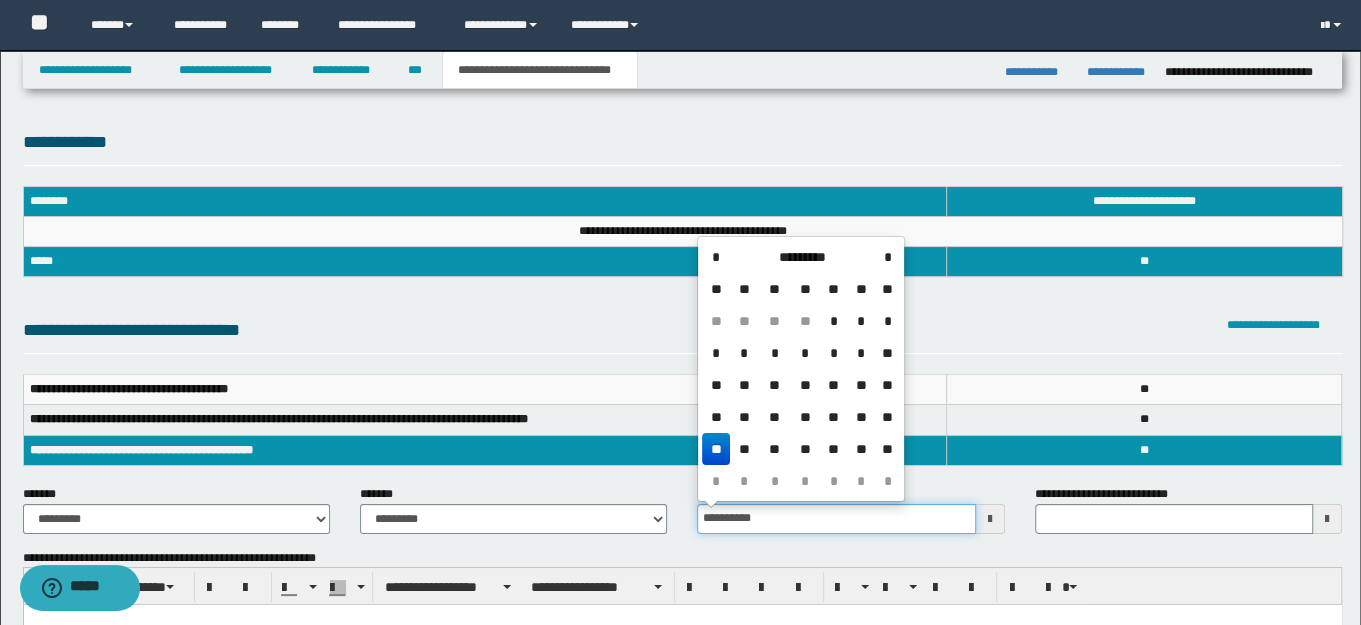 type on "**********" 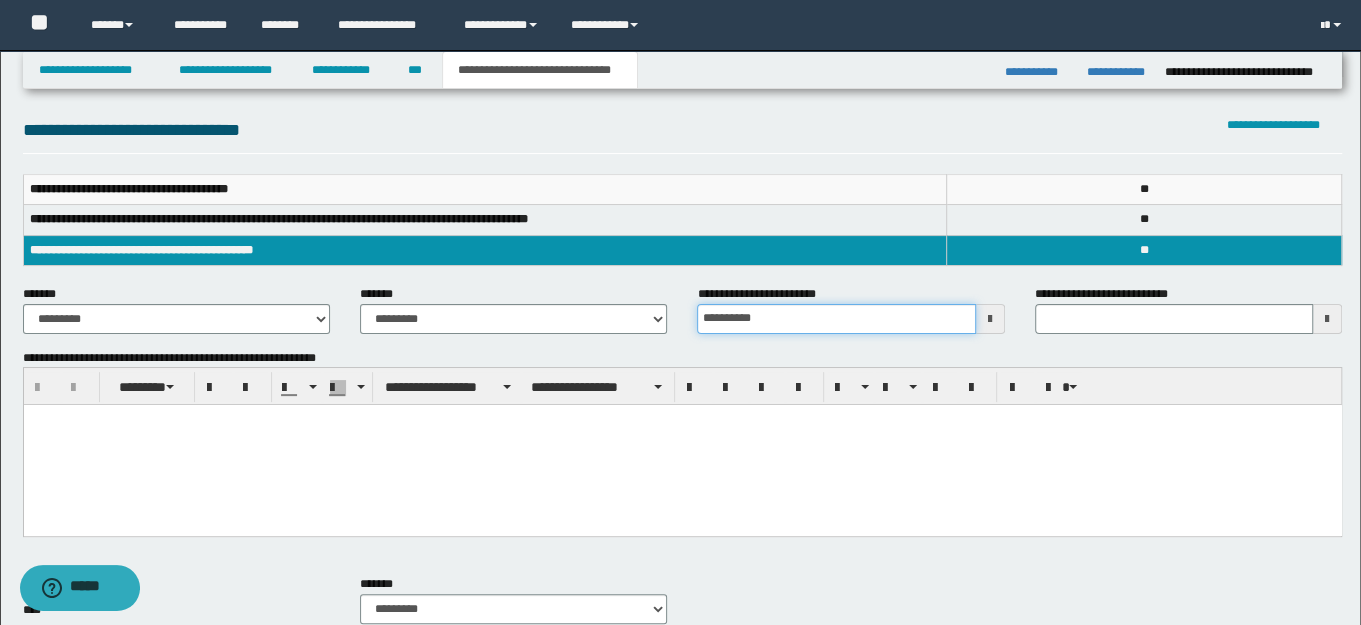scroll, scrollTop: 208, scrollLeft: 0, axis: vertical 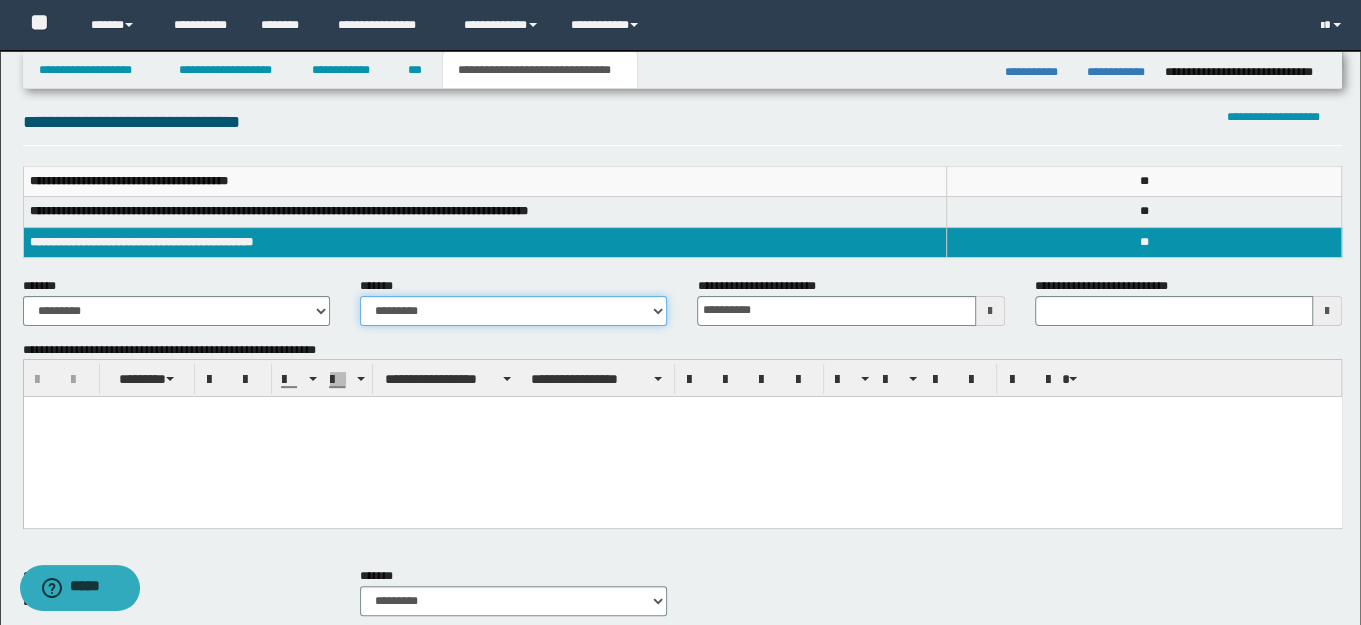 click on "**********" at bounding box center [513, 311] 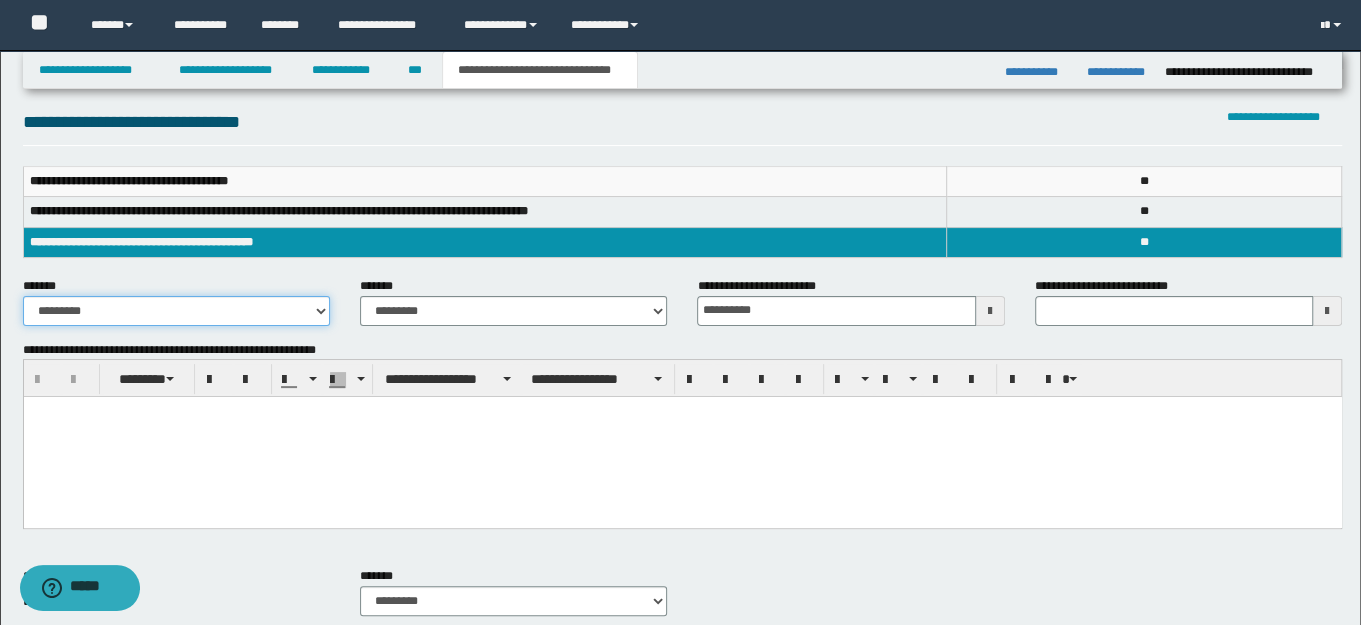 click on "**********" at bounding box center [176, 311] 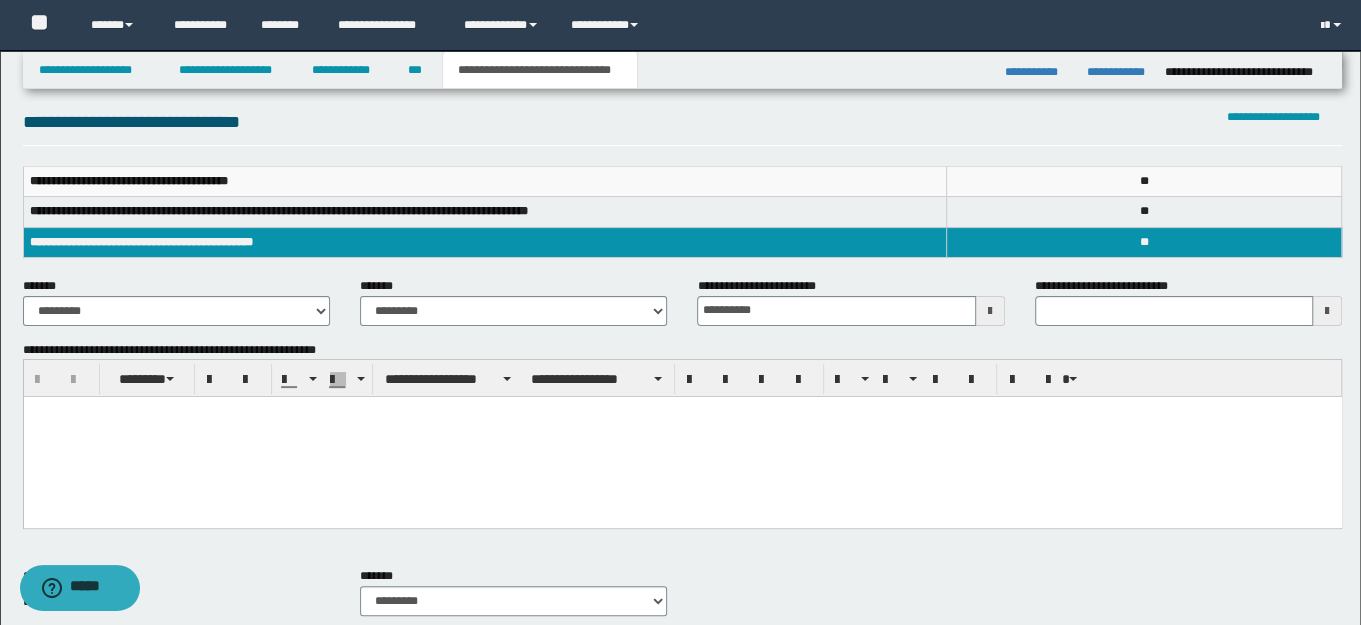 drag, startPoint x: 68, startPoint y: 418, endPoint x: 77, endPoint y: 413, distance: 10.29563 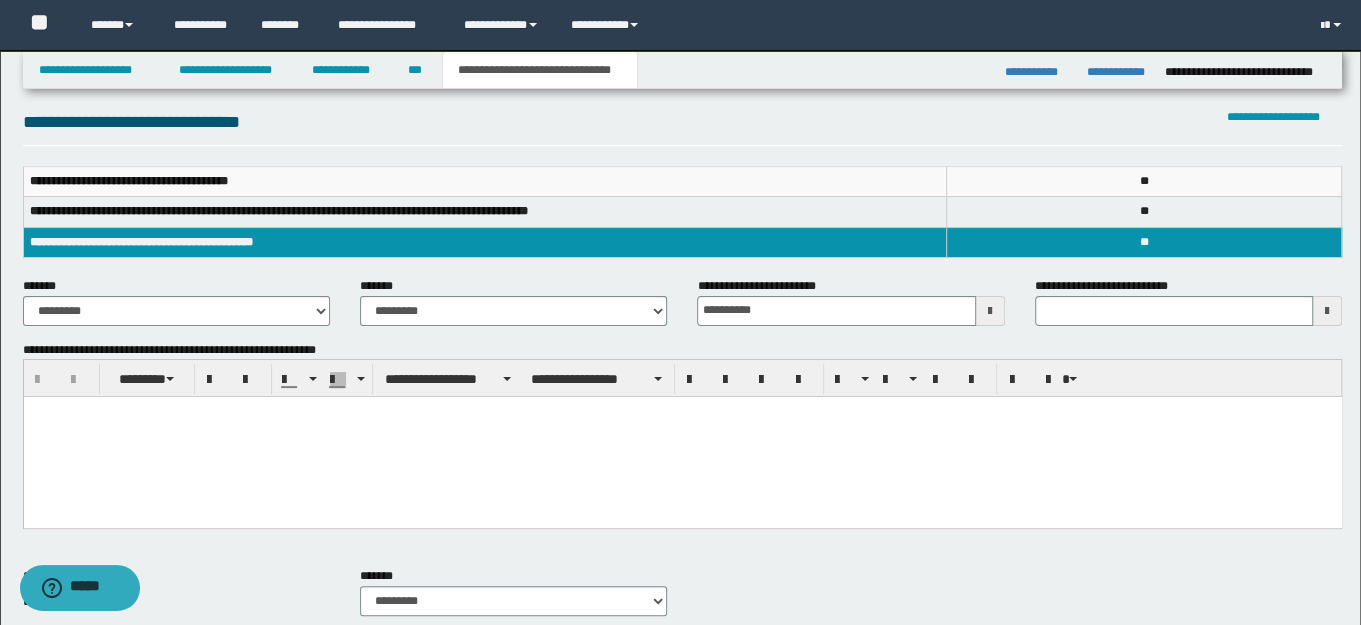 type 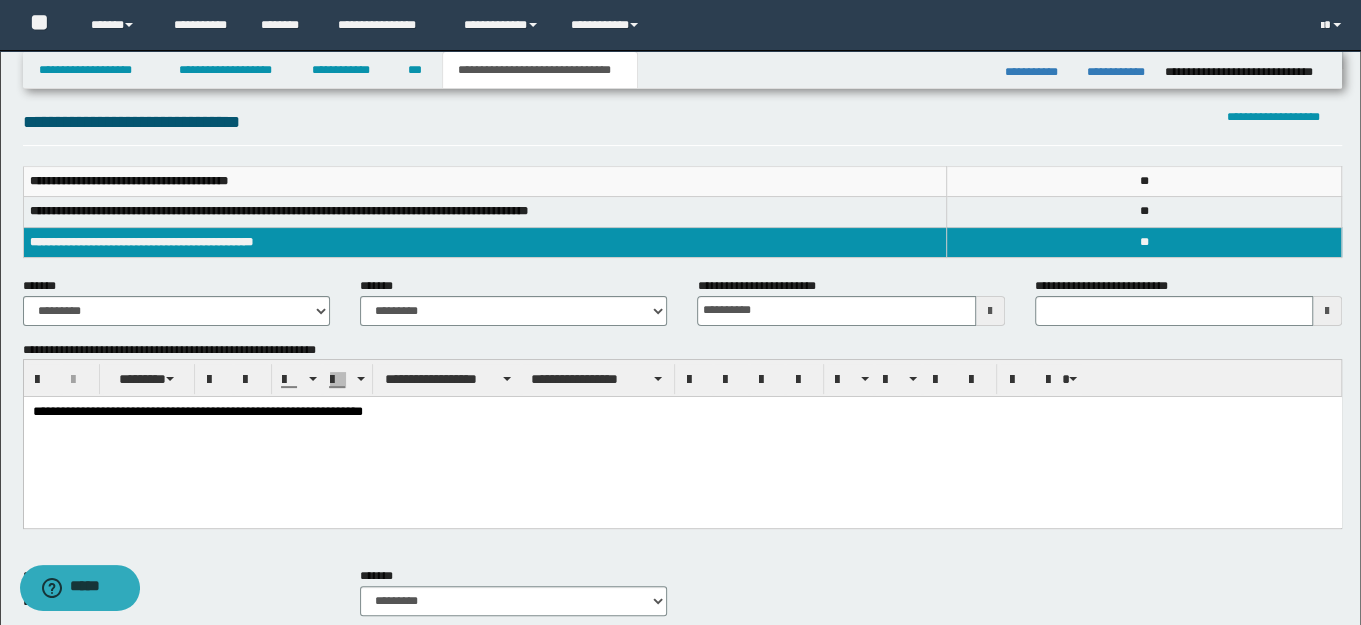 click on "**********" at bounding box center [682, 412] 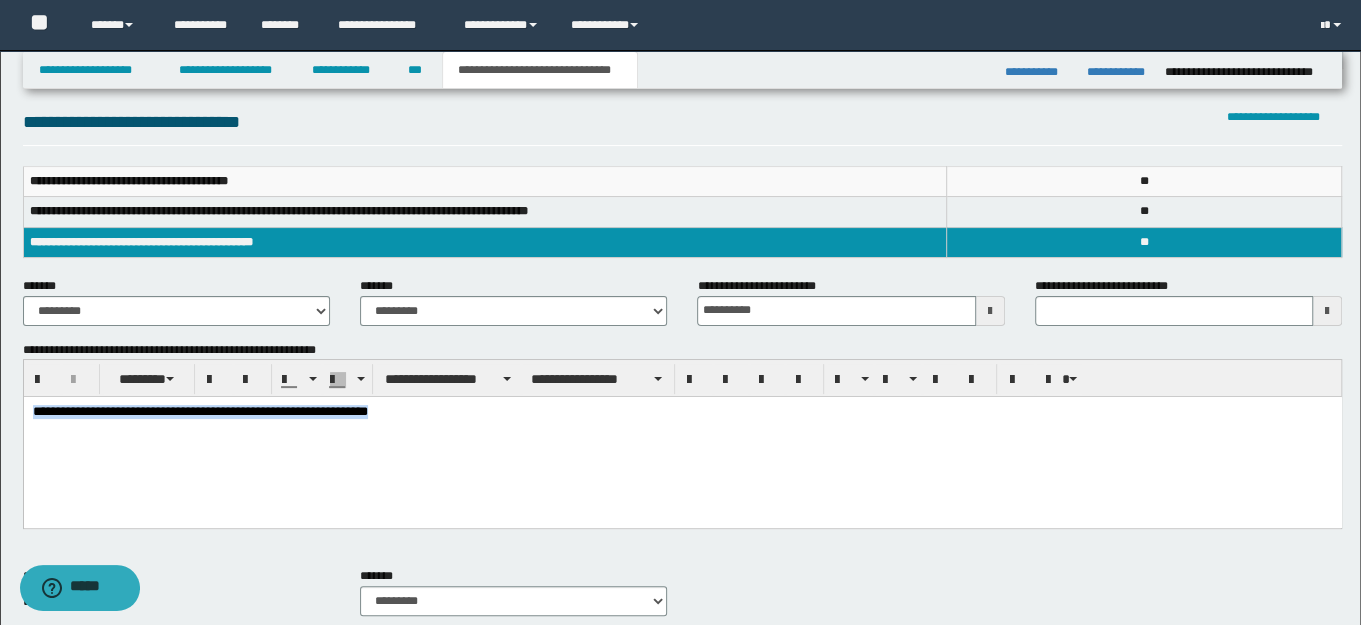 drag, startPoint x: 30, startPoint y: 412, endPoint x: 426, endPoint y: 412, distance: 396 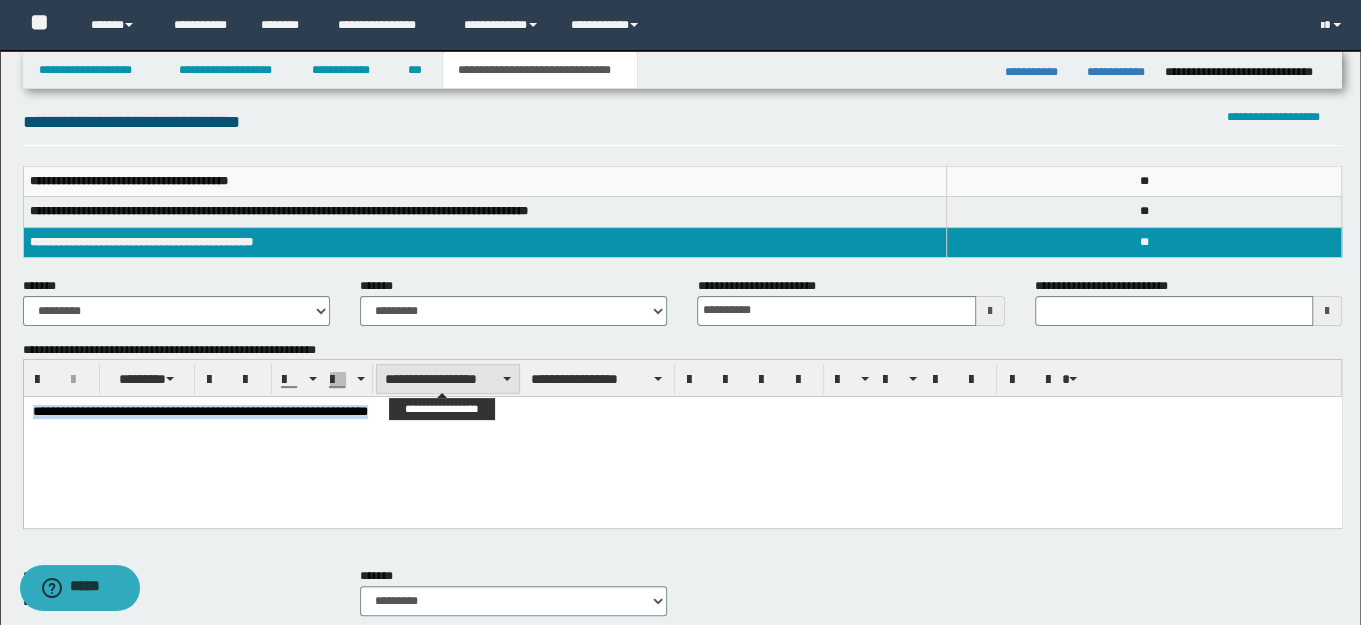 click at bounding box center [507, 379] 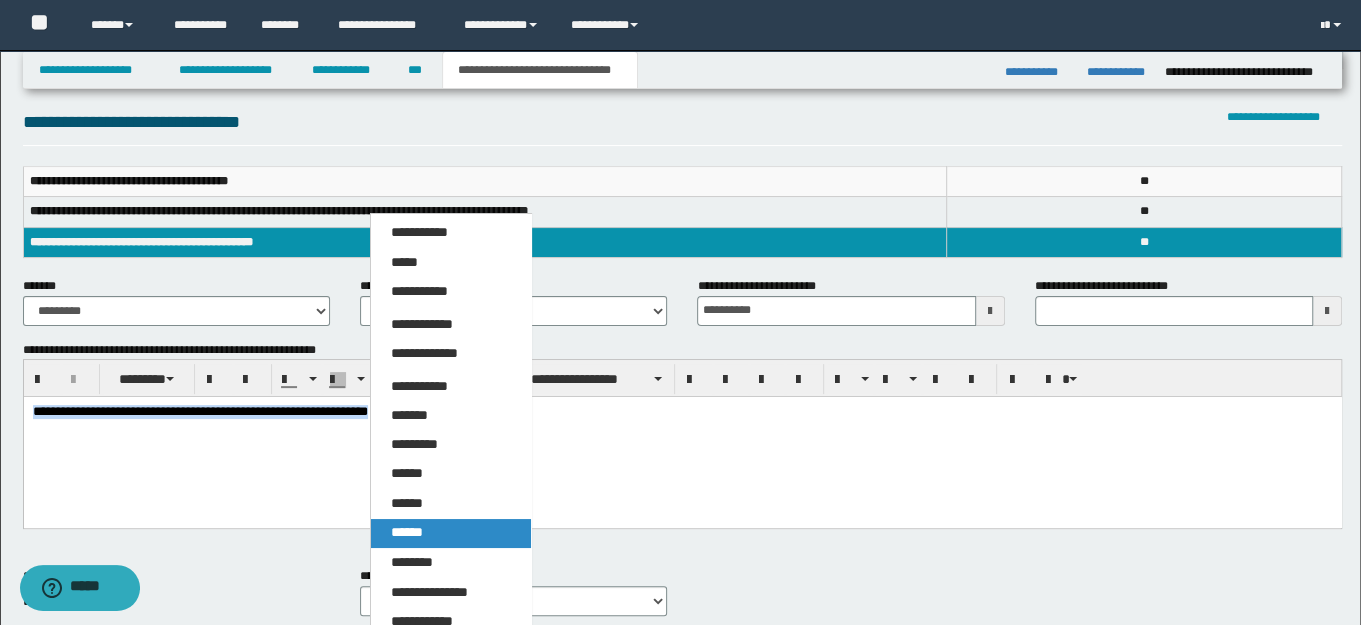 click on "******" at bounding box center (407, 532) 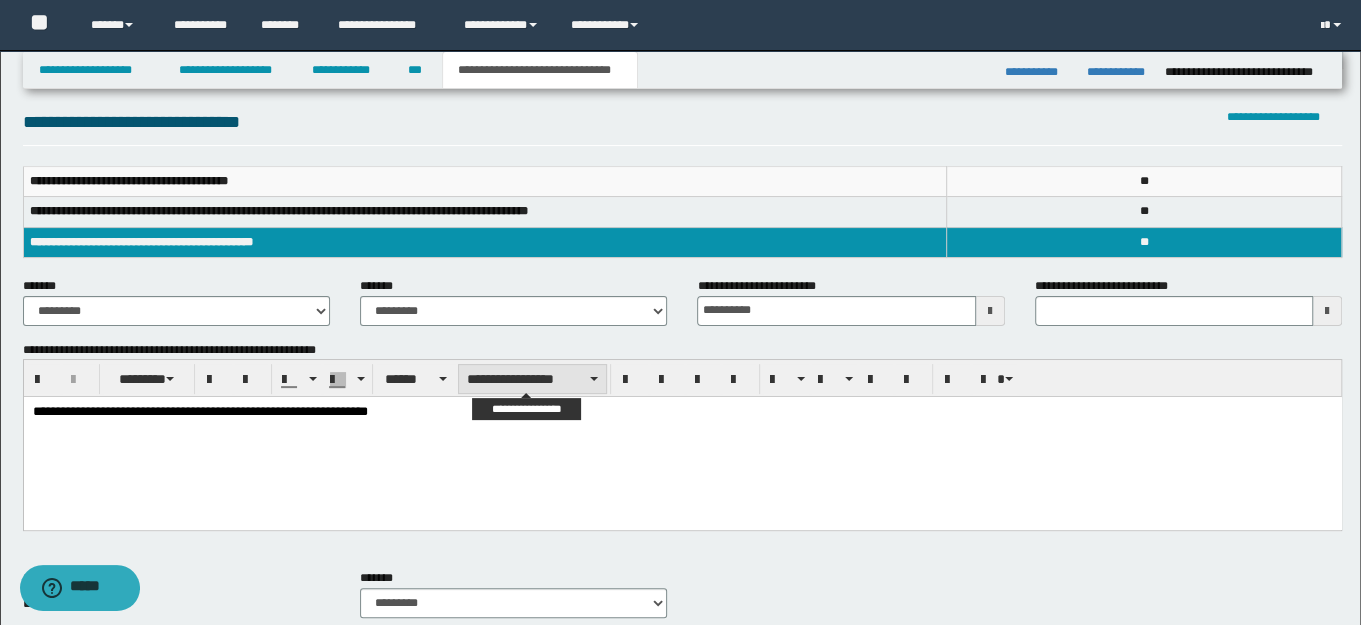 click on "**********" at bounding box center (532, 379) 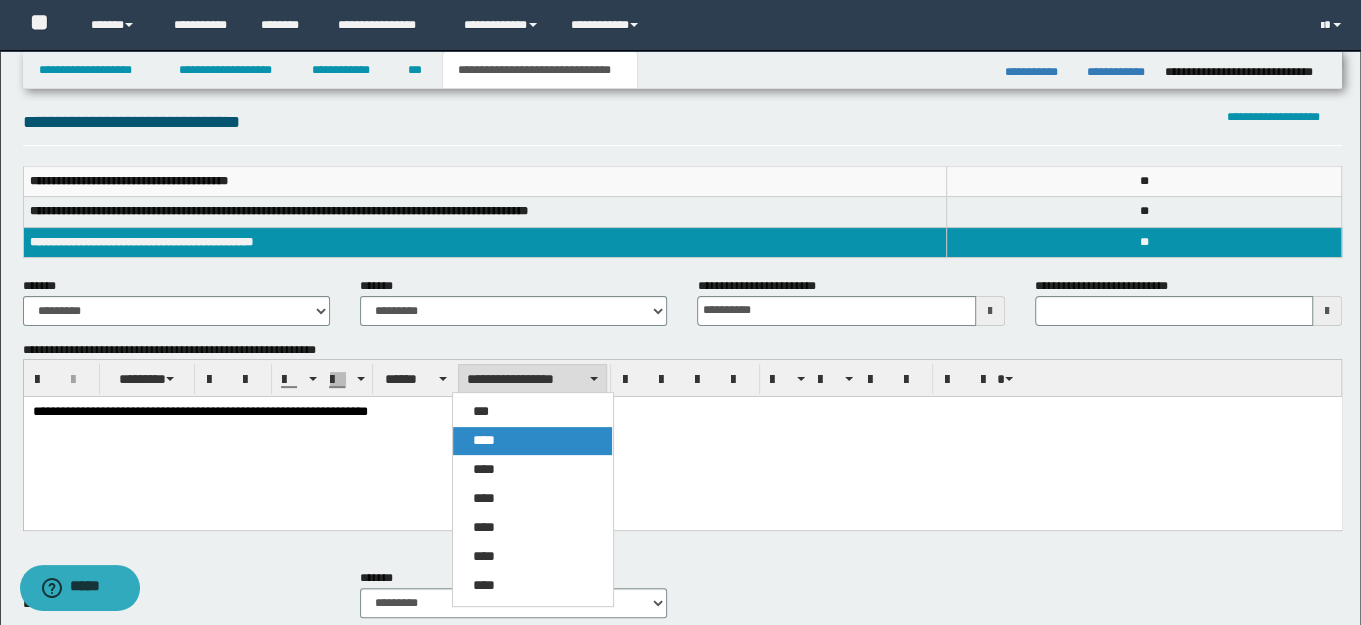 drag, startPoint x: 501, startPoint y: 430, endPoint x: 583, endPoint y: 52, distance: 386.79193 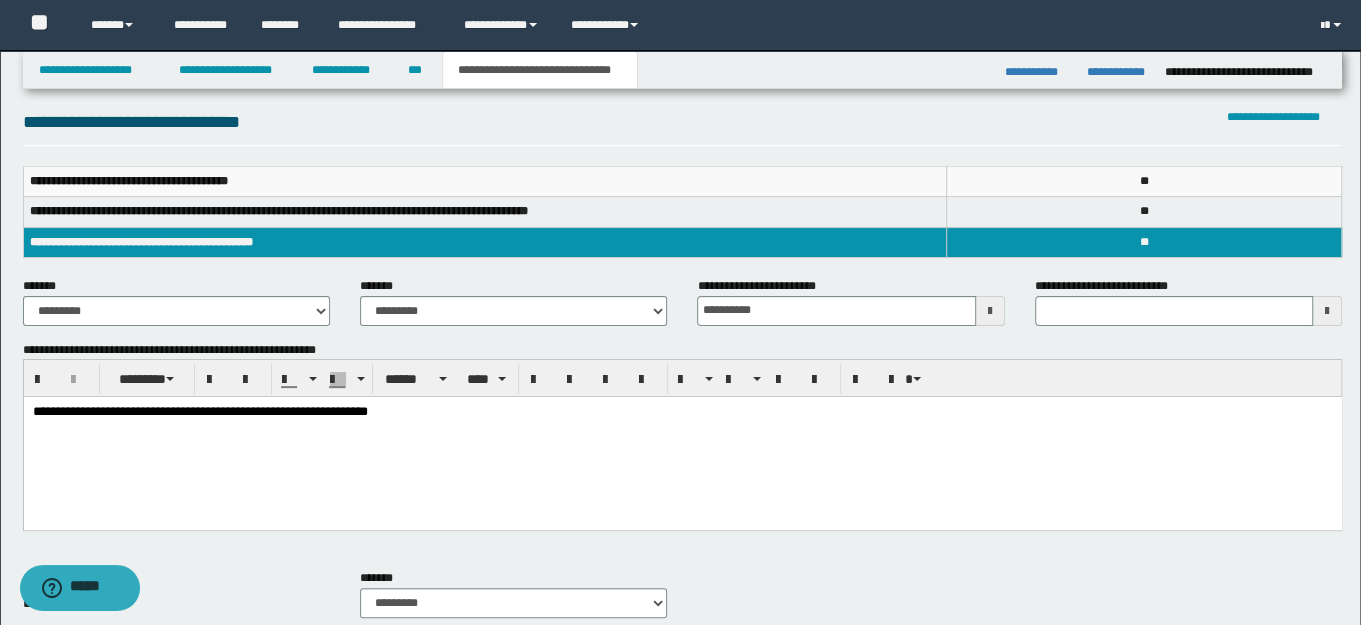 click on "**********" at bounding box center [682, 438] 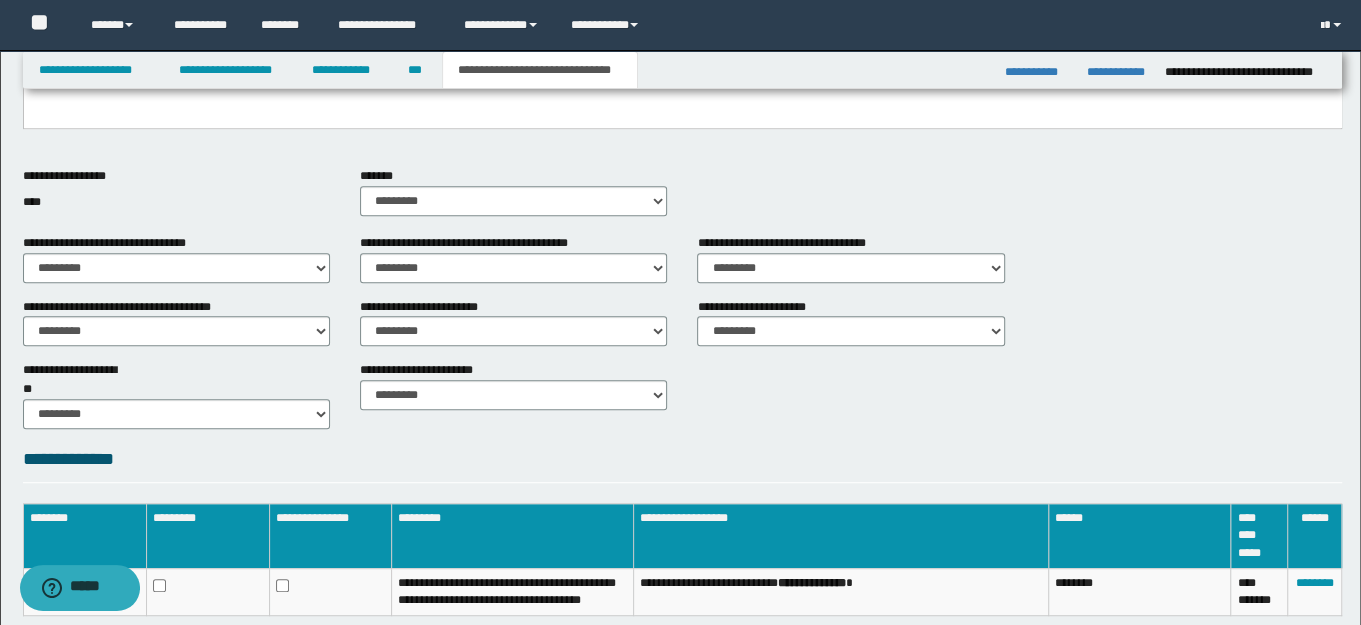 scroll, scrollTop: 624, scrollLeft: 0, axis: vertical 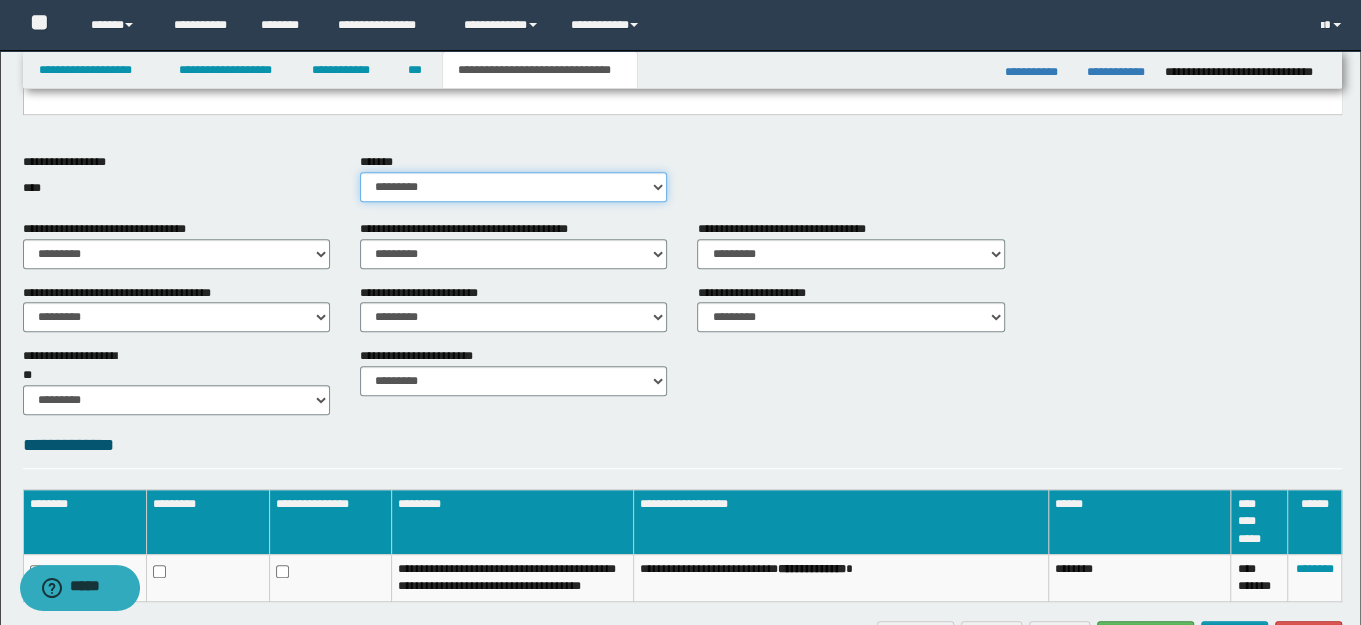 click on "*********
**
**" at bounding box center [513, 187] 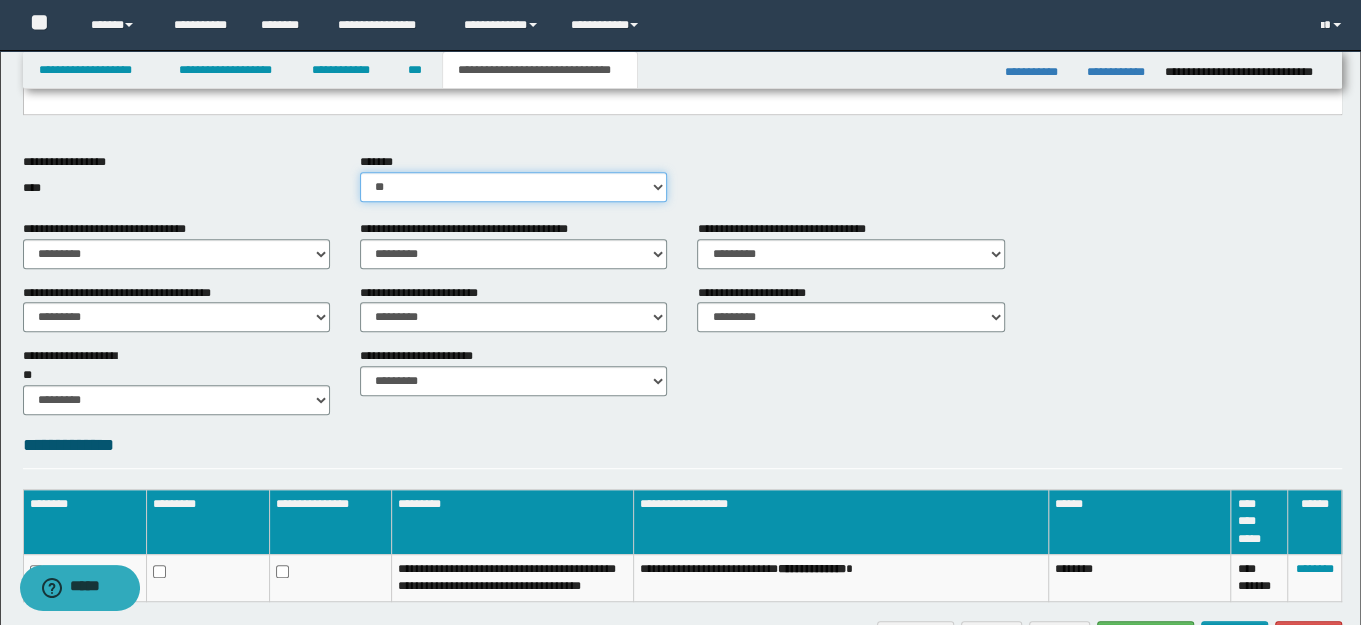 click on "*********
**
**" at bounding box center (513, 187) 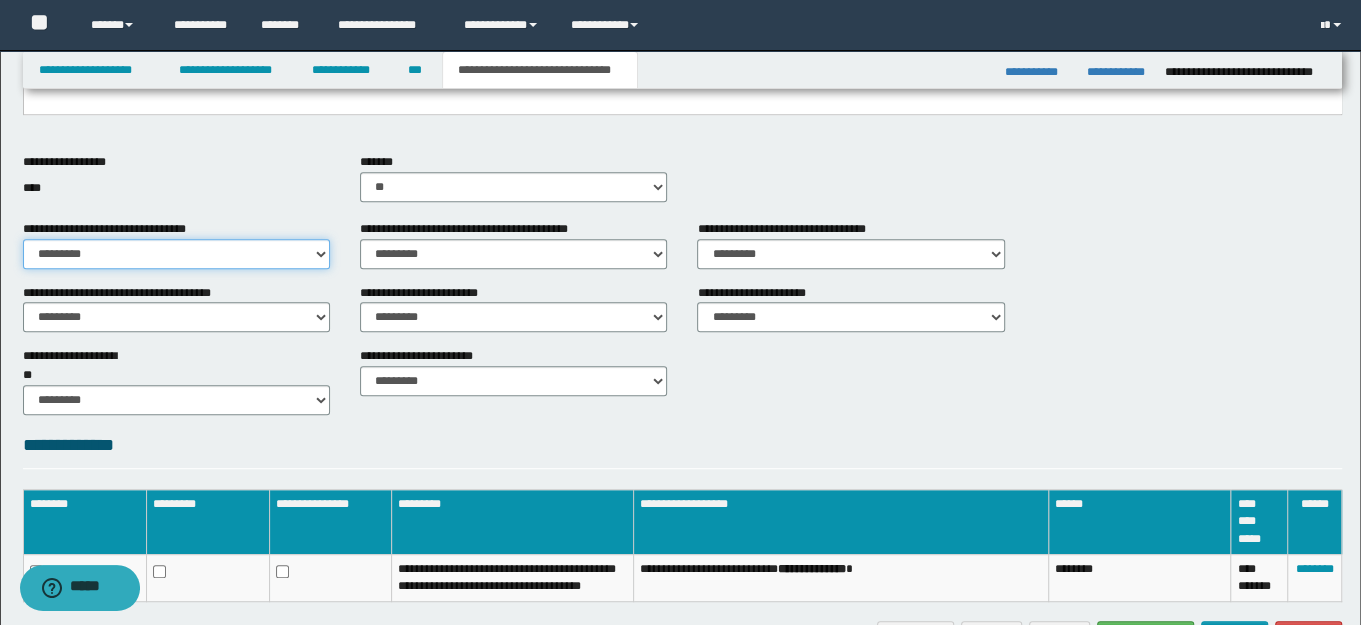 click on "*********
**
**" at bounding box center (176, 254) 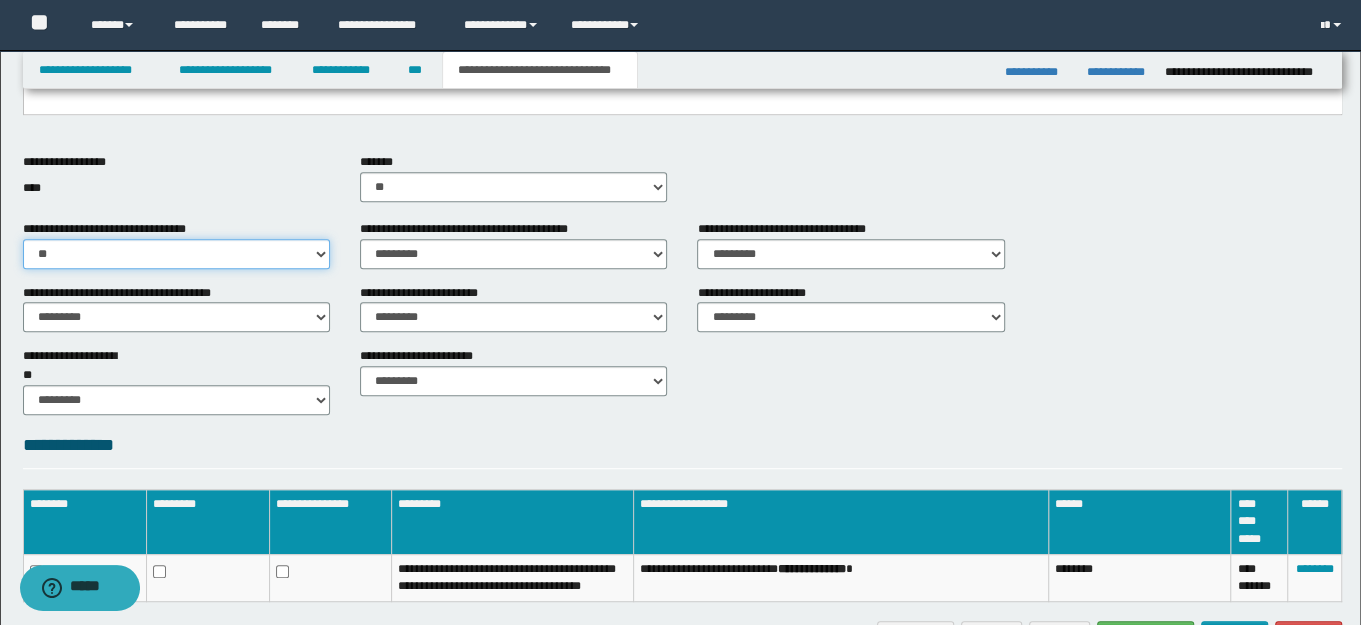 click on "*********
**
**" at bounding box center [176, 254] 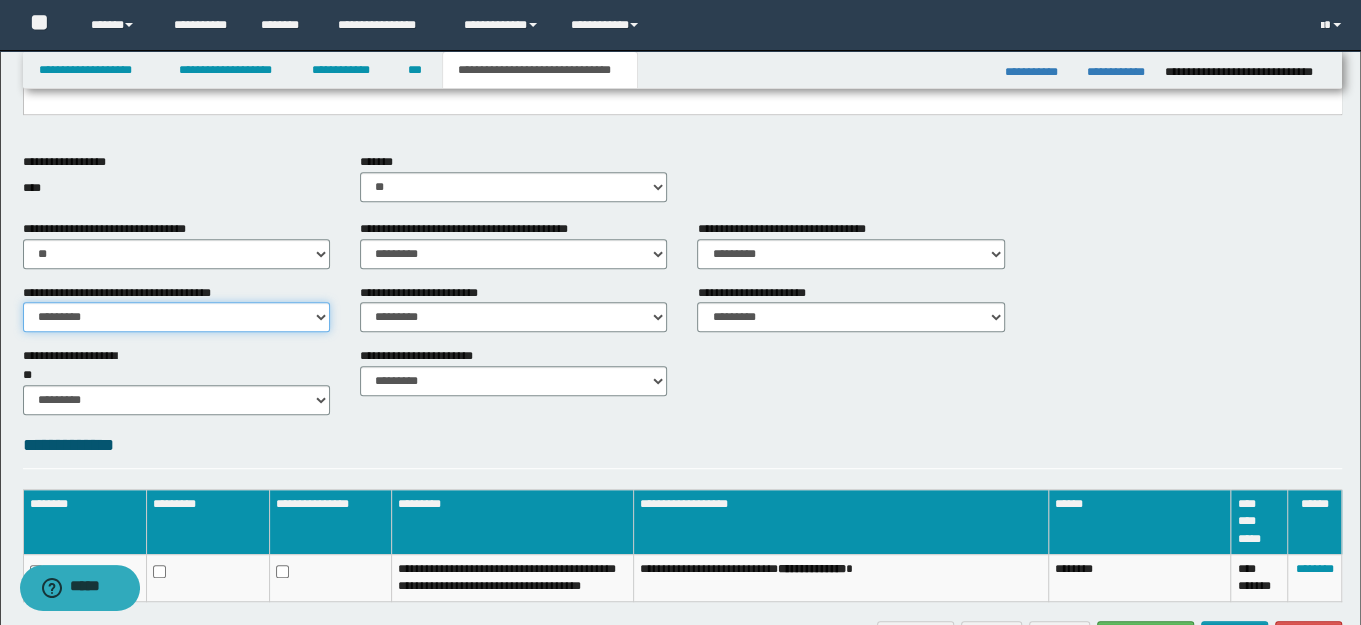 drag, startPoint x: 313, startPoint y: 308, endPoint x: 291, endPoint y: 328, distance: 29.732138 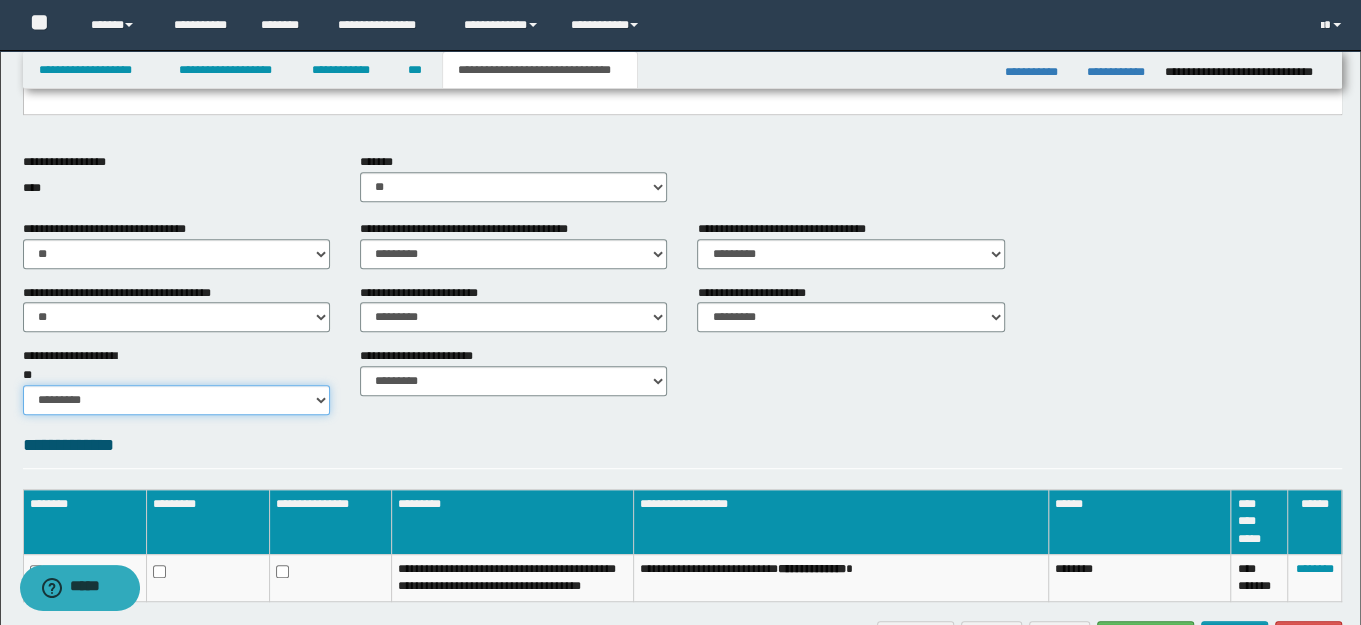 drag, startPoint x: 314, startPoint y: 375, endPoint x: 309, endPoint y: 385, distance: 11.18034 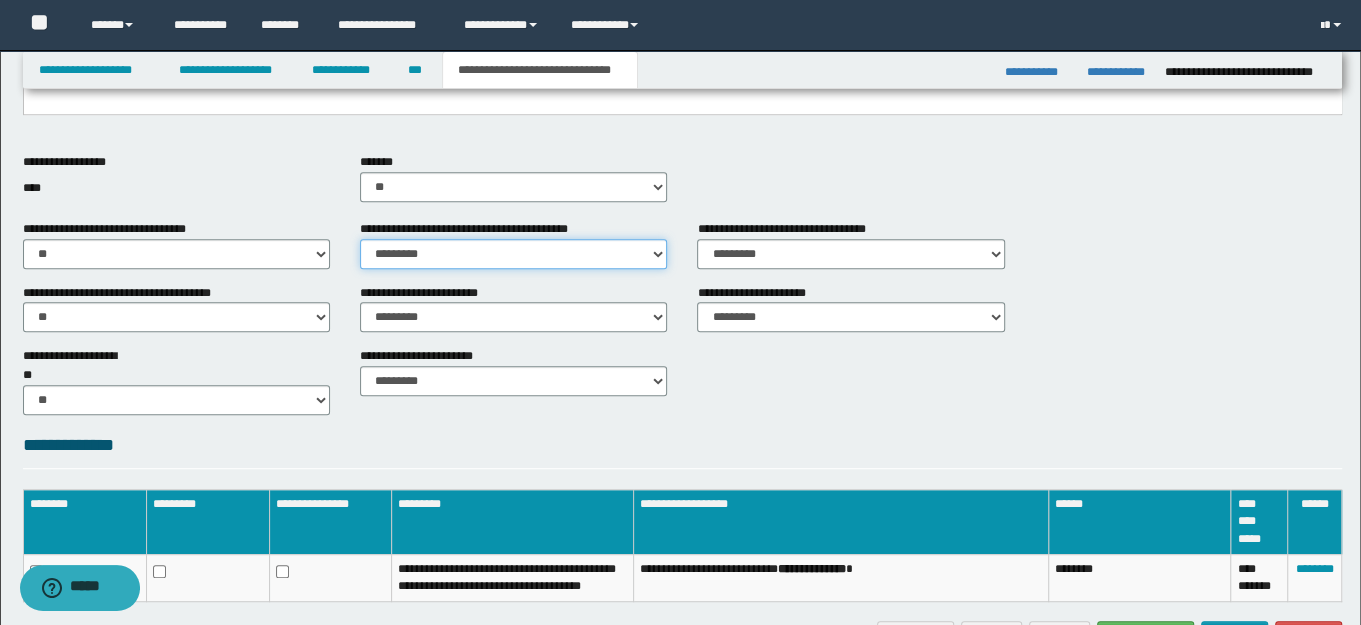 drag, startPoint x: 654, startPoint y: 254, endPoint x: 624, endPoint y: 265, distance: 31.95309 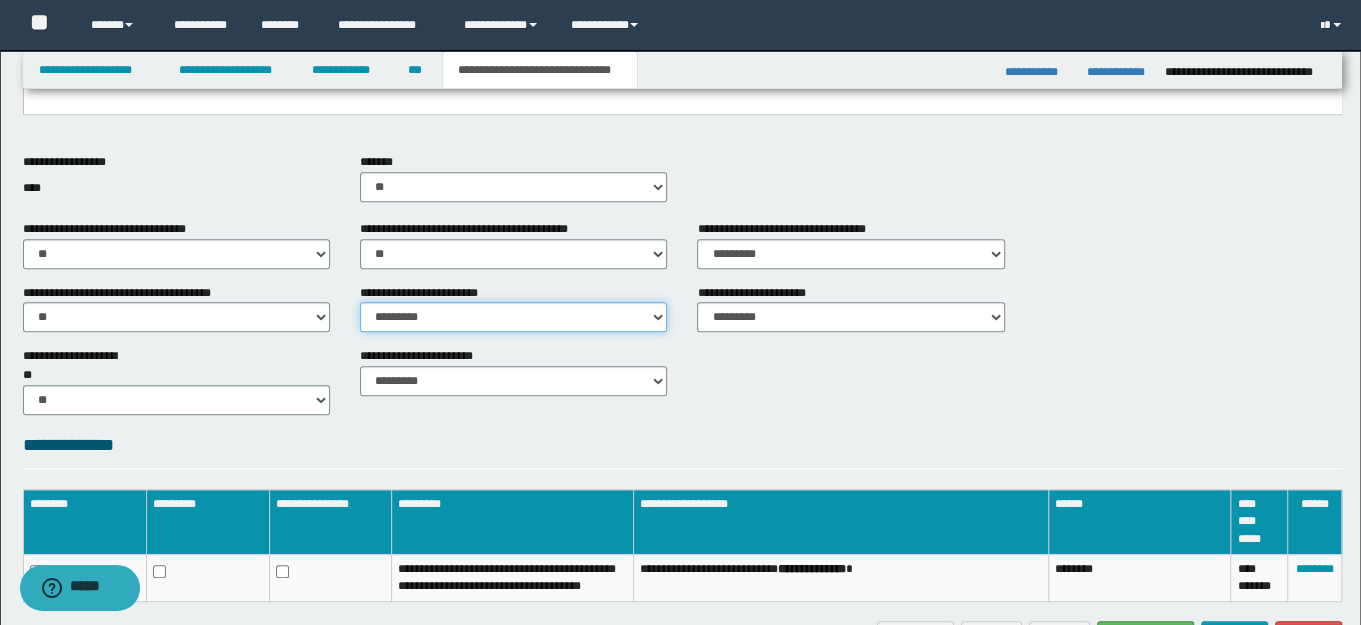 click on "*********
**
**" at bounding box center [513, 317] 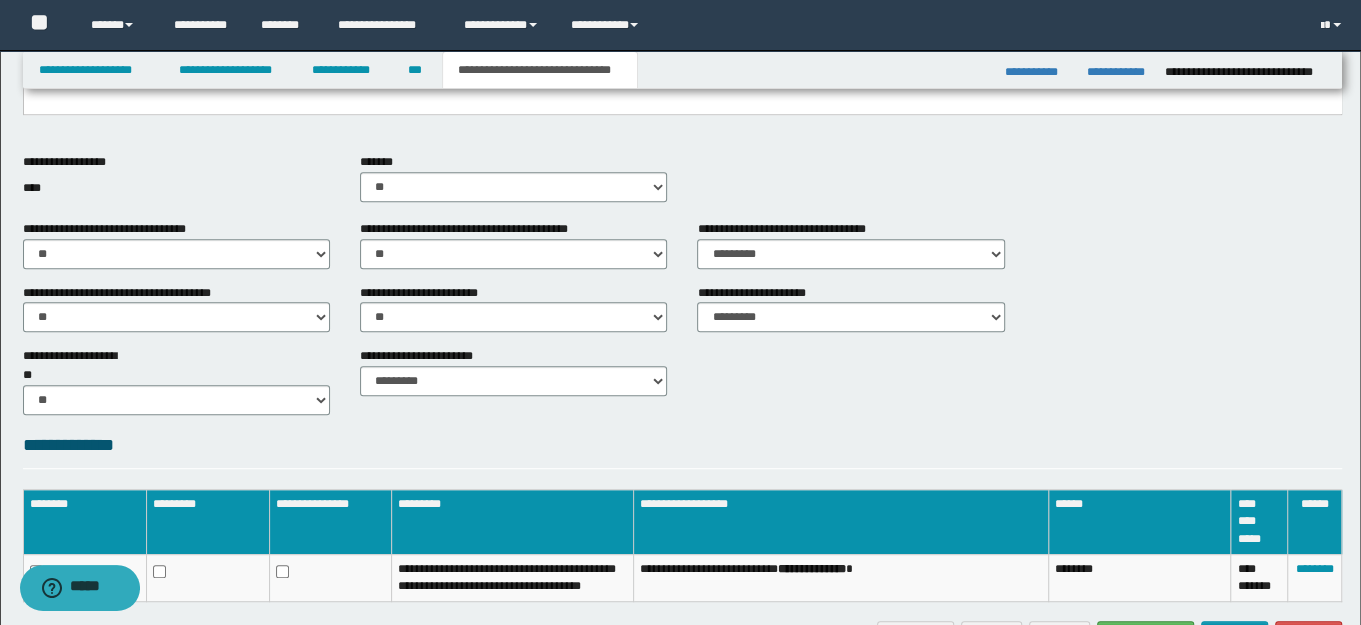 click on "**********" at bounding box center [513, 379] 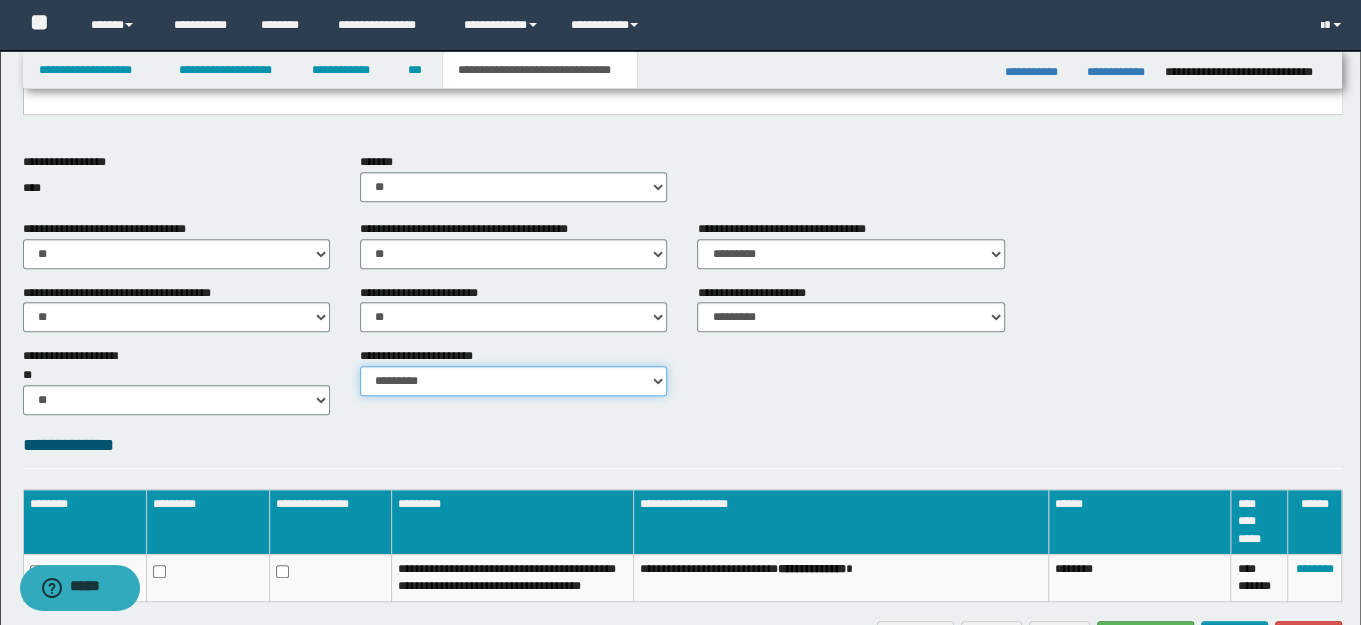 click on "*********
*********
*********" at bounding box center [513, 381] 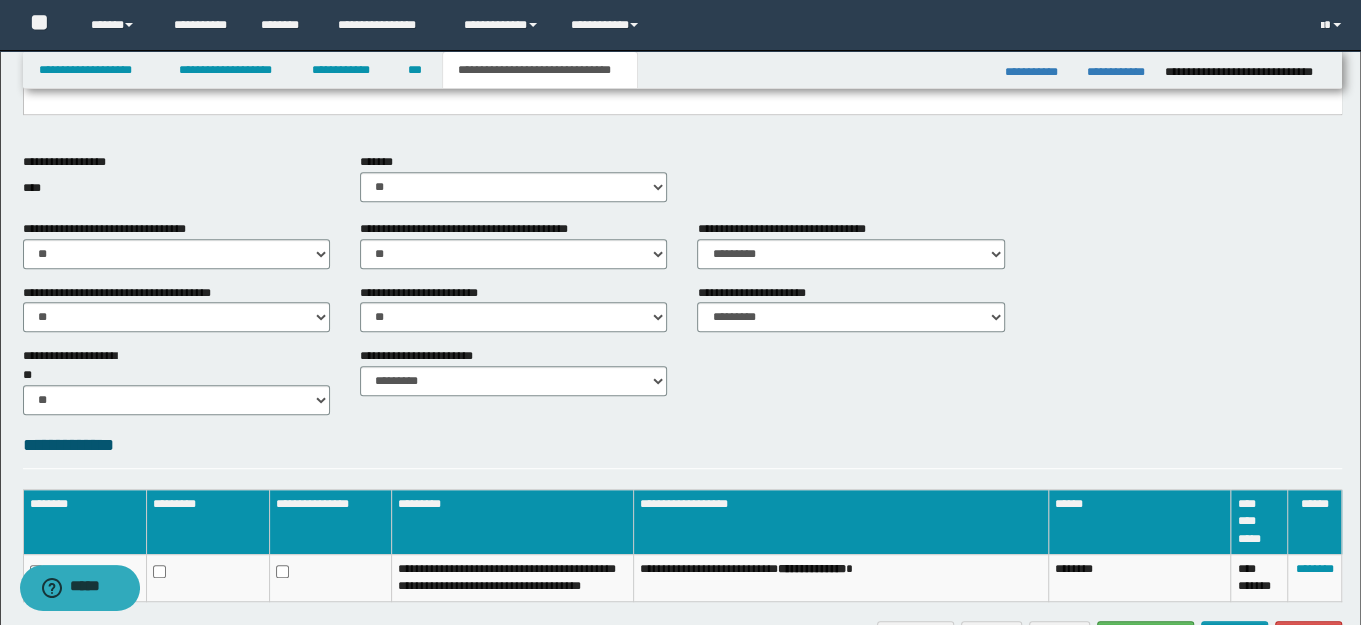 click on "**********" at bounding box center (683, 379) 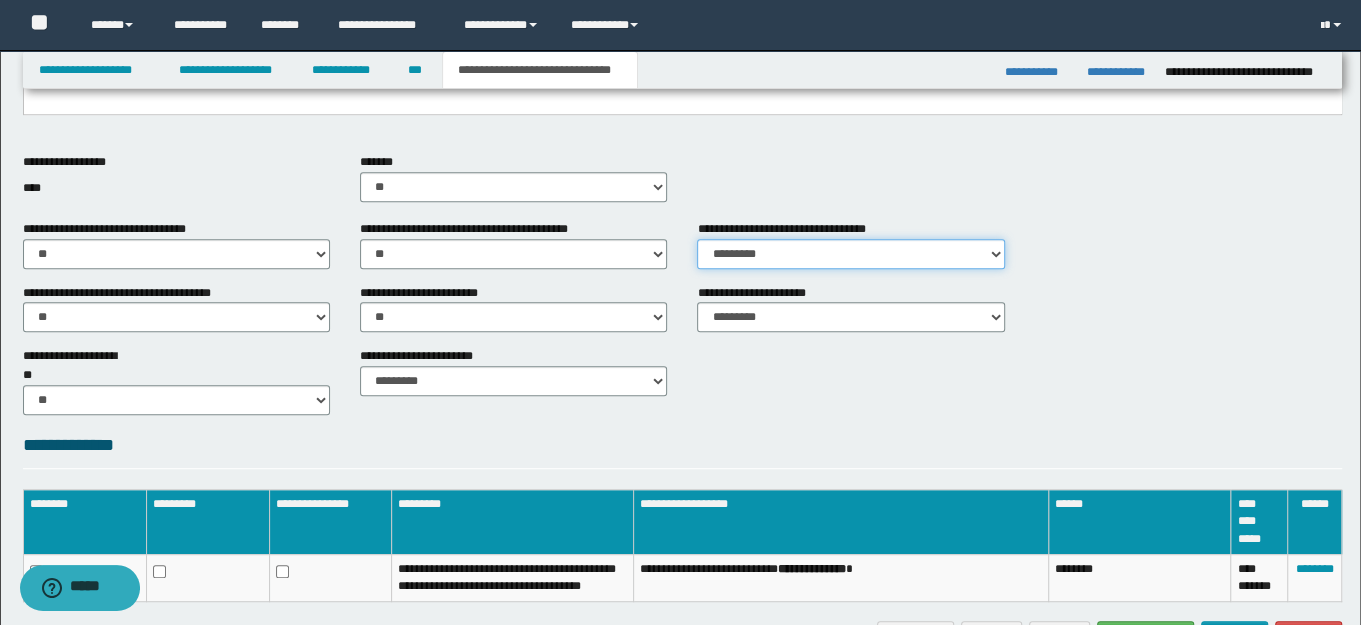 click on "*********
**
**" at bounding box center [850, 254] 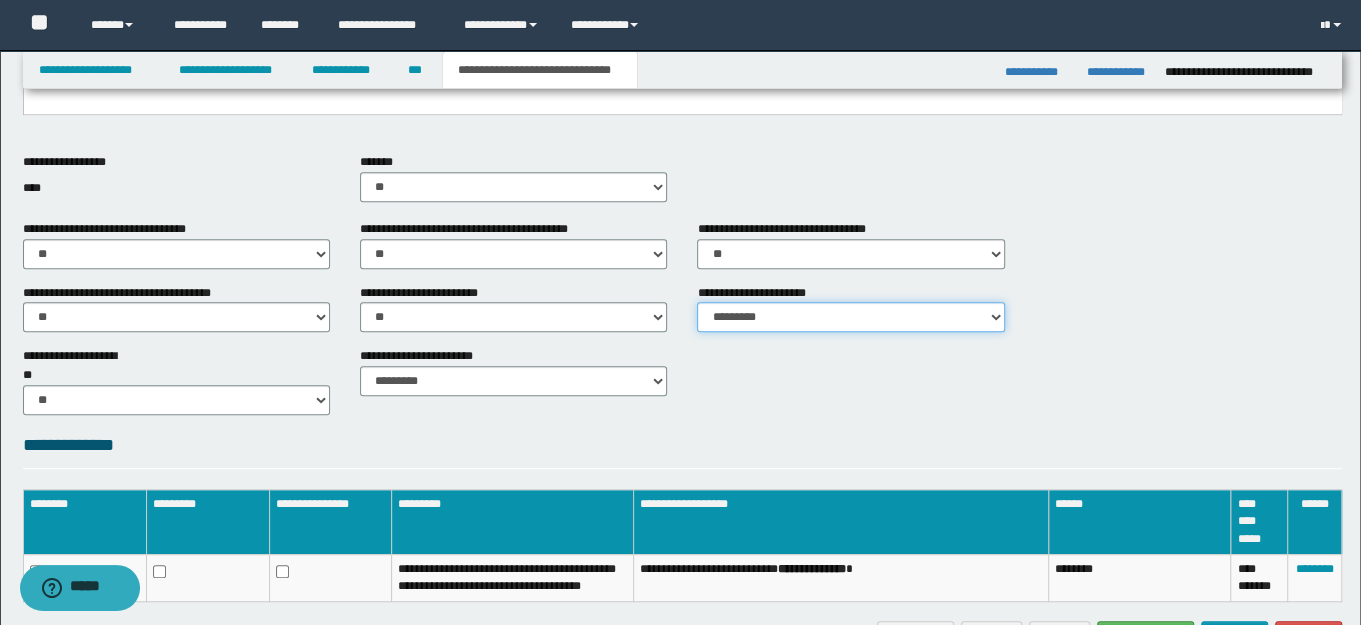 drag, startPoint x: 989, startPoint y: 319, endPoint x: 965, endPoint y: 327, distance: 25.298222 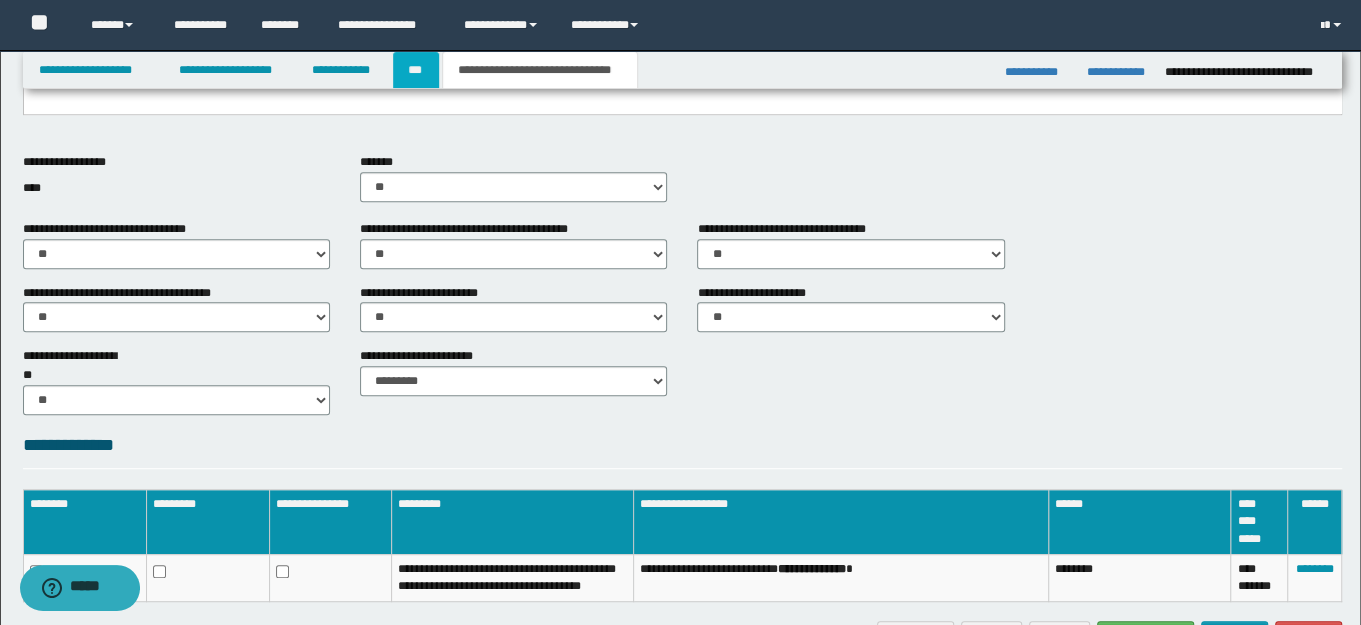 click on "***" at bounding box center [416, 70] 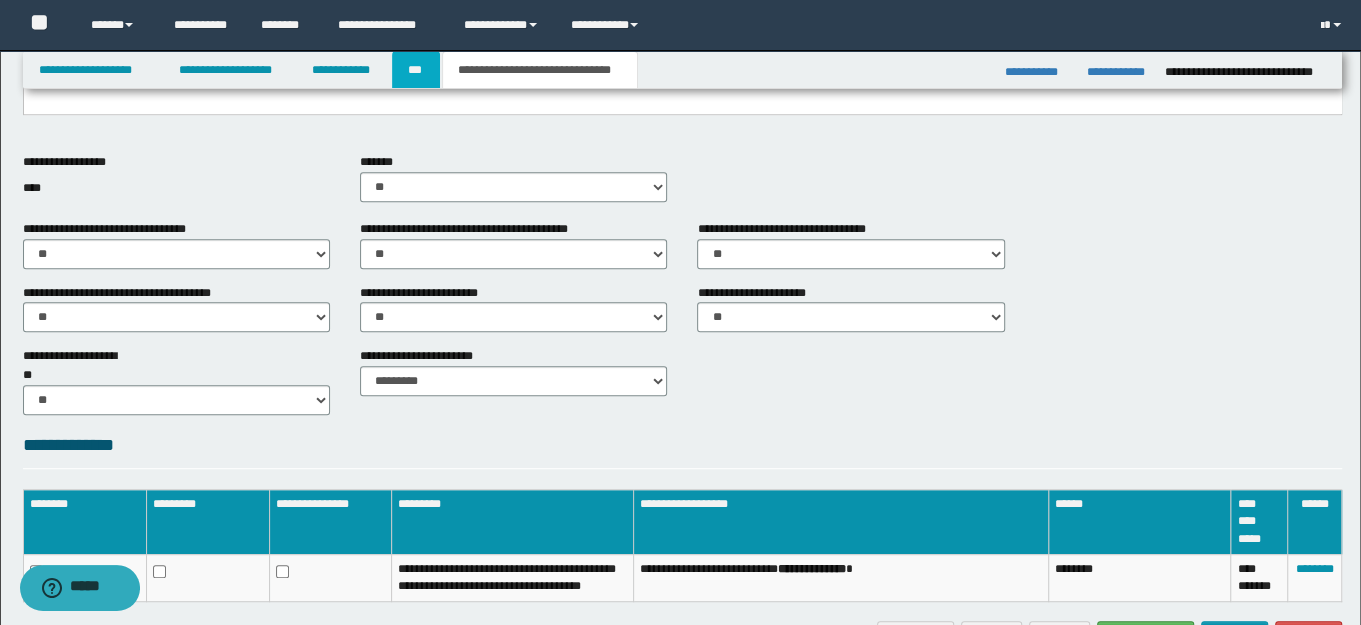 scroll, scrollTop: 0, scrollLeft: 0, axis: both 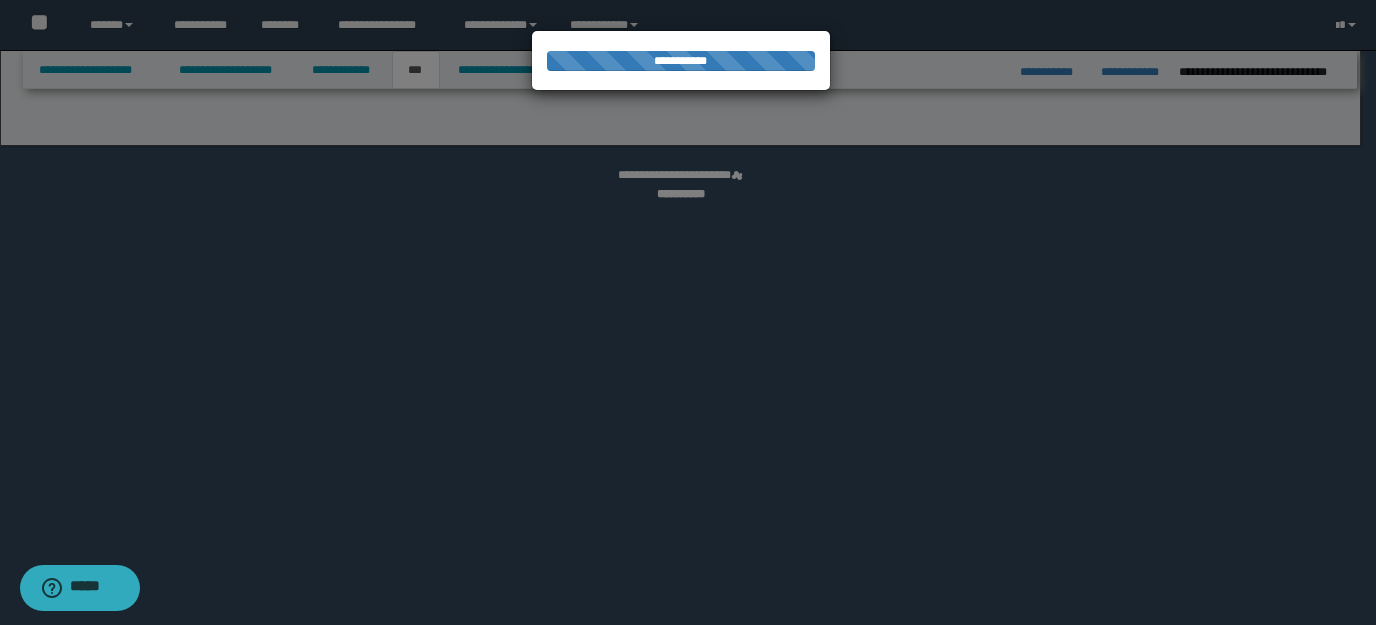 select on "***" 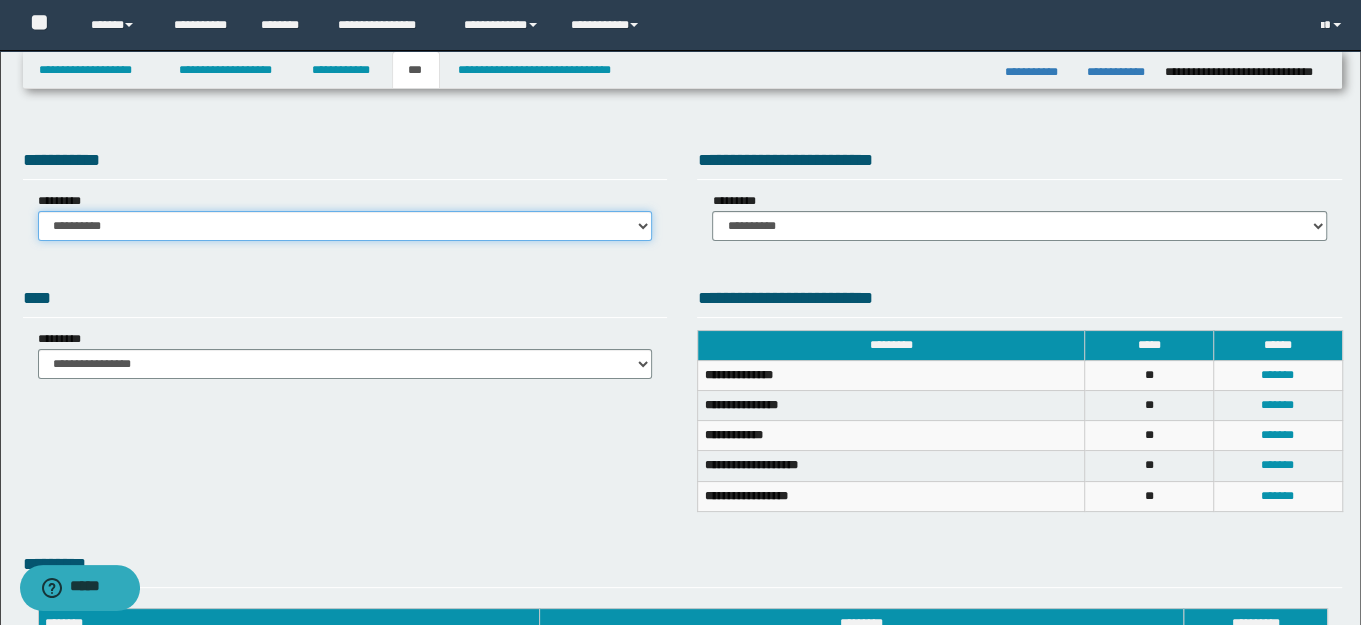 click on "**********" at bounding box center [345, 226] 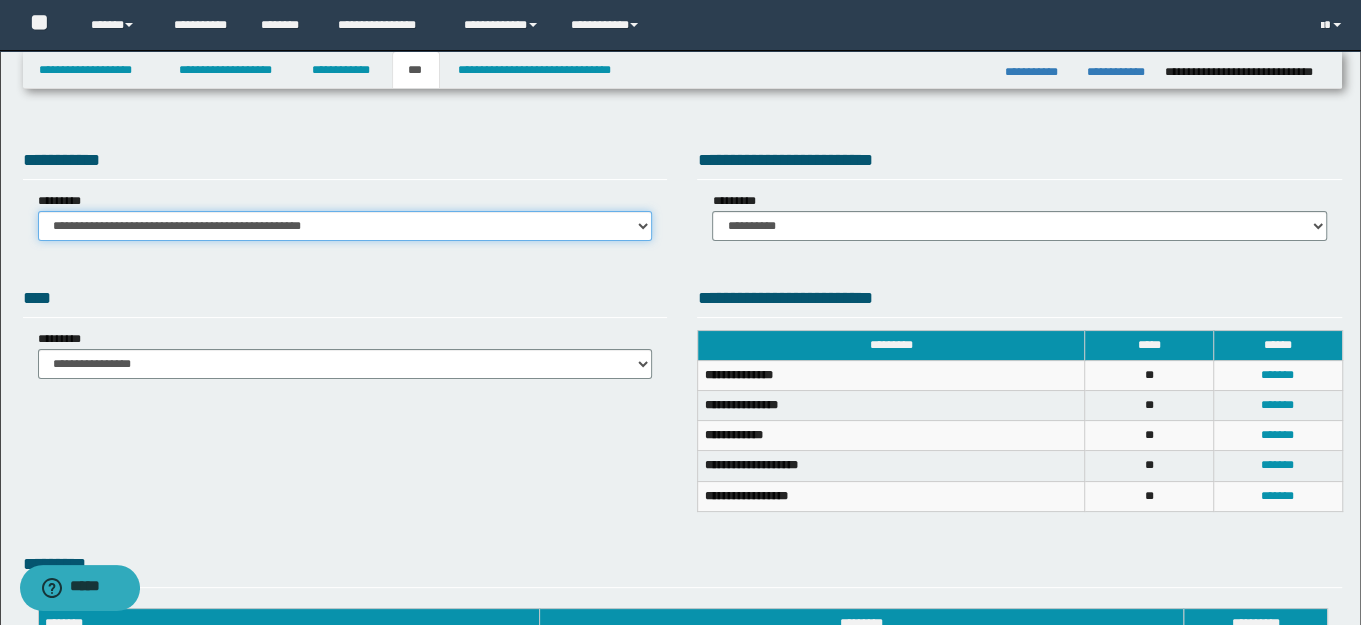 click on "**********" at bounding box center [345, 226] 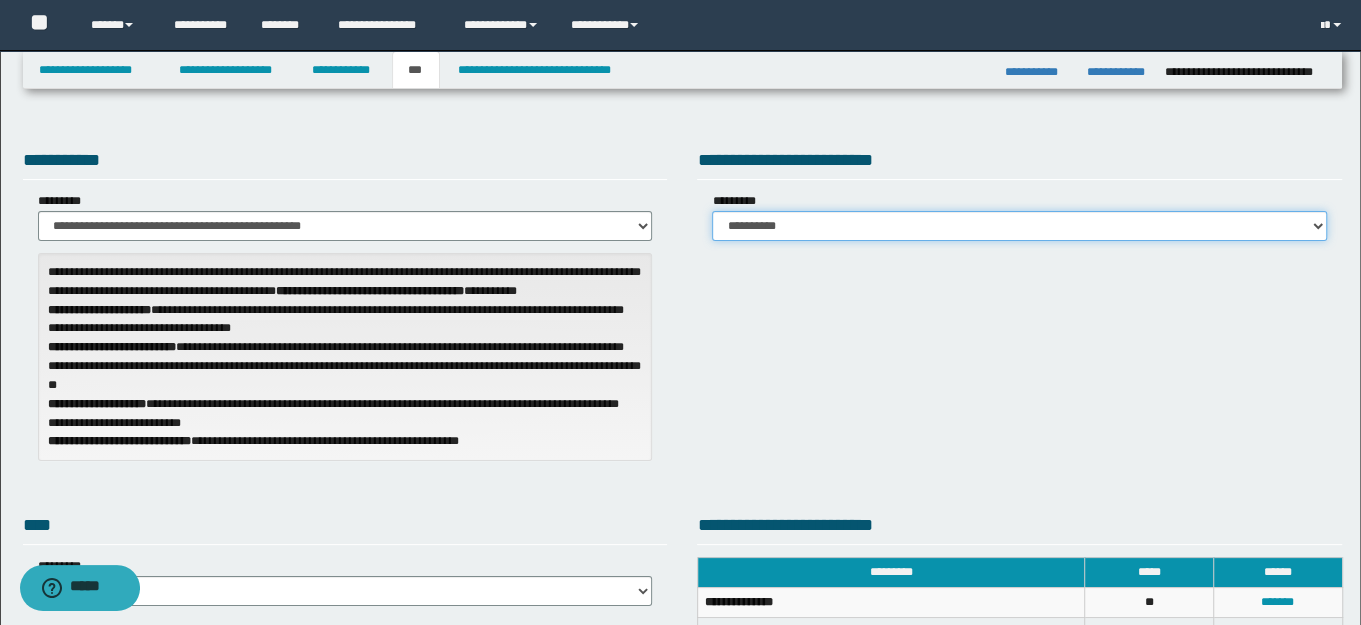 click on "**********" at bounding box center [1019, 226] 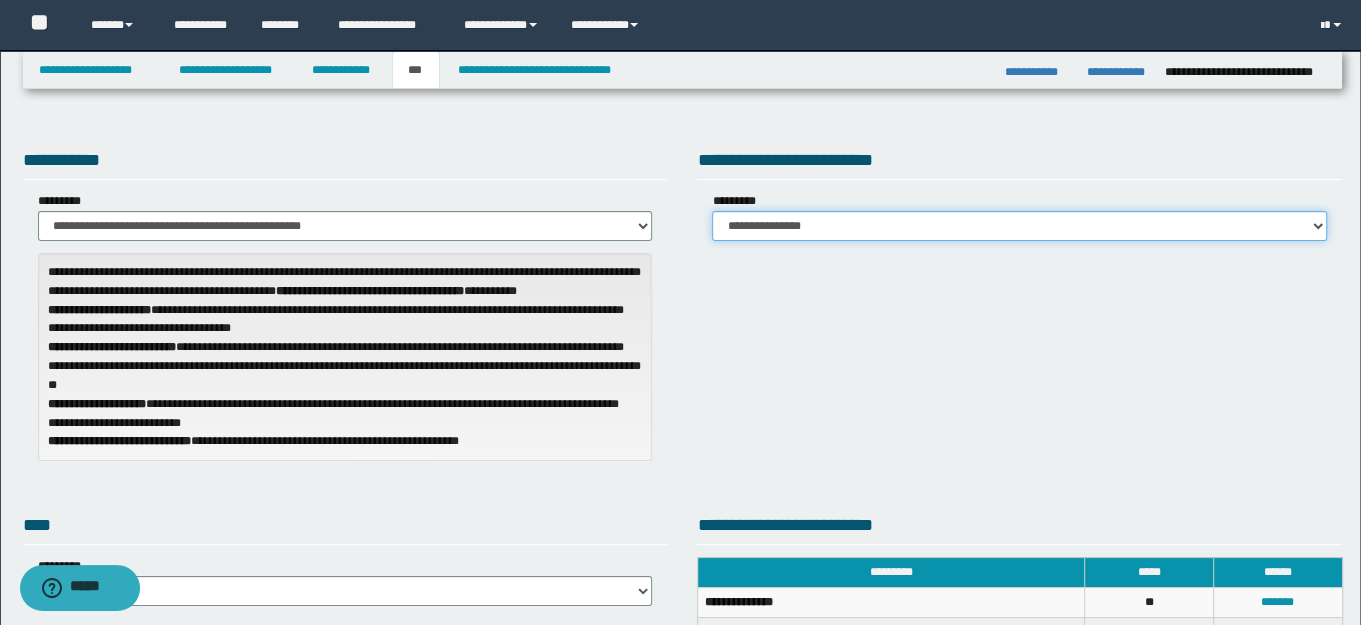 click on "**********" at bounding box center [1019, 226] 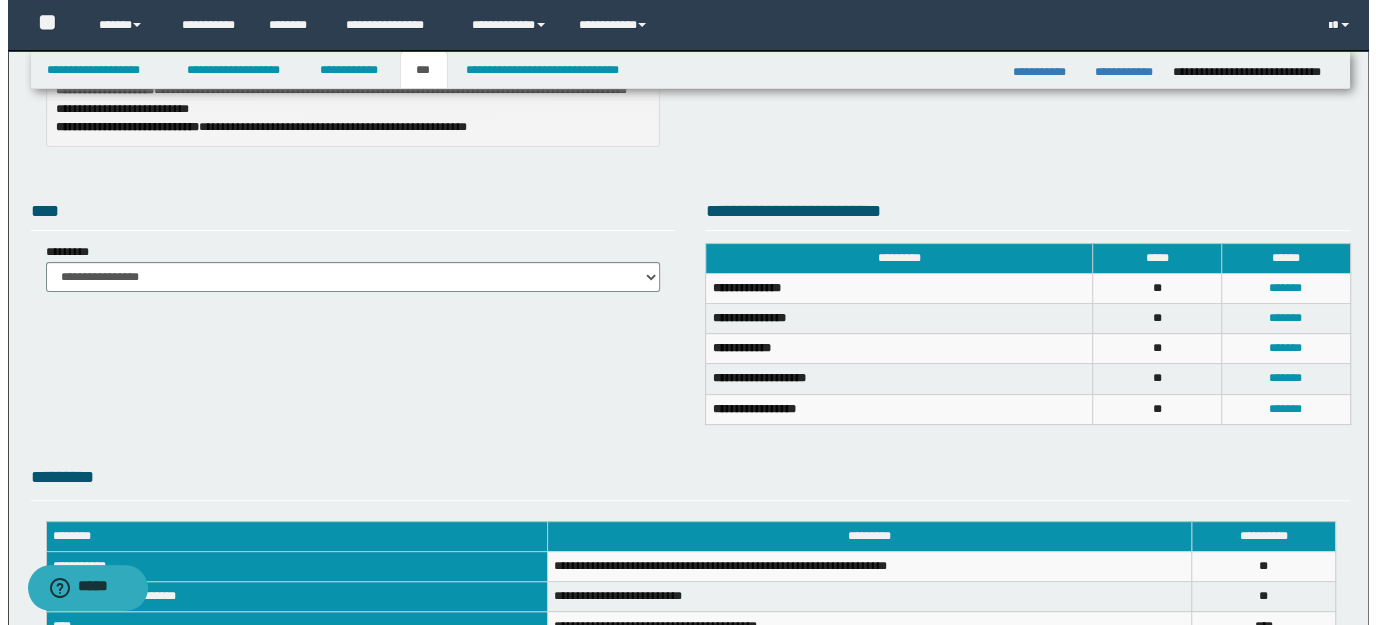 scroll, scrollTop: 380, scrollLeft: 0, axis: vertical 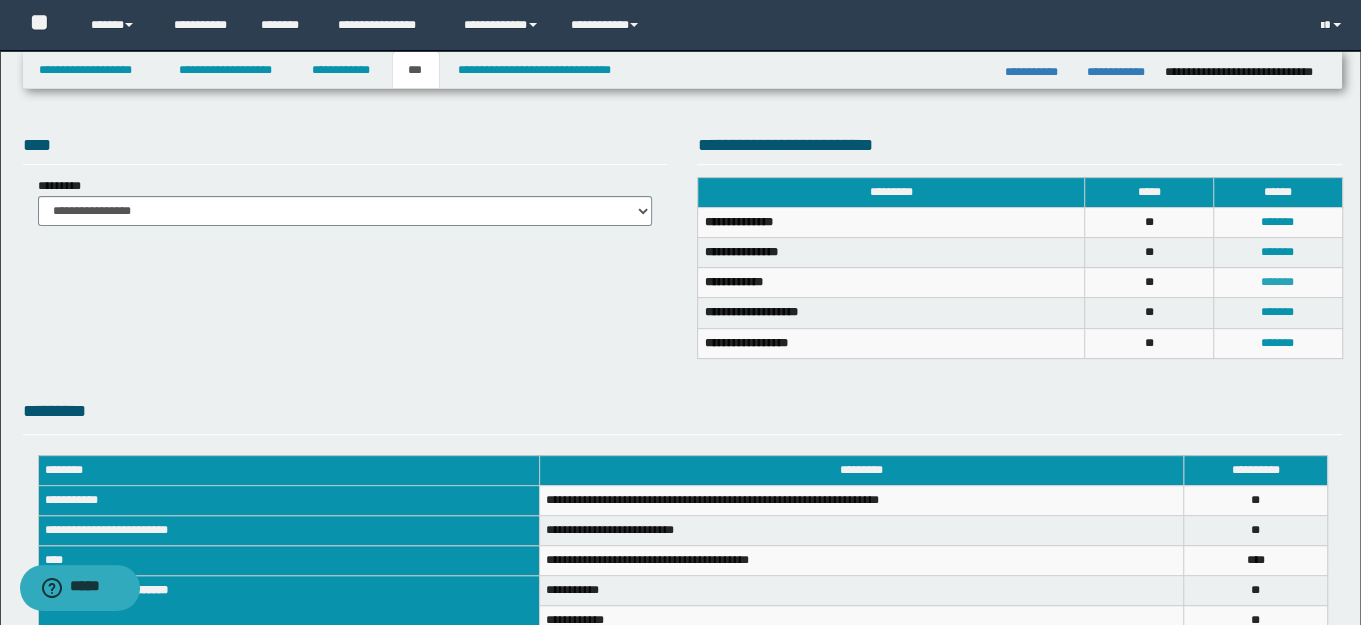 click on "*******" at bounding box center (1277, 282) 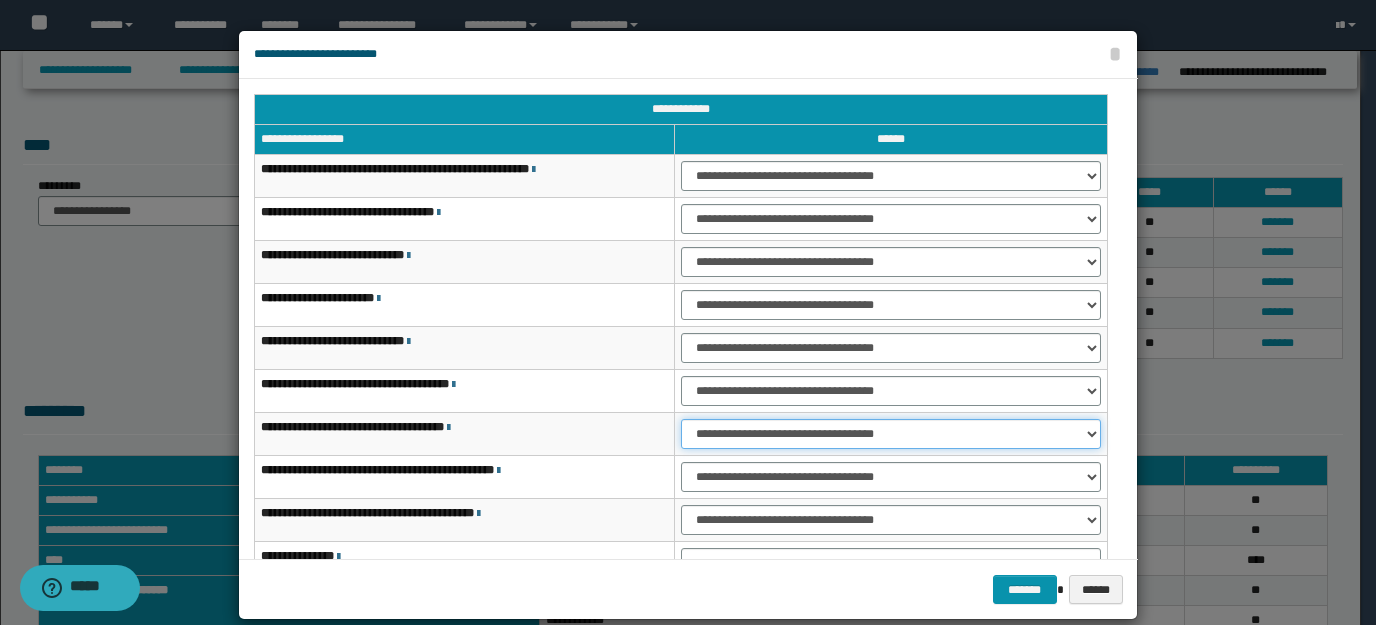 click on "**********" at bounding box center [891, 434] 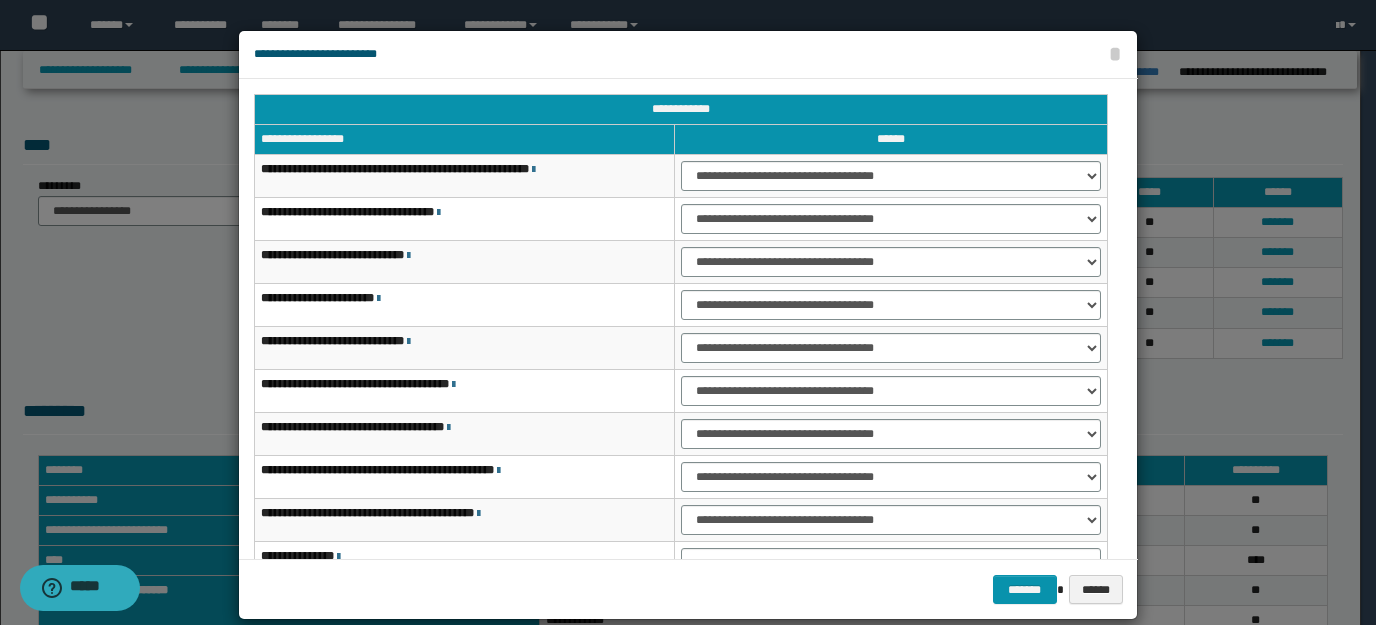 scroll, scrollTop: 117, scrollLeft: 0, axis: vertical 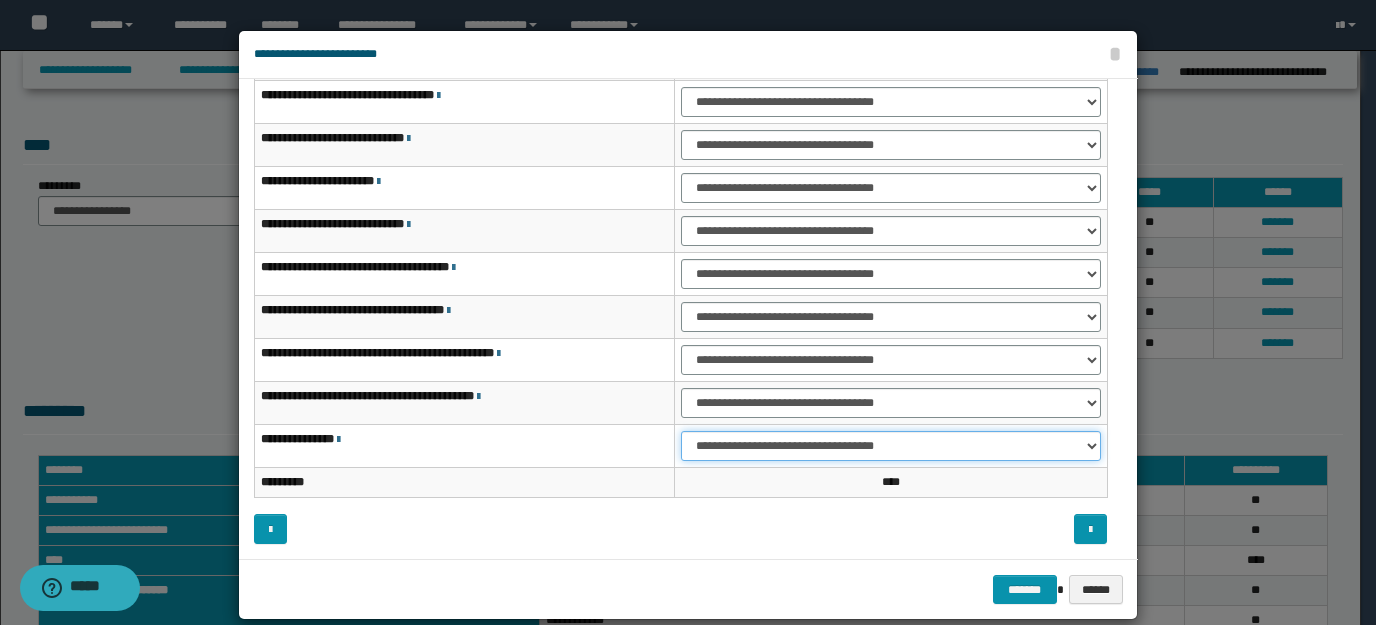 click on "**********" at bounding box center [891, 446] 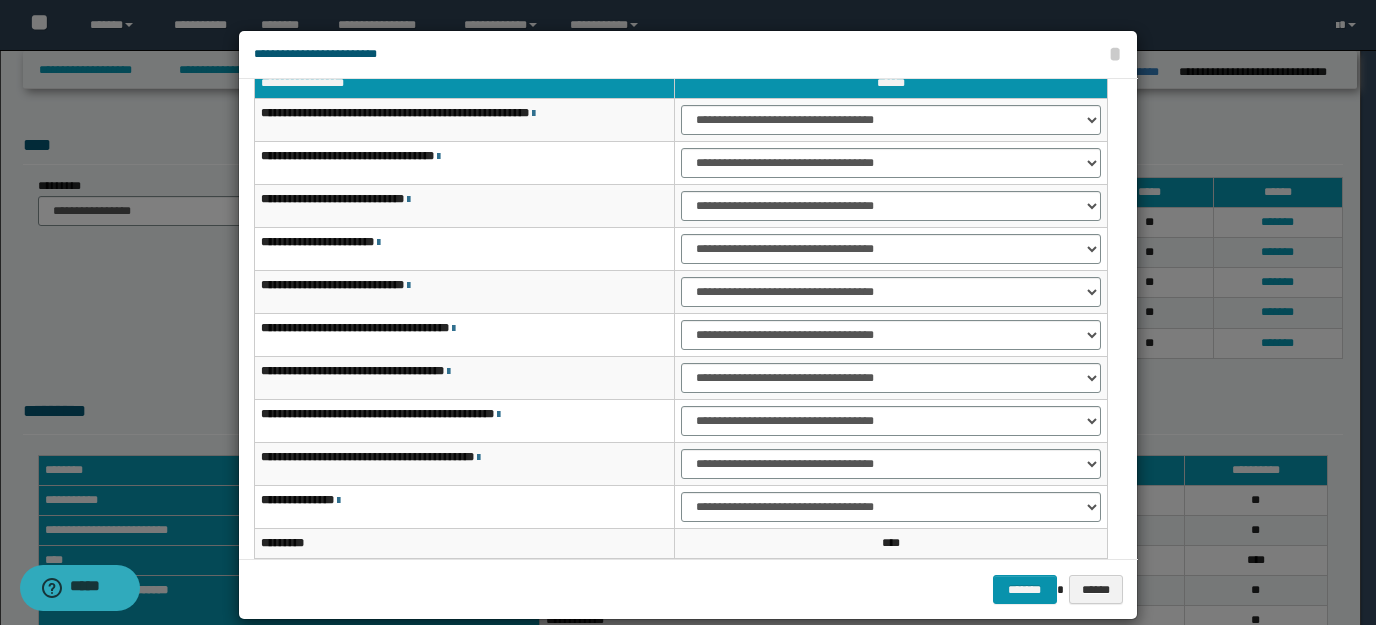scroll, scrollTop: 0, scrollLeft: 0, axis: both 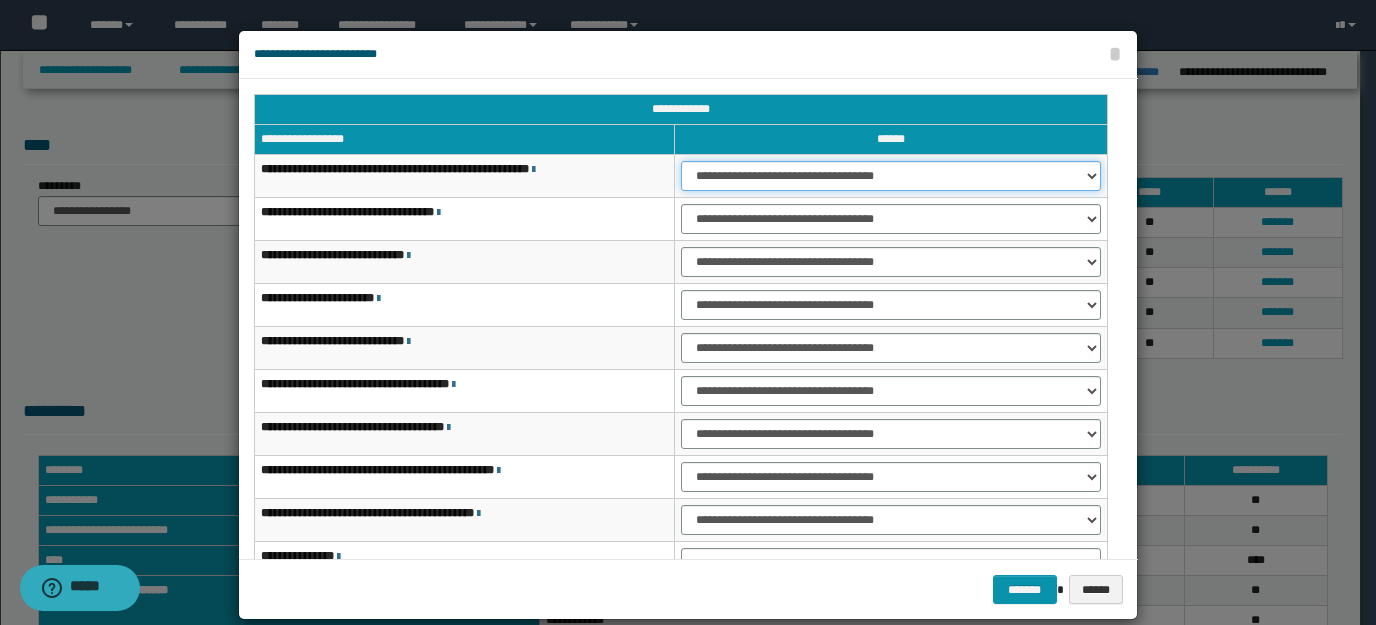 click on "**********" at bounding box center [891, 176] 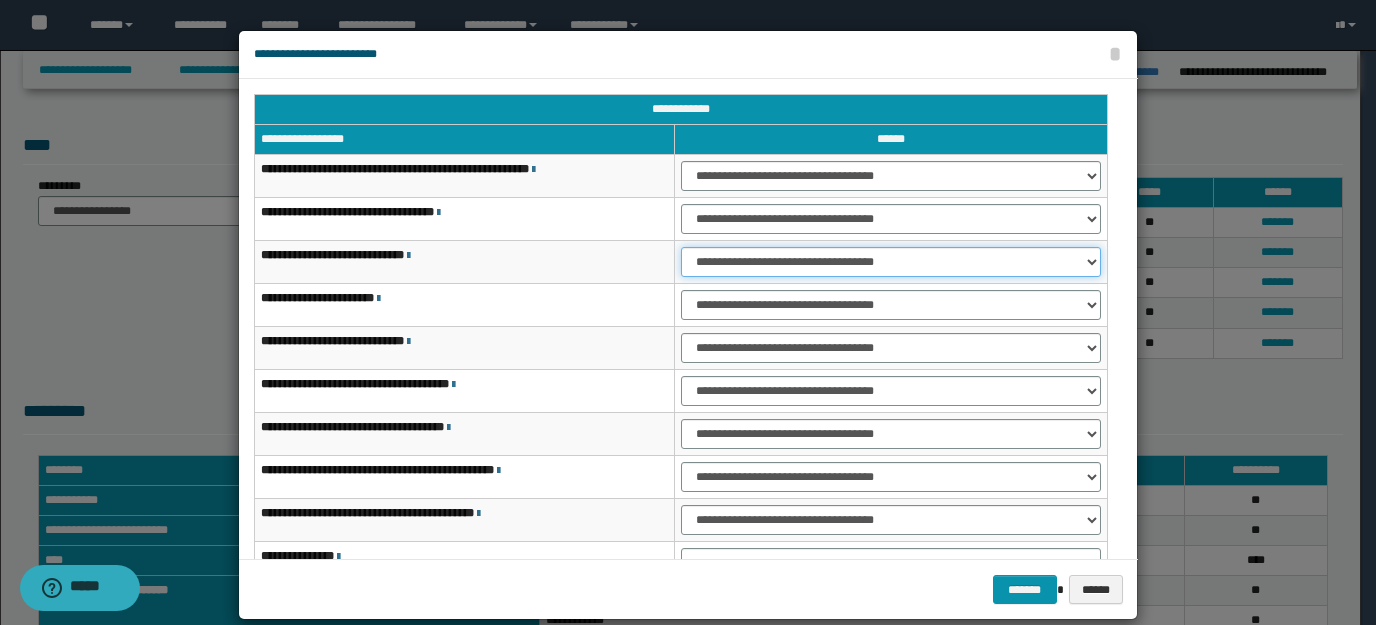 drag, startPoint x: 1080, startPoint y: 255, endPoint x: 1057, endPoint y: 256, distance: 23.021729 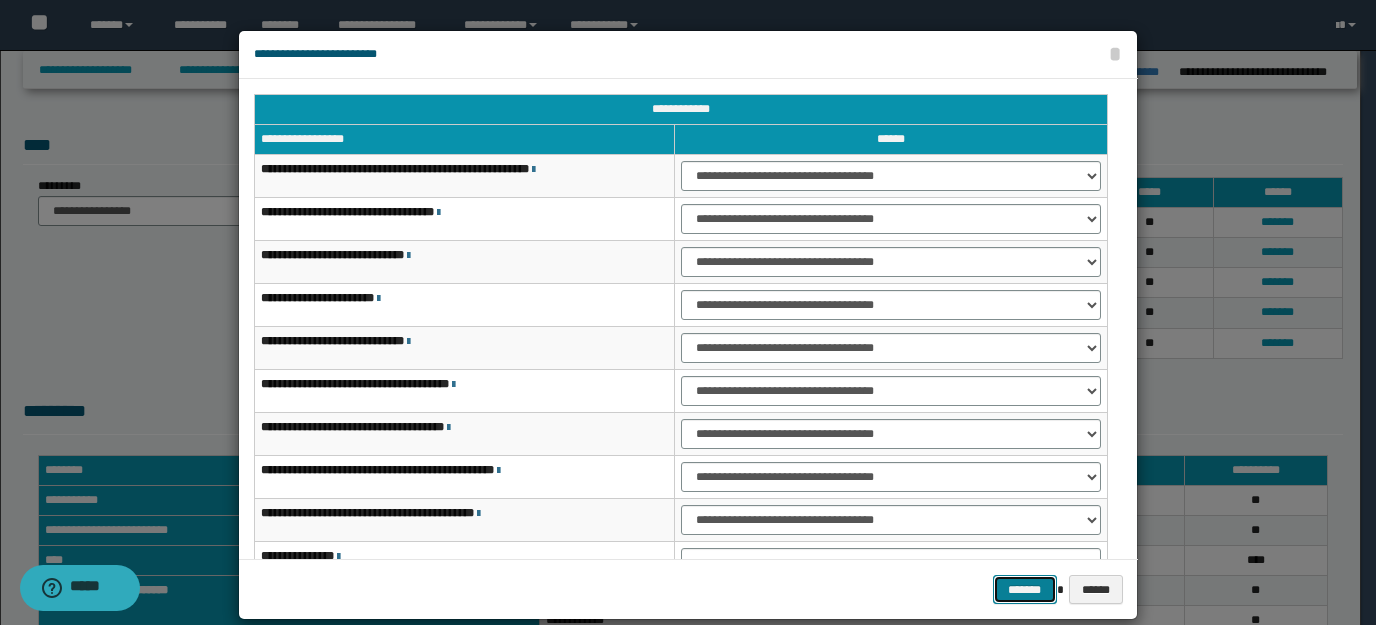 click on "*******" at bounding box center [1025, 589] 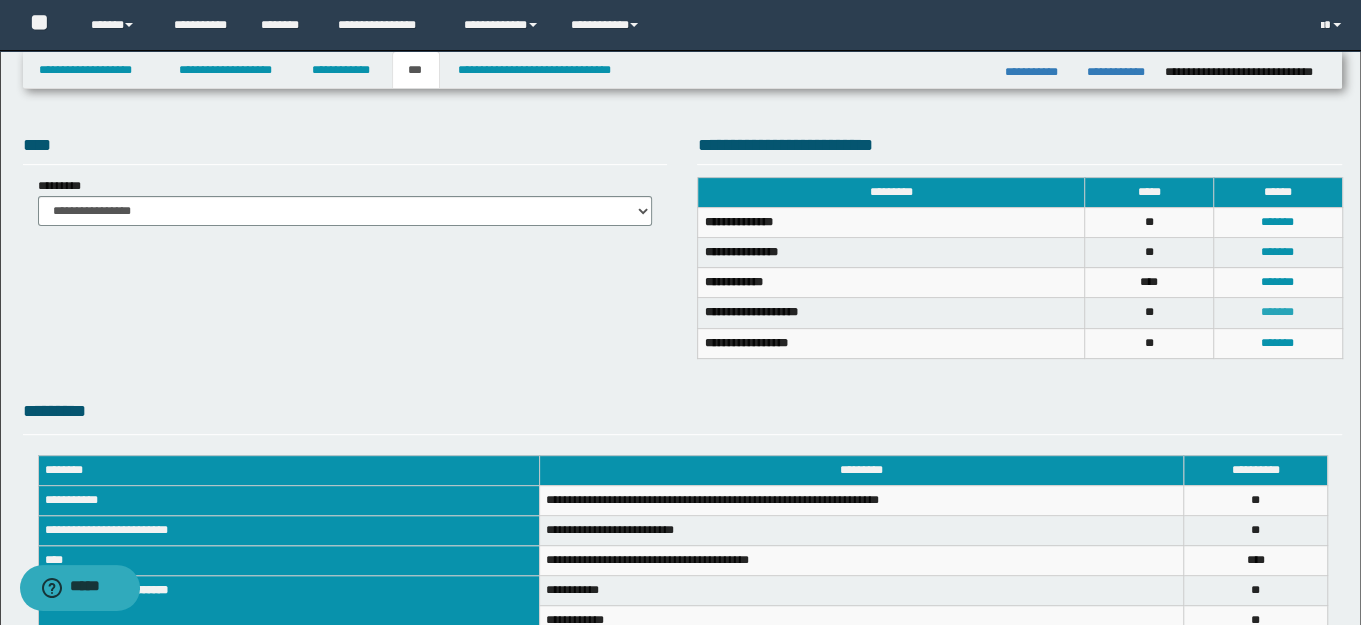 click on "*******" at bounding box center (1277, 312) 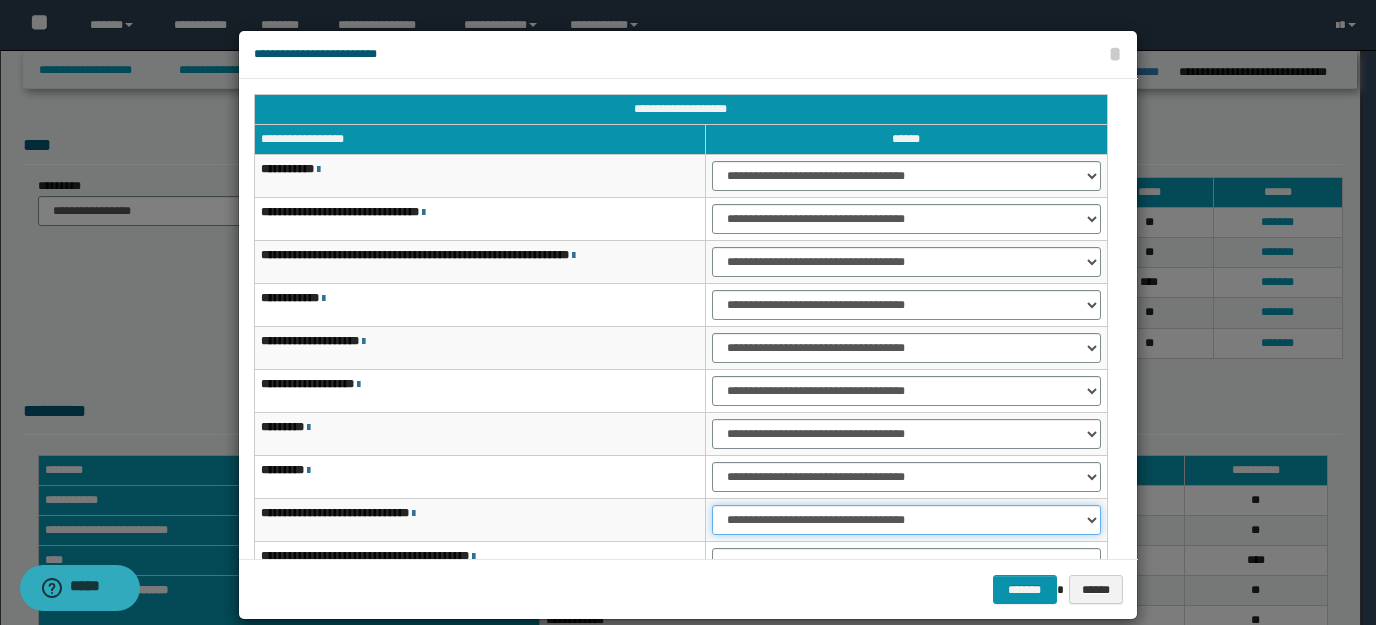 click on "**********" at bounding box center (906, 520) 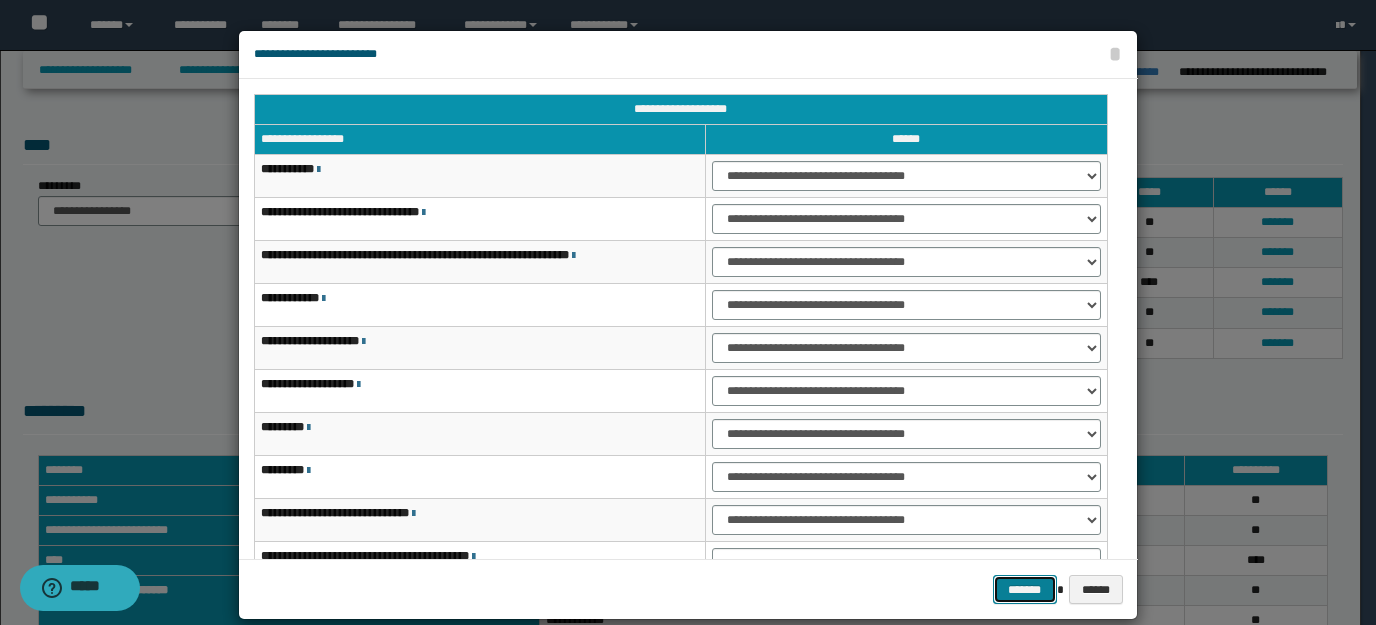 click on "*******" at bounding box center (1025, 589) 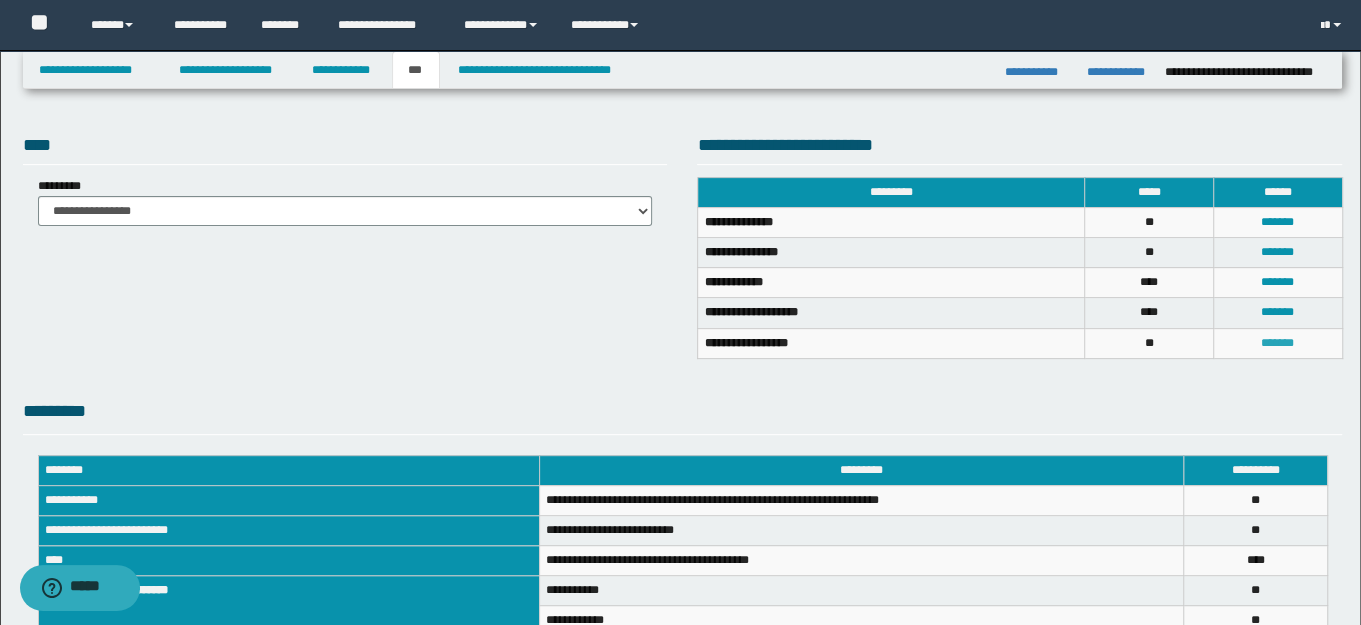 click on "*******" at bounding box center (1277, 343) 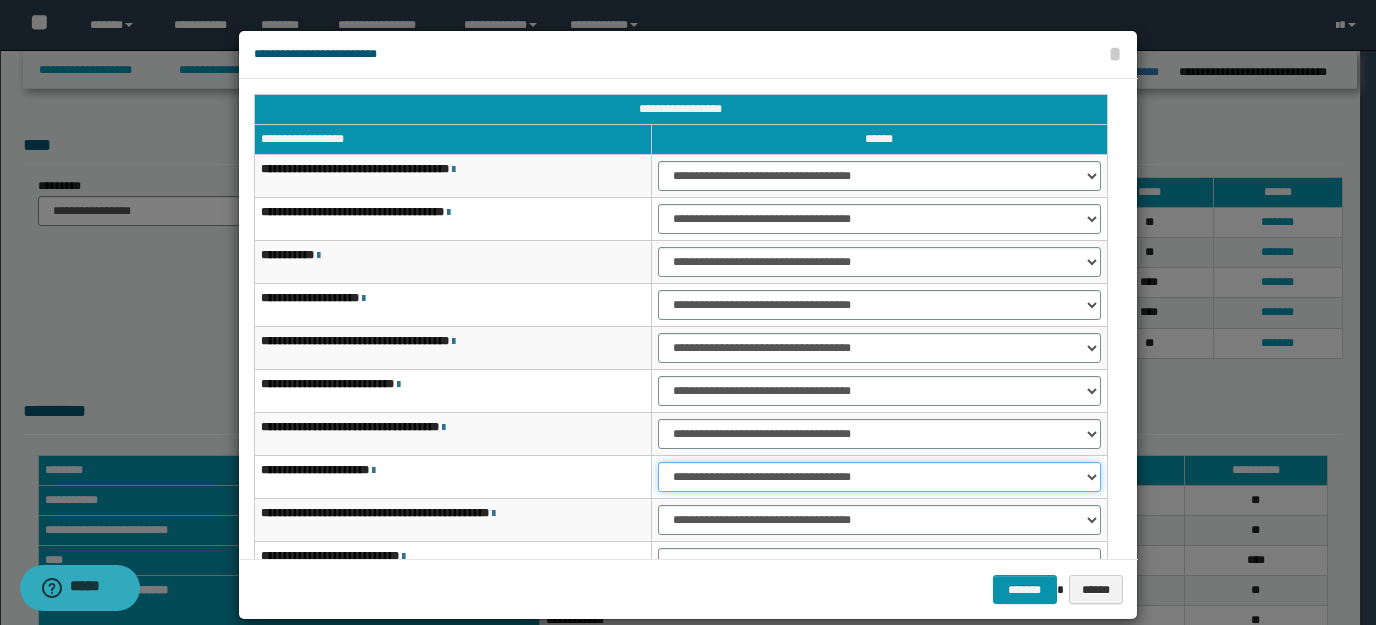 click on "**********" at bounding box center (879, 477) 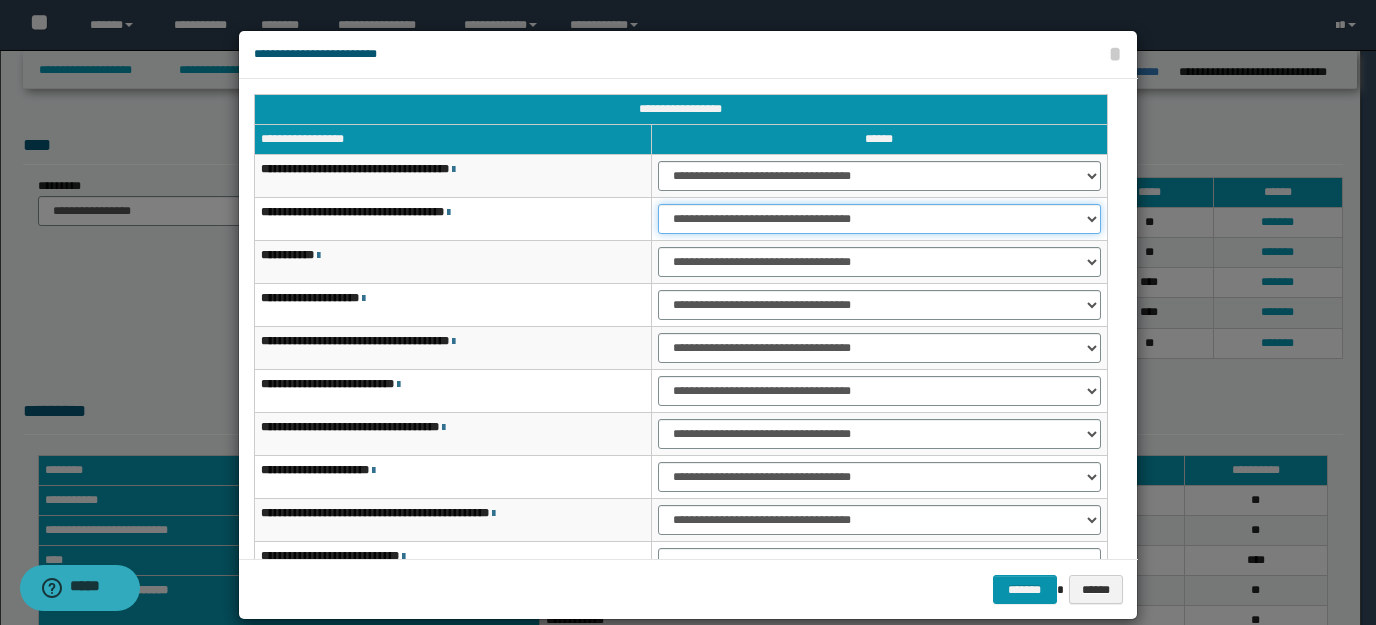 click on "**********" at bounding box center (879, 219) 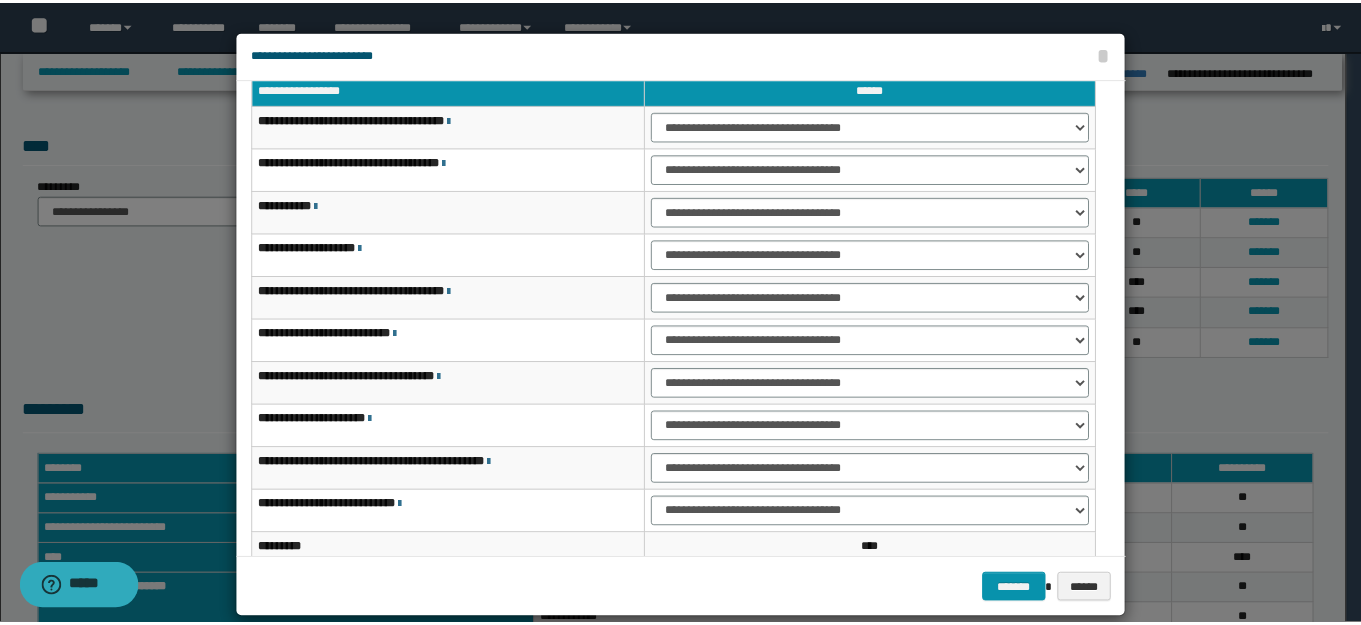 scroll, scrollTop: 74, scrollLeft: 0, axis: vertical 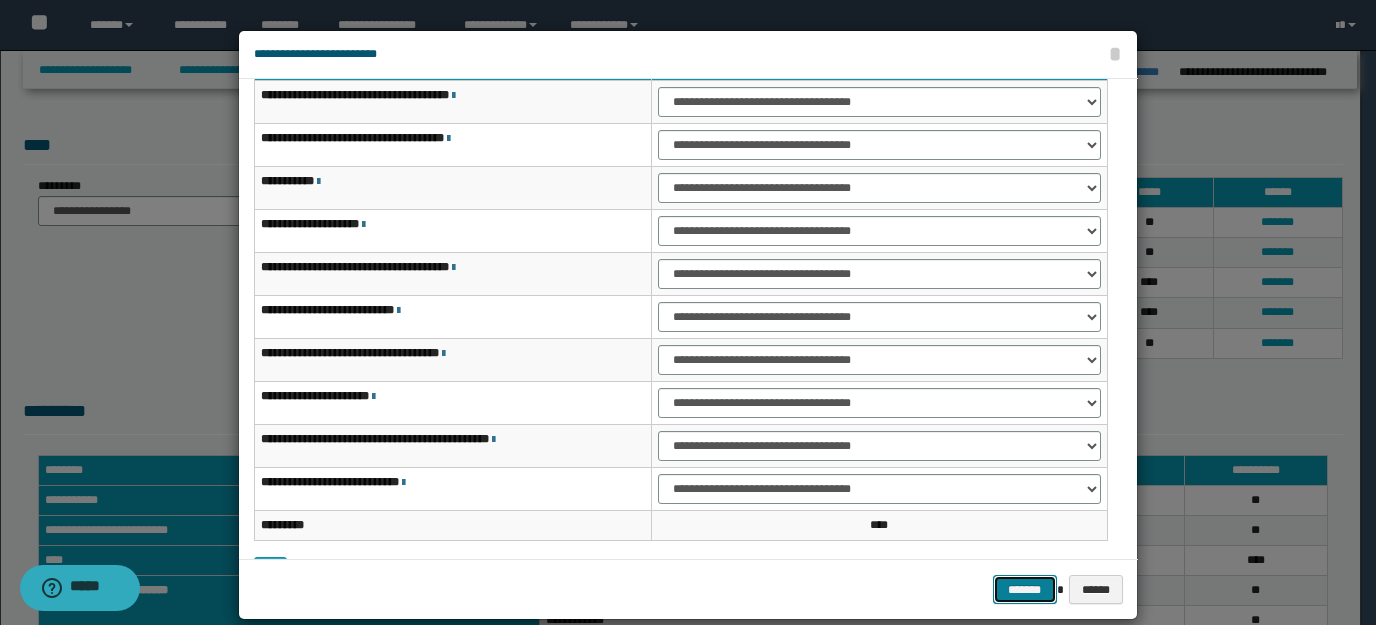 click on "*******" at bounding box center [1025, 589] 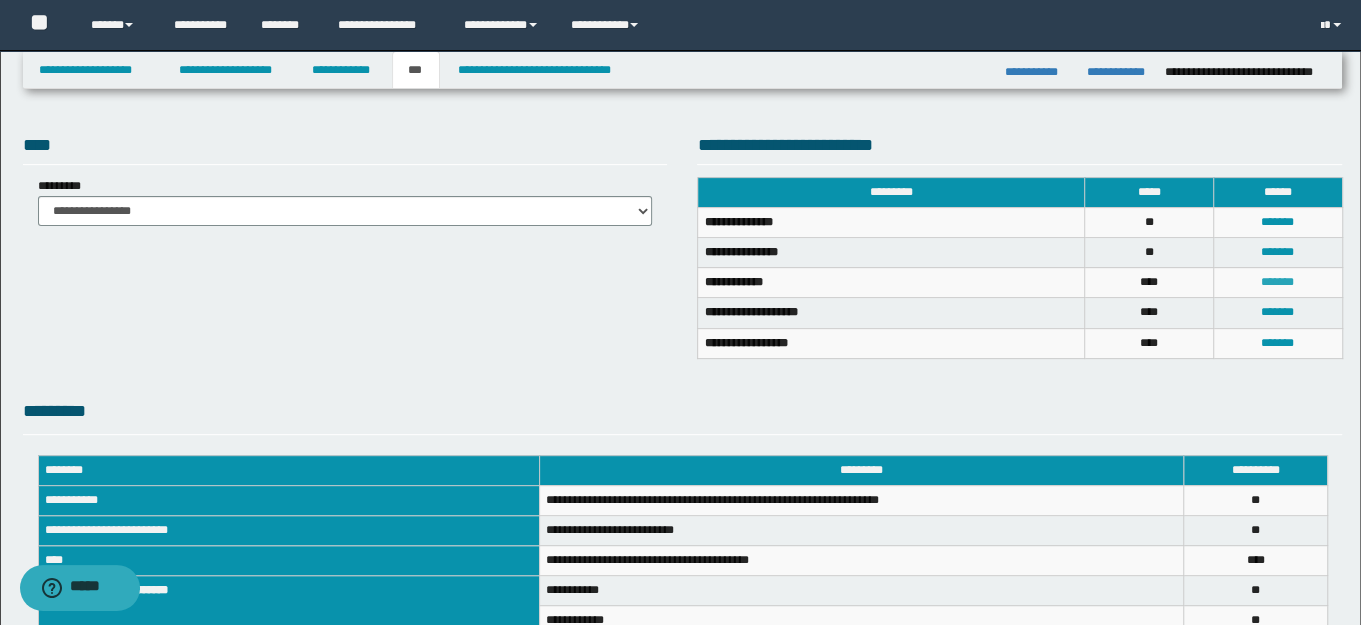 click on "*******" at bounding box center (1277, 282) 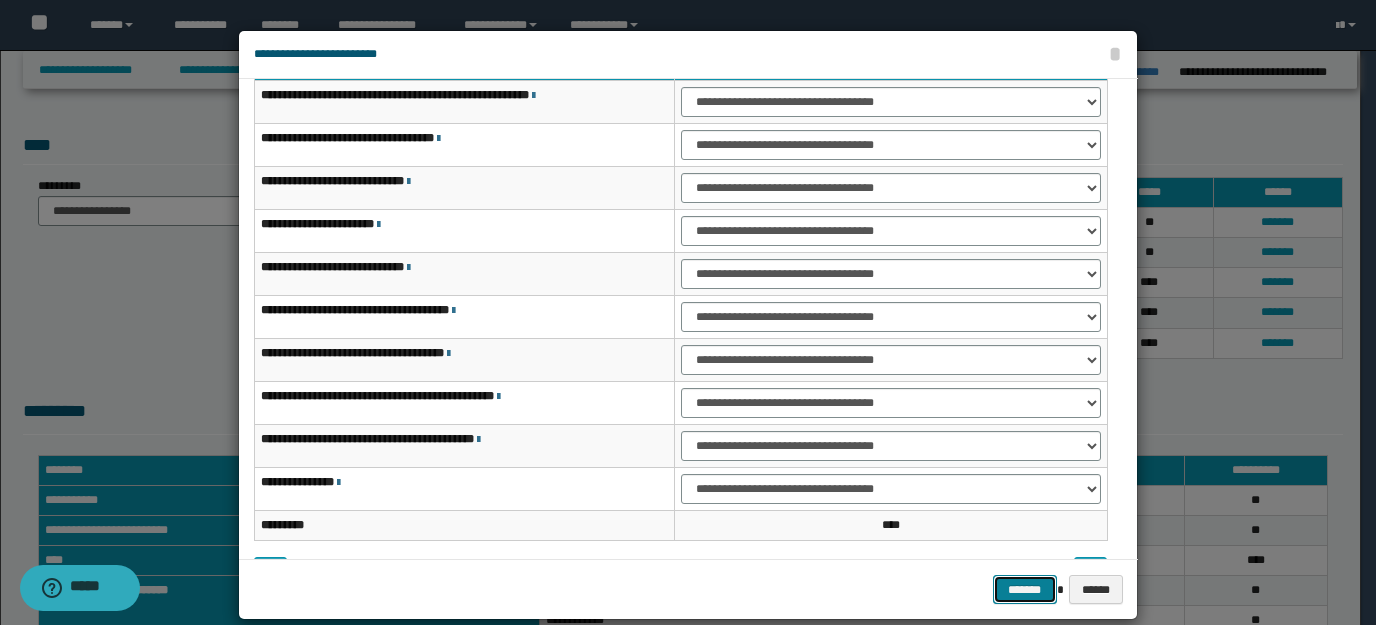 click on "*******" at bounding box center (1025, 589) 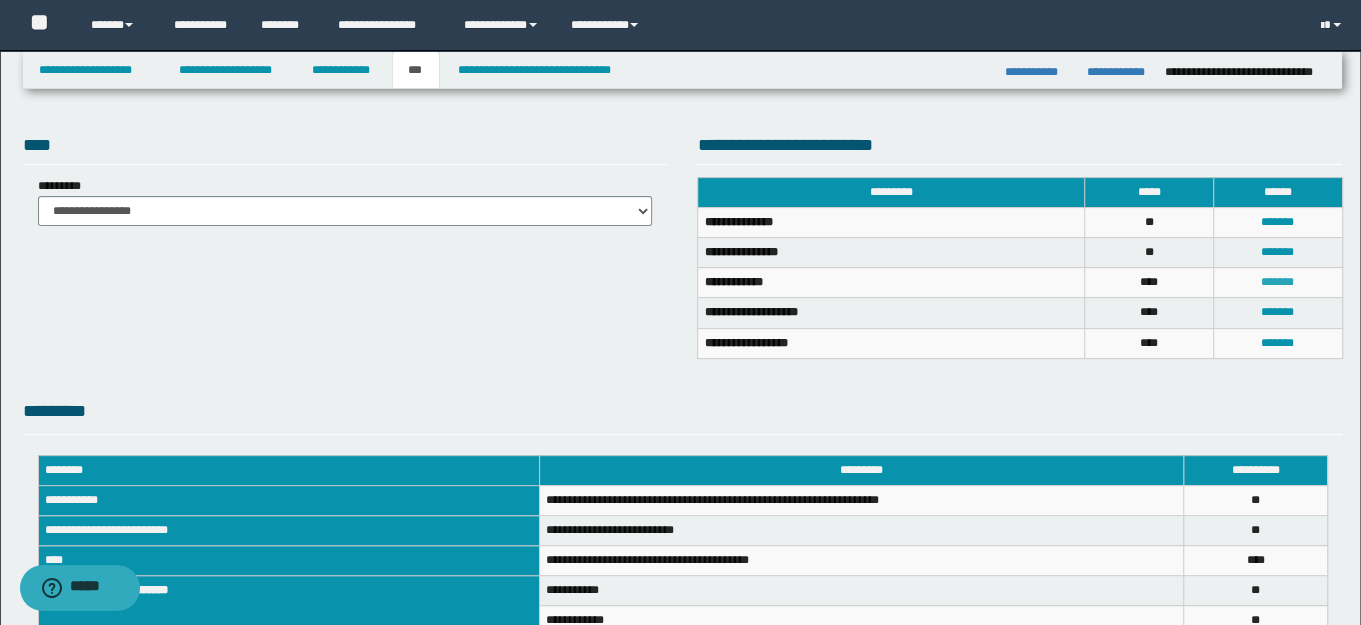 click on "*******" at bounding box center [1277, 282] 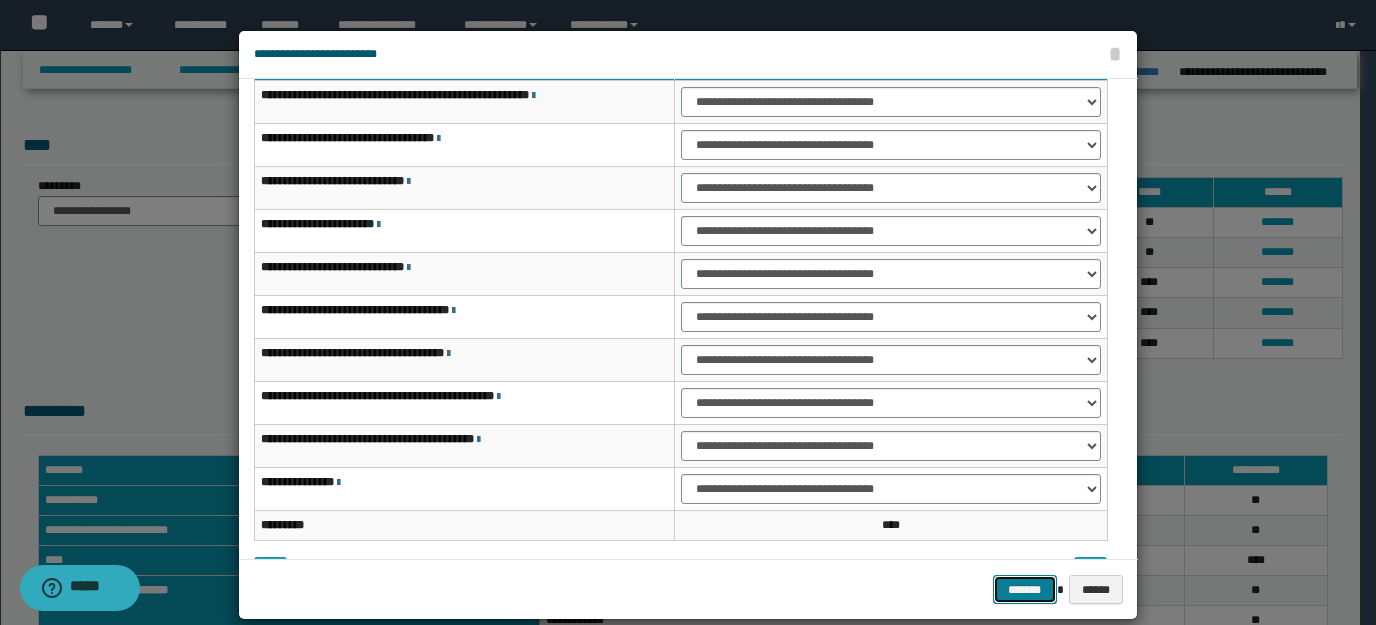 click on "*******" at bounding box center (1025, 589) 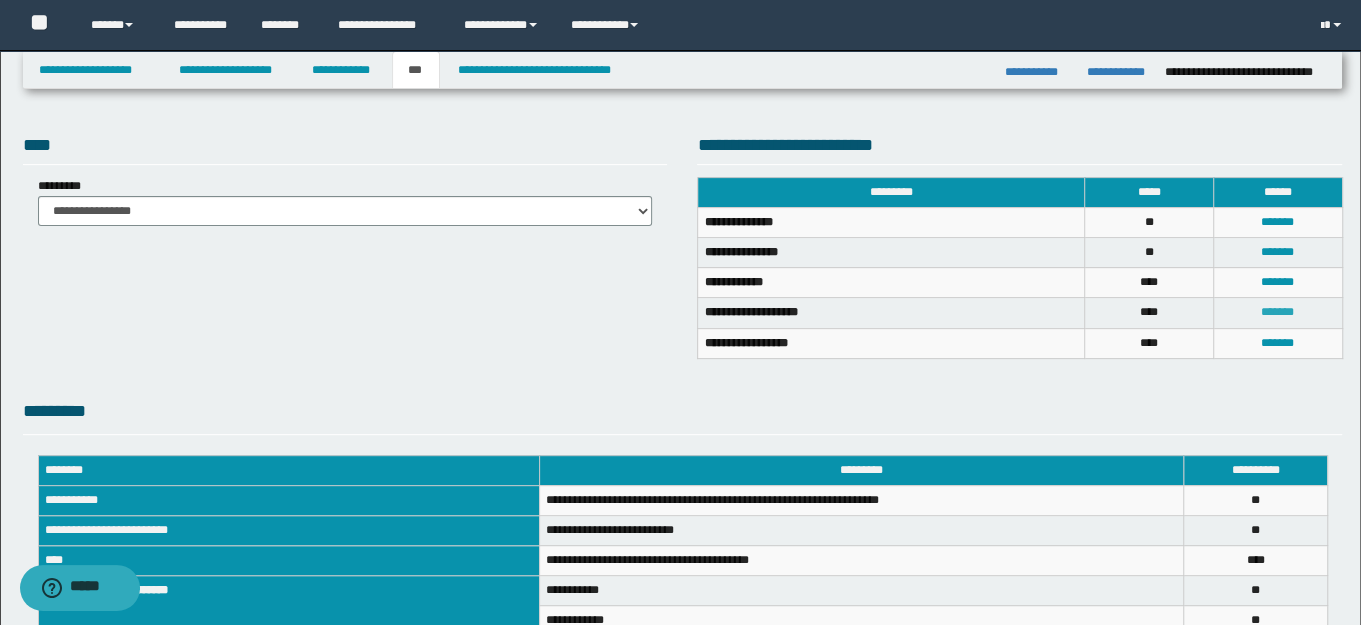 click on "*******" at bounding box center [1277, 312] 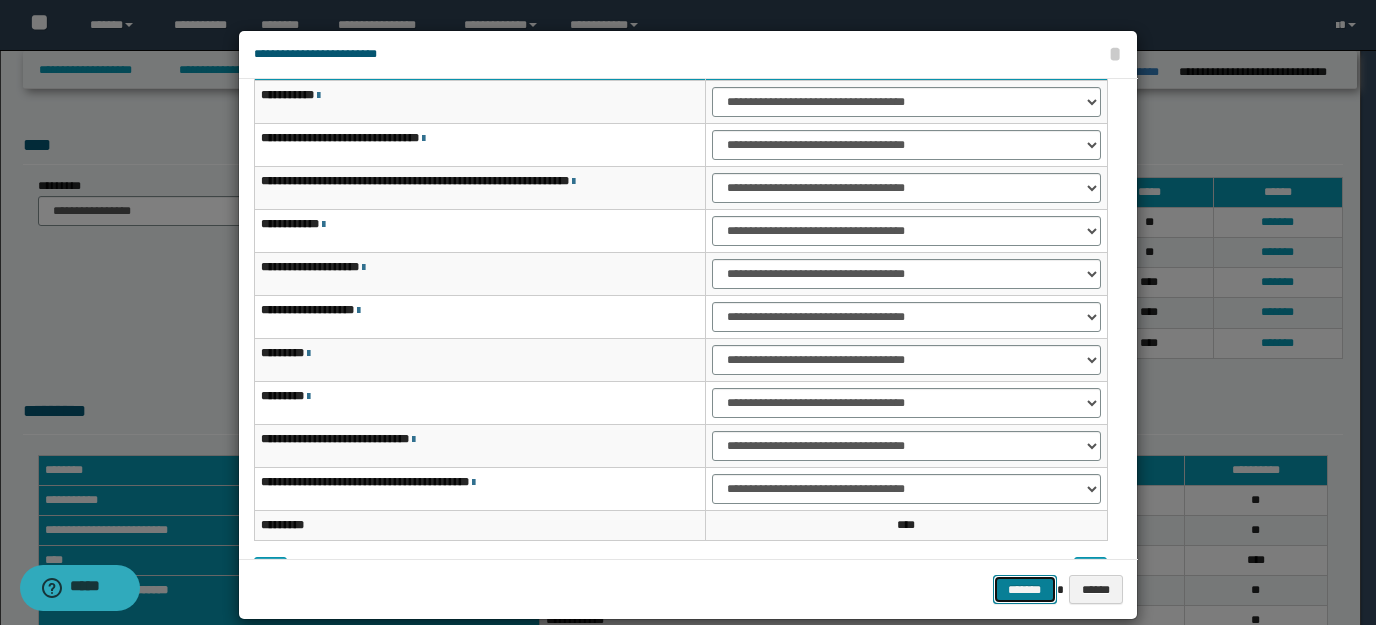 click on "*******" at bounding box center (1025, 589) 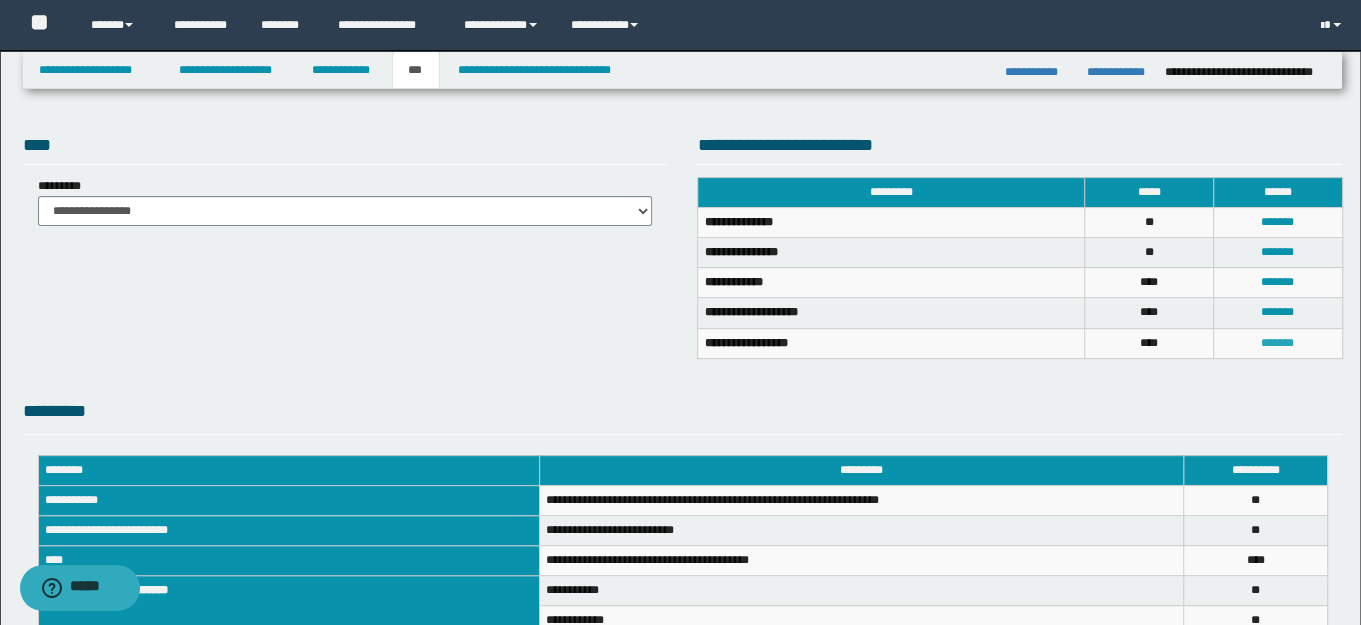 click on "*******" at bounding box center [1277, 343] 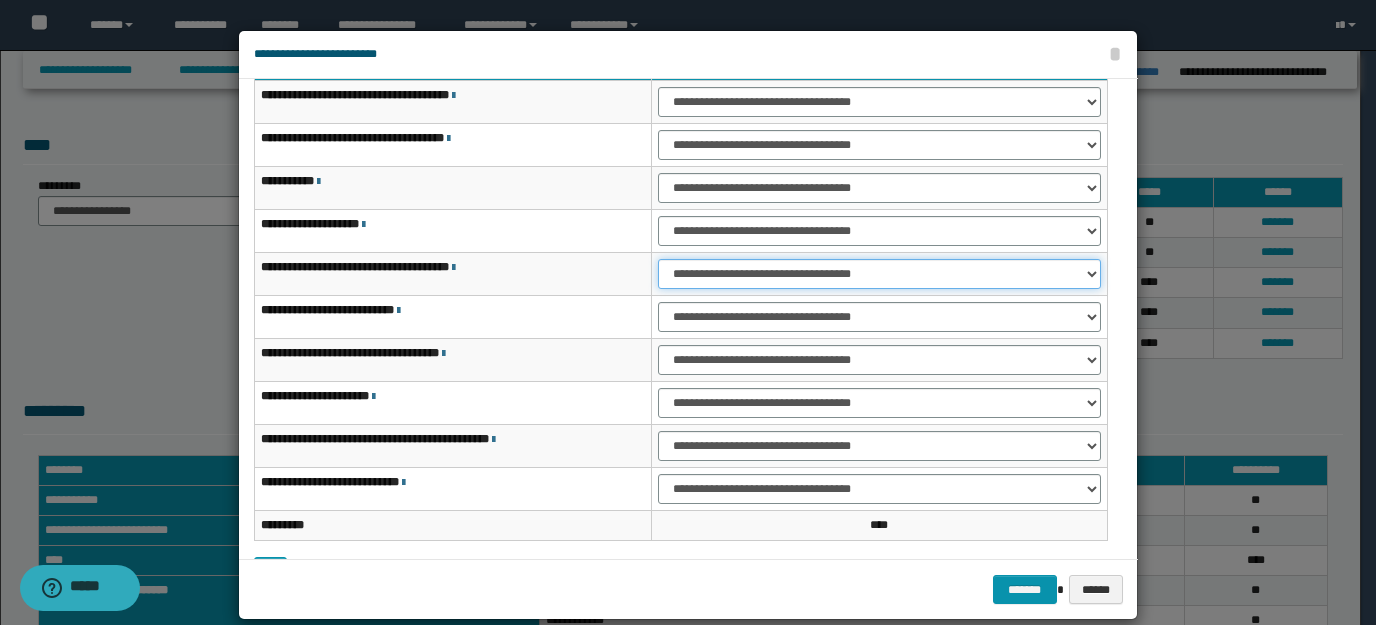 click on "**********" at bounding box center [879, 274] 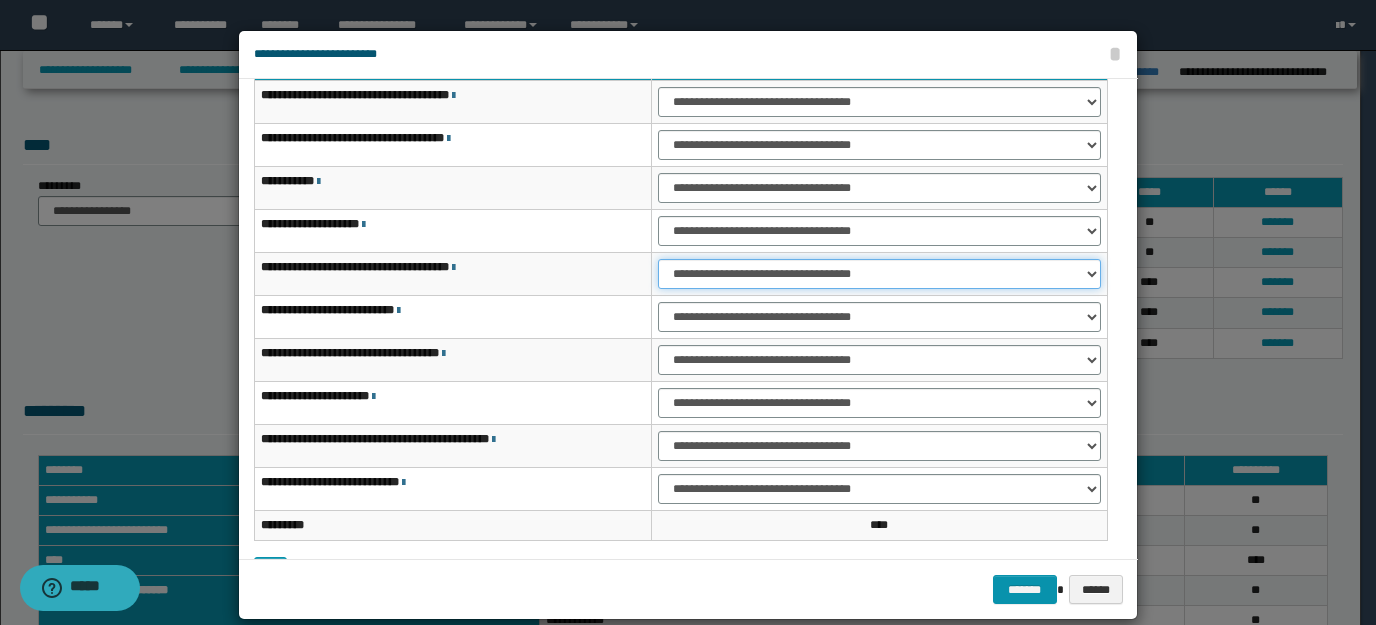 select on "***" 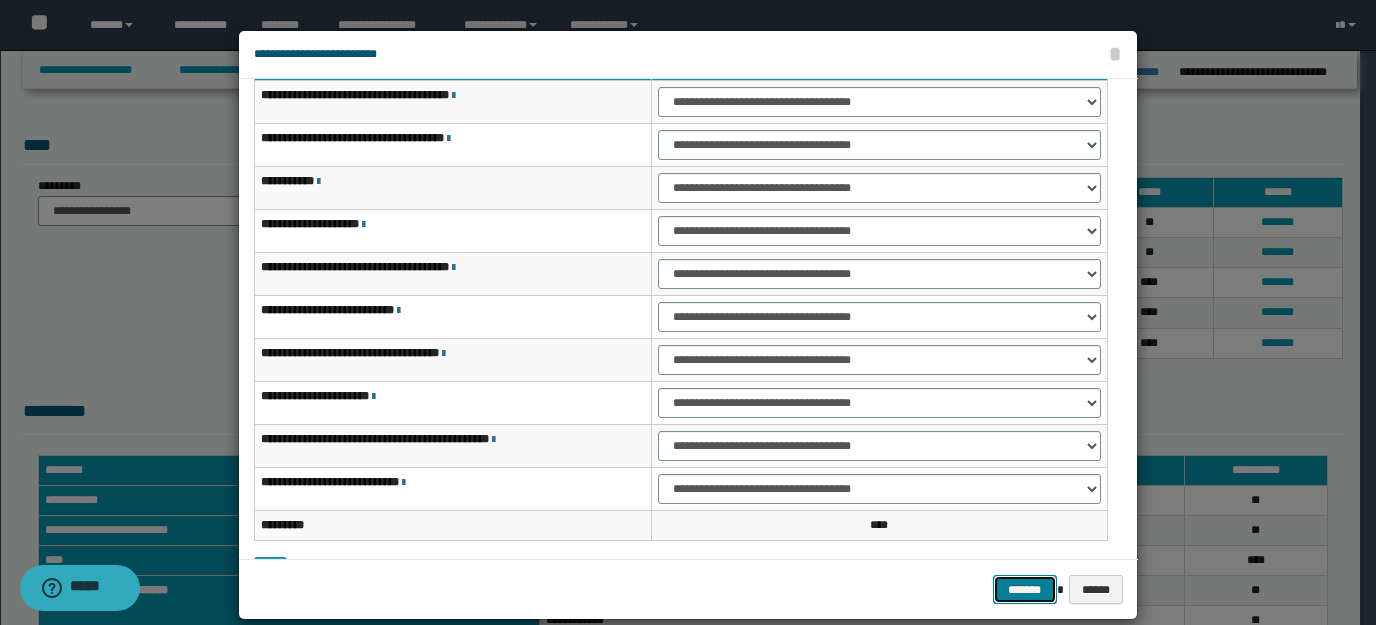 click on "*******" at bounding box center (1025, 589) 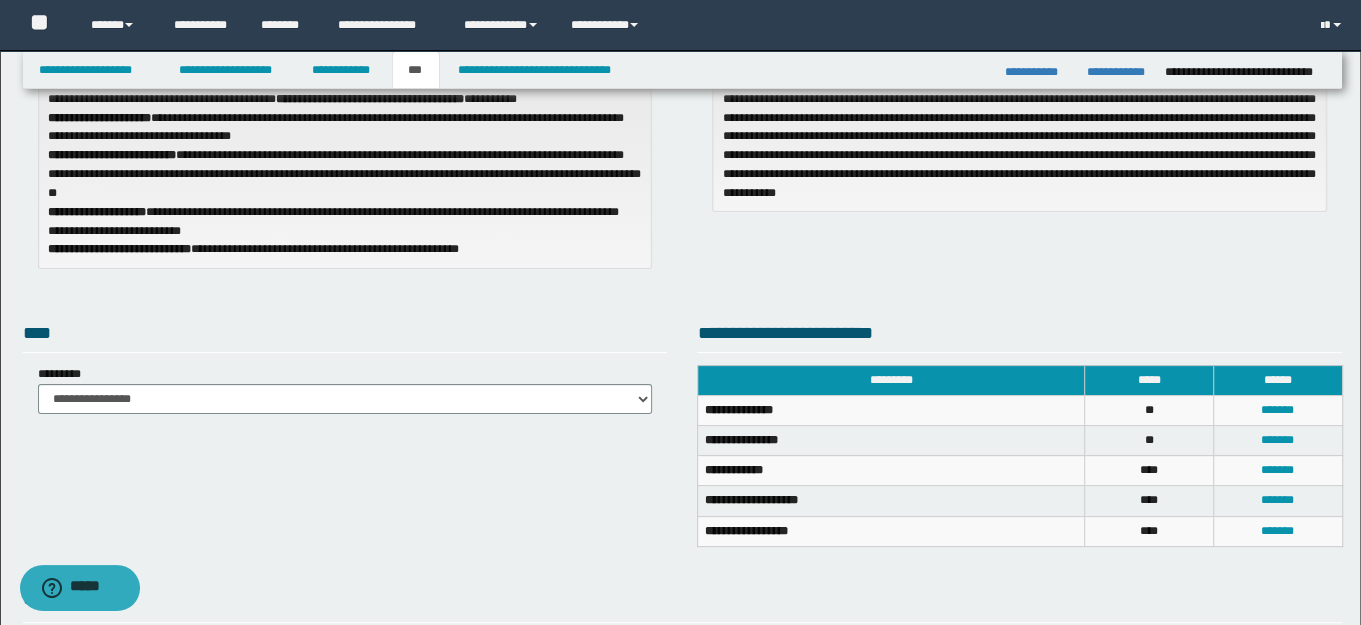 scroll, scrollTop: 0, scrollLeft: 0, axis: both 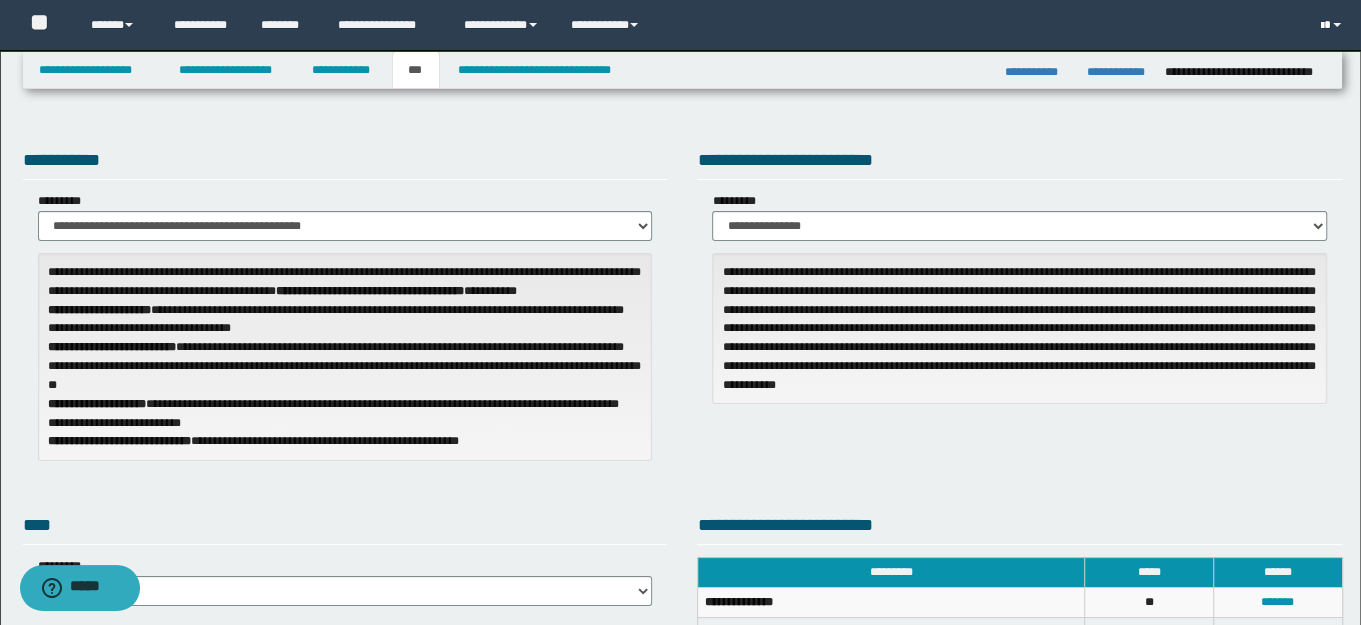 click at bounding box center (1333, 25) 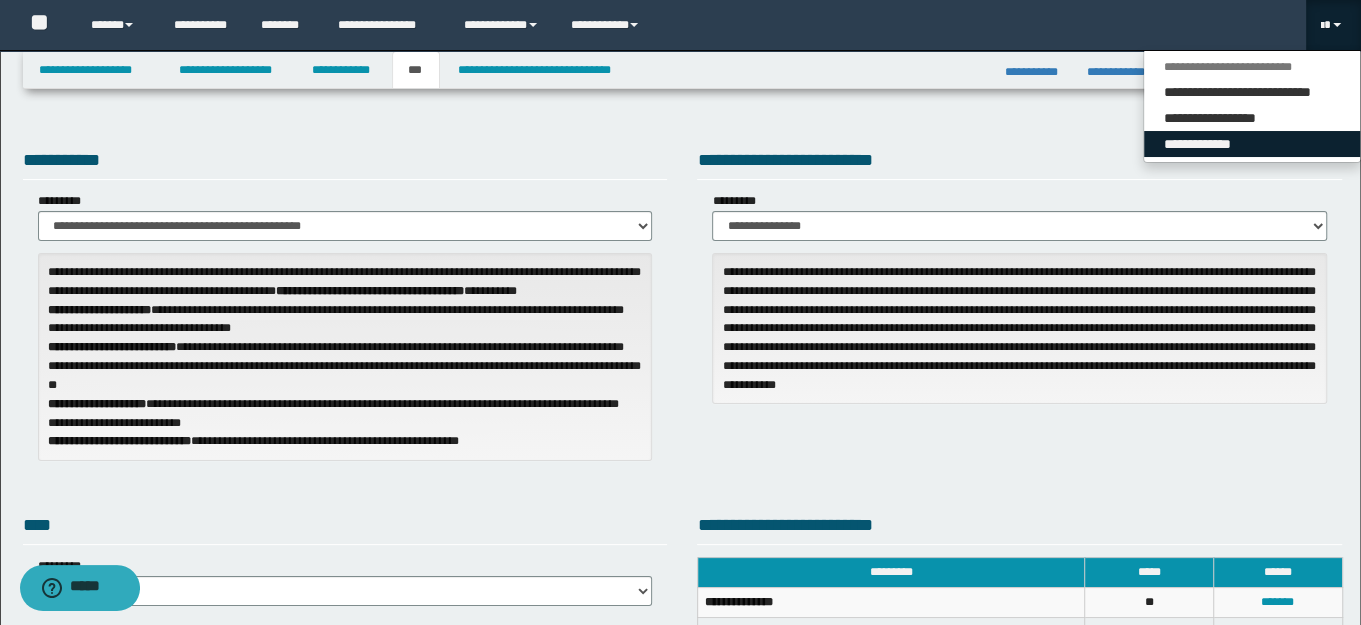 click on "**********" at bounding box center [1252, 144] 